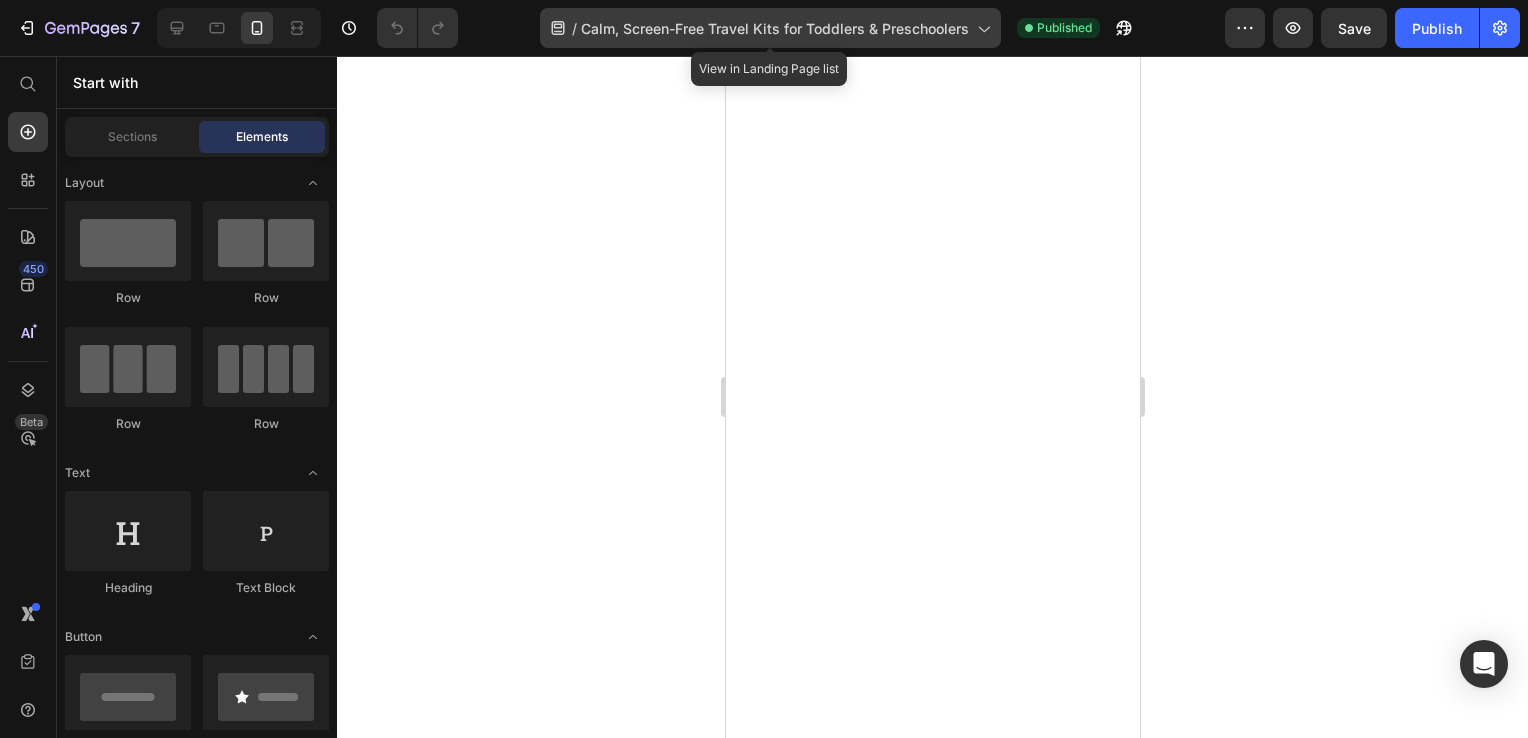 scroll, scrollTop: 0, scrollLeft: 0, axis: both 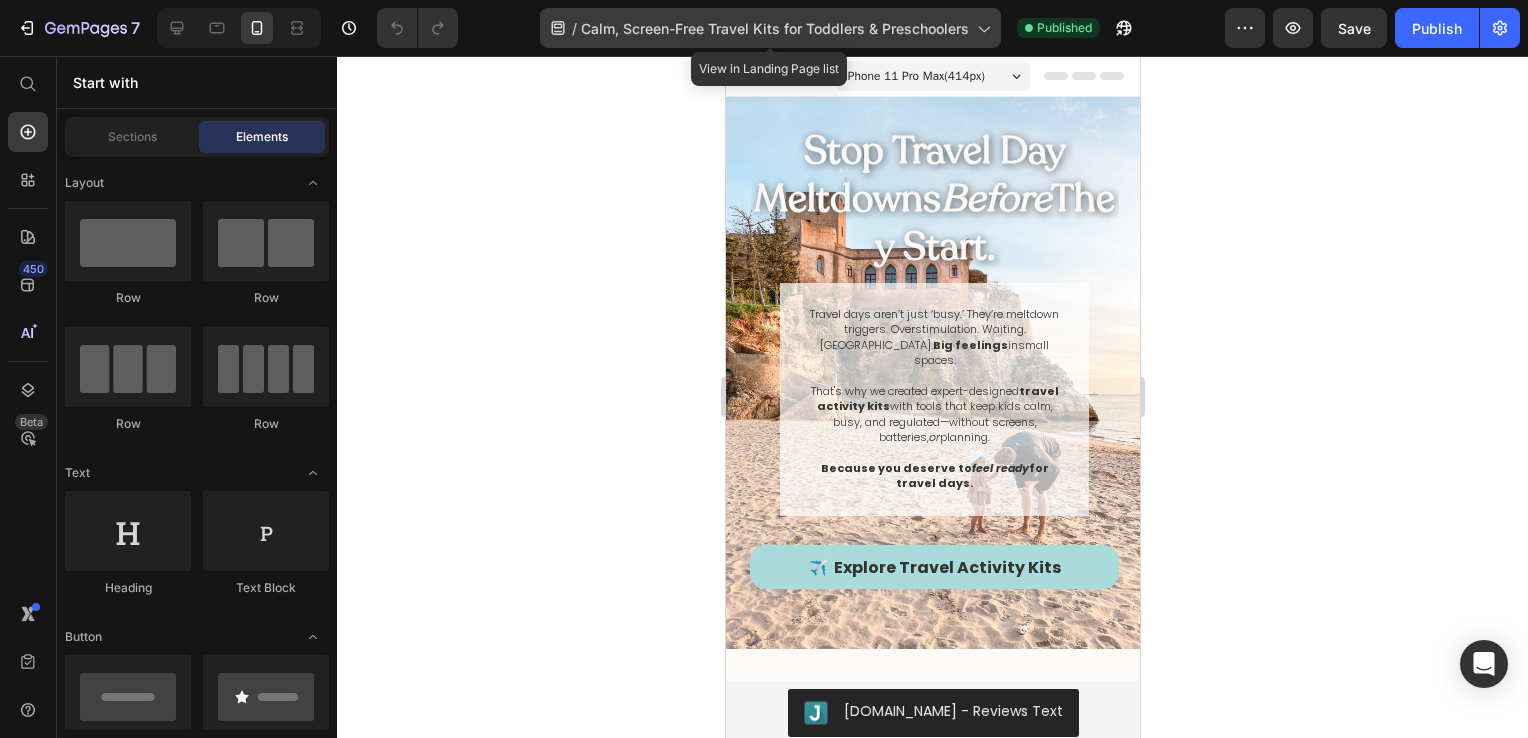 click on "/  Calm, Screen-Free Travel Kits for Toddlers & Preschoolers" 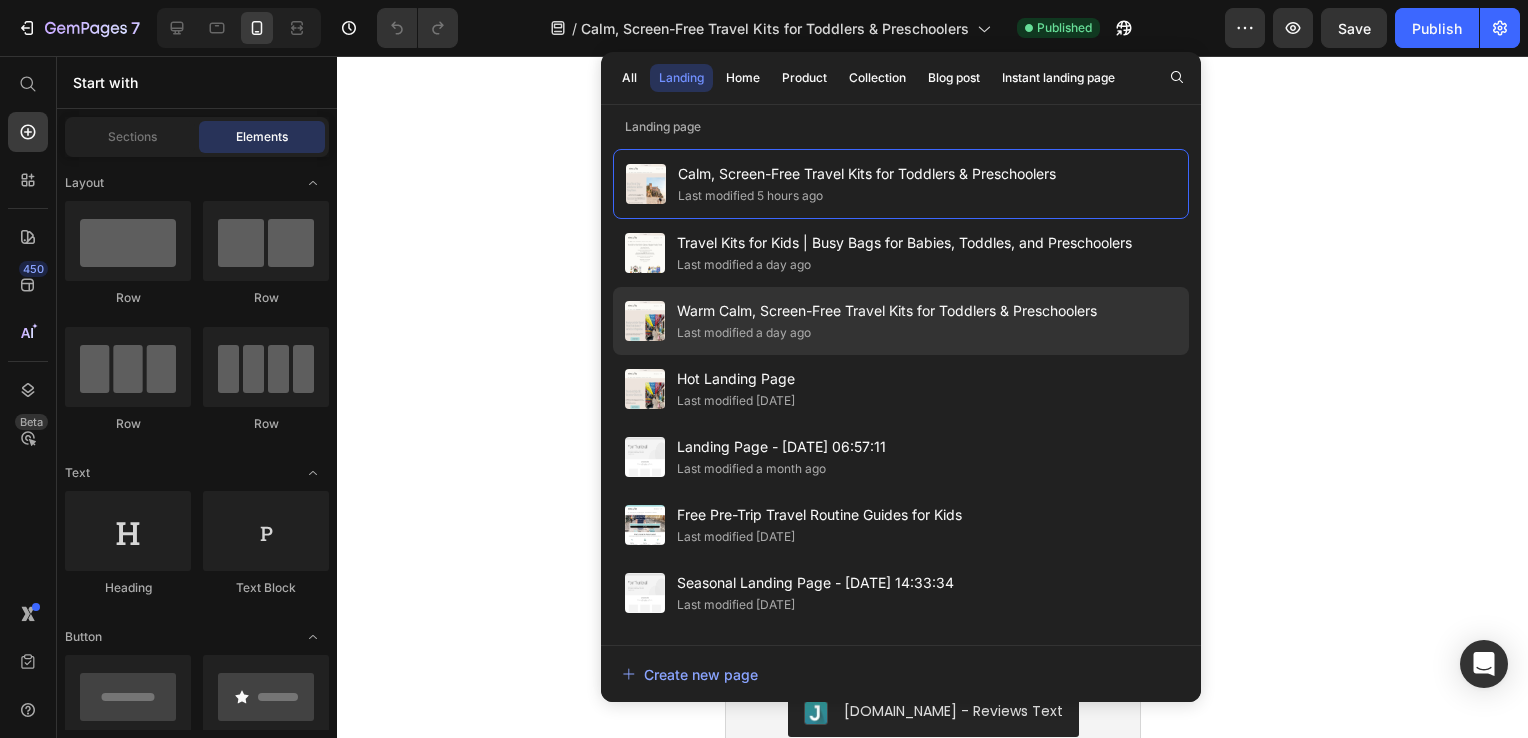 click on "Last modified a day ago" 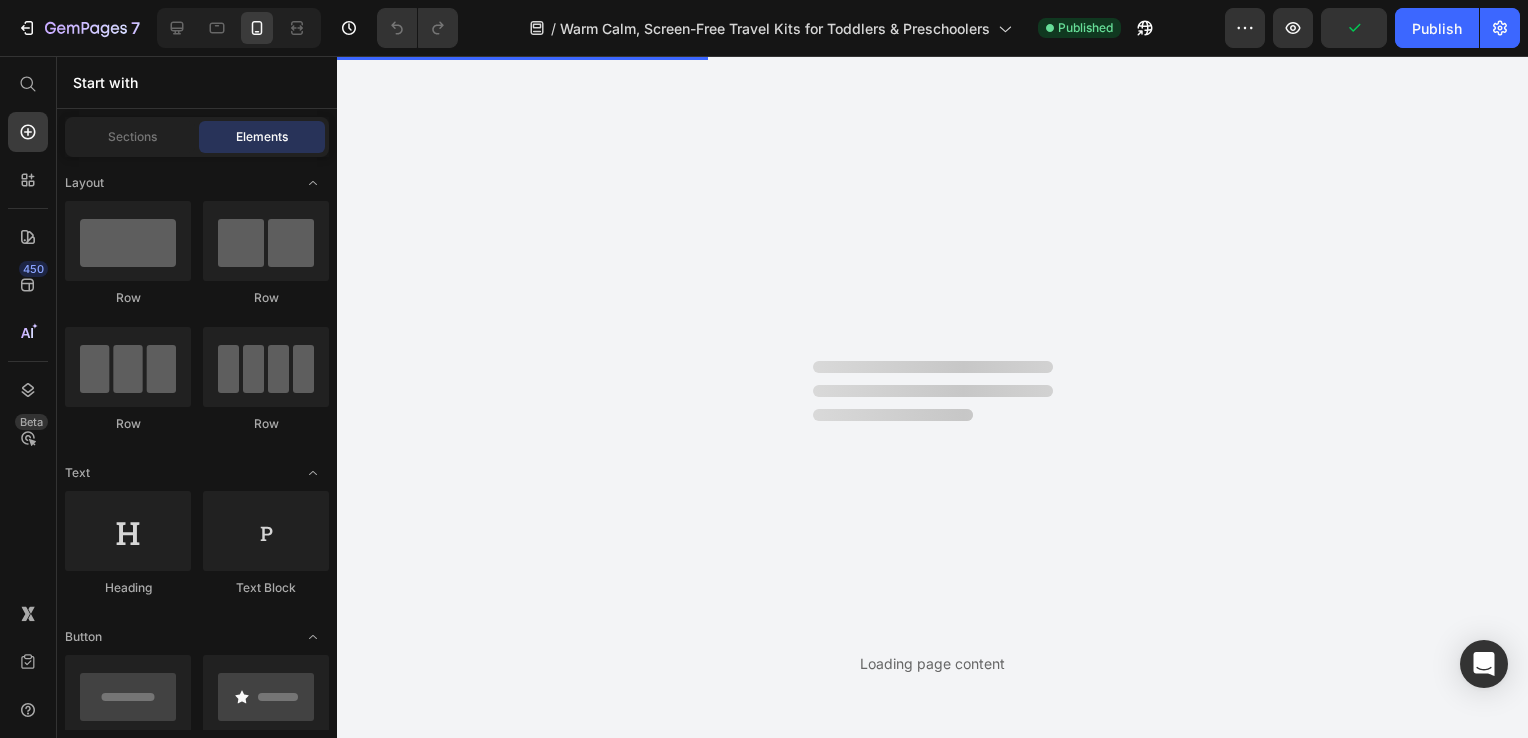 scroll, scrollTop: 0, scrollLeft: 0, axis: both 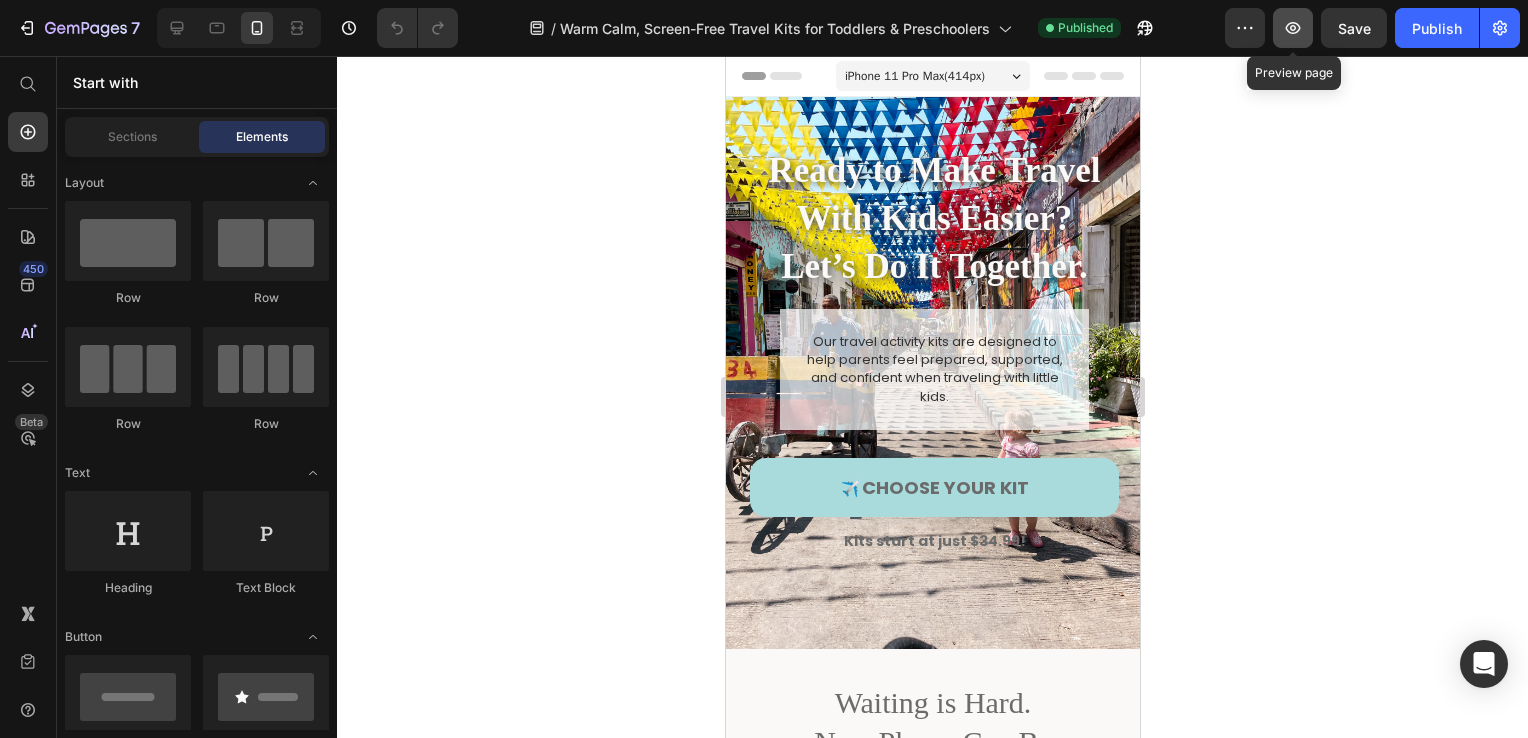 click 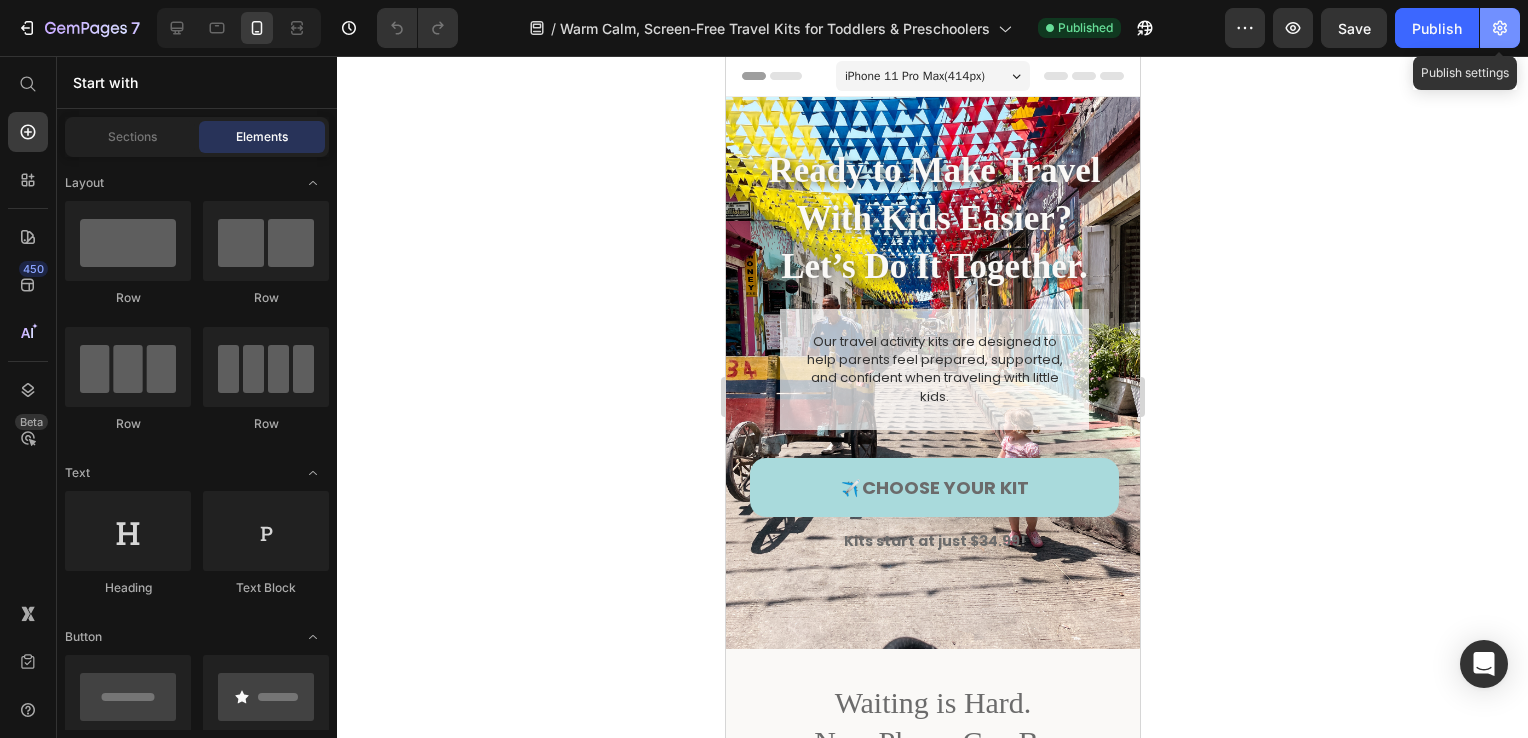 click 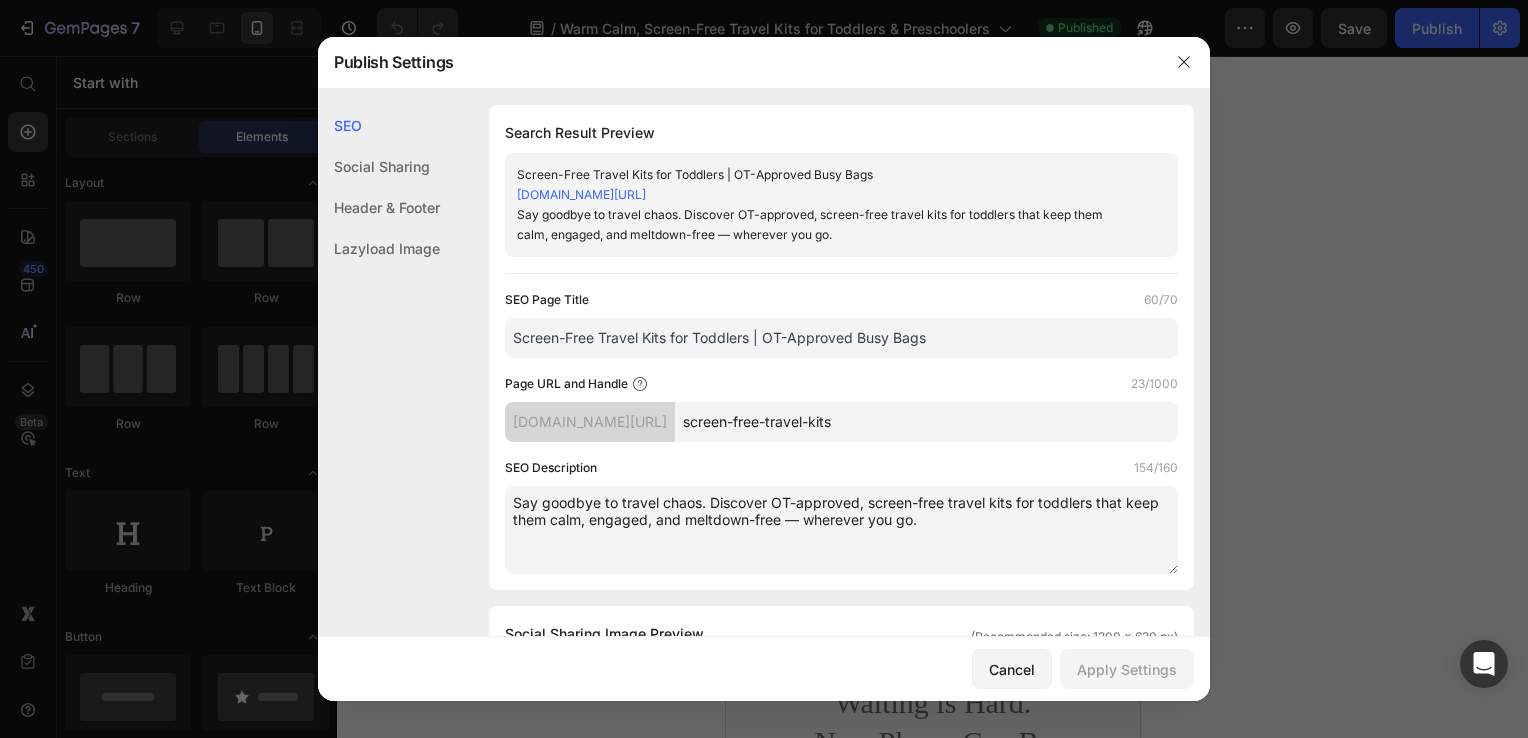 drag, startPoint x: 909, startPoint y: 419, endPoint x: 661, endPoint y: 423, distance: 248.03226 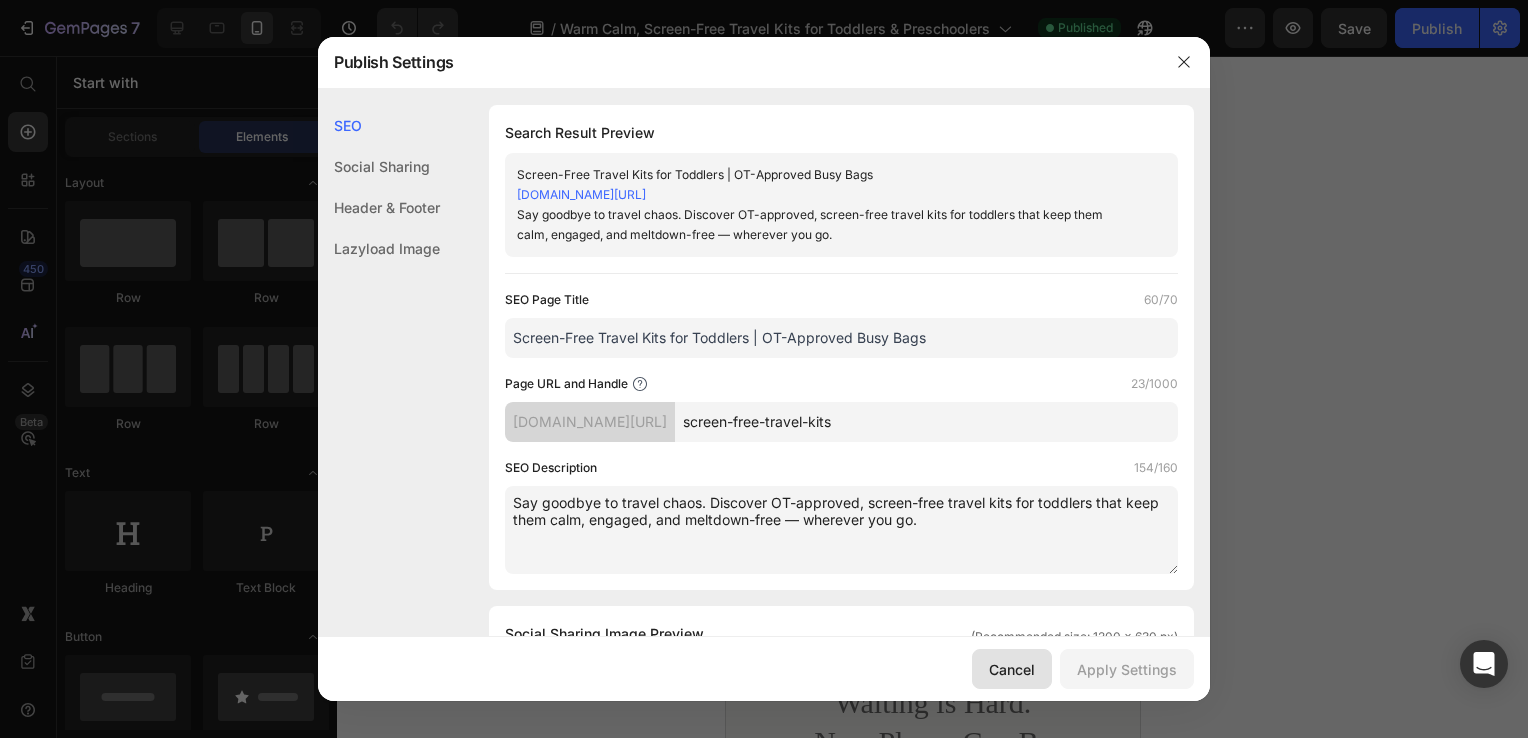 click on "Cancel" at bounding box center [1012, 669] 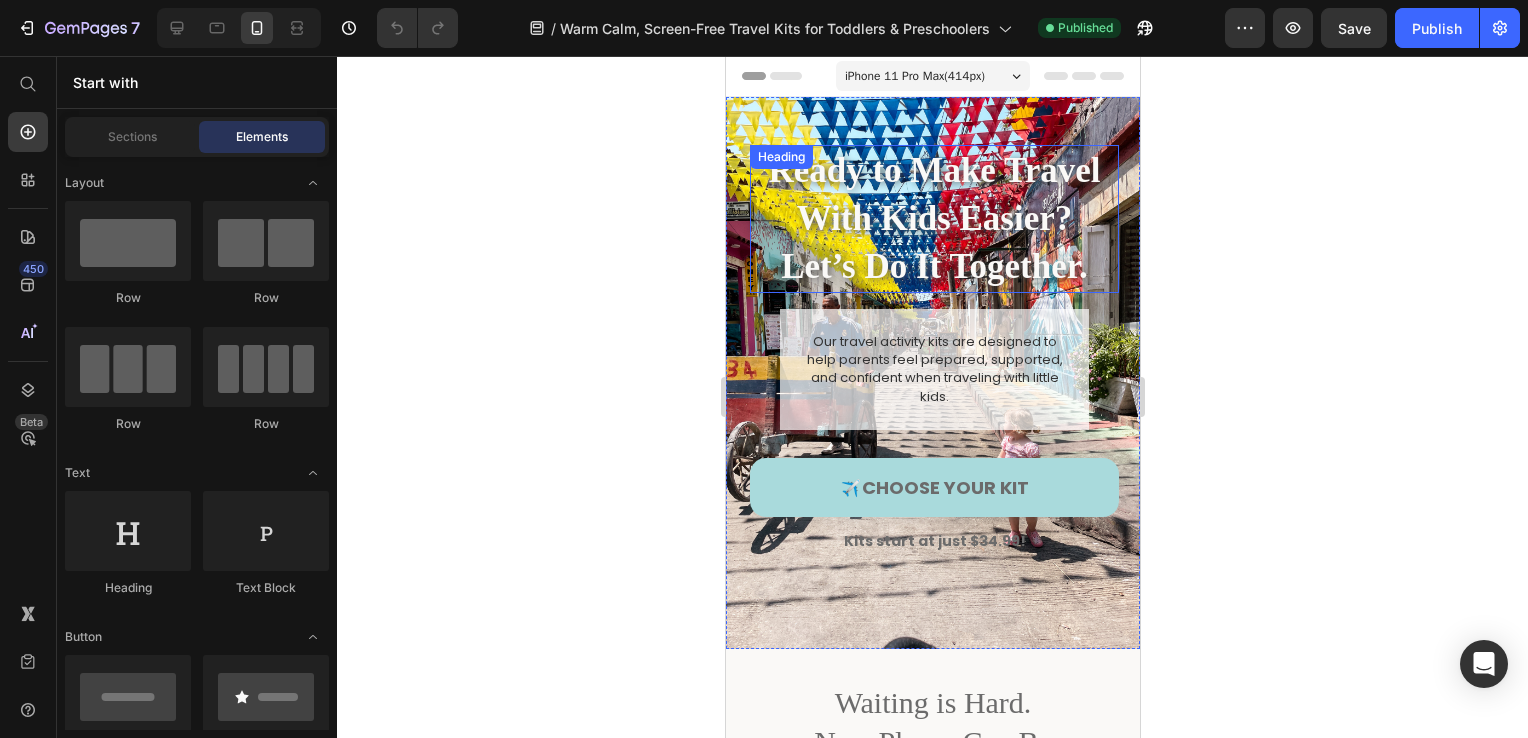 click on "Ready to Make Travel With Kids Easier?  Let’s Do It Together." at bounding box center (933, 219) 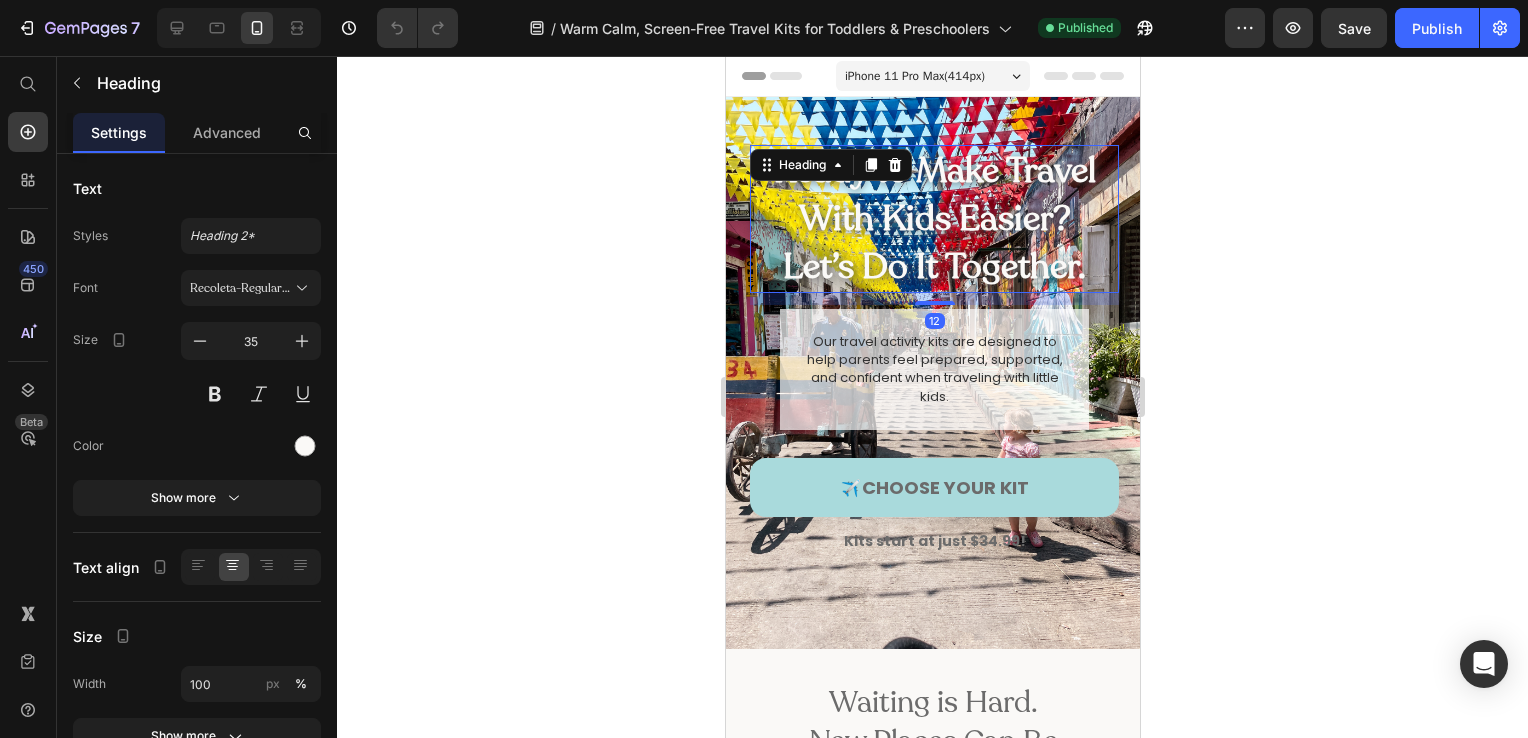 click 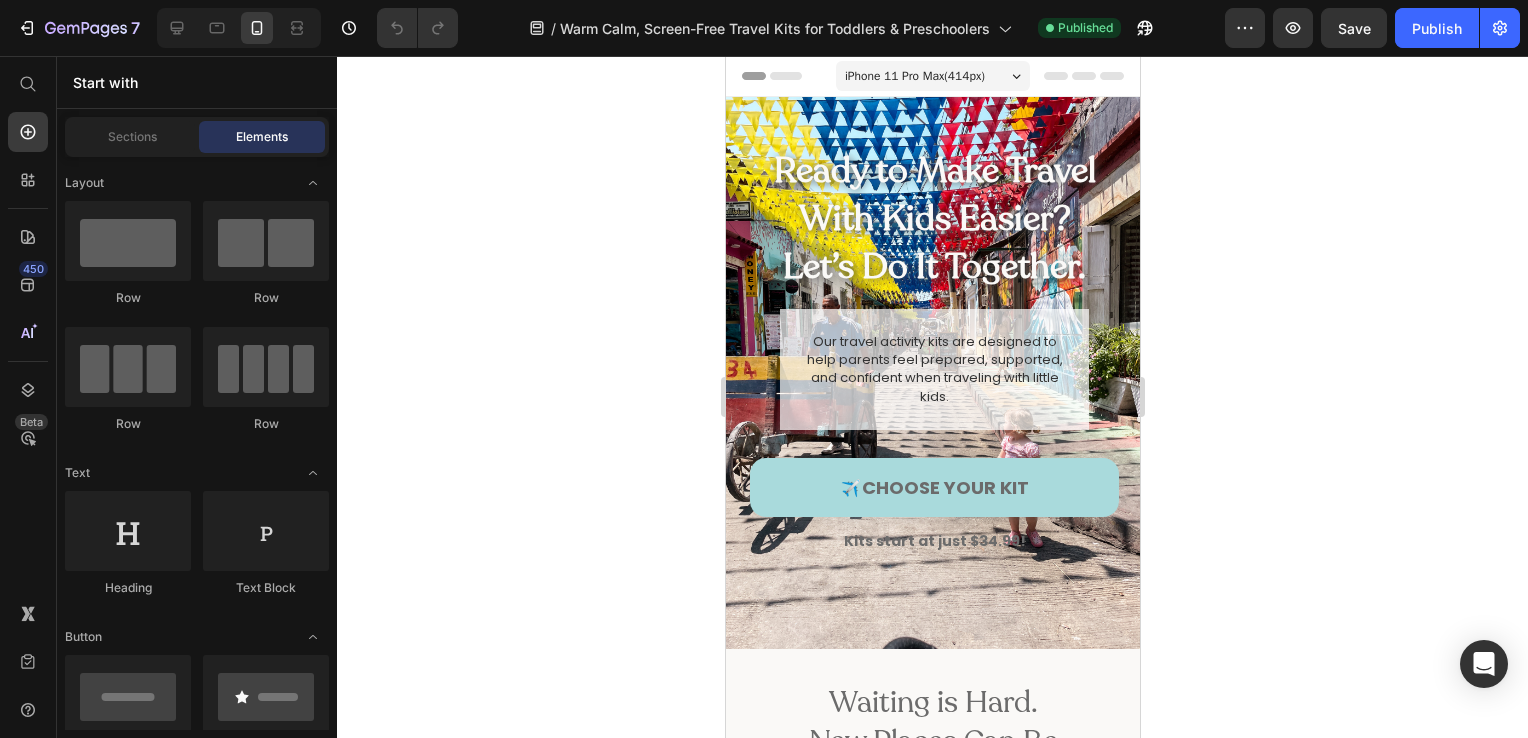 click 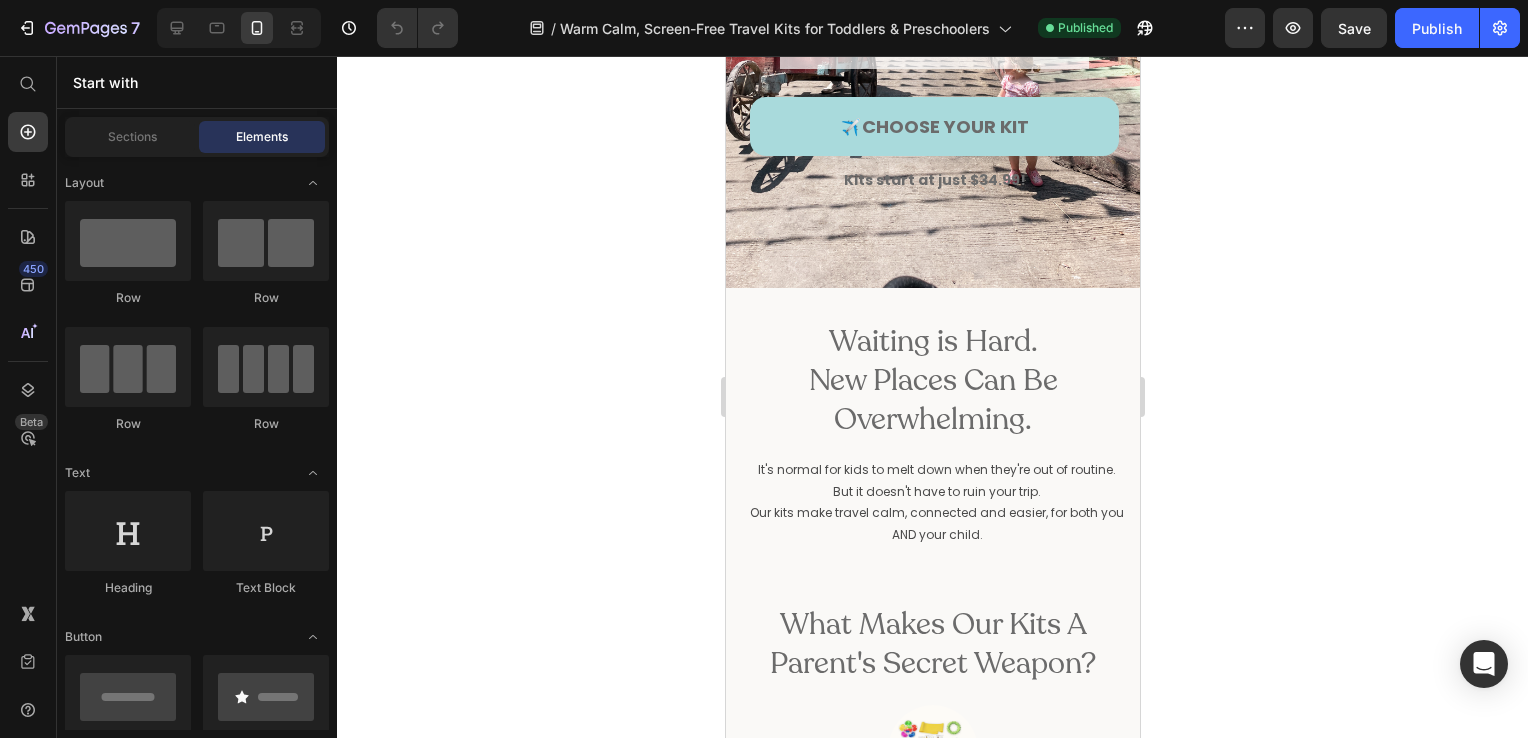 scroll, scrollTop: 365, scrollLeft: 0, axis: vertical 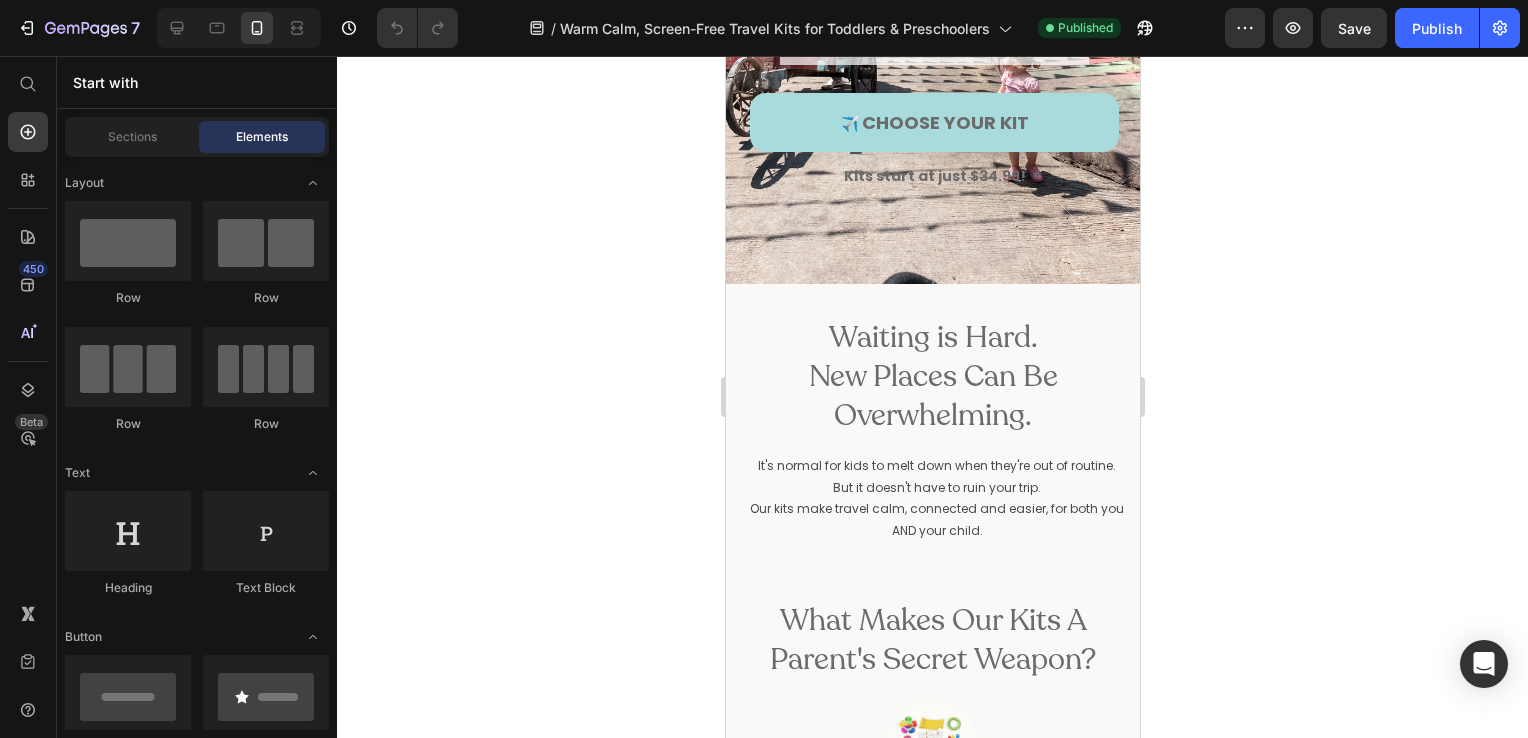click 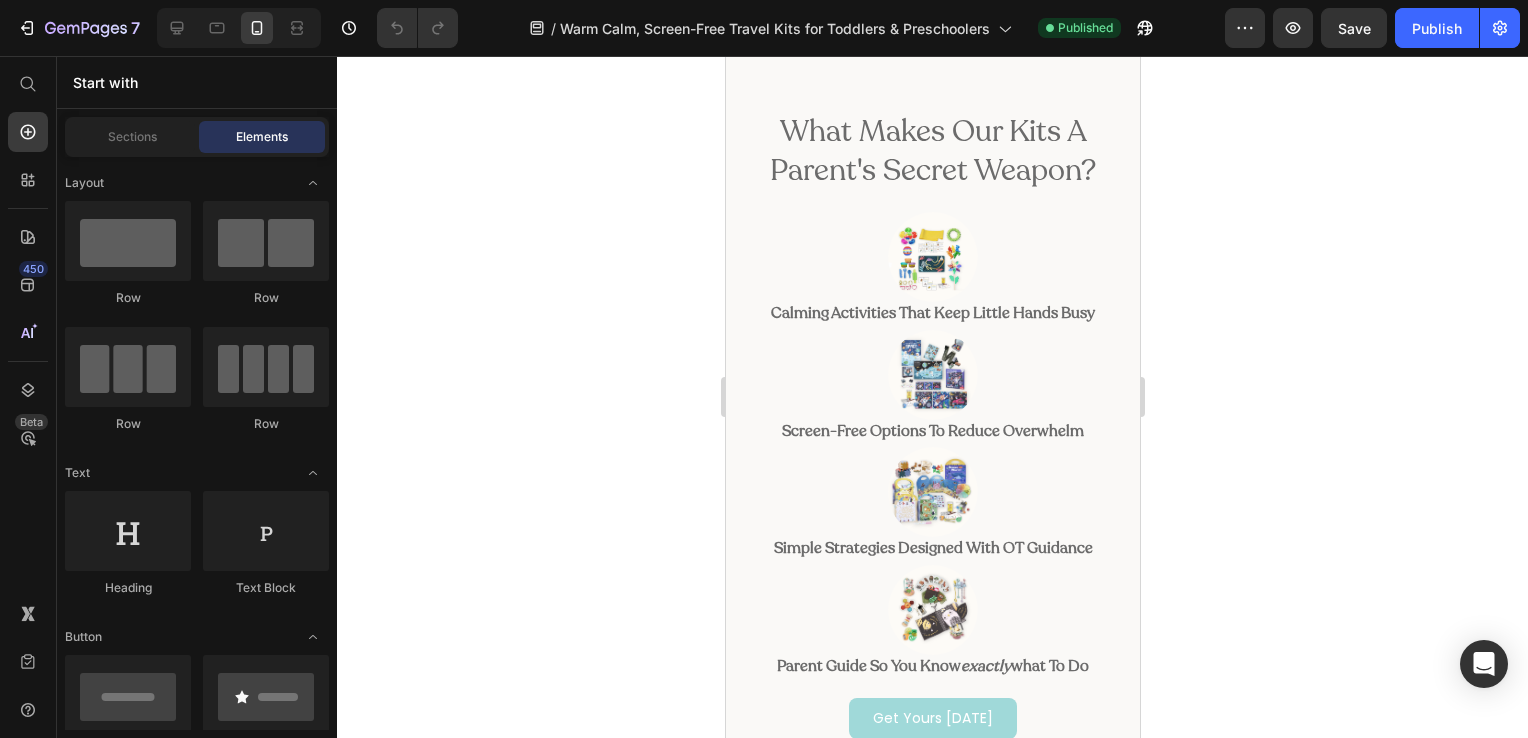 scroll, scrollTop: 857, scrollLeft: 0, axis: vertical 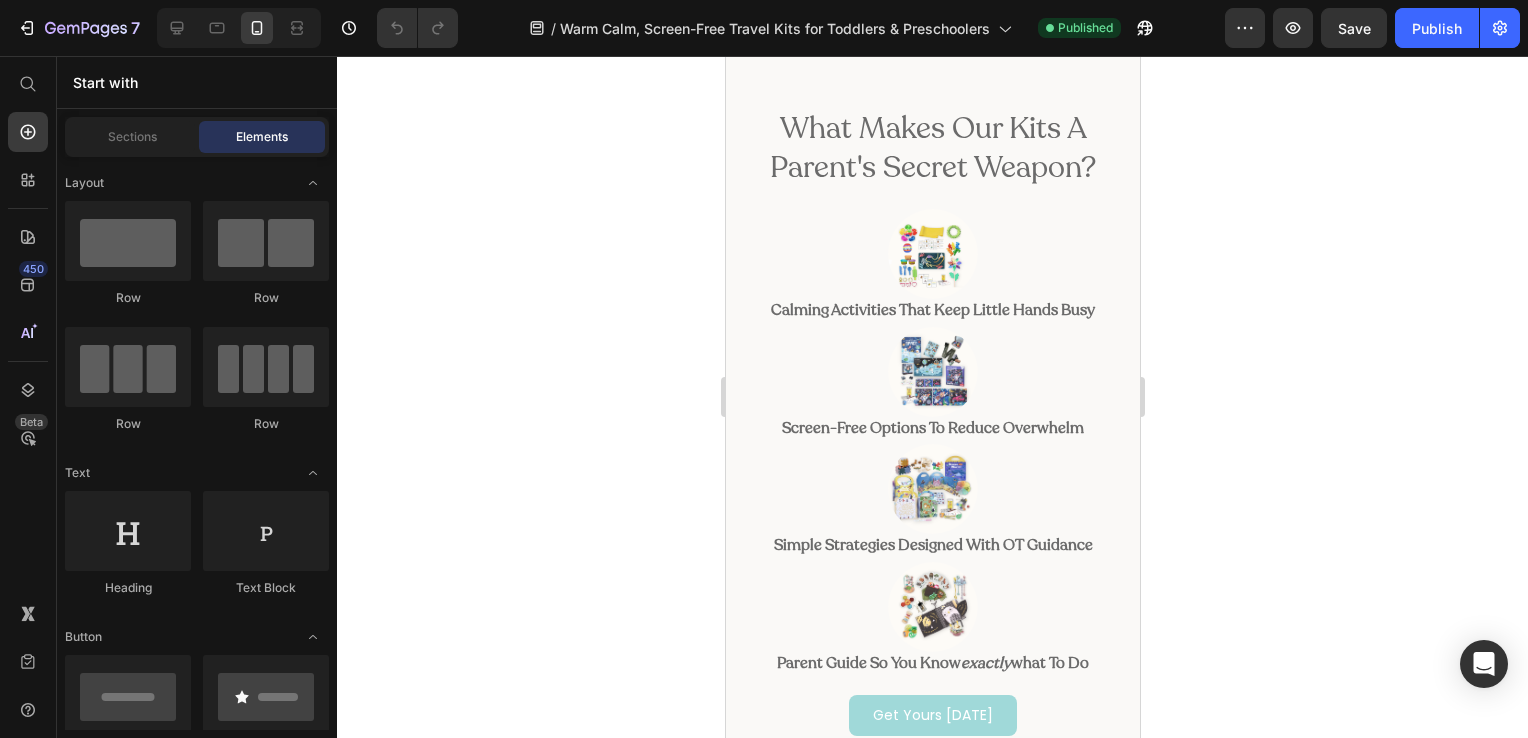 drag, startPoint x: 358, startPoint y: 87, endPoint x: 1256, endPoint y: 237, distance: 910.44165 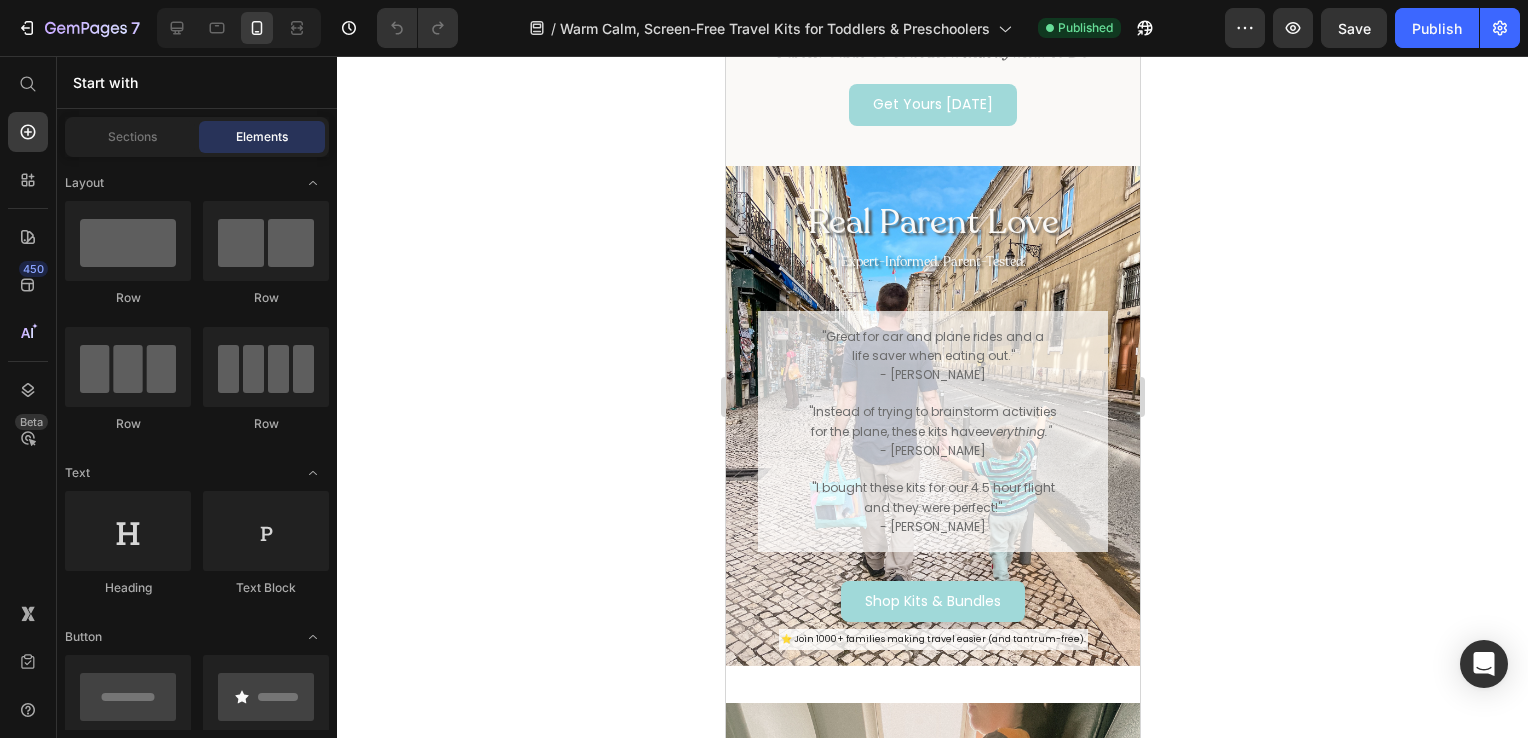 scroll, scrollTop: 1456, scrollLeft: 0, axis: vertical 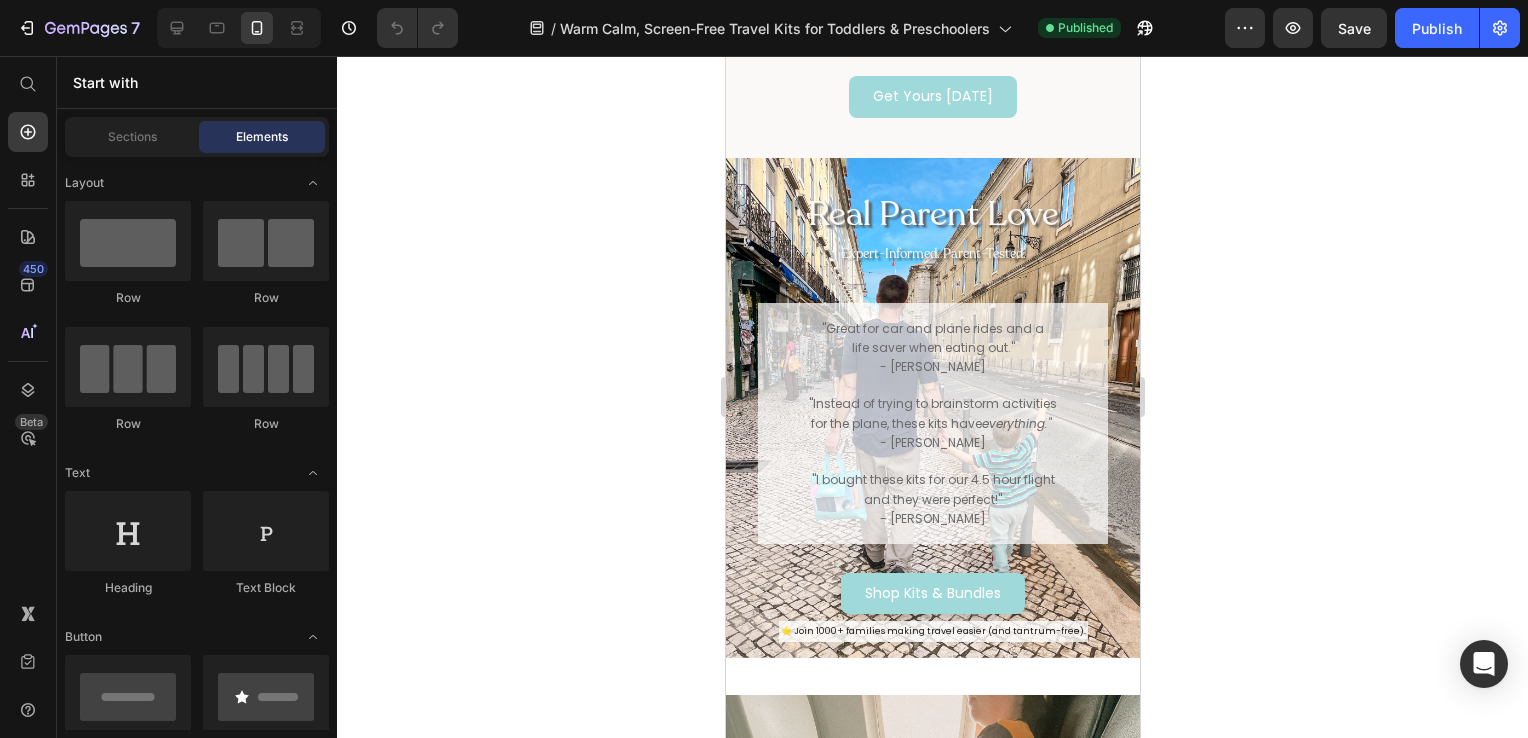 click 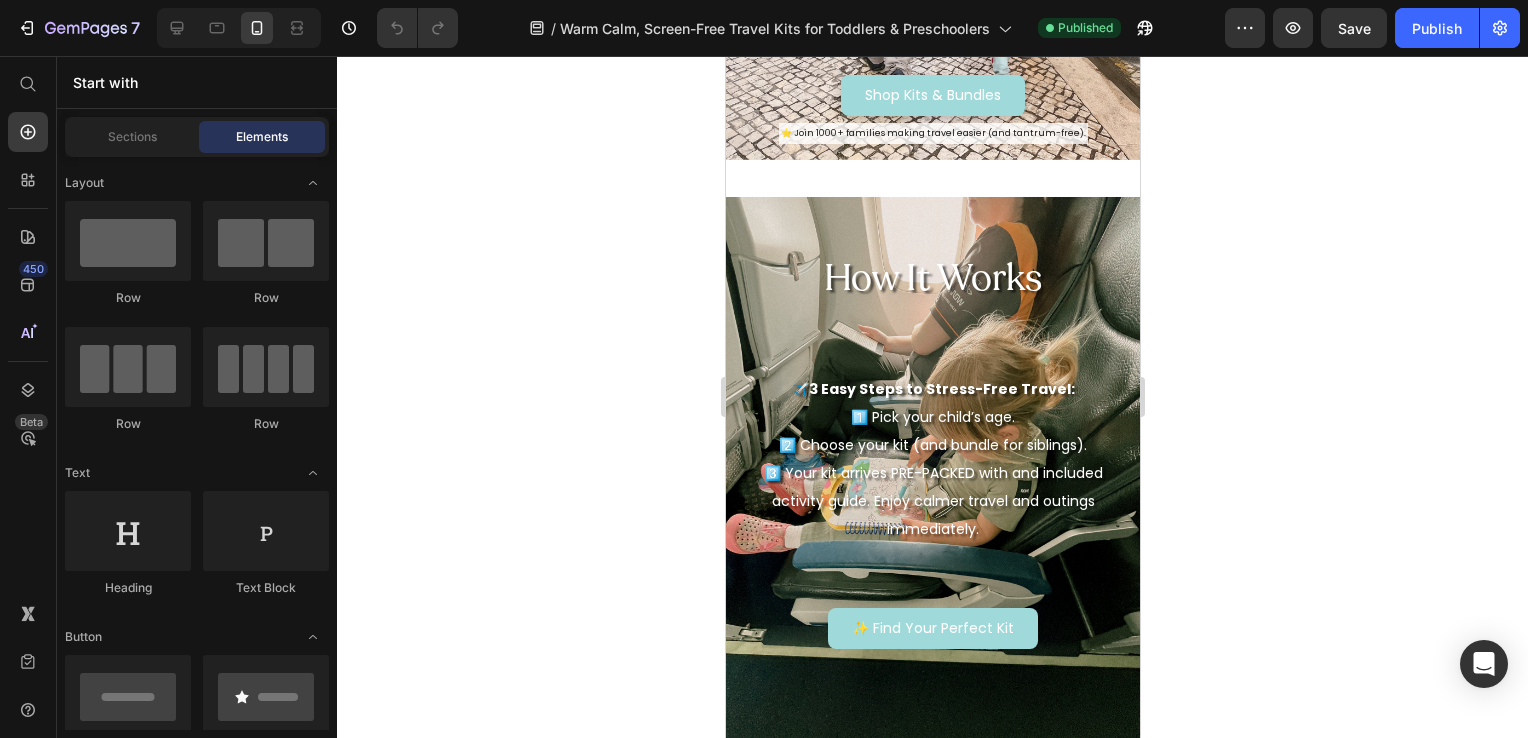 scroll, scrollTop: 2026, scrollLeft: 0, axis: vertical 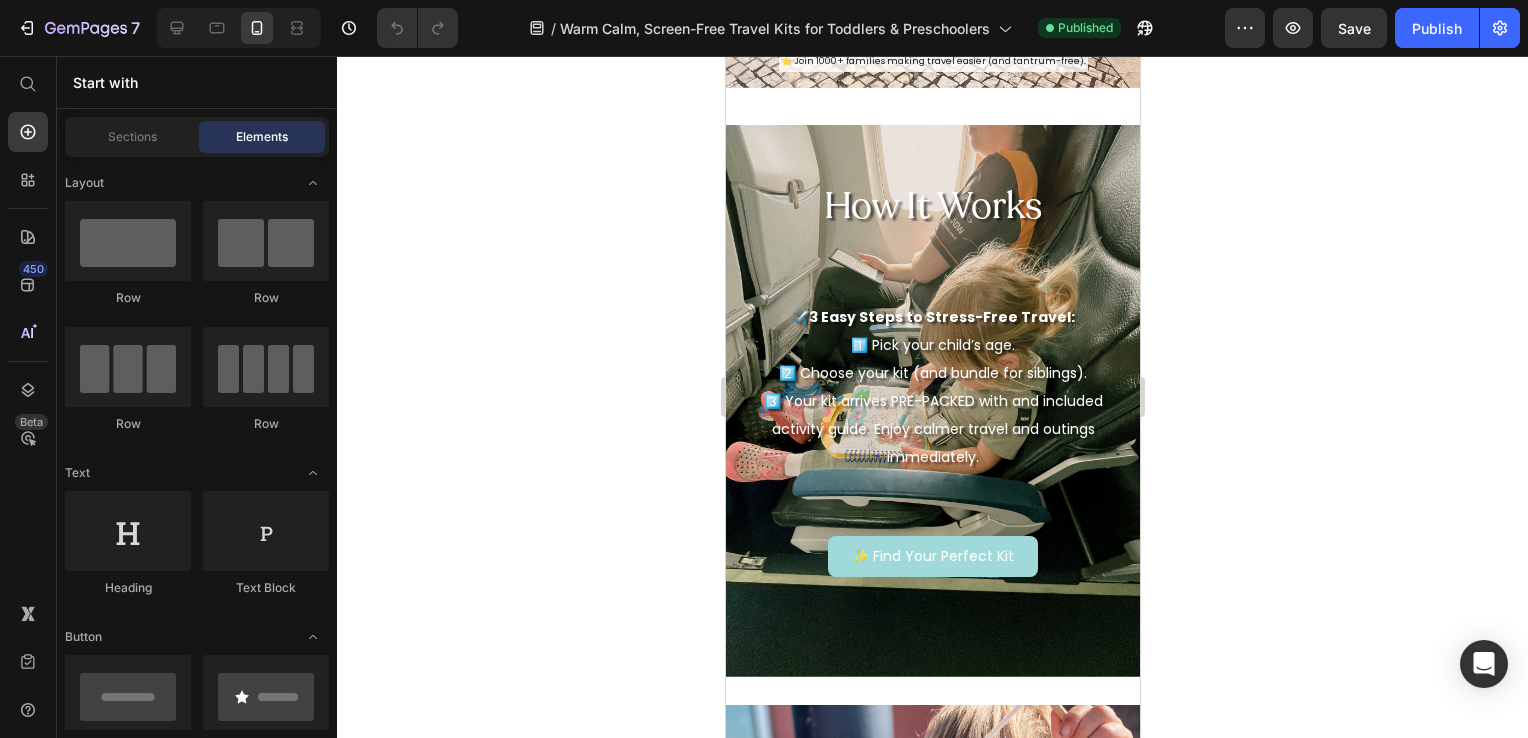 drag, startPoint x: 1127, startPoint y: 351, endPoint x: 1869, endPoint y: 509, distance: 758.6356 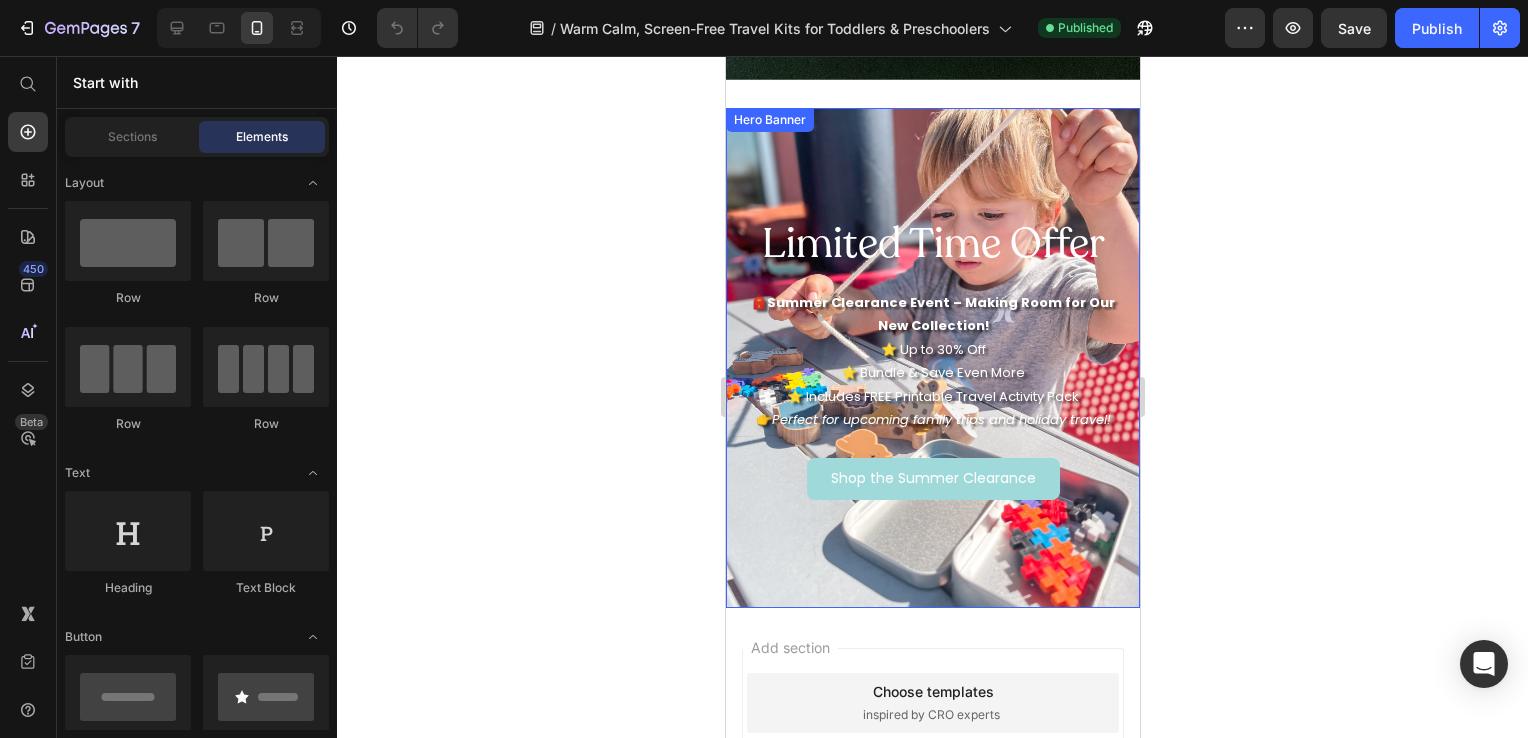 click 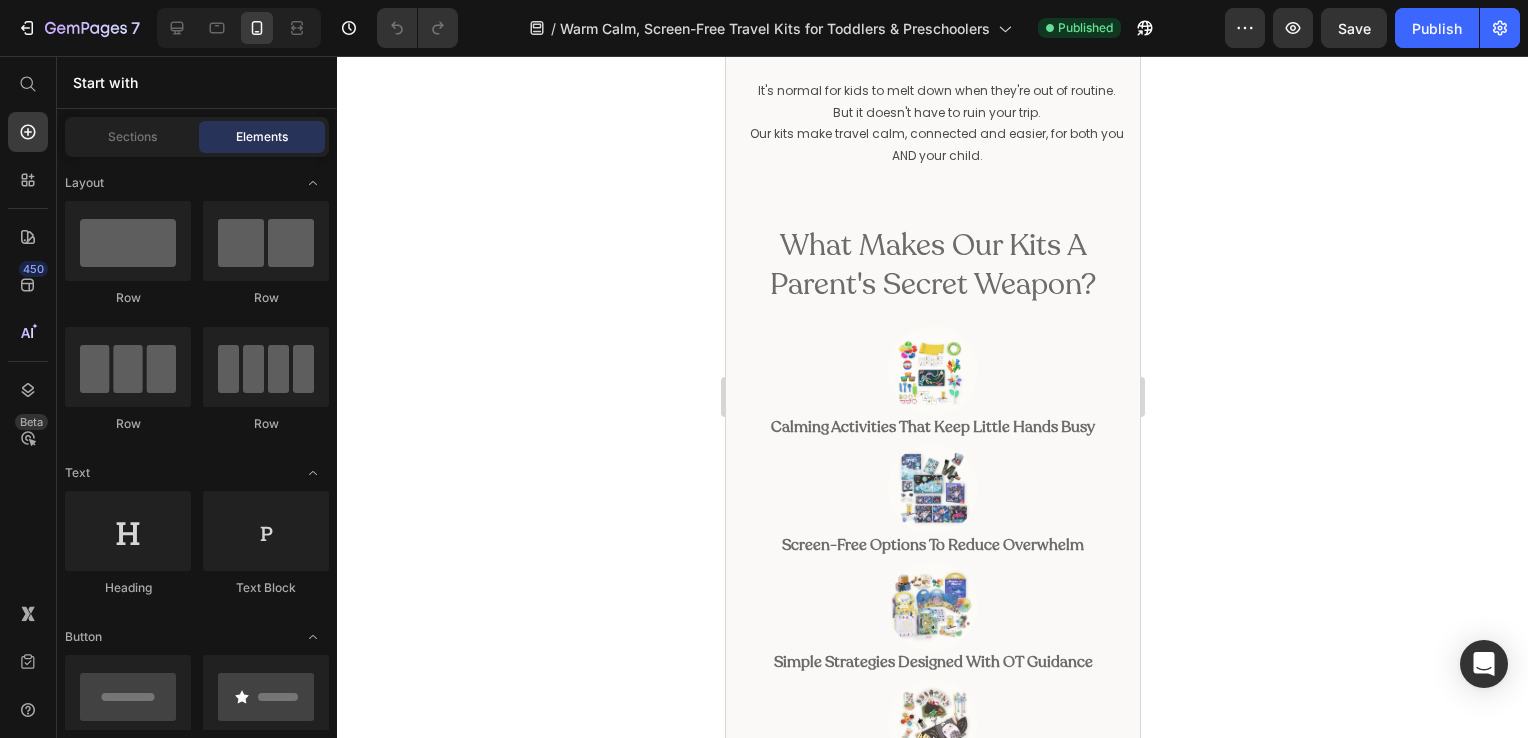 scroll, scrollTop: 0, scrollLeft: 0, axis: both 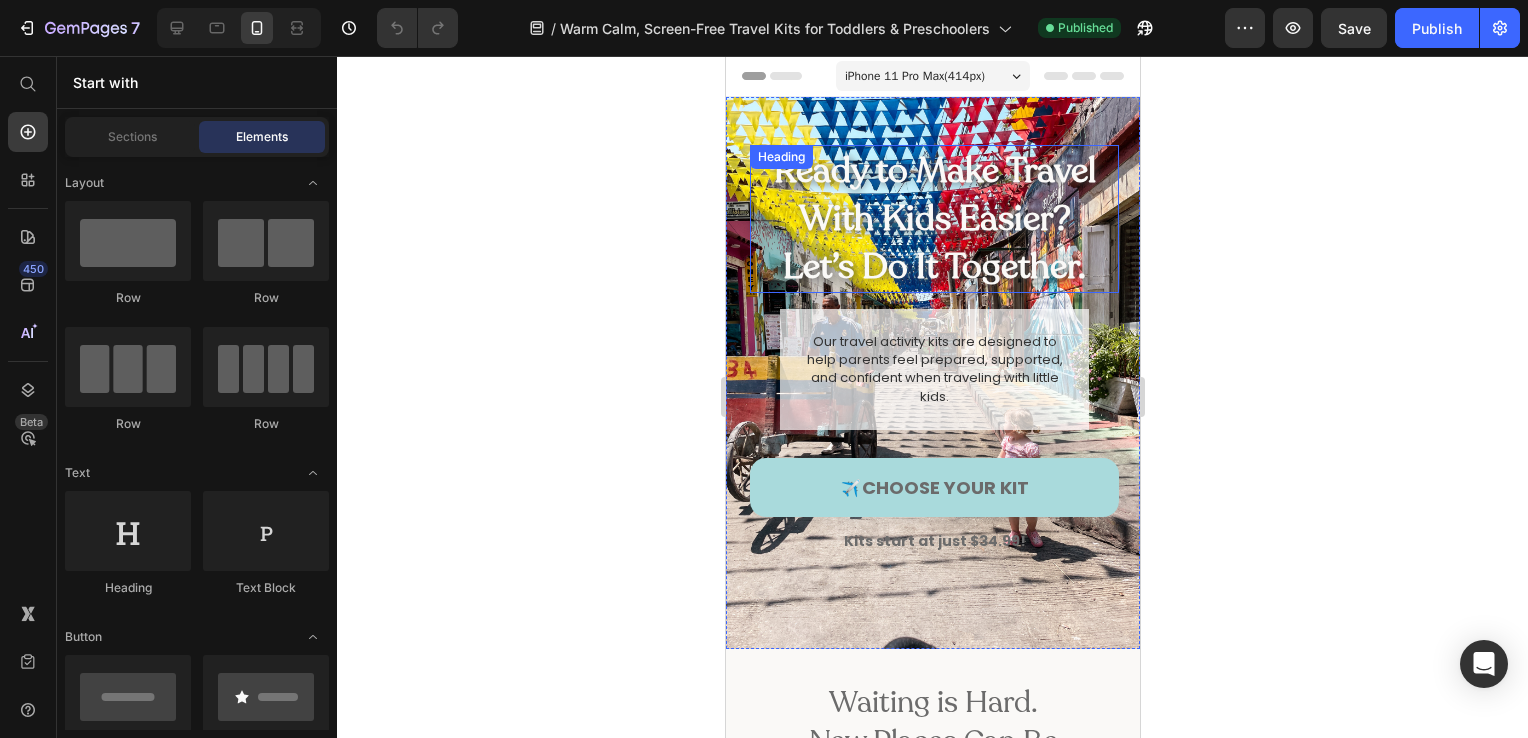 click on "Ready to Make Travel With Kids Easier?  Let’s Do It Together." at bounding box center (933, 219) 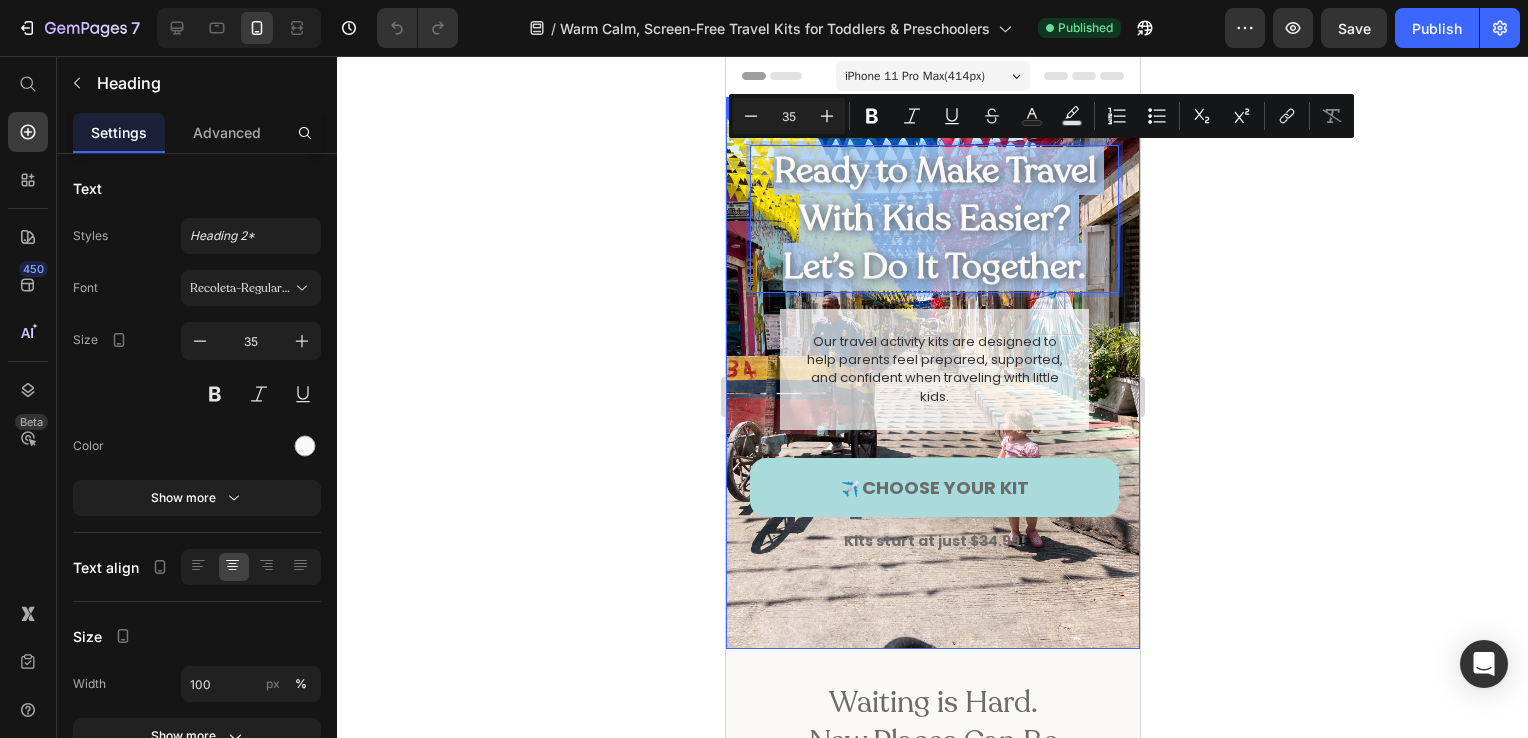 drag, startPoint x: 1079, startPoint y: 274, endPoint x: 737, endPoint y: 167, distance: 358.3476 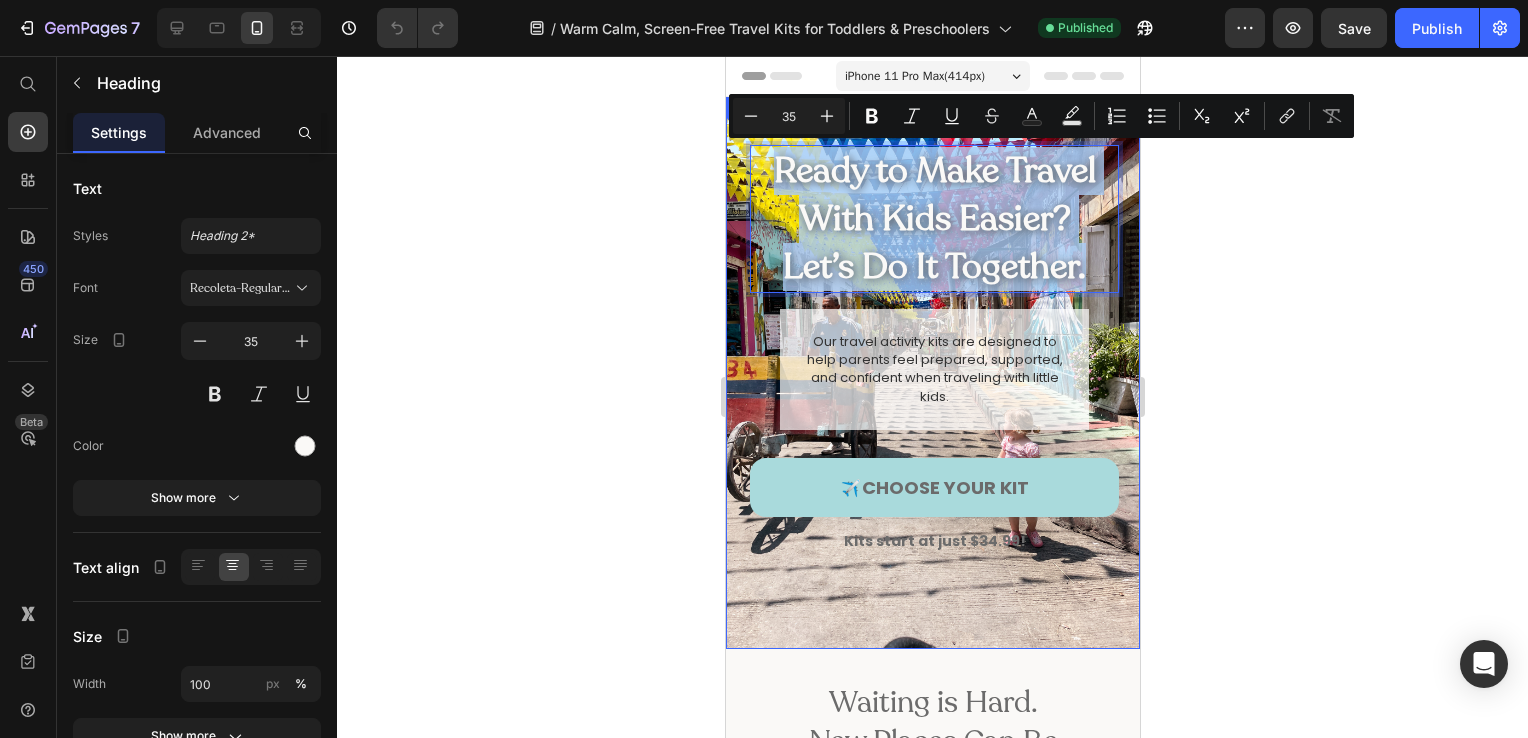 click on "Ready to Make Travel With Kids Easier?  Let’s Do It Together. Heading   12 Our travel activity kits are designed to help parents feel prepared, supported, and confident when traveling with little kids.  Text Block ✈️  choose your kit Button Kits start at just $34.99! Text Block Image" at bounding box center [932, 334] 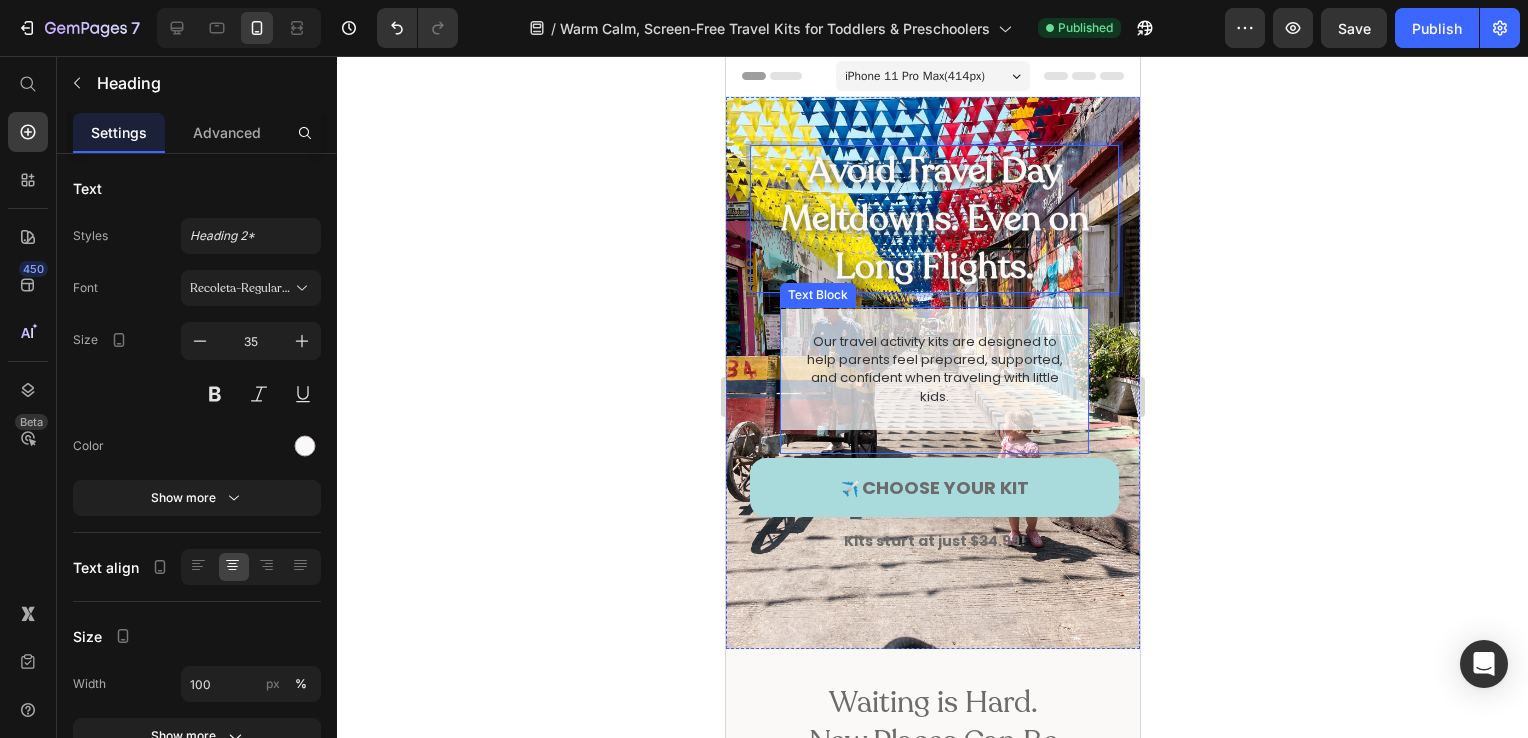 click on "Our travel activity kits are designed to help parents feel prepared, supported, and confident when traveling with little kids." at bounding box center [933, 369] 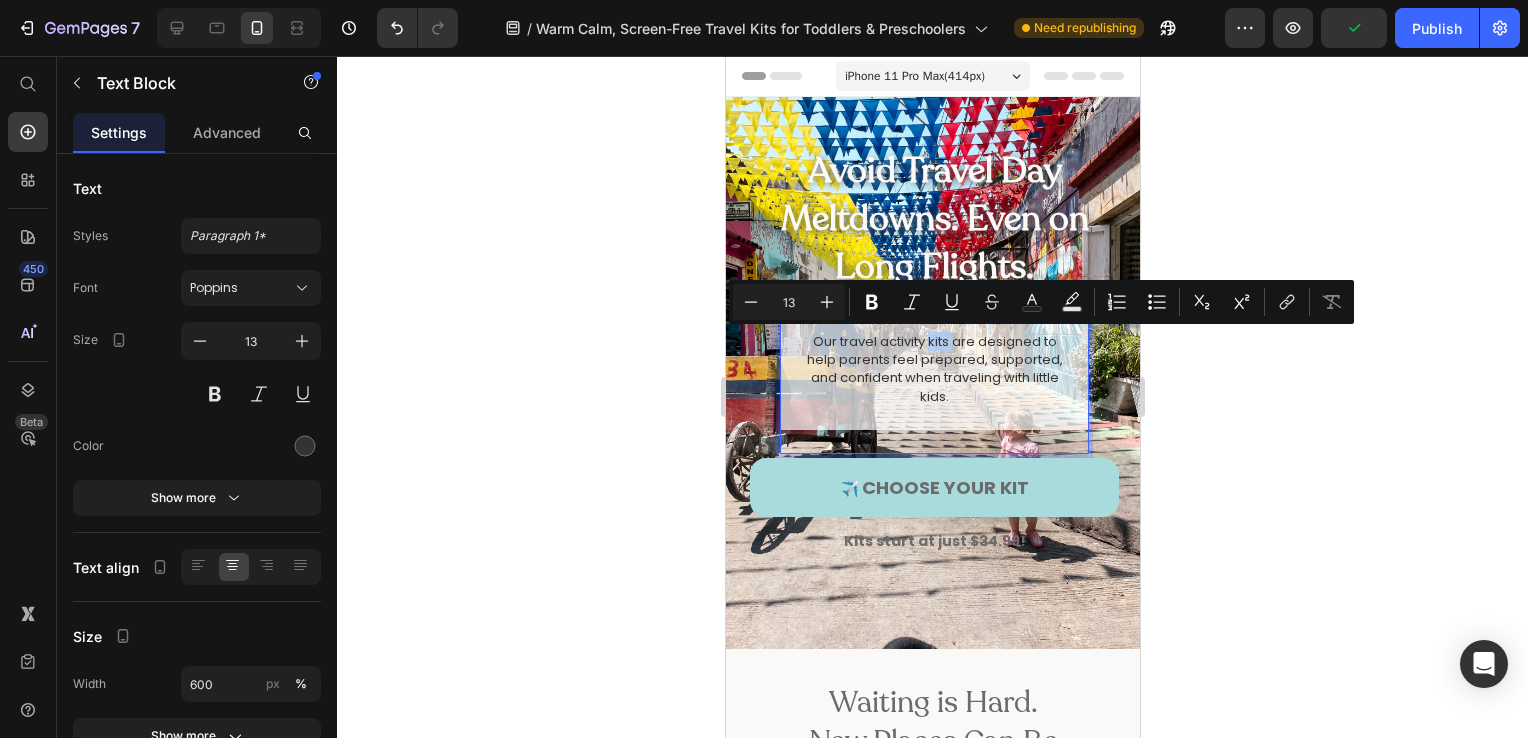 drag, startPoint x: 1010, startPoint y: 403, endPoint x: 786, endPoint y: 334, distance: 234.38643 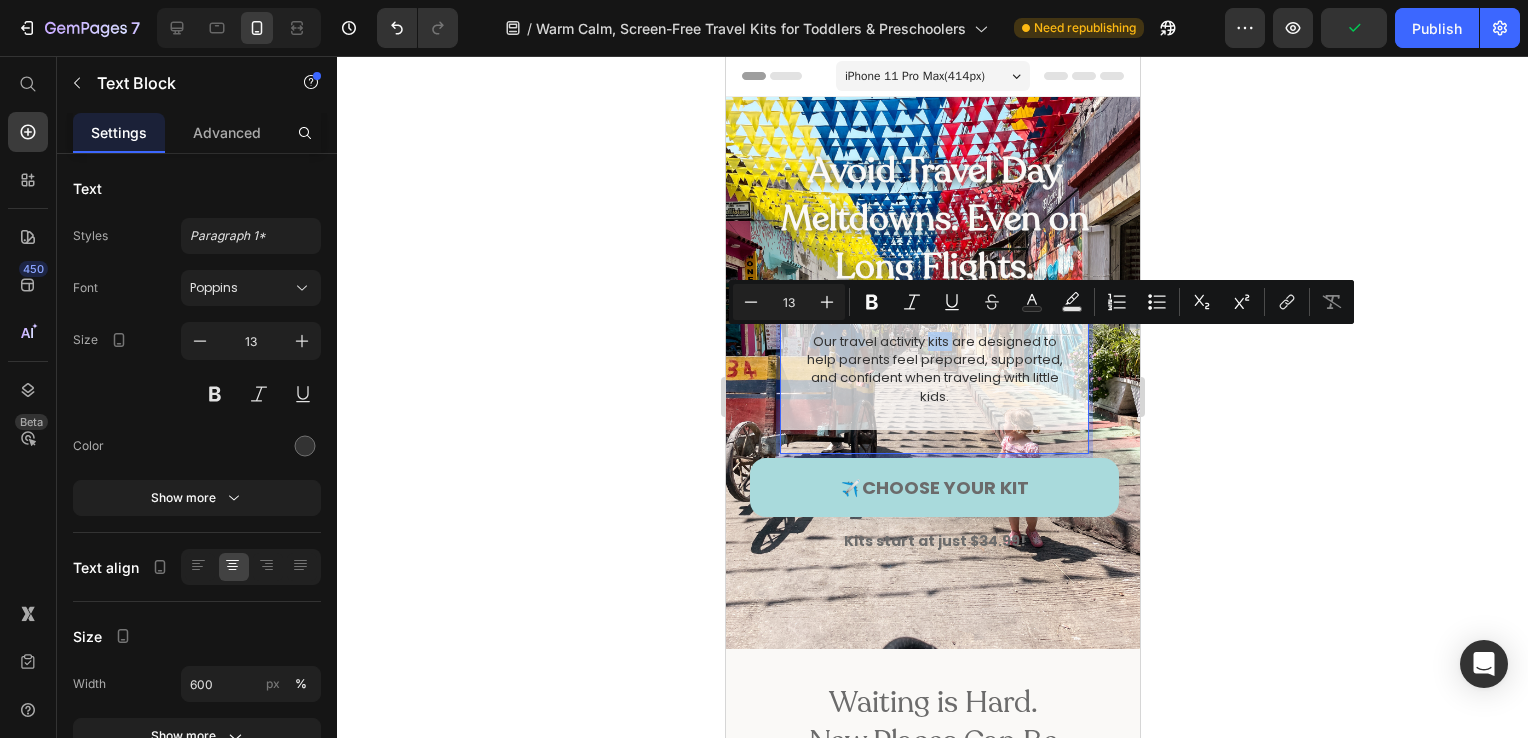 click on "Our travel activity kits are designed to help parents feel prepared, supported, and confident when traveling with little kids." at bounding box center (933, 369) 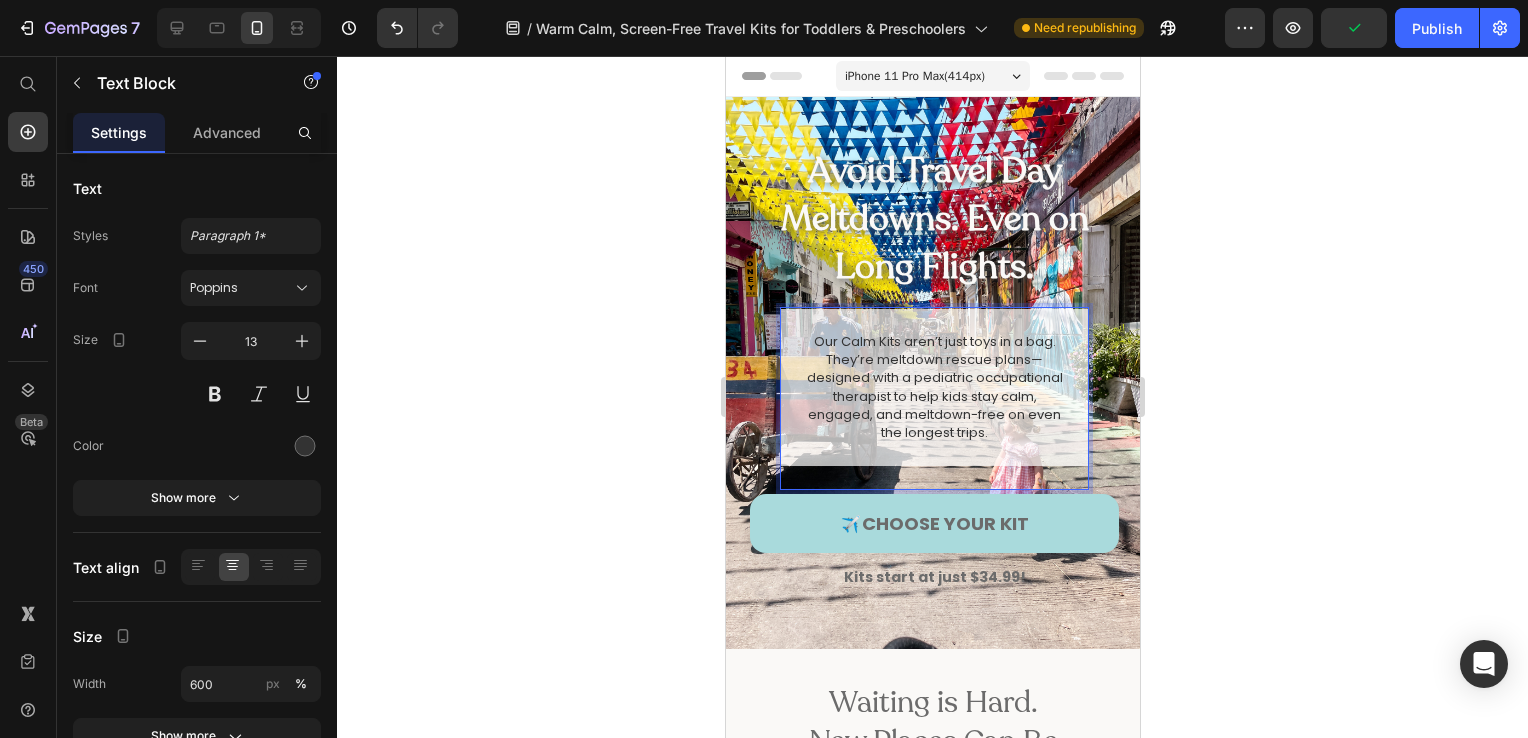 click on "Our Calm Kits aren’t just toys in a bag. They’re meltdown rescue plans—designed with a pediatric occupational therapist to help kids stay calm, engaged, and meltdown-free on even the longest trips." at bounding box center [933, 387] 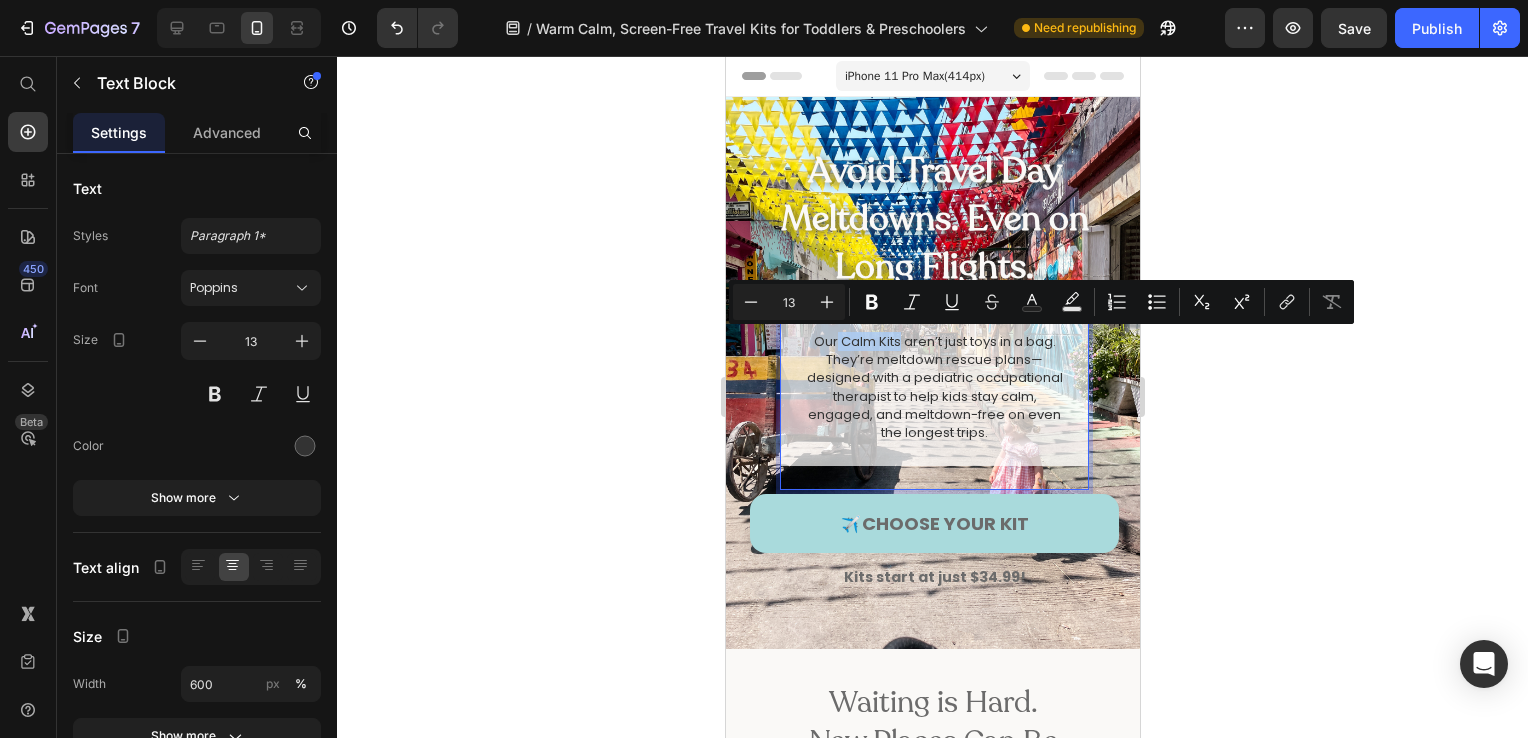 drag, startPoint x: 905, startPoint y: 342, endPoint x: 841, endPoint y: 343, distance: 64.00781 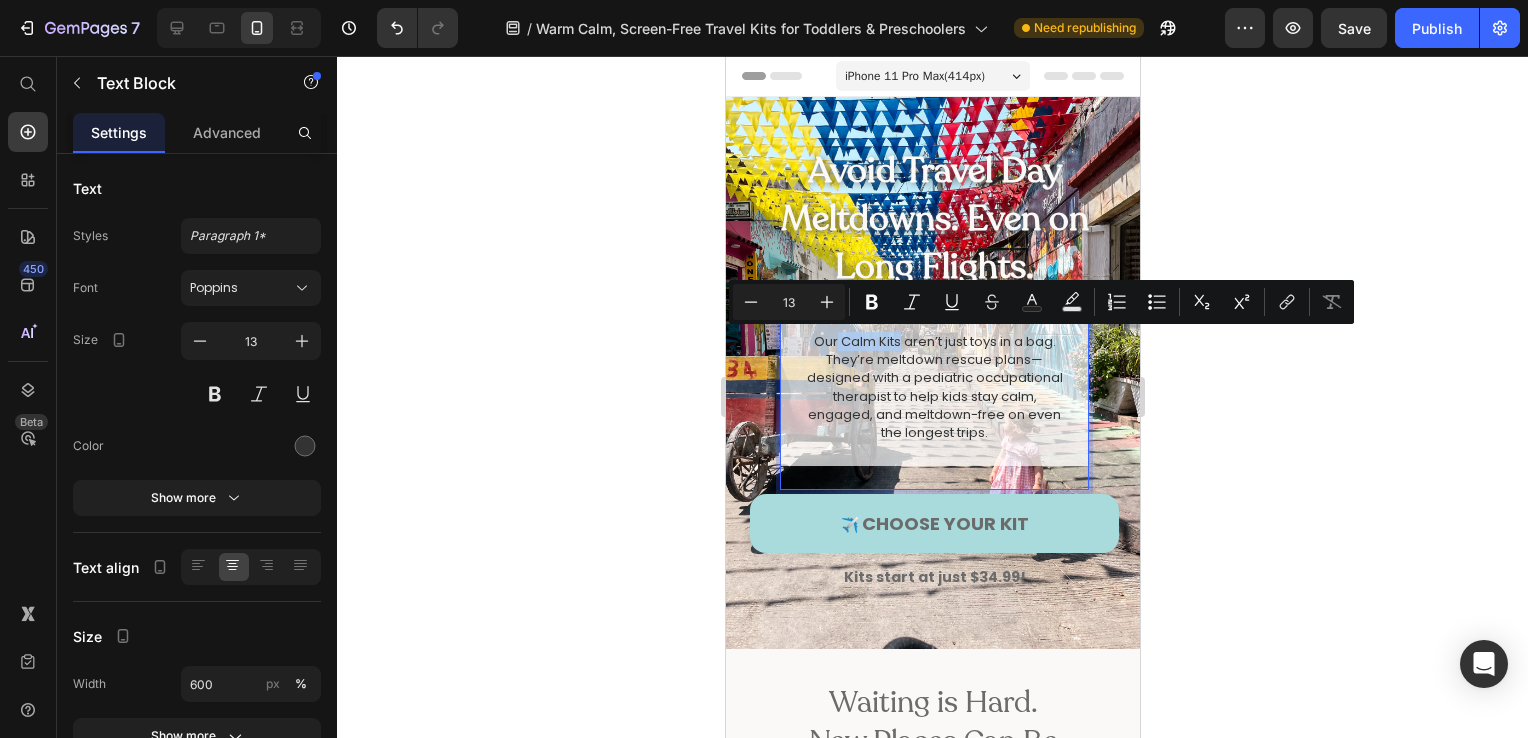 click on "Our Calm Kits aren’t just toys in a bag. They’re meltdown rescue plans—designed with a pediatric occupational therapist to help kids stay calm, engaged, and meltdown-free on even the longest trips." at bounding box center (933, 387) 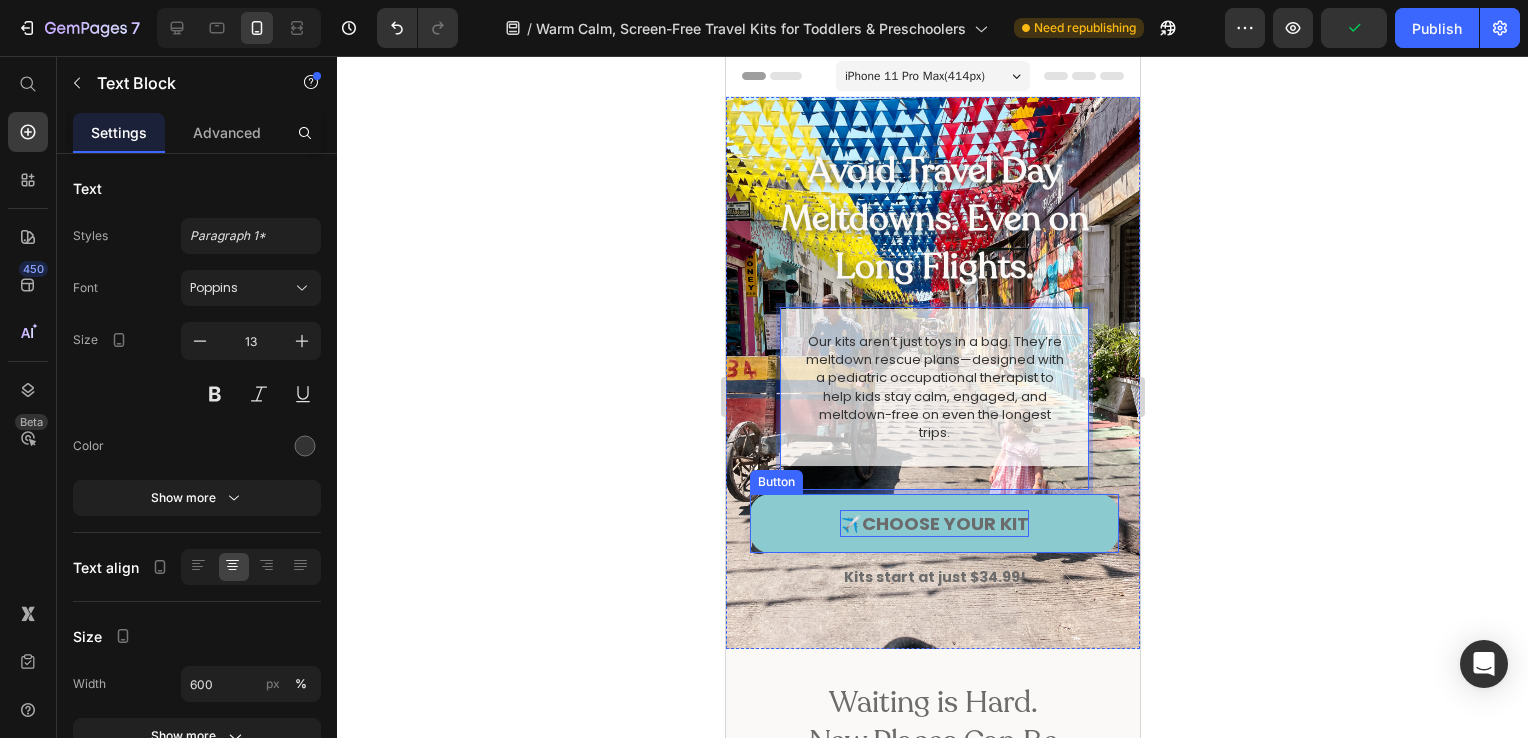 click on "choose your kit" at bounding box center [944, 523] 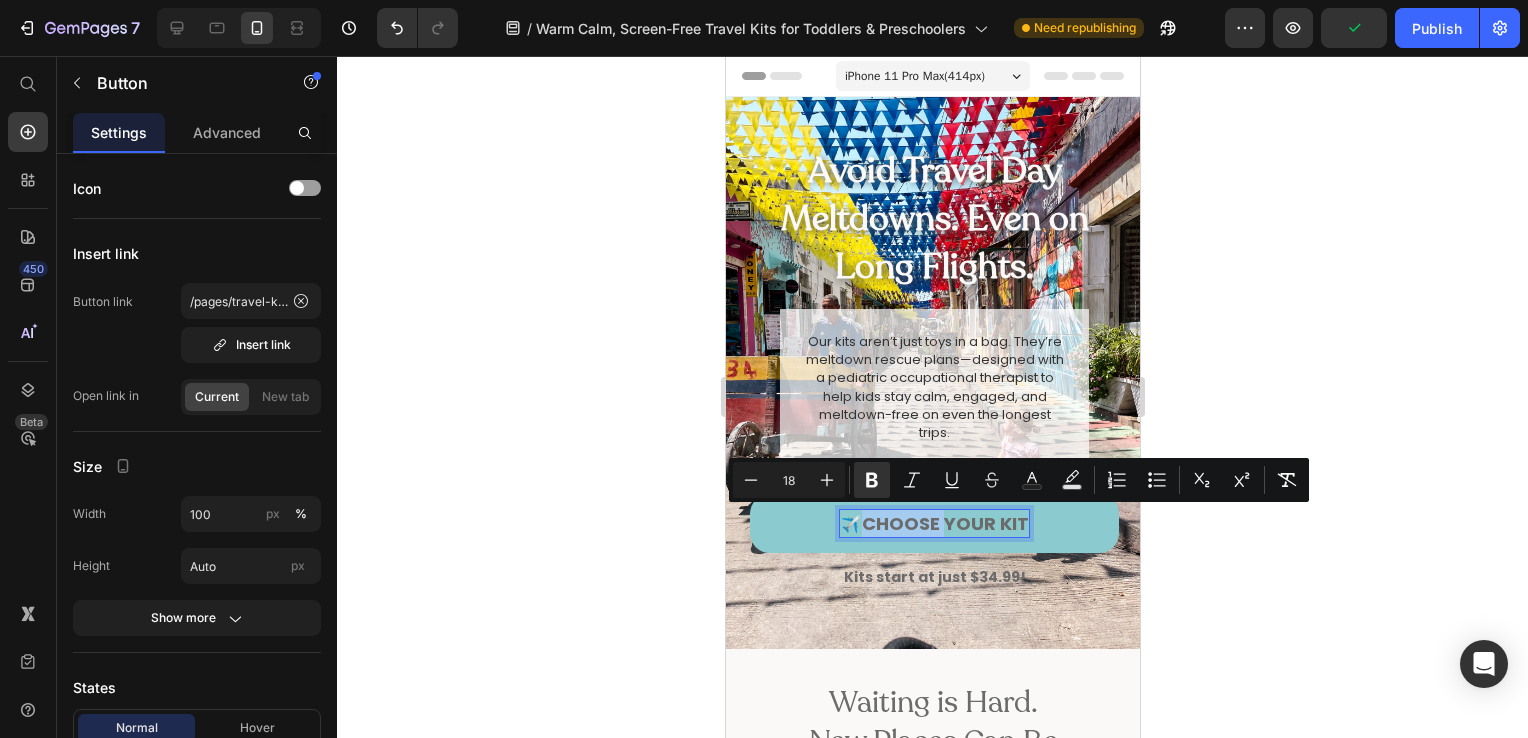 click on "choose your kit" at bounding box center [944, 523] 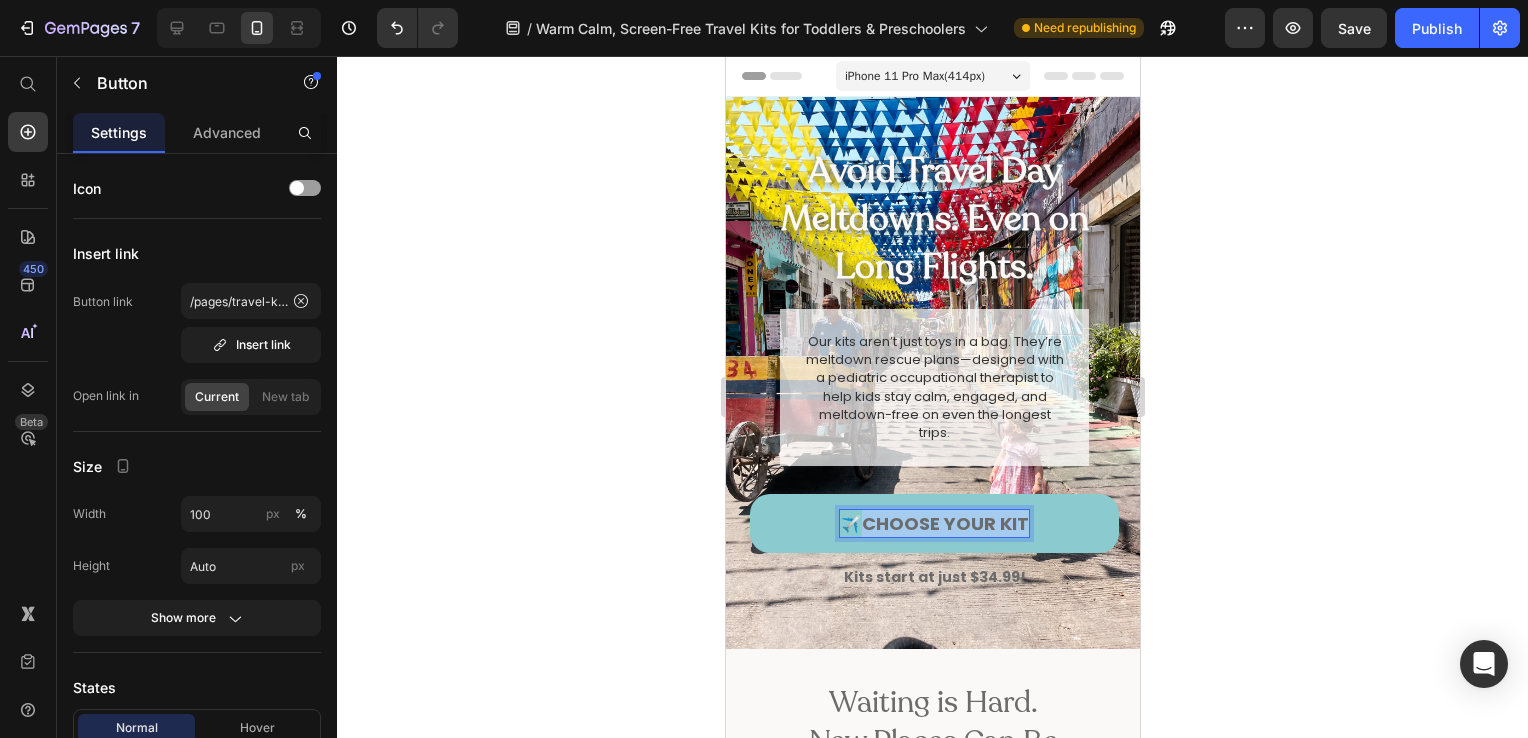 drag, startPoint x: 862, startPoint y: 522, endPoint x: 1023, endPoint y: 517, distance: 161.07762 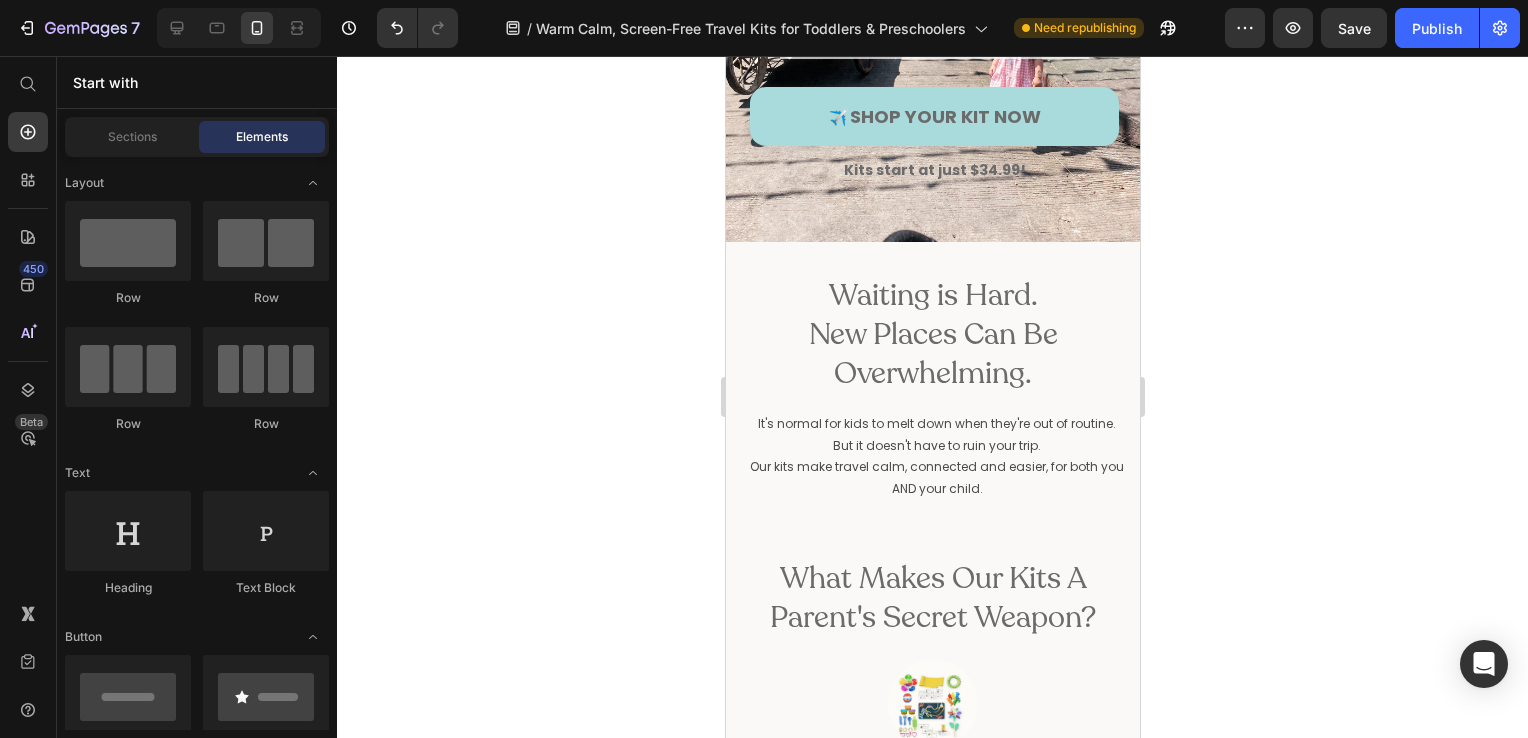 scroll, scrollTop: 412, scrollLeft: 0, axis: vertical 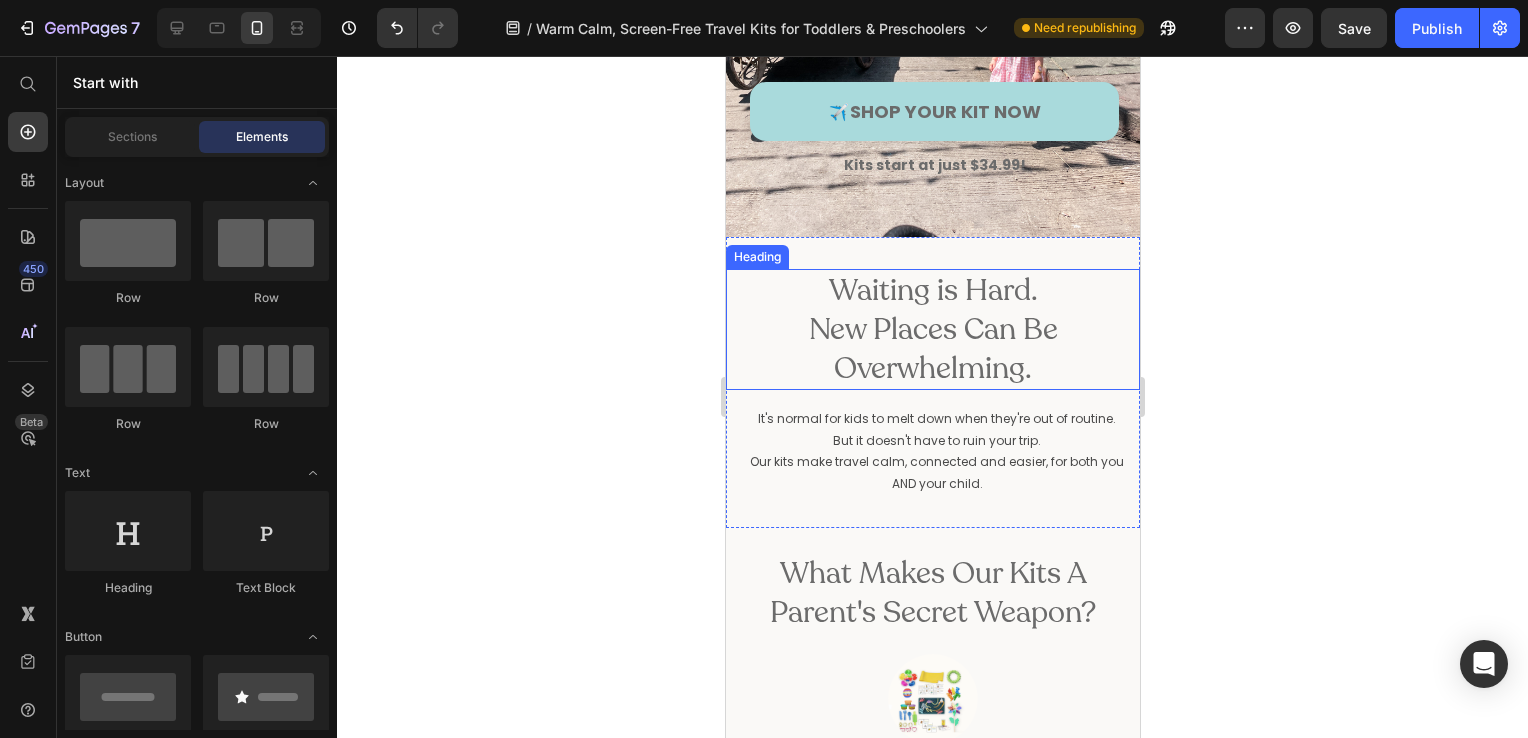 click on "Waiting is Hard. New Places Can Be Overwhelming." at bounding box center (932, 329) 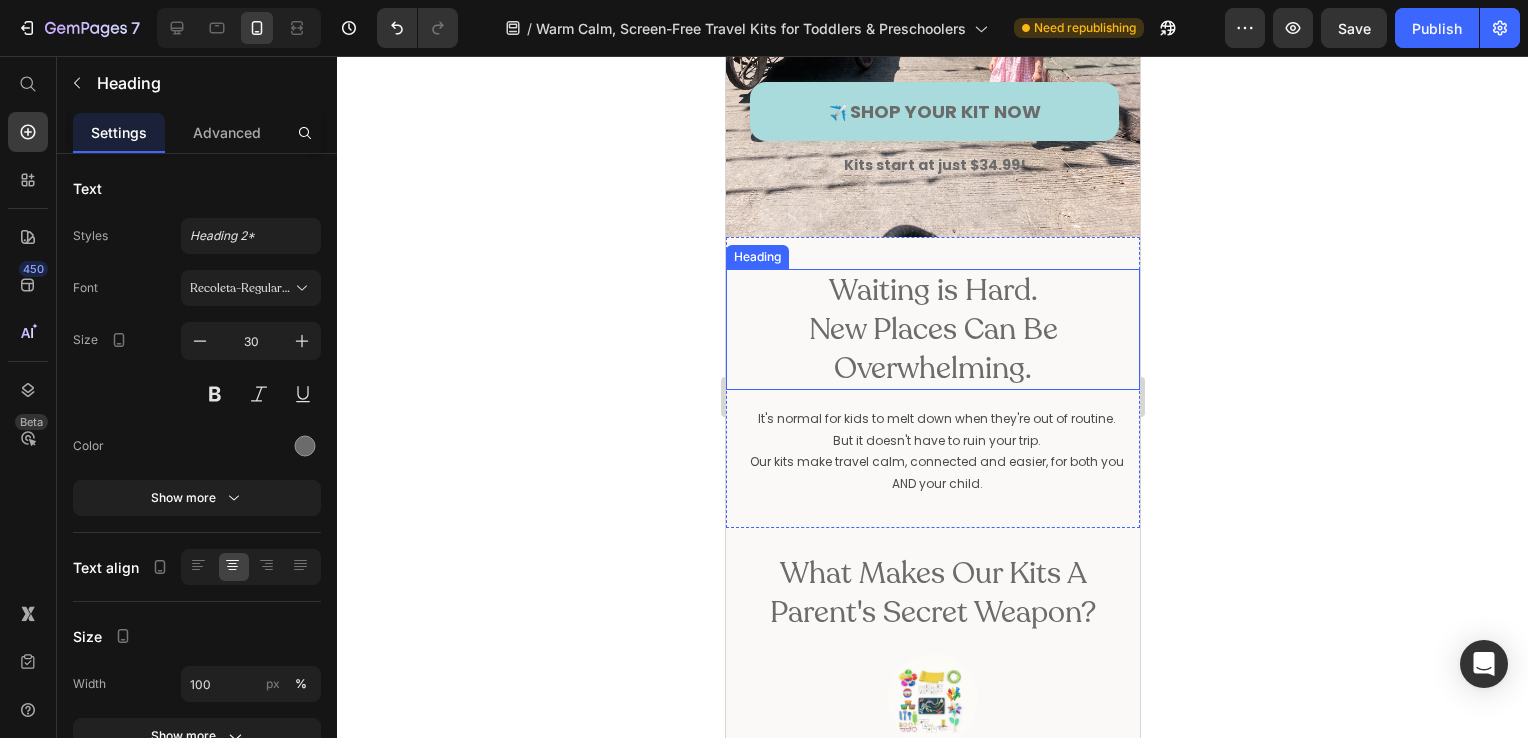 click on "Waiting is Hard. New Places Can Be Overwhelming." at bounding box center (932, 329) 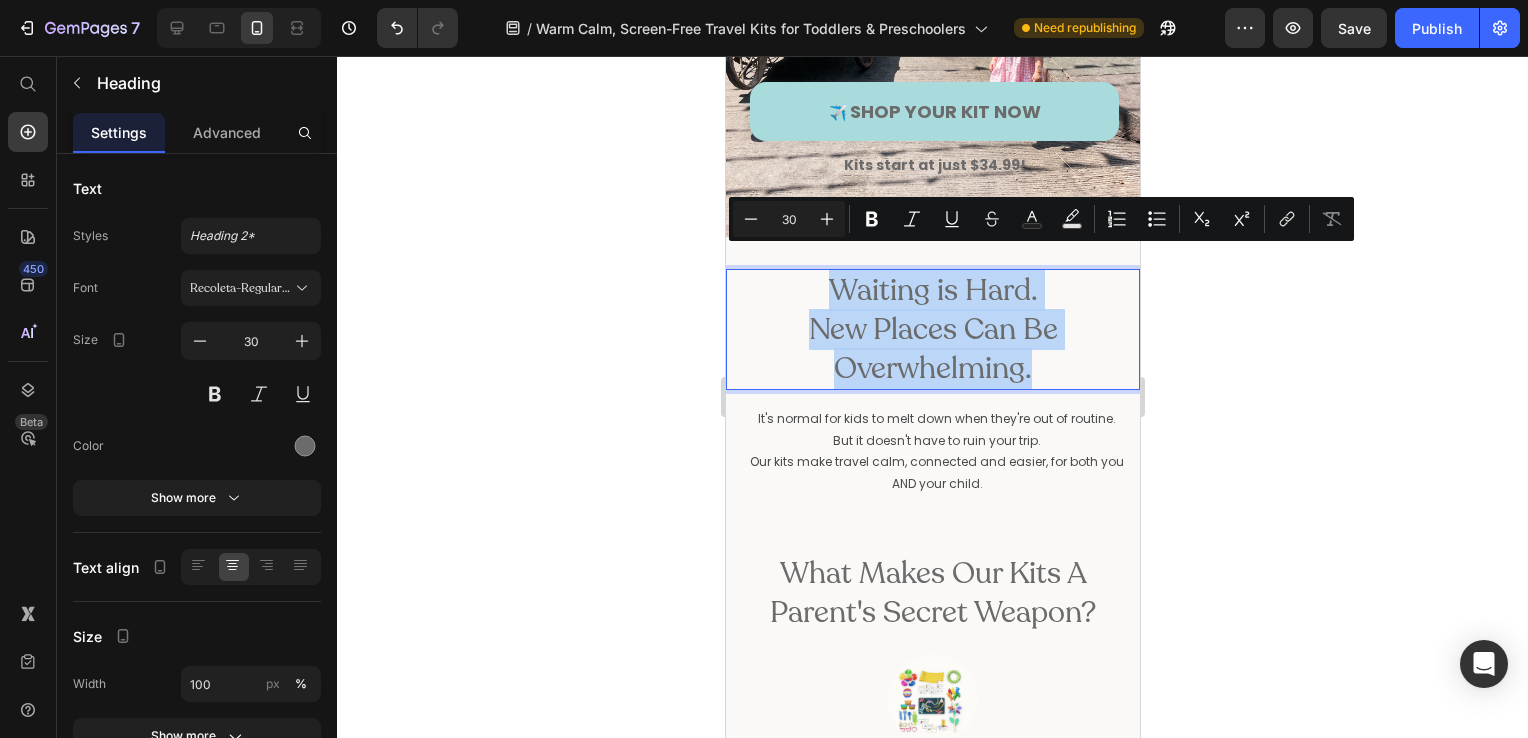 drag, startPoint x: 1029, startPoint y: 347, endPoint x: 817, endPoint y: 279, distance: 222.63872 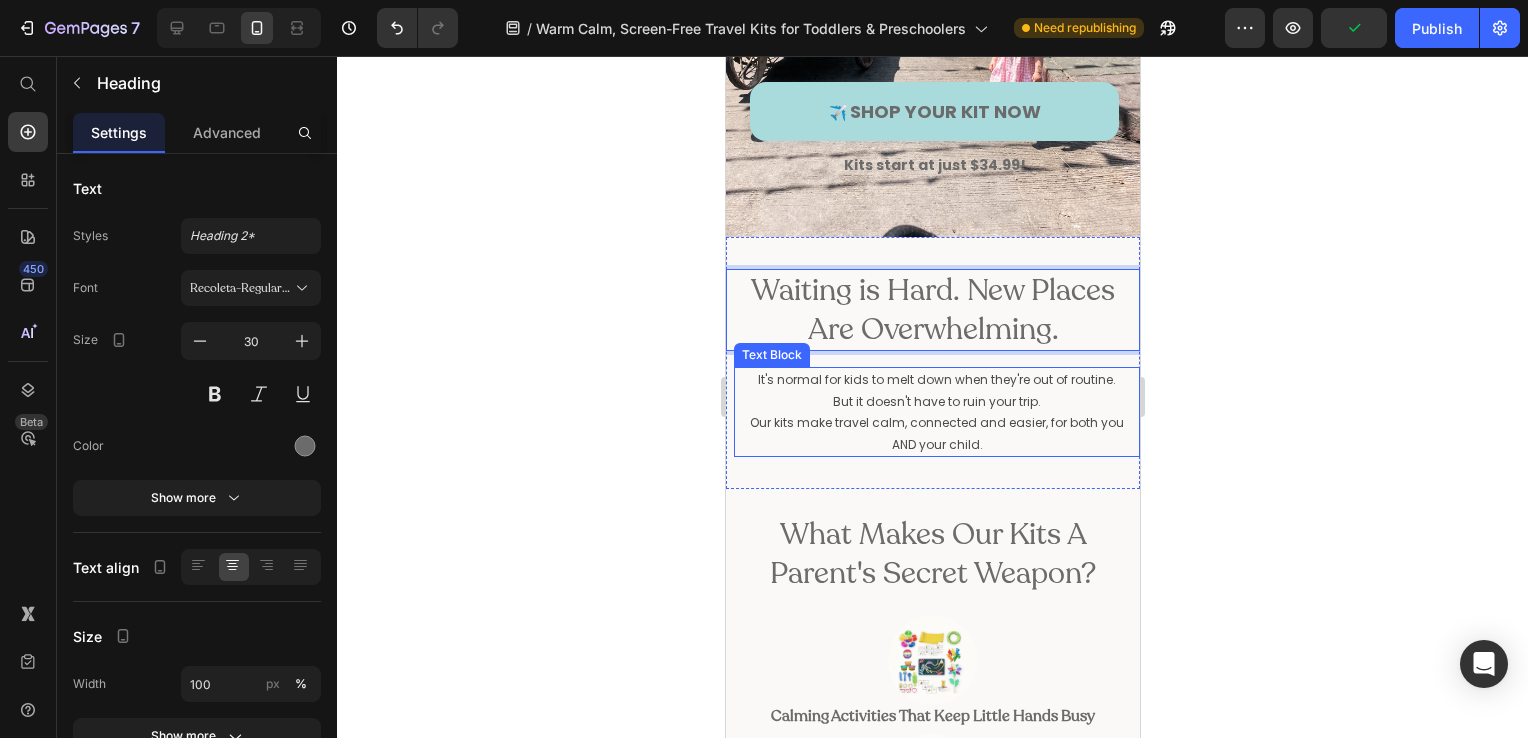 click on "Our kits make travel calm, connected and easier, for both you AND your child." at bounding box center [936, 433] 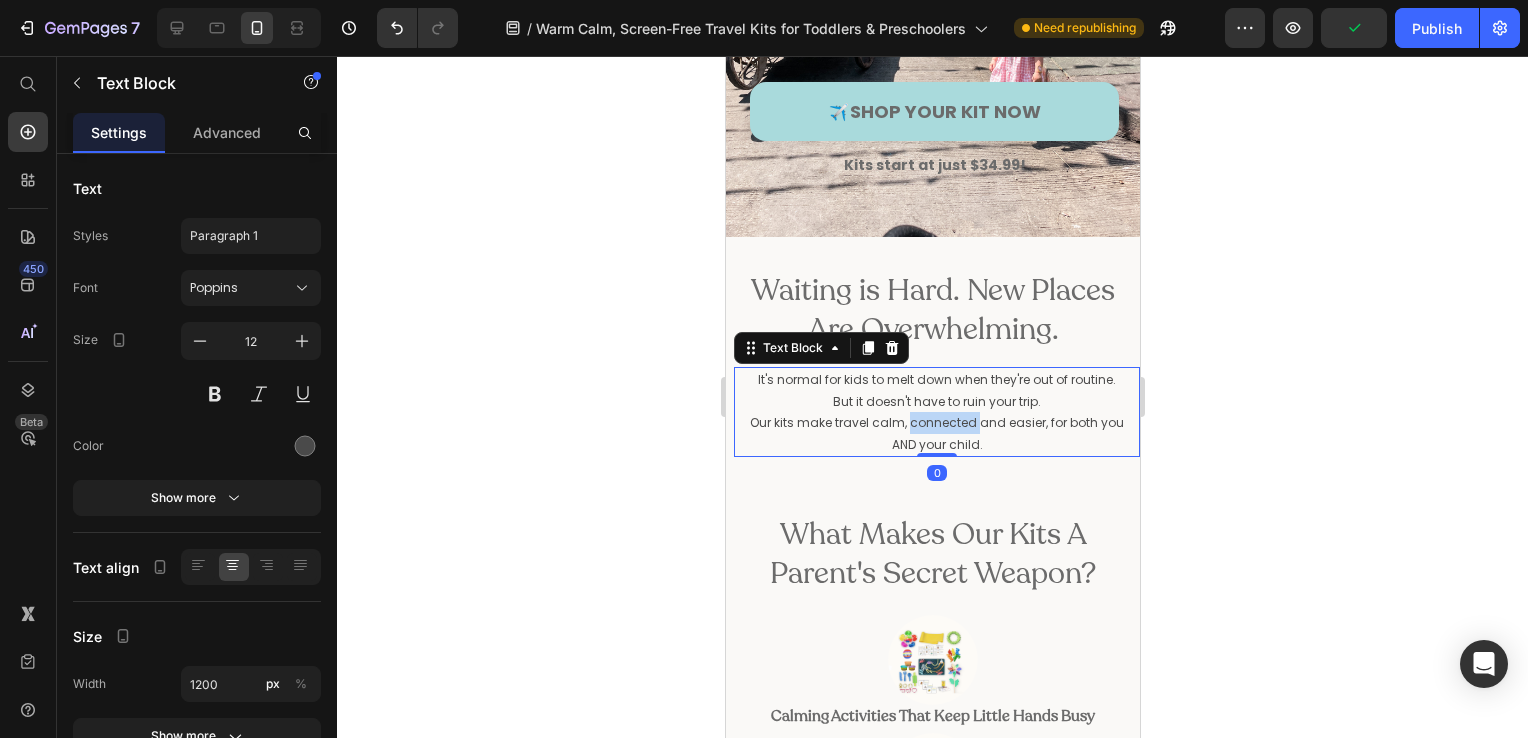 click on "Our kits make travel calm, connected and easier, for both you AND your child." at bounding box center [936, 433] 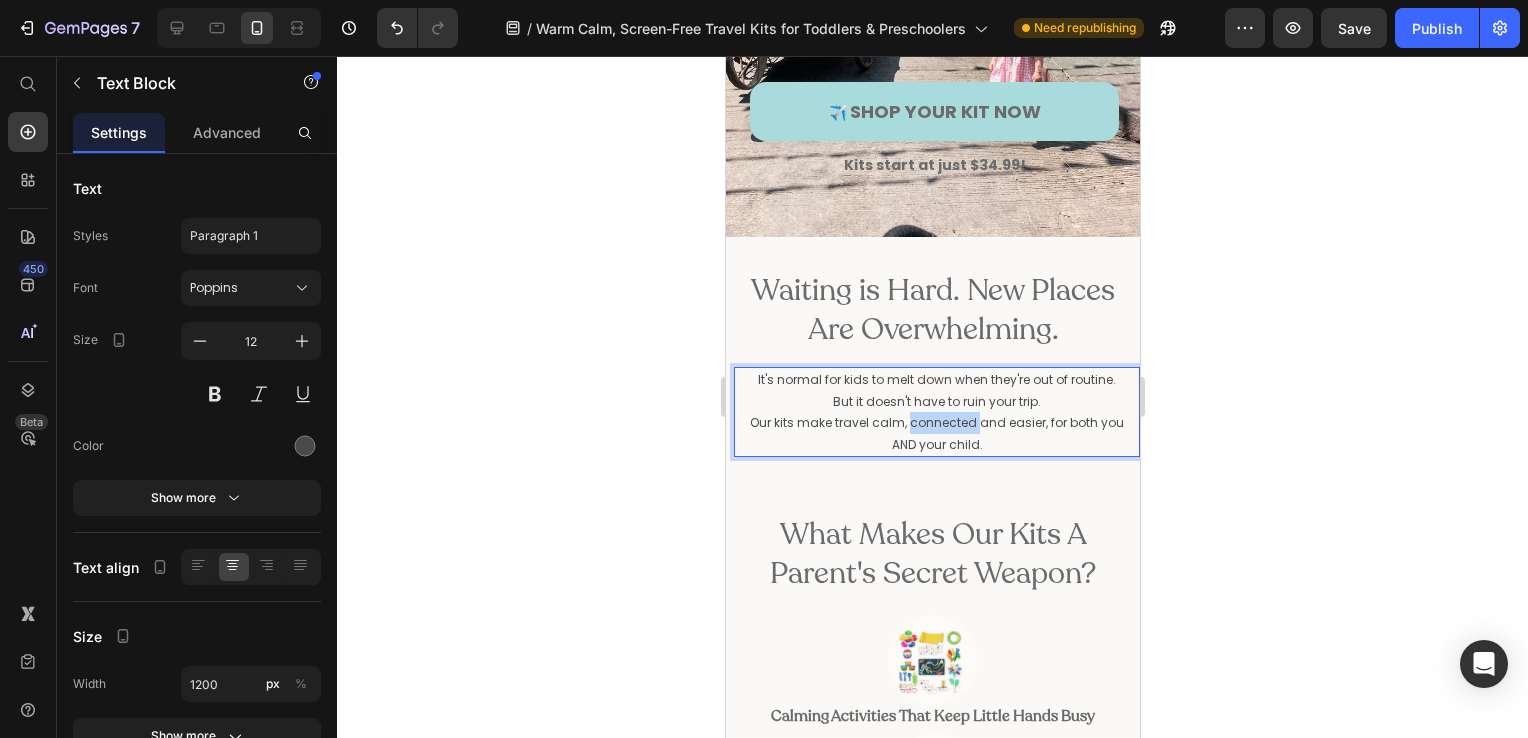 drag, startPoint x: 1013, startPoint y: 422, endPoint x: 744, endPoint y: 350, distance: 278.46902 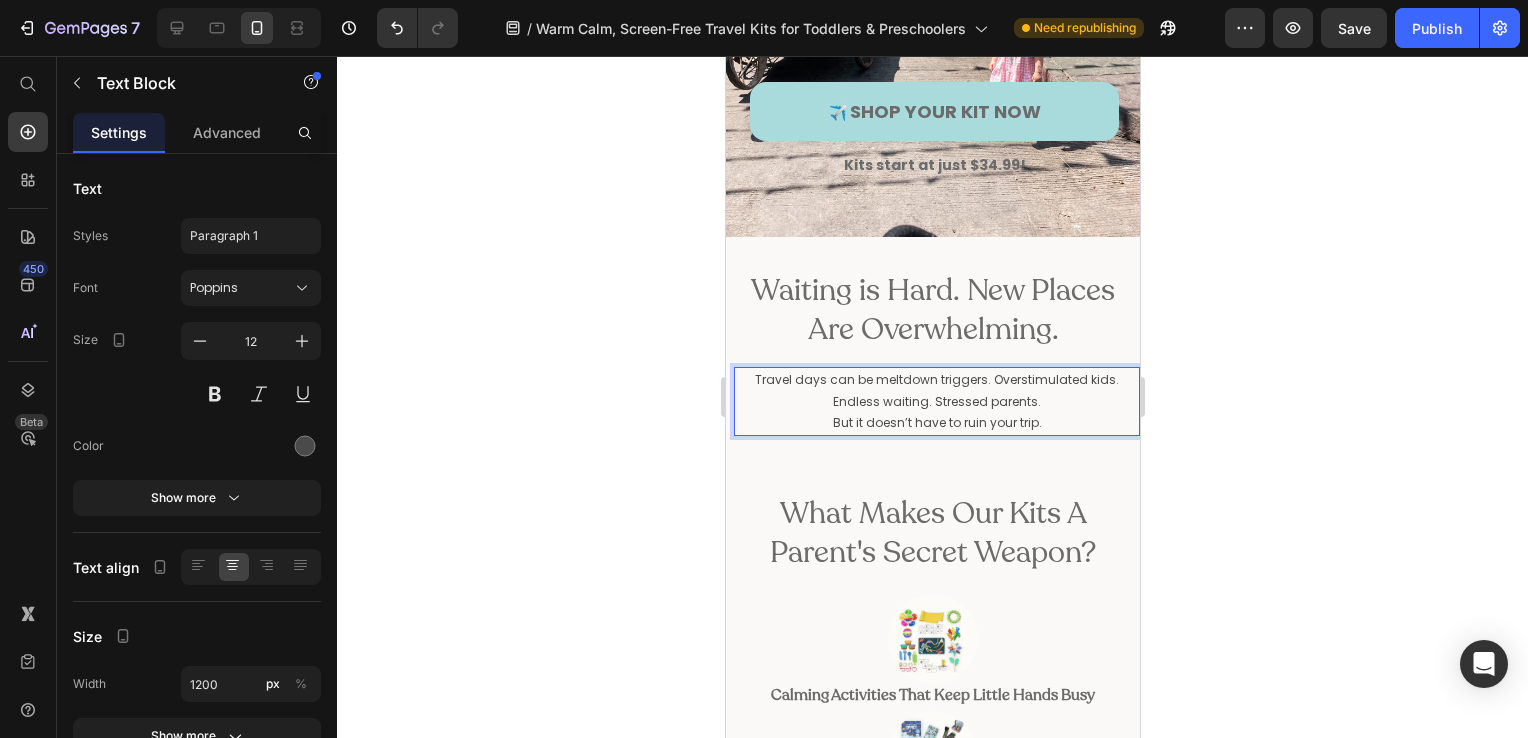 click 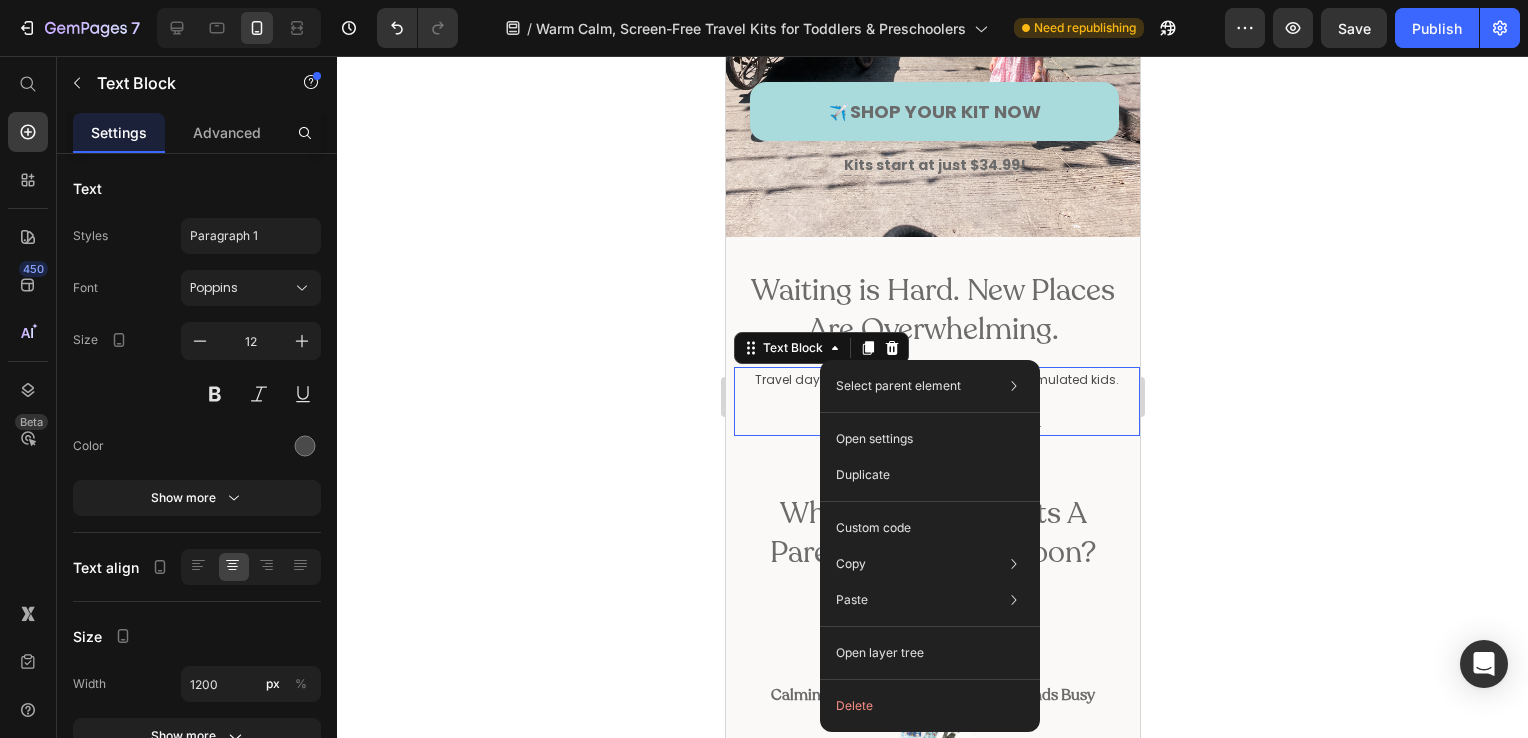 click 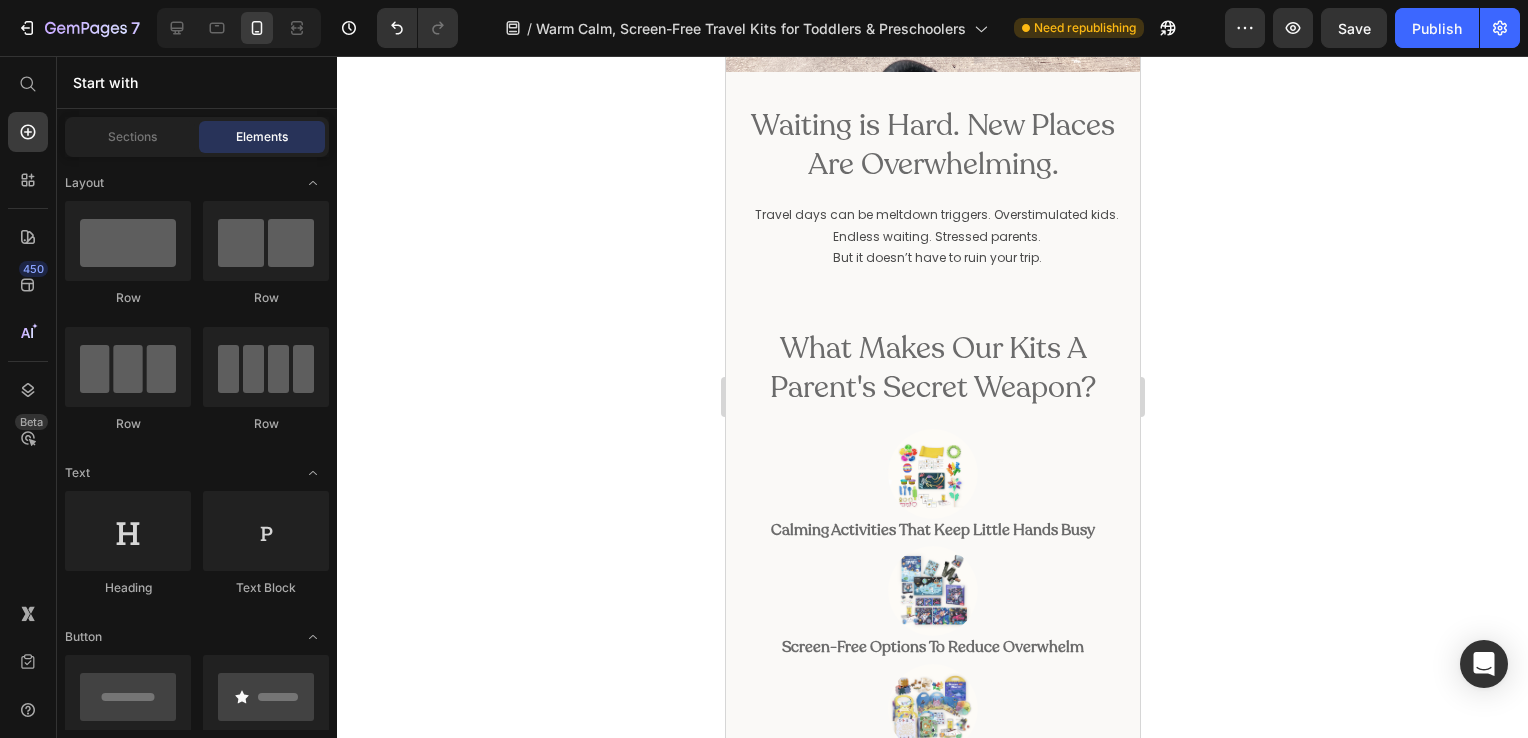 scroll, scrollTop: 524, scrollLeft: 0, axis: vertical 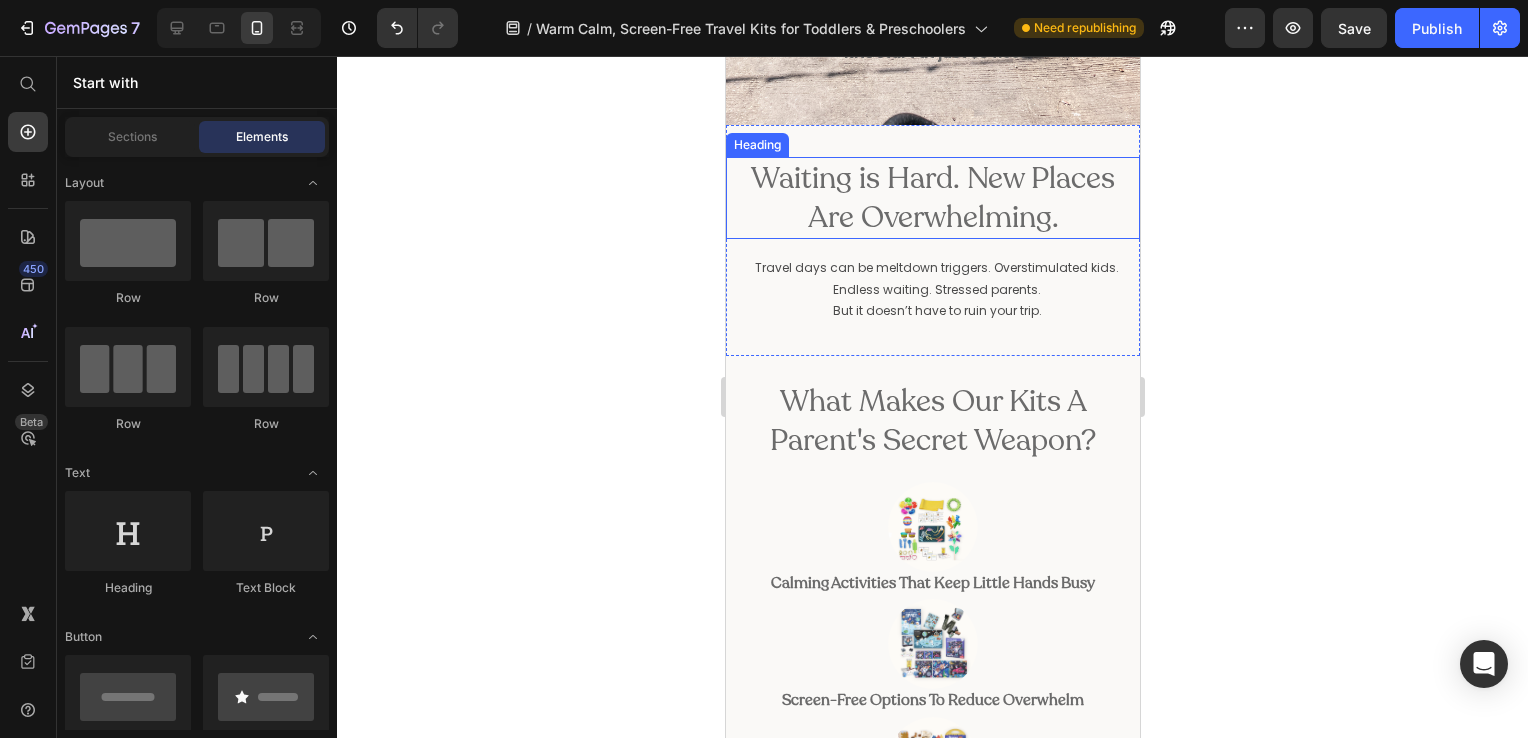 click on "Waiting is Hard. New Places Are Overwhelming." at bounding box center (932, 198) 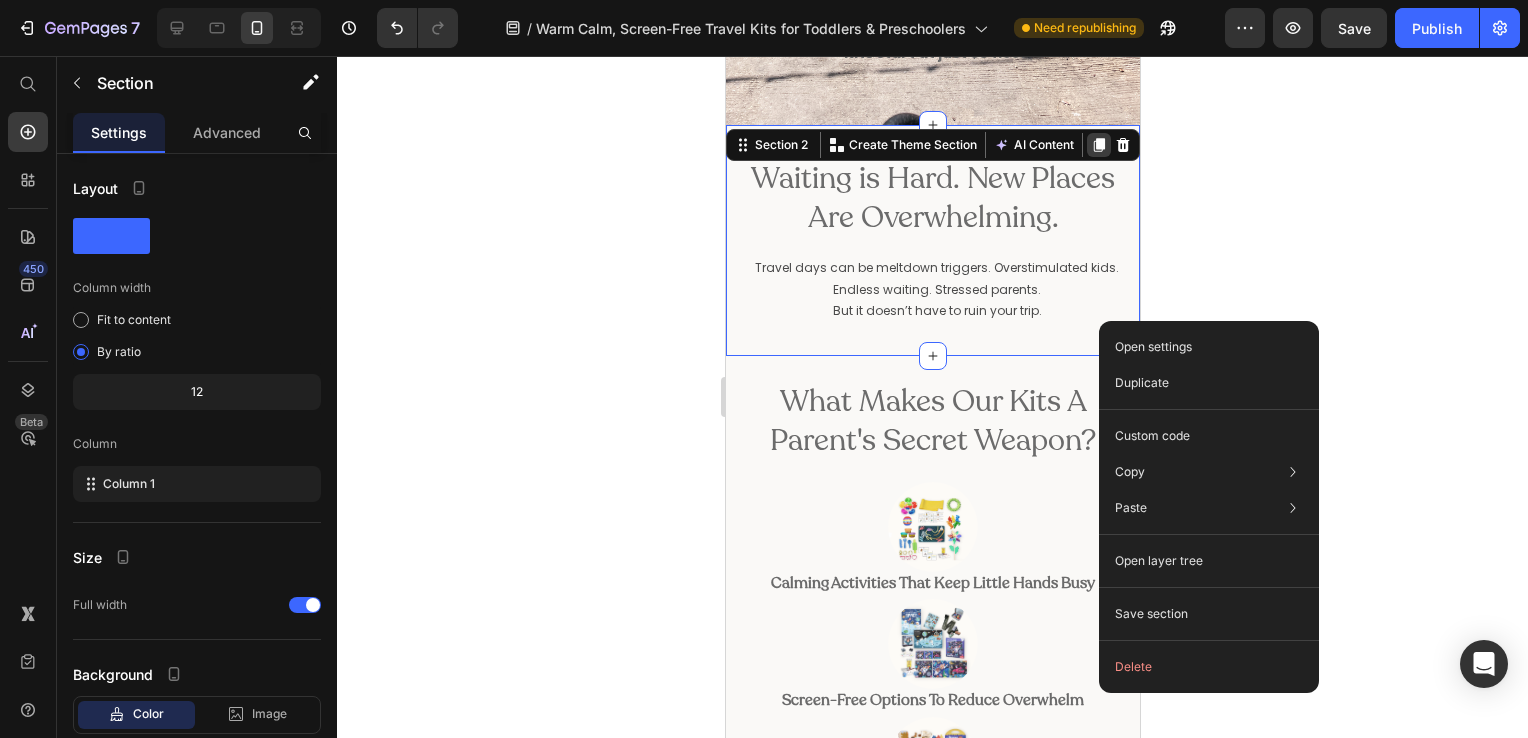 click 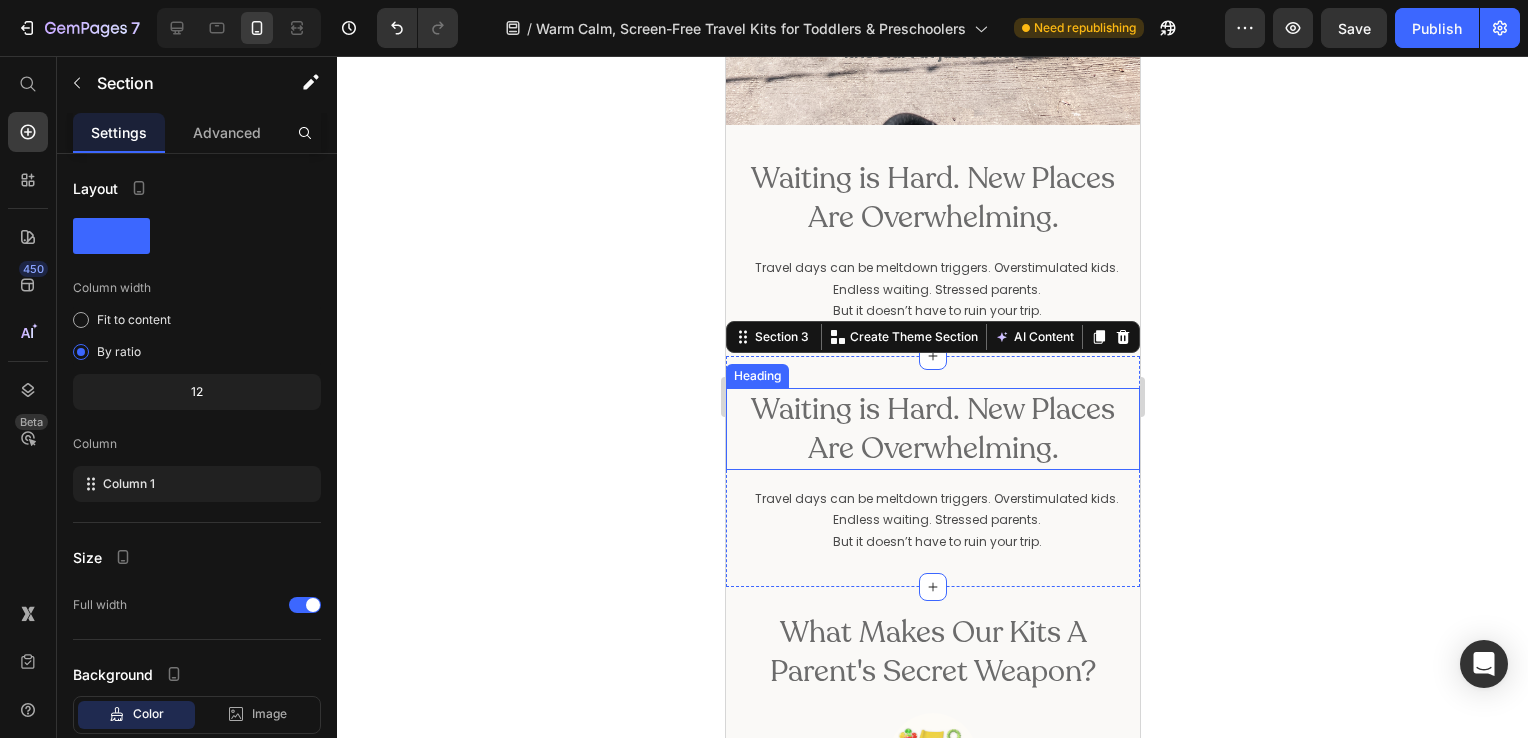 click on "Waiting is Hard. New Places Are Overwhelming." at bounding box center [932, 429] 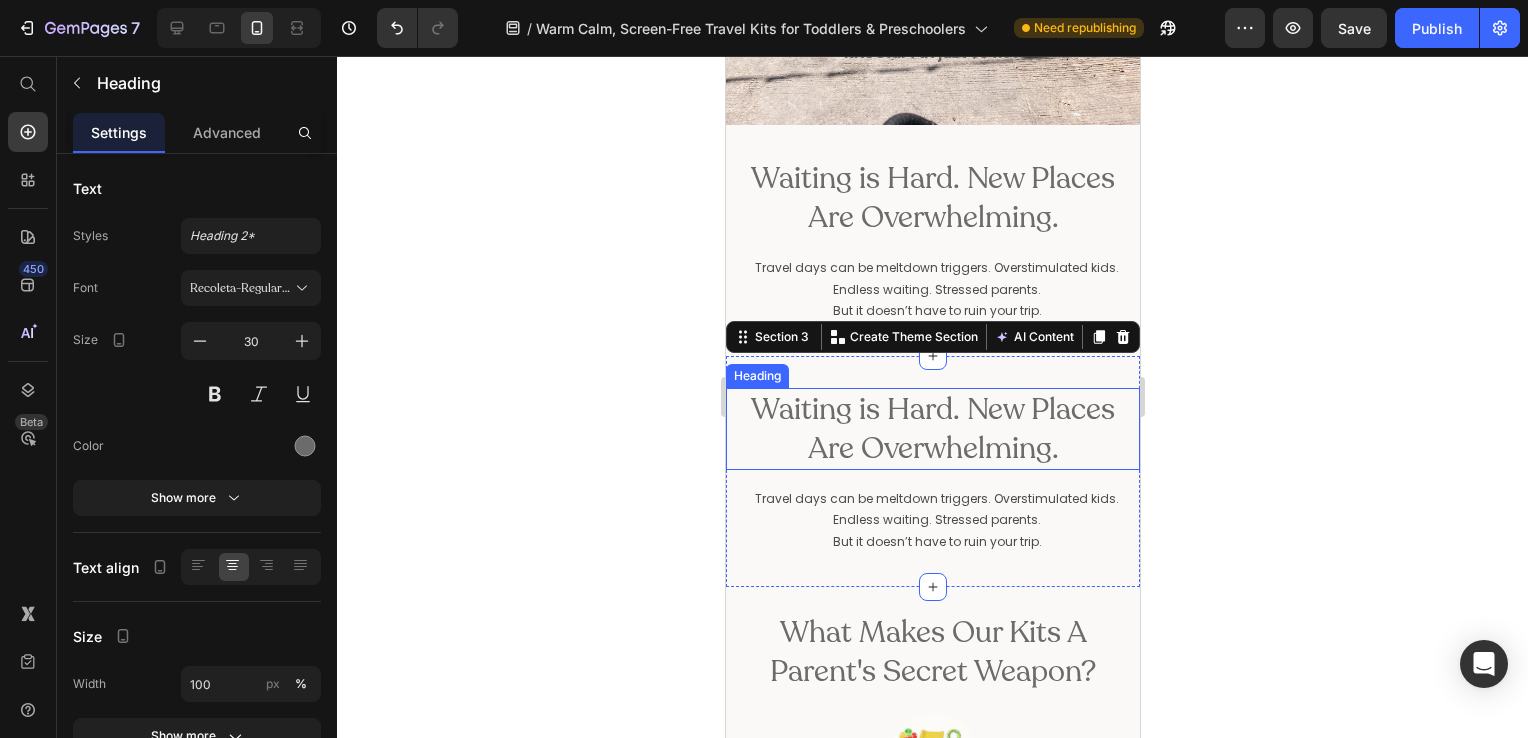 click on "Waiting is Hard. New Places Are Overwhelming." at bounding box center [932, 429] 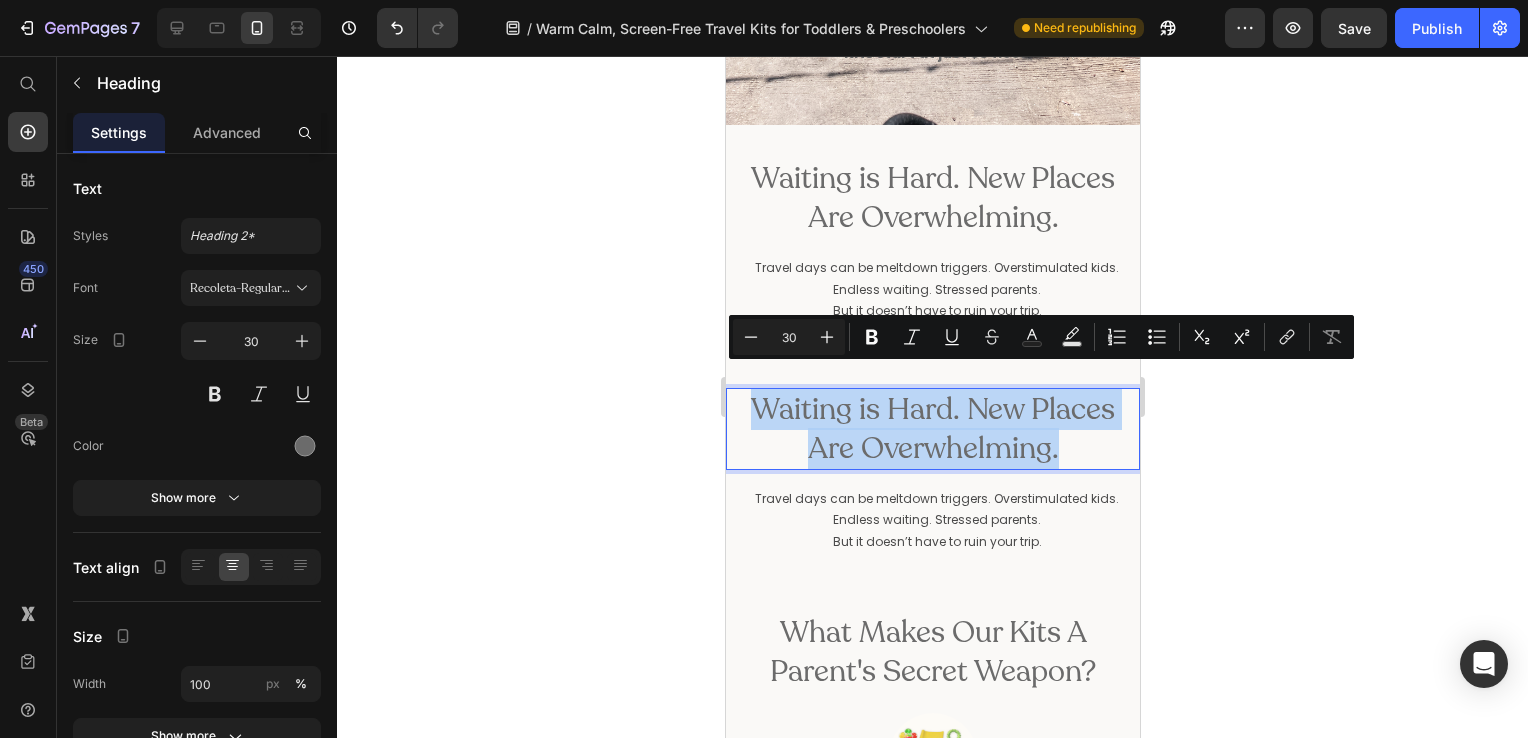 drag, startPoint x: 1059, startPoint y: 431, endPoint x: 706, endPoint y: 390, distance: 355.37305 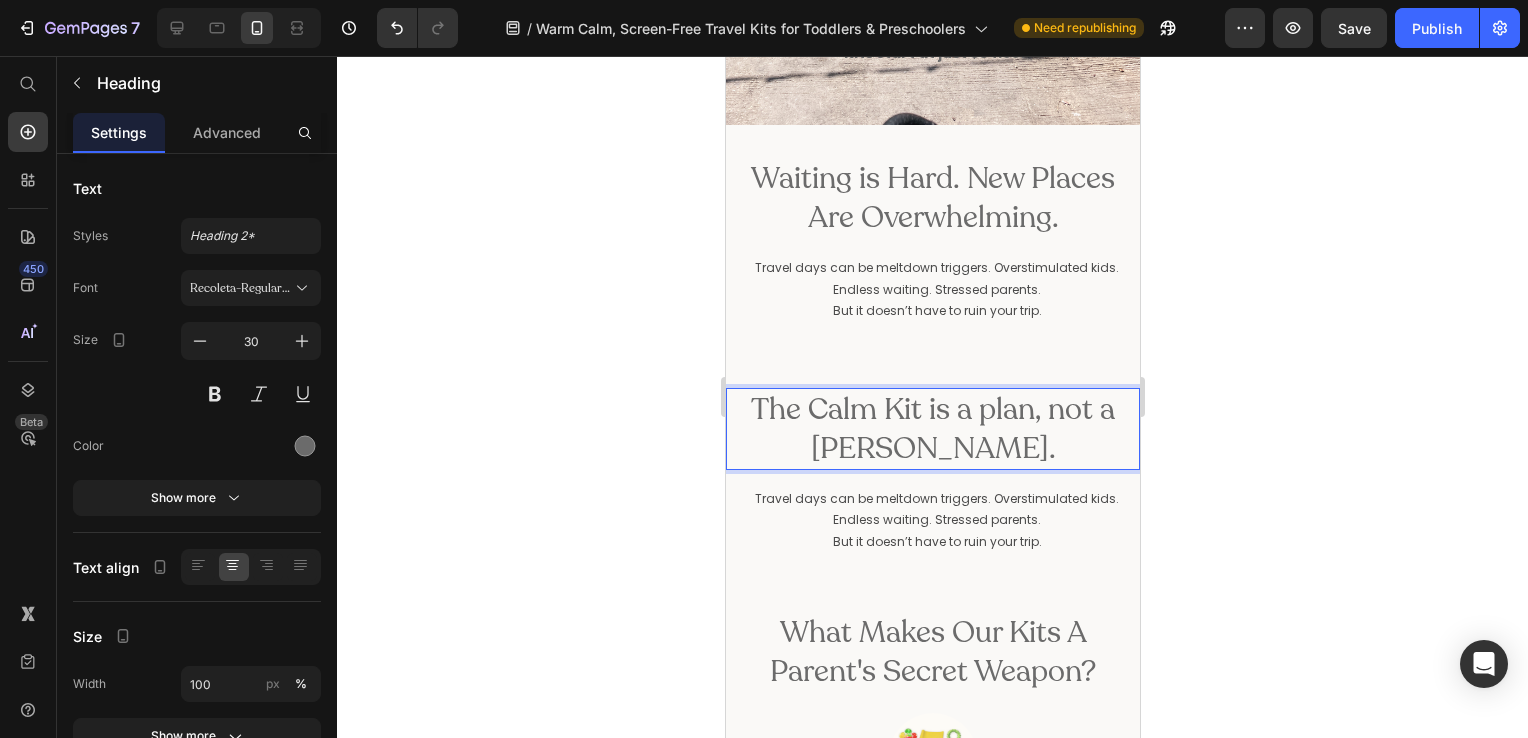 drag, startPoint x: 920, startPoint y: 399, endPoint x: 783, endPoint y: 388, distance: 137.4409 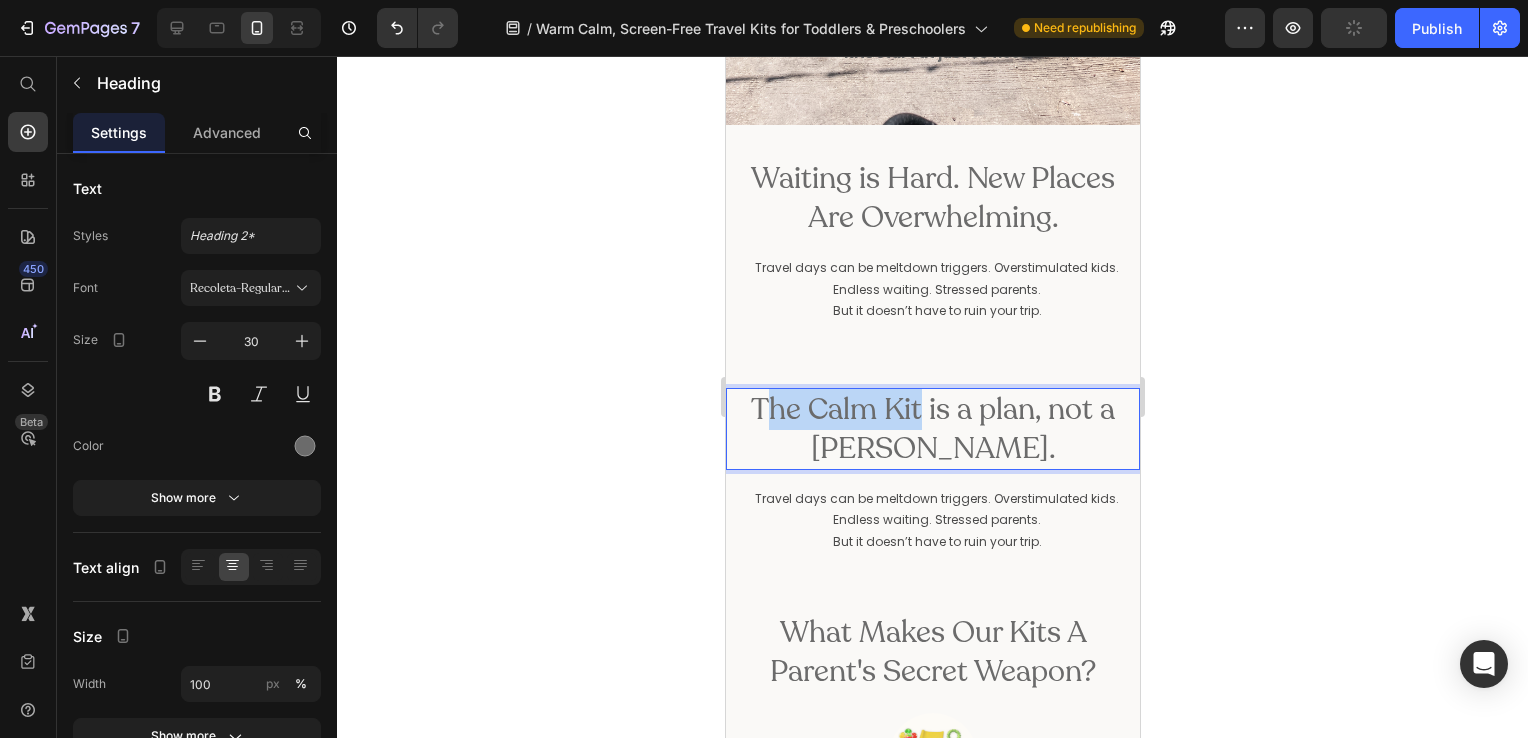 drag, startPoint x: 754, startPoint y: 391, endPoint x: 917, endPoint y: 391, distance: 163 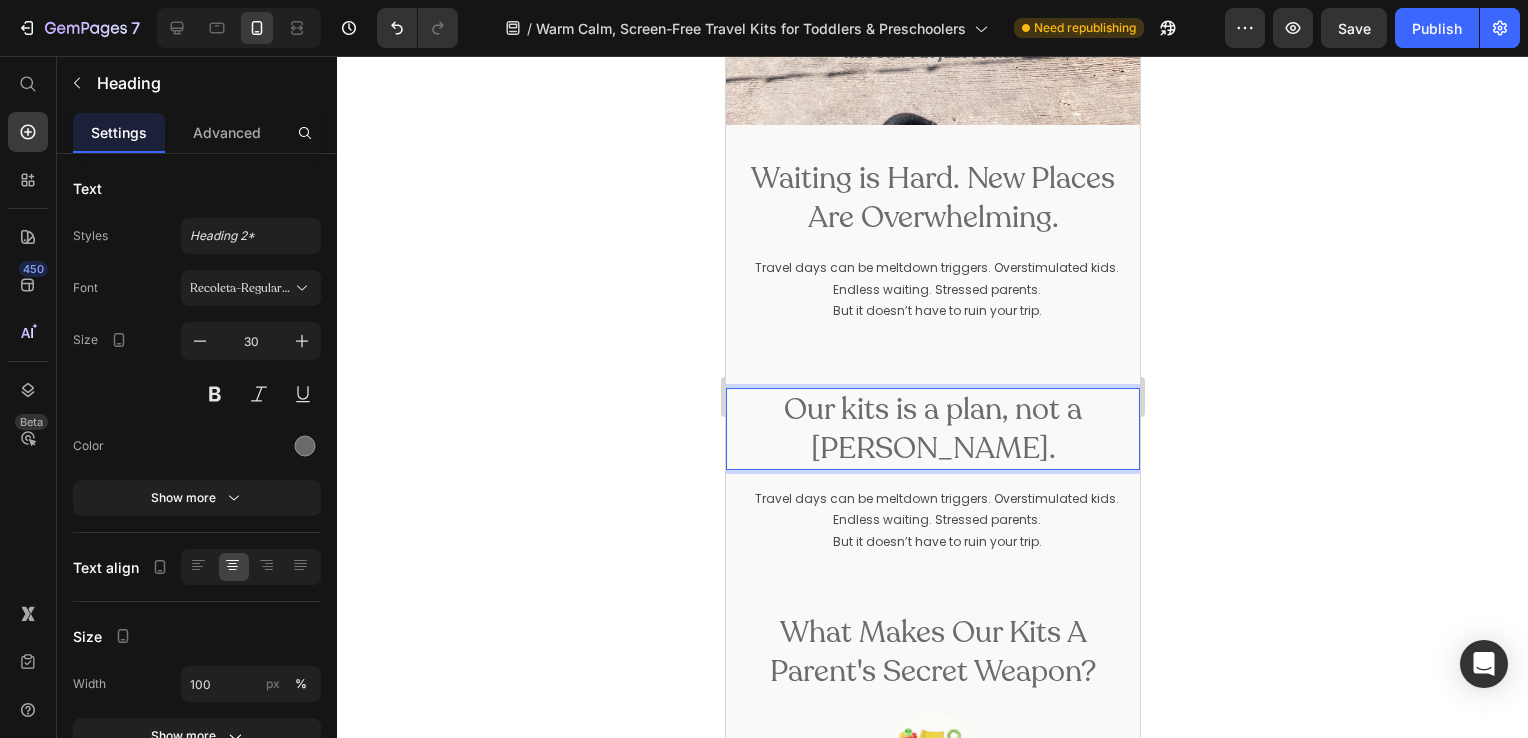 click on "Our kits is a plan, not a [PERSON_NAME]." at bounding box center (932, 429) 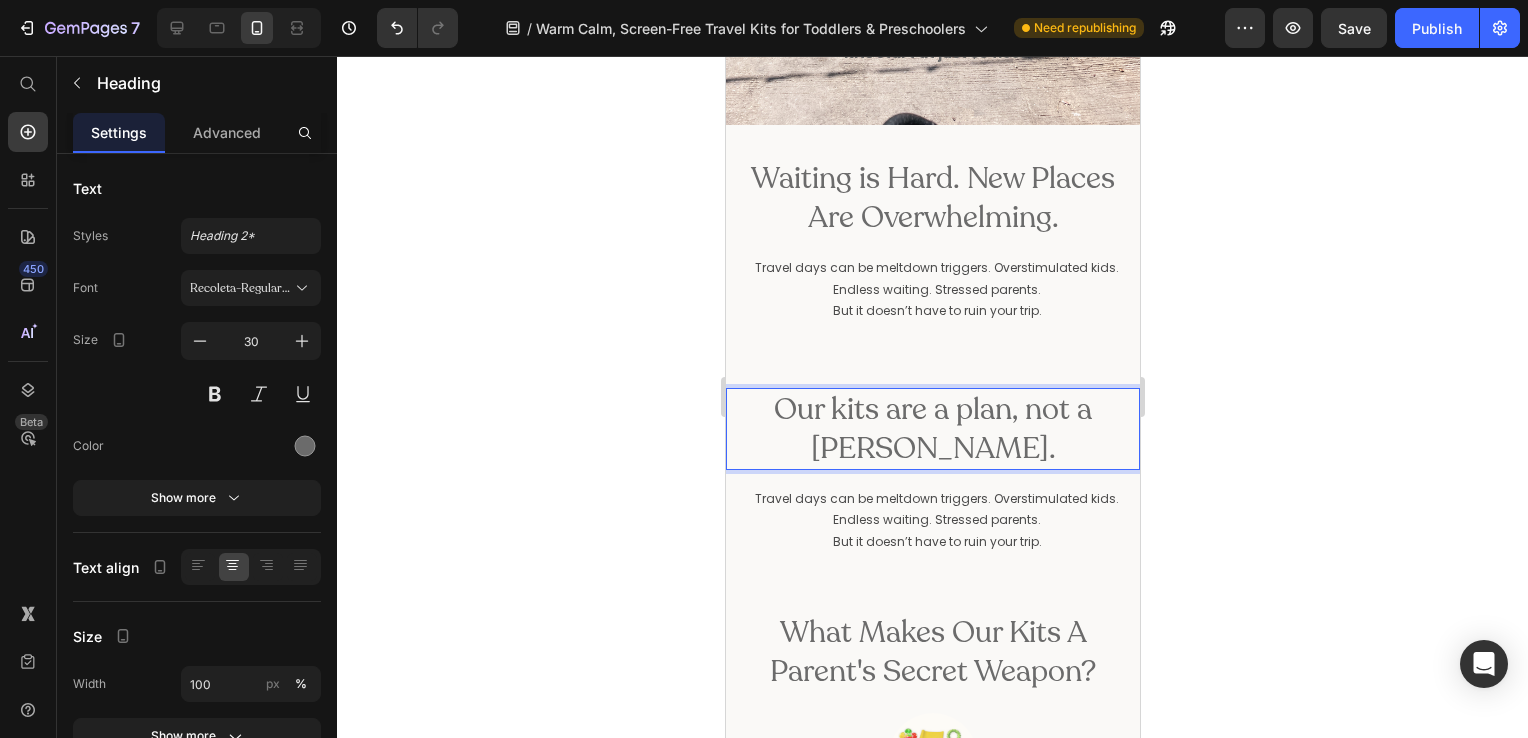 click on "Our kits are a plan, not a [PERSON_NAME]." at bounding box center (932, 429) 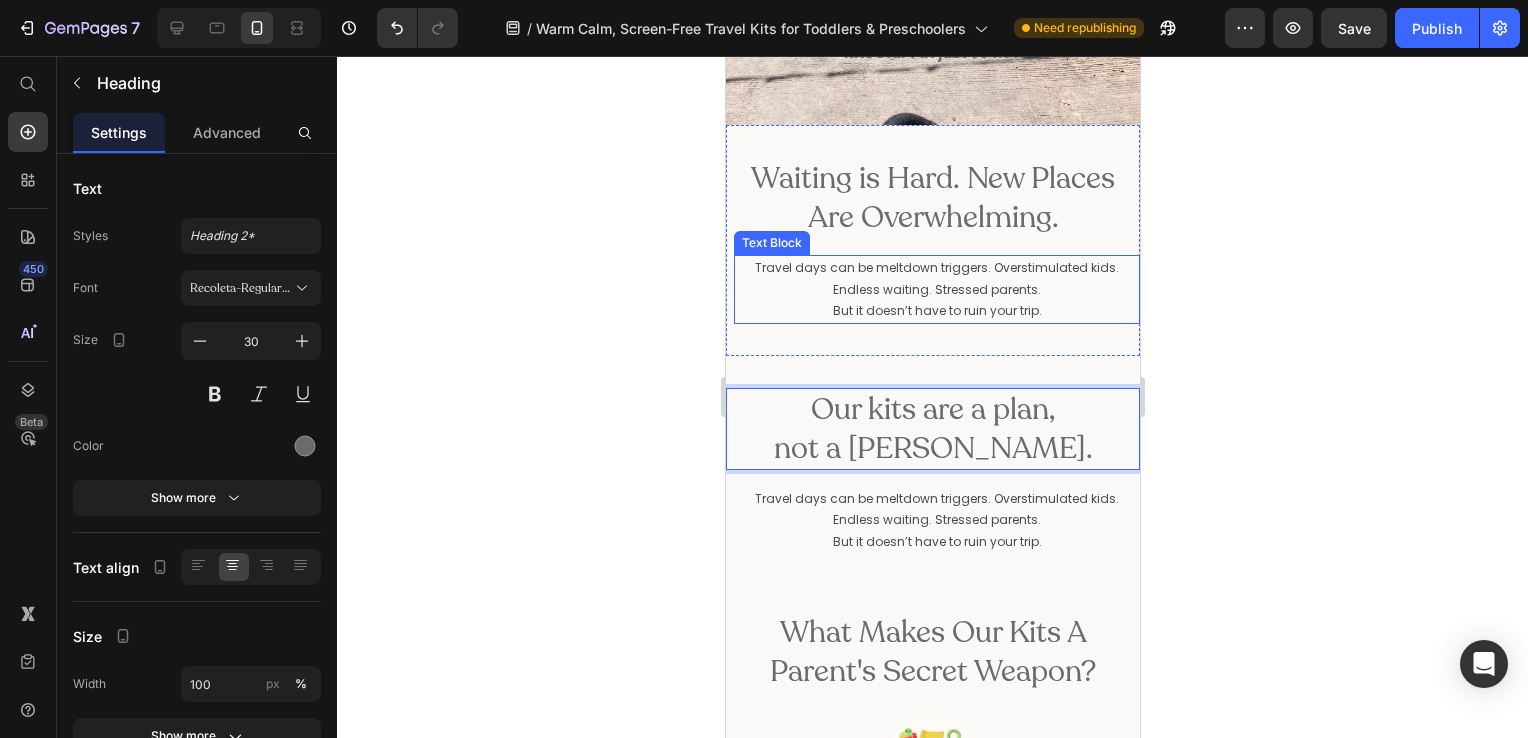 click on "But it doesn’t have to ruin your trip." at bounding box center [936, 311] 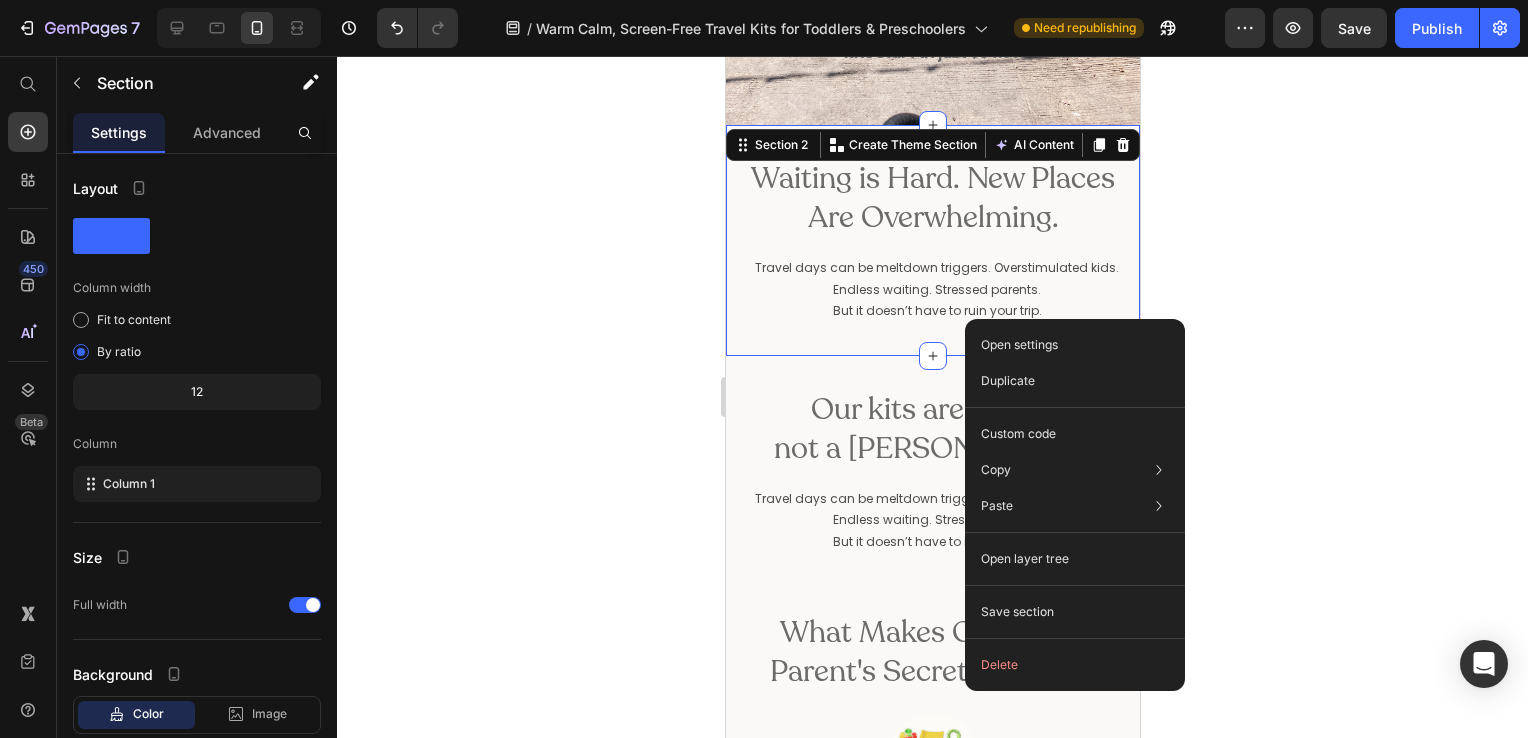 click on "Travel days can be meltdown triggers. Overstimulated kids. Endless waiting. Stressed parents." at bounding box center (936, 278) 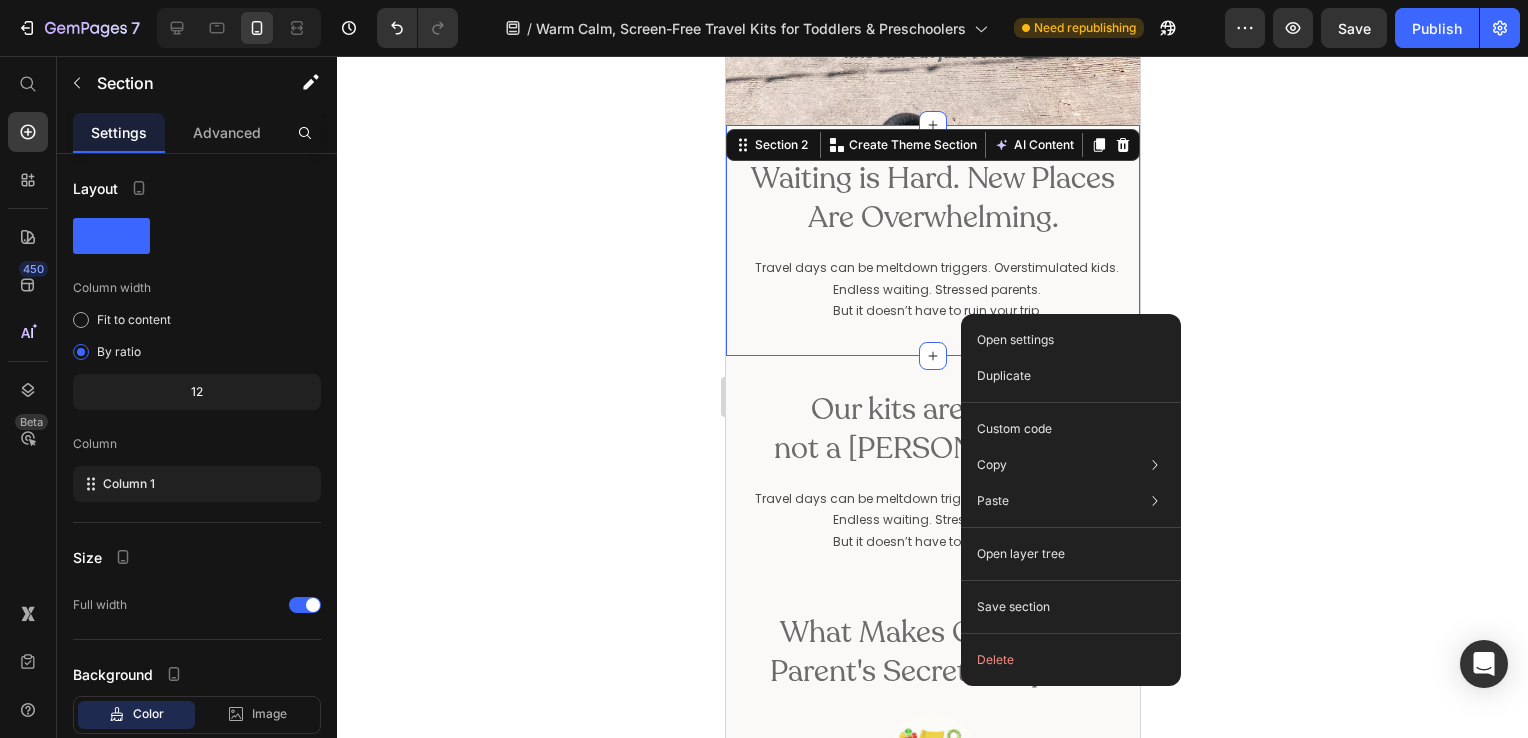click on "Waiting is Hard. New Places Are Overwhelming. Heading Travel days can be meltdown triggers. Overstimulated kids. Endless waiting. Stressed parents. But it doesn’t have to ruin your trip. Text Block Section 2   You can create reusable sections Create Theme Section AI Content Write with GemAI What would you like to describe here? Tone and Voice Persuasive Product Toddler Fine Motor Jar Activity Pages - Printable Show more Generate" at bounding box center (932, 240) 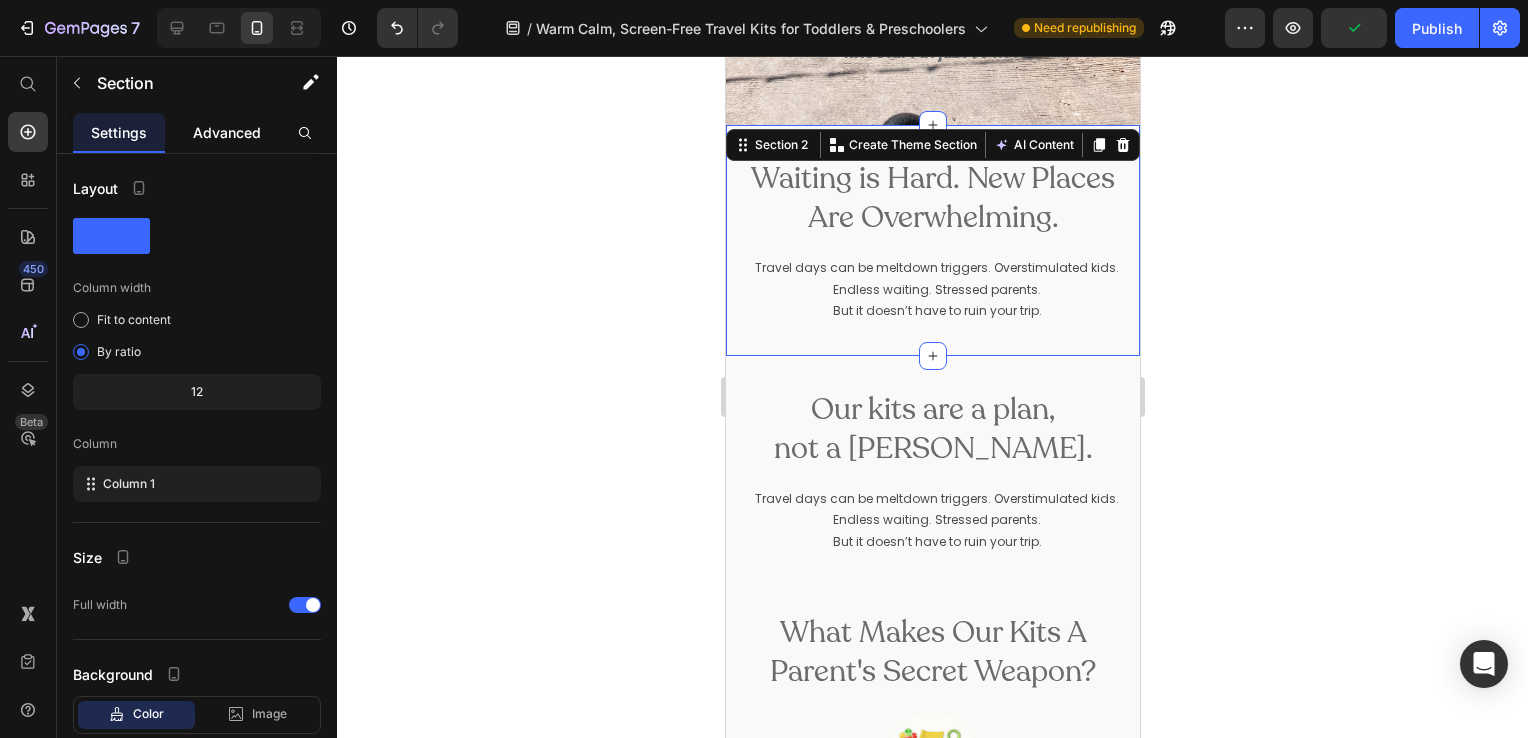 click on "Advanced" at bounding box center [227, 132] 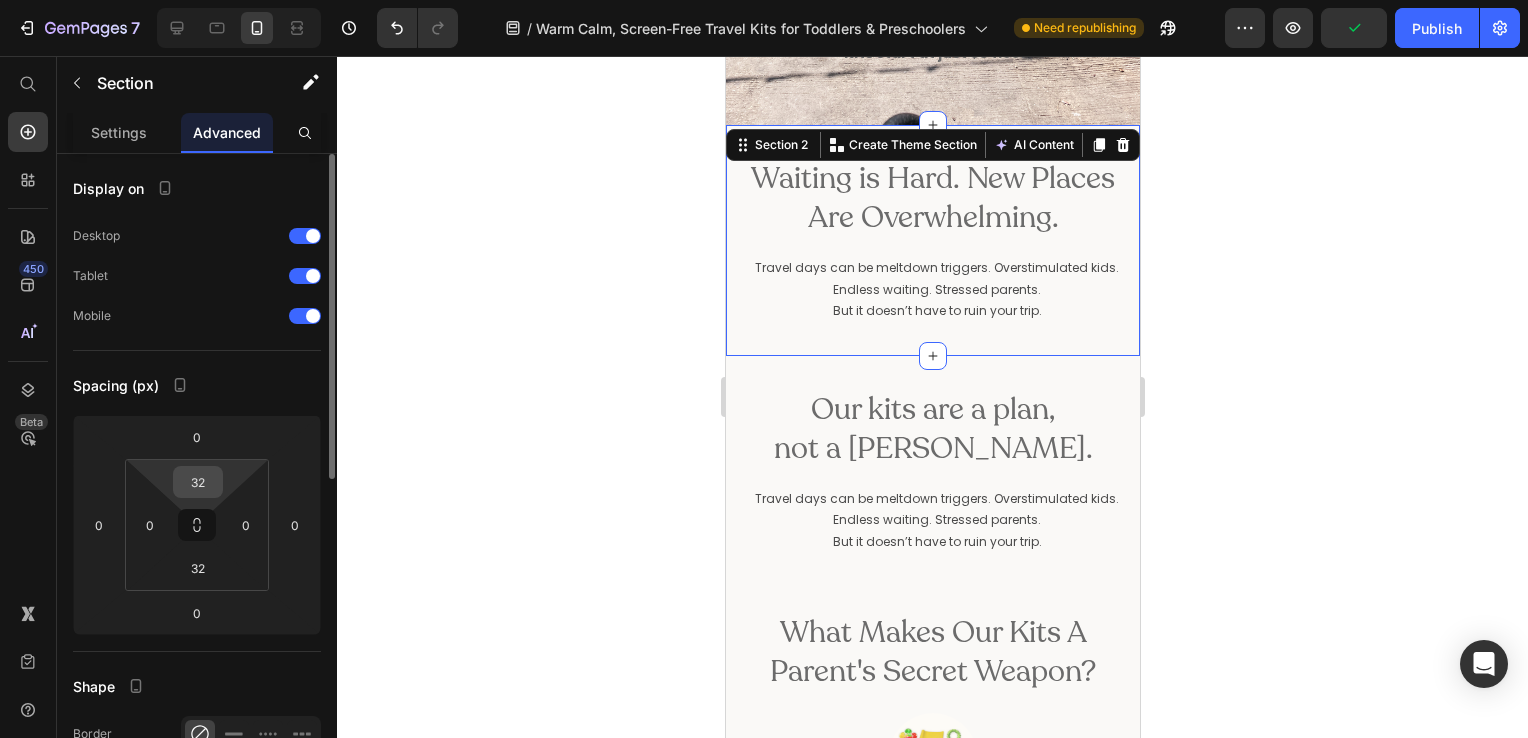 click on "32" at bounding box center (198, 482) 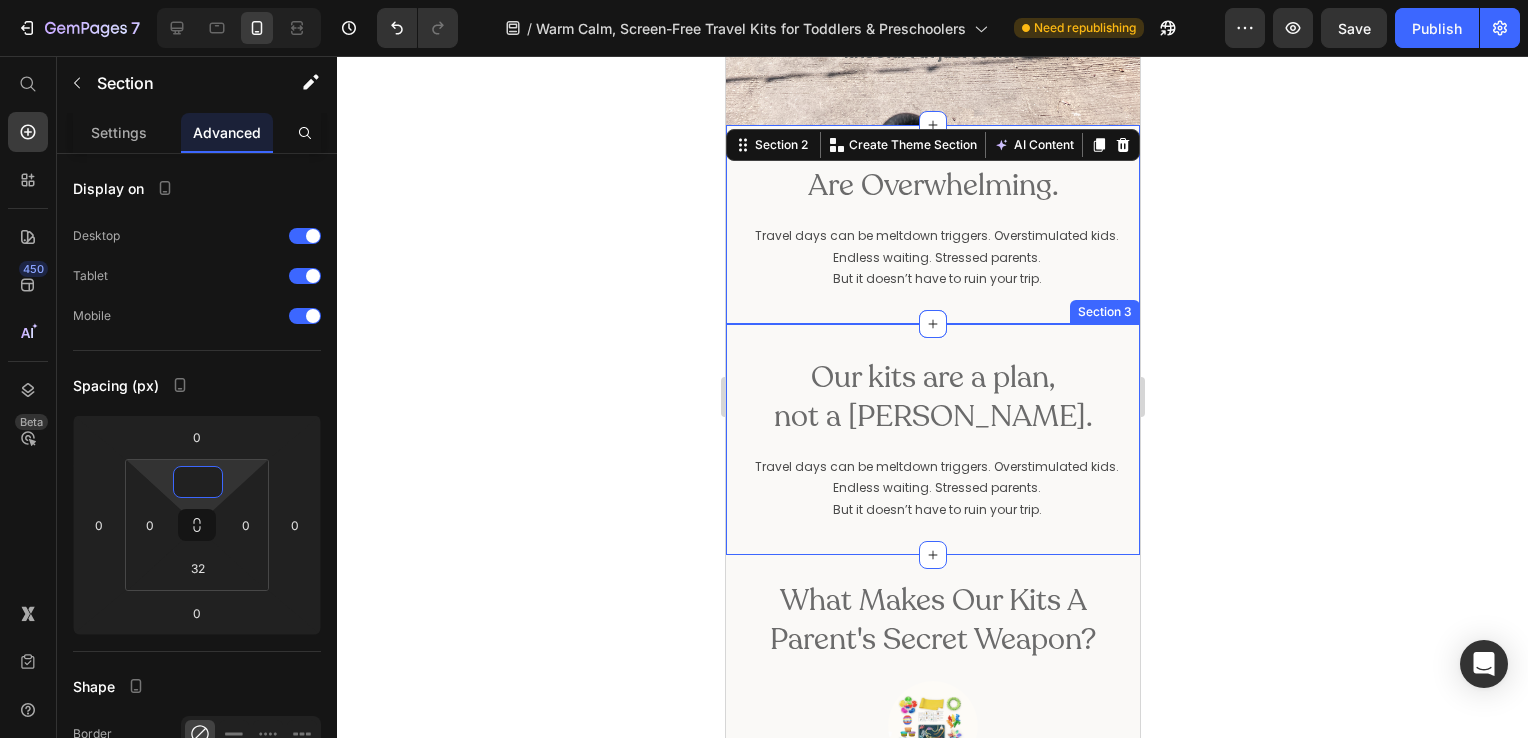 type on "32" 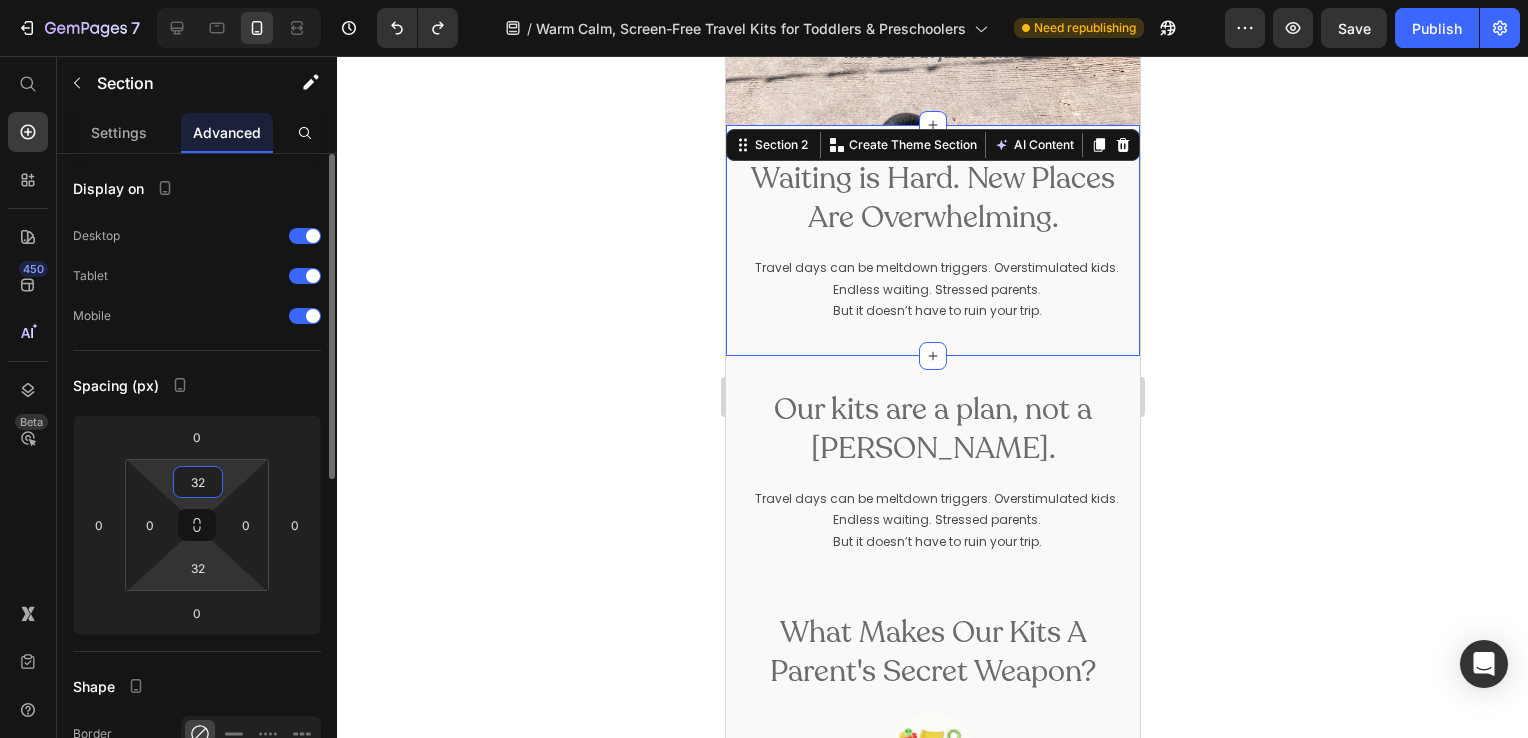 click on "7  Version history  /  Warm Calm, Screen-Free Travel Kits for Toddlers & Preschoolers Need republishing Preview  Save   Publish  450 Beta Start with Sections Elements Hero Section Product Detail Brands Trusted Badges Guarantee Product Breakdown How to use Testimonials Compare Bundle FAQs Social Proof Brand Story Product List Collection Blog List Contact Sticky Add to Cart Custom Footer Browse Library 450 Layout
Row
Row
Row
Row Text
Heading
Text Block Button
Button
Button
Sticky Back to top Media" at bounding box center (764, 0) 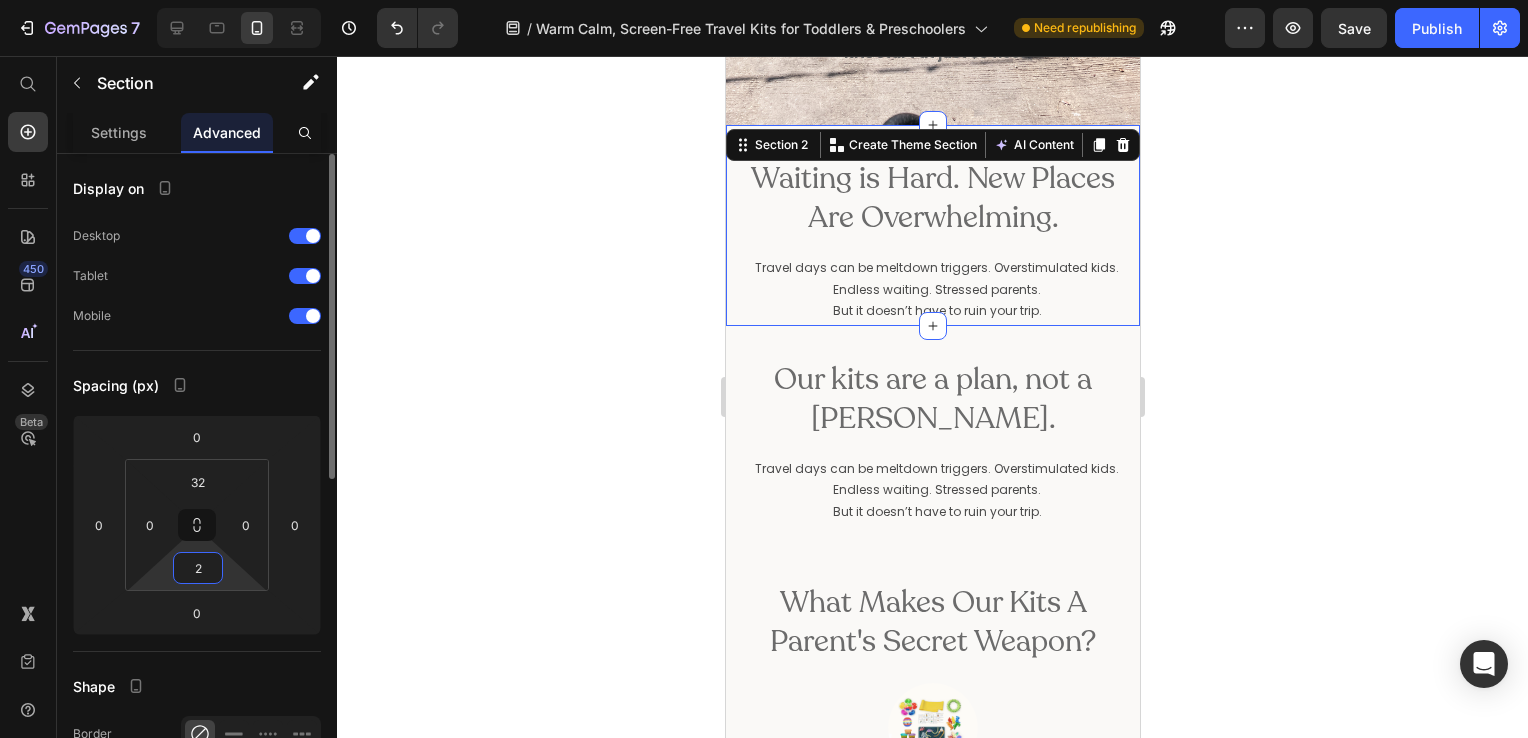 paste 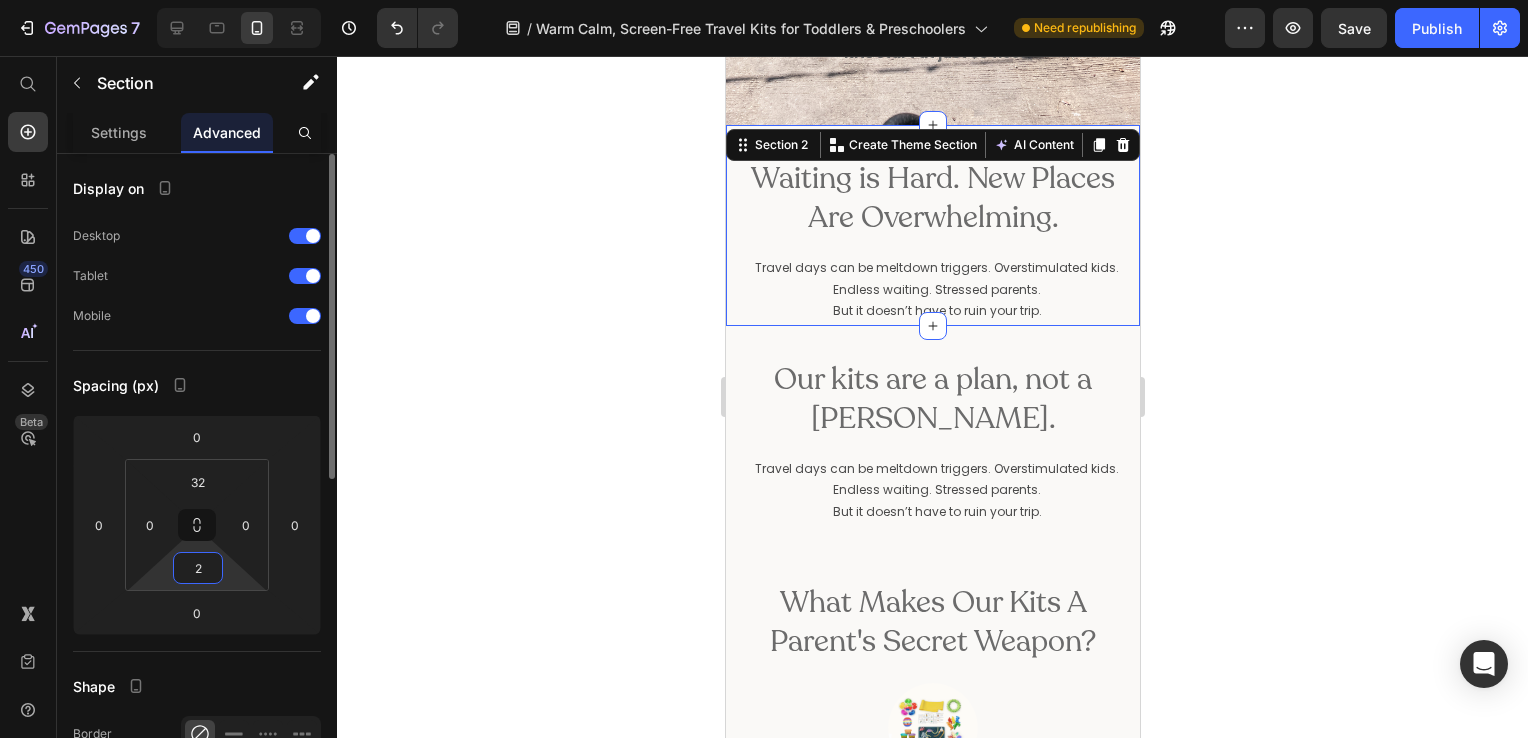type 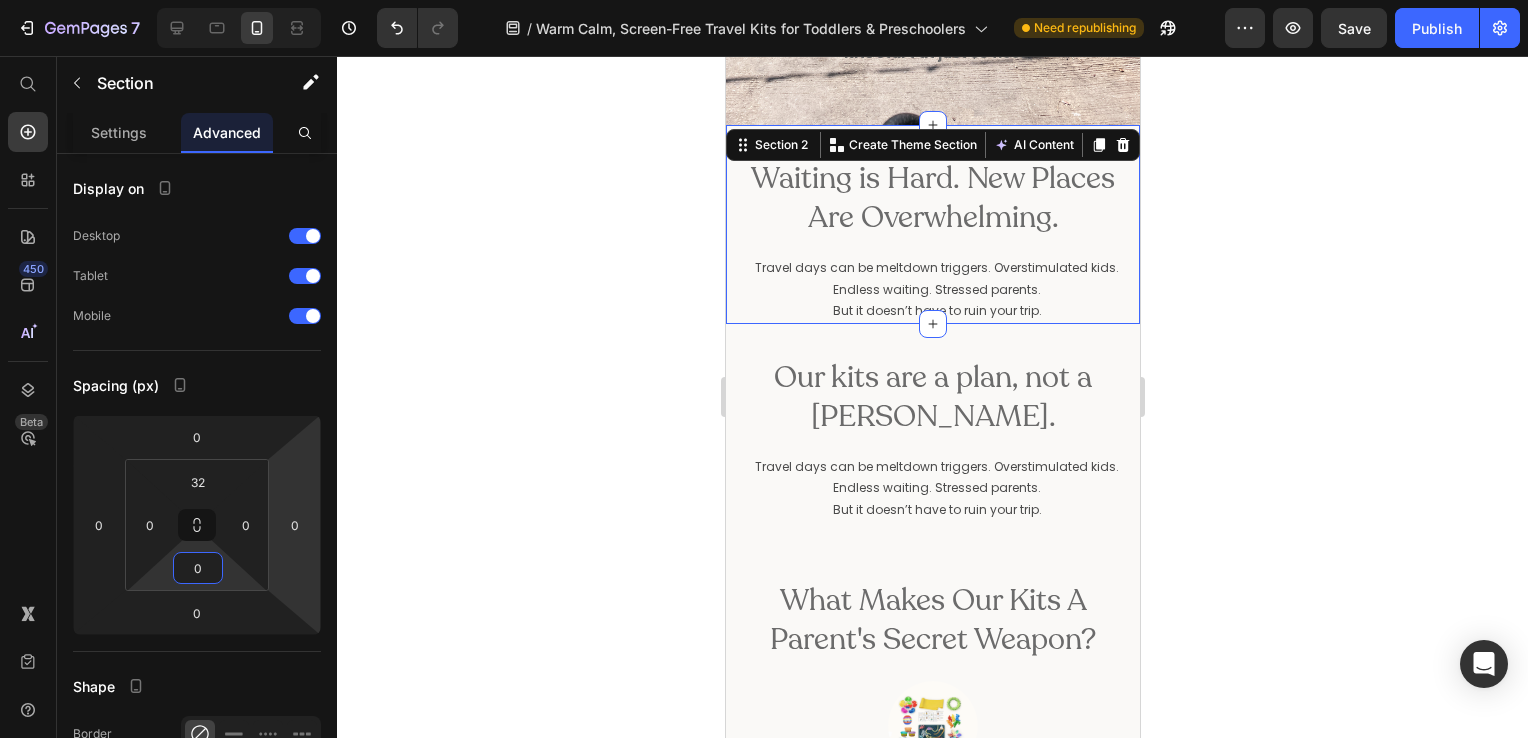 click 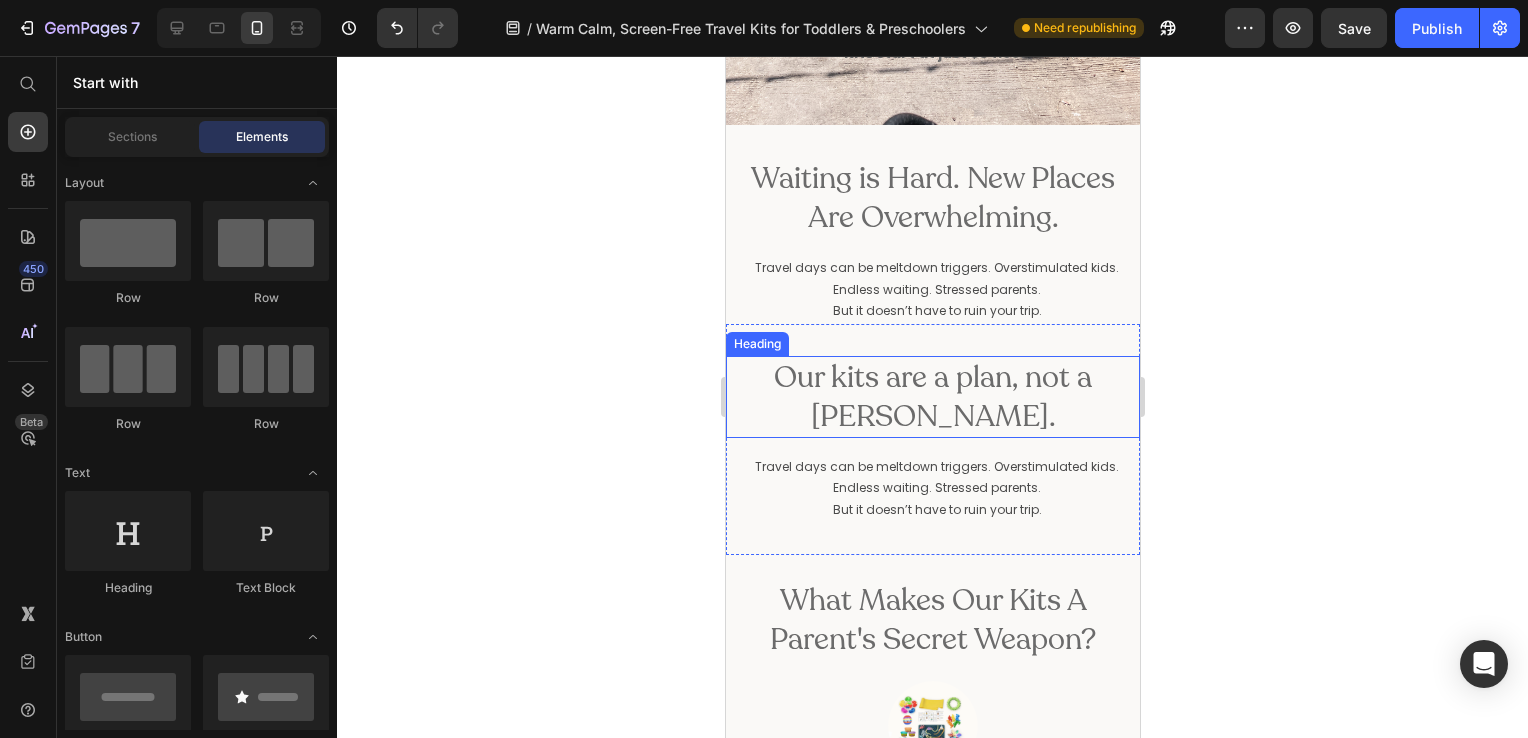 click on "Our kits are a plan, not a [PERSON_NAME]." at bounding box center [932, 397] 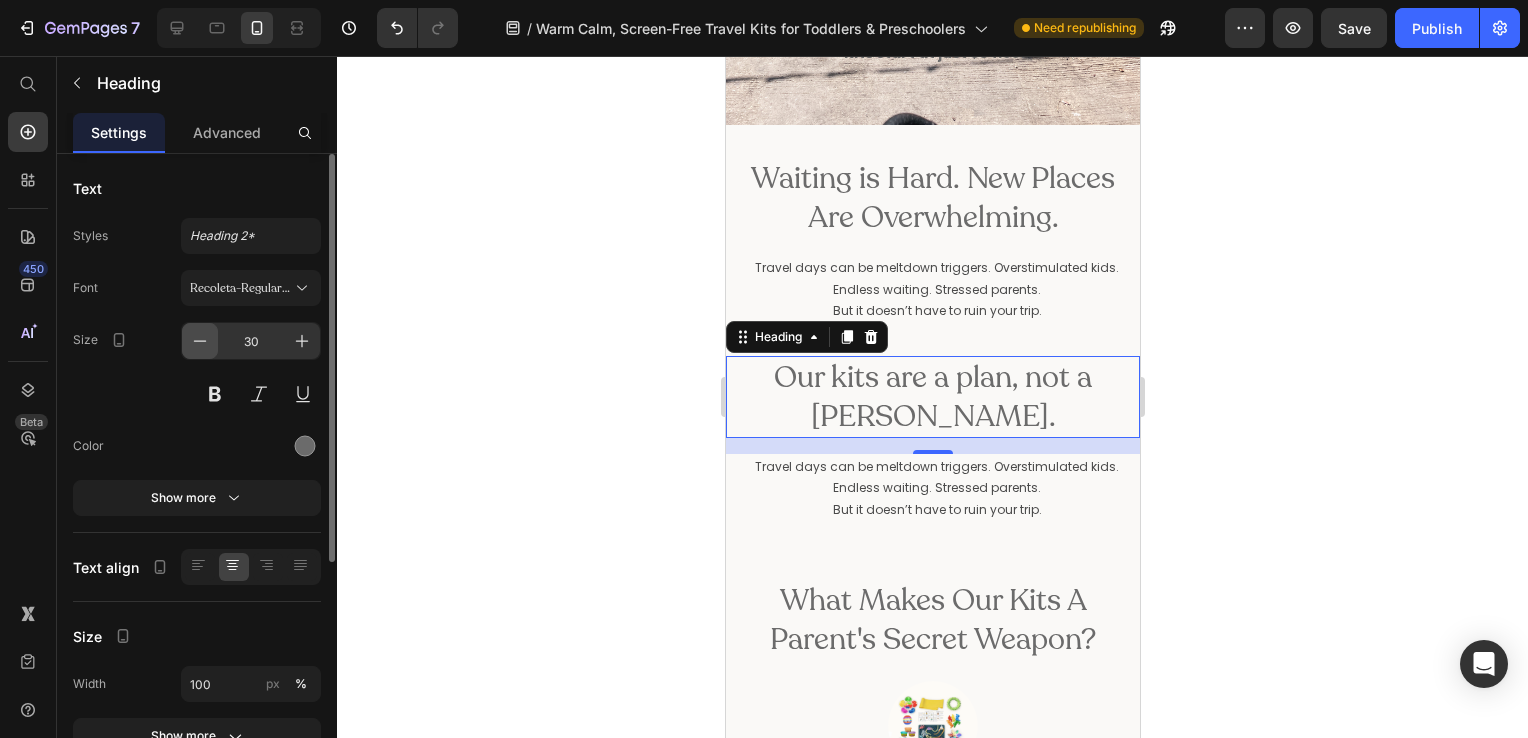 click 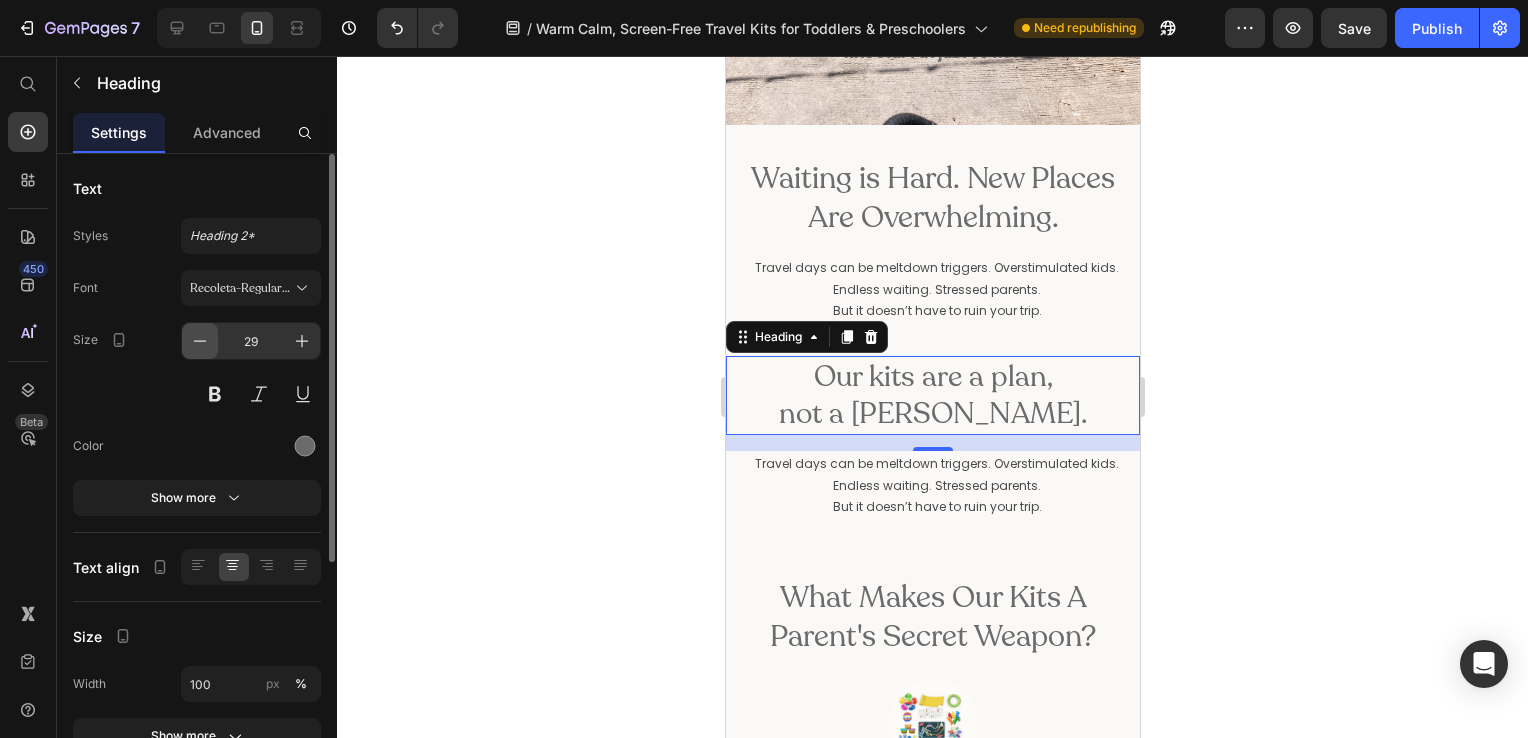 click 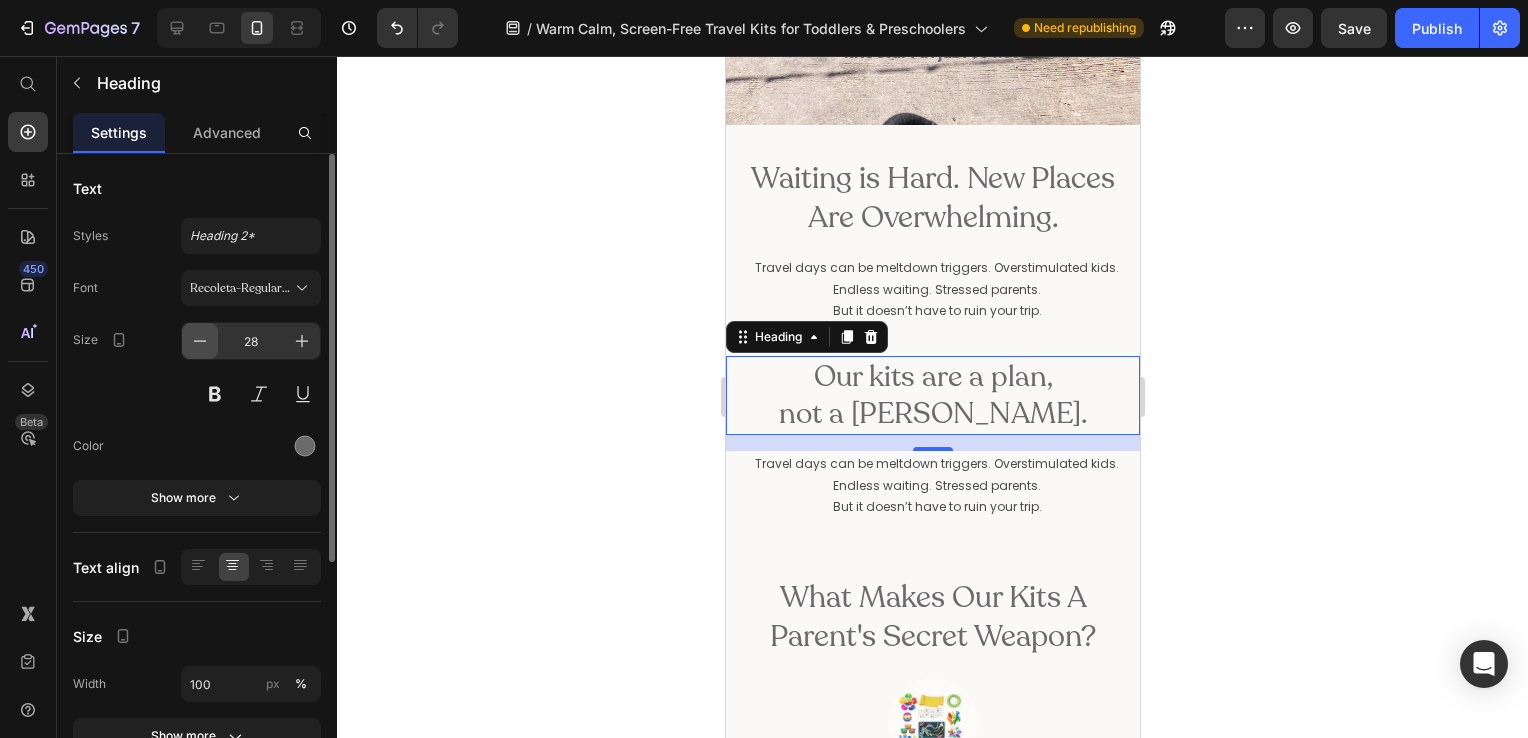 click 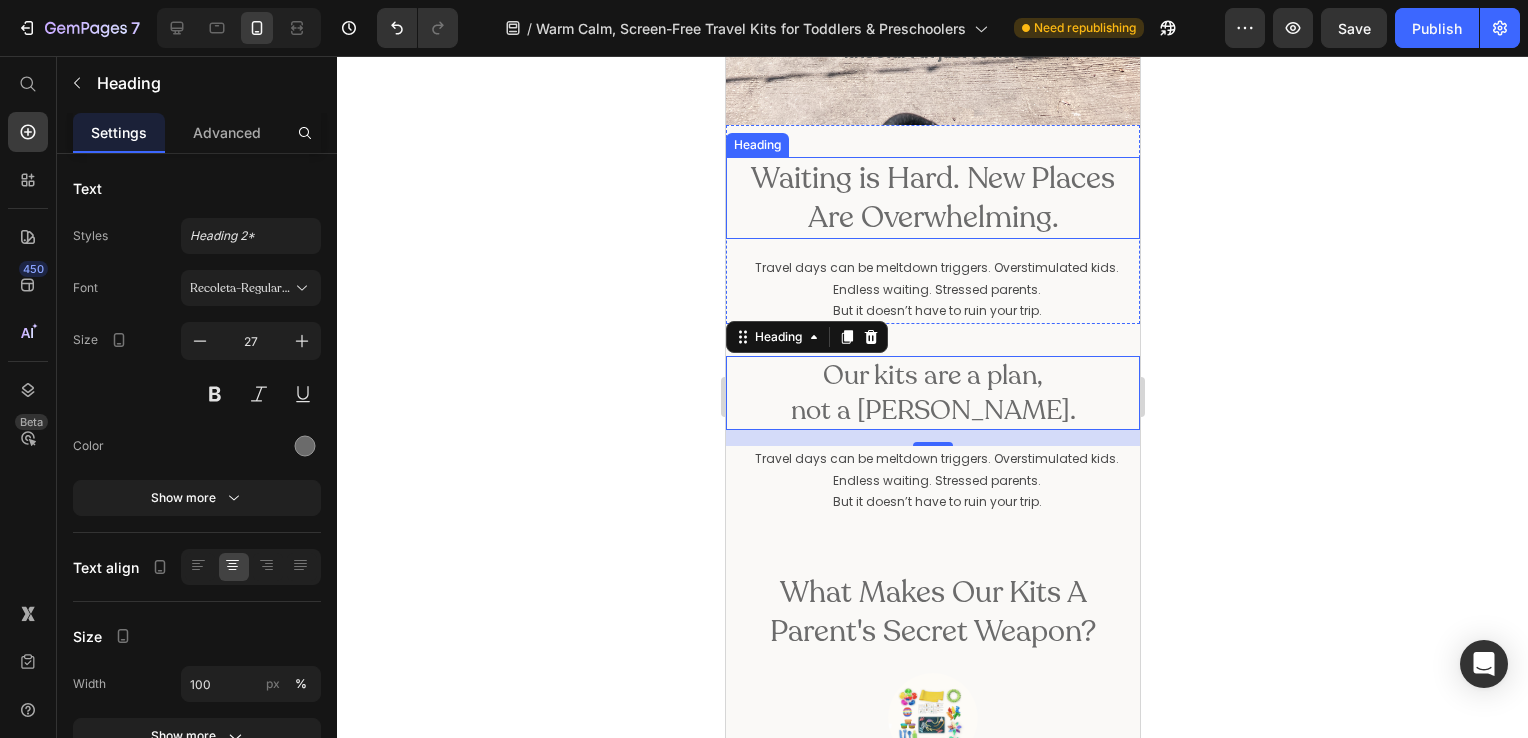click on "Waiting is Hard. New Places Are Overwhelming." at bounding box center [932, 198] 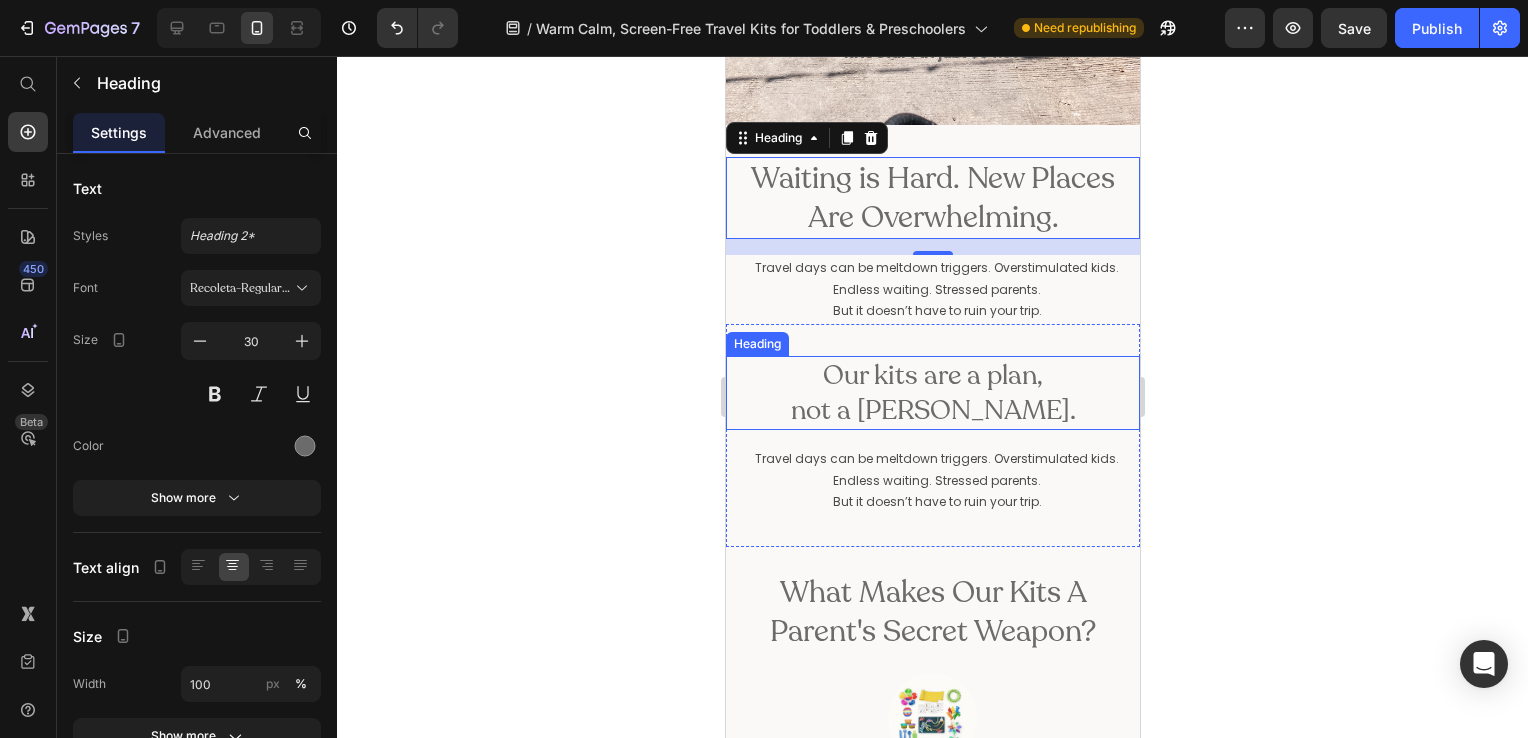 click on "Our kits are a plan,  not a [PERSON_NAME]." at bounding box center (932, 393) 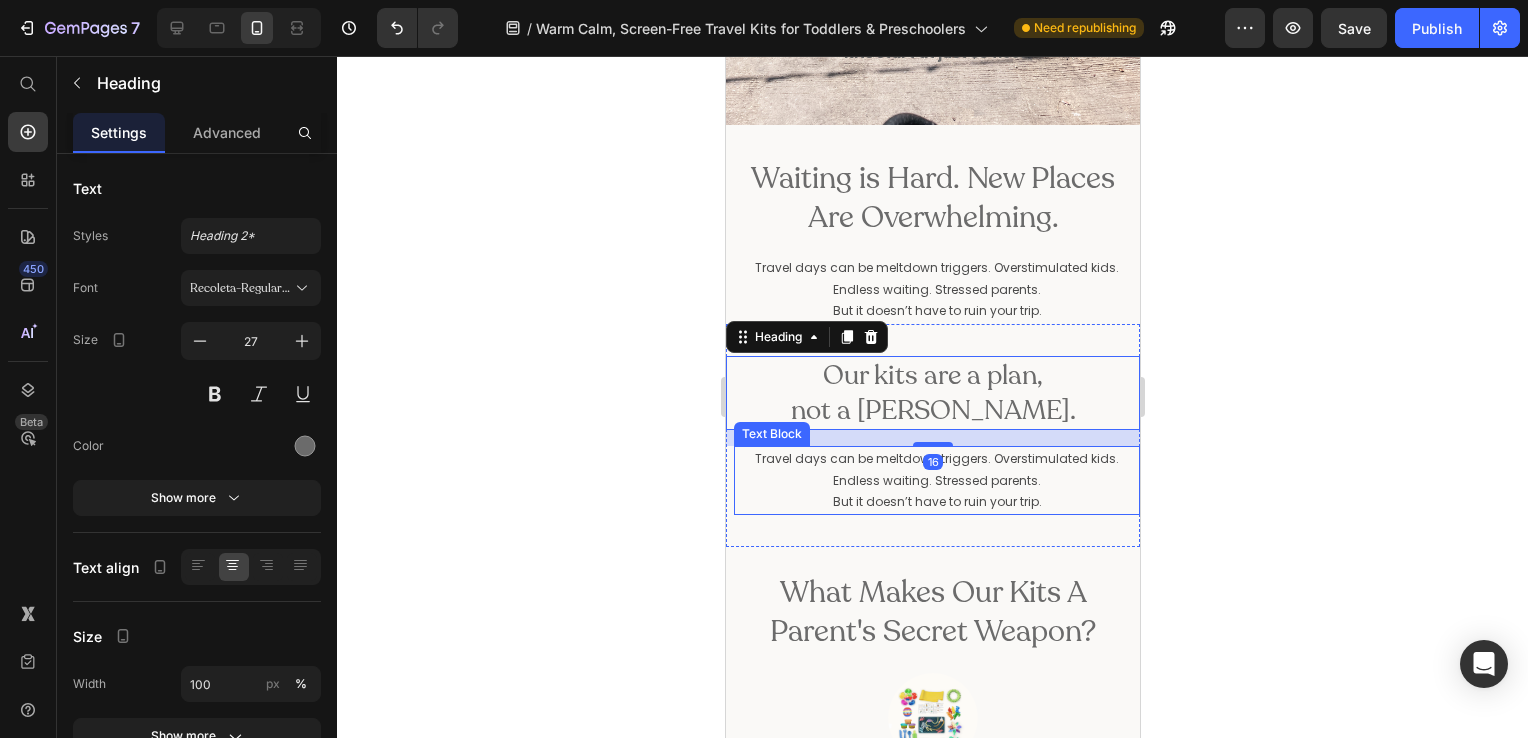 click on "But it doesn’t have to ruin your trip." at bounding box center (936, 502) 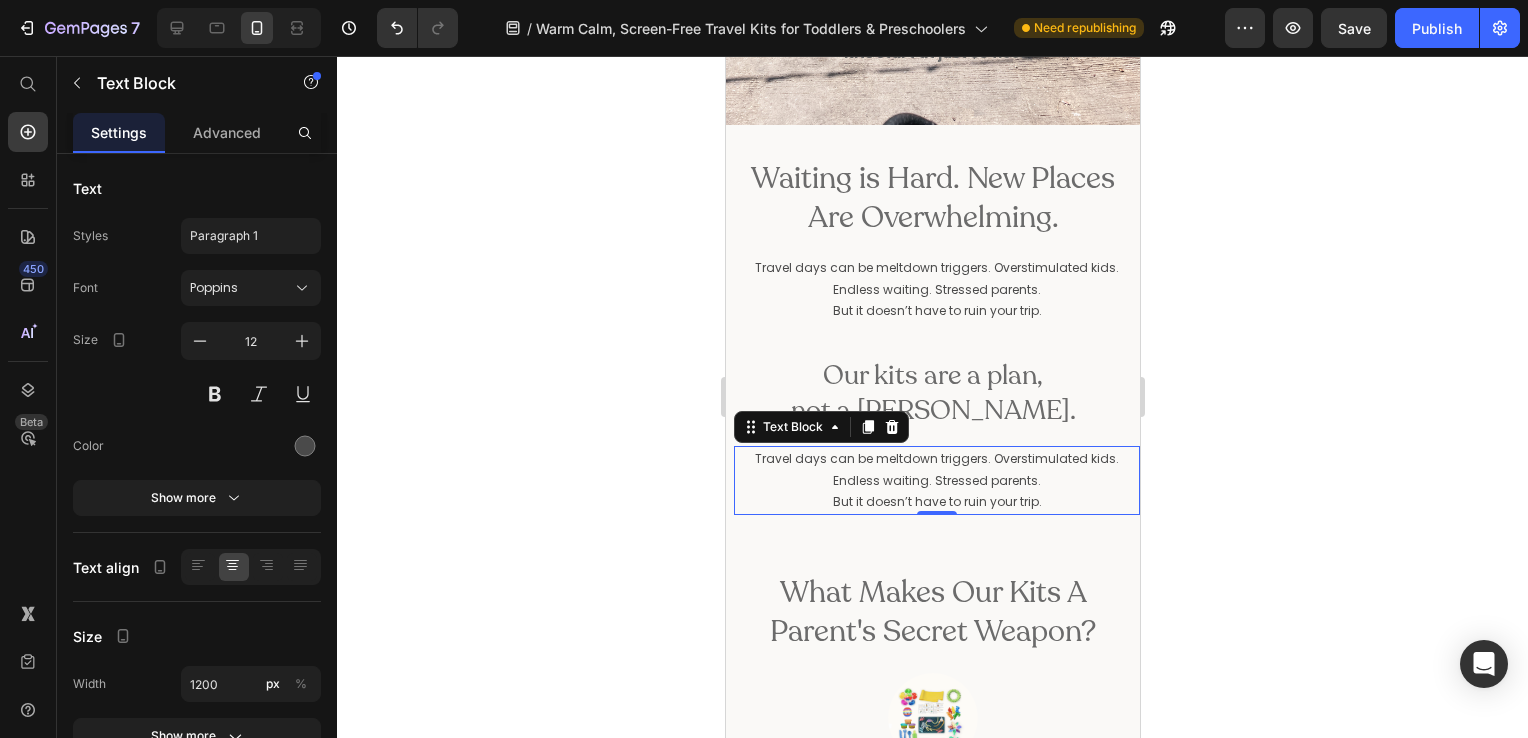 click on "Travel days can be meltdown triggers. Overstimulated kids. Endless waiting. Stressed parents." at bounding box center (936, 469) 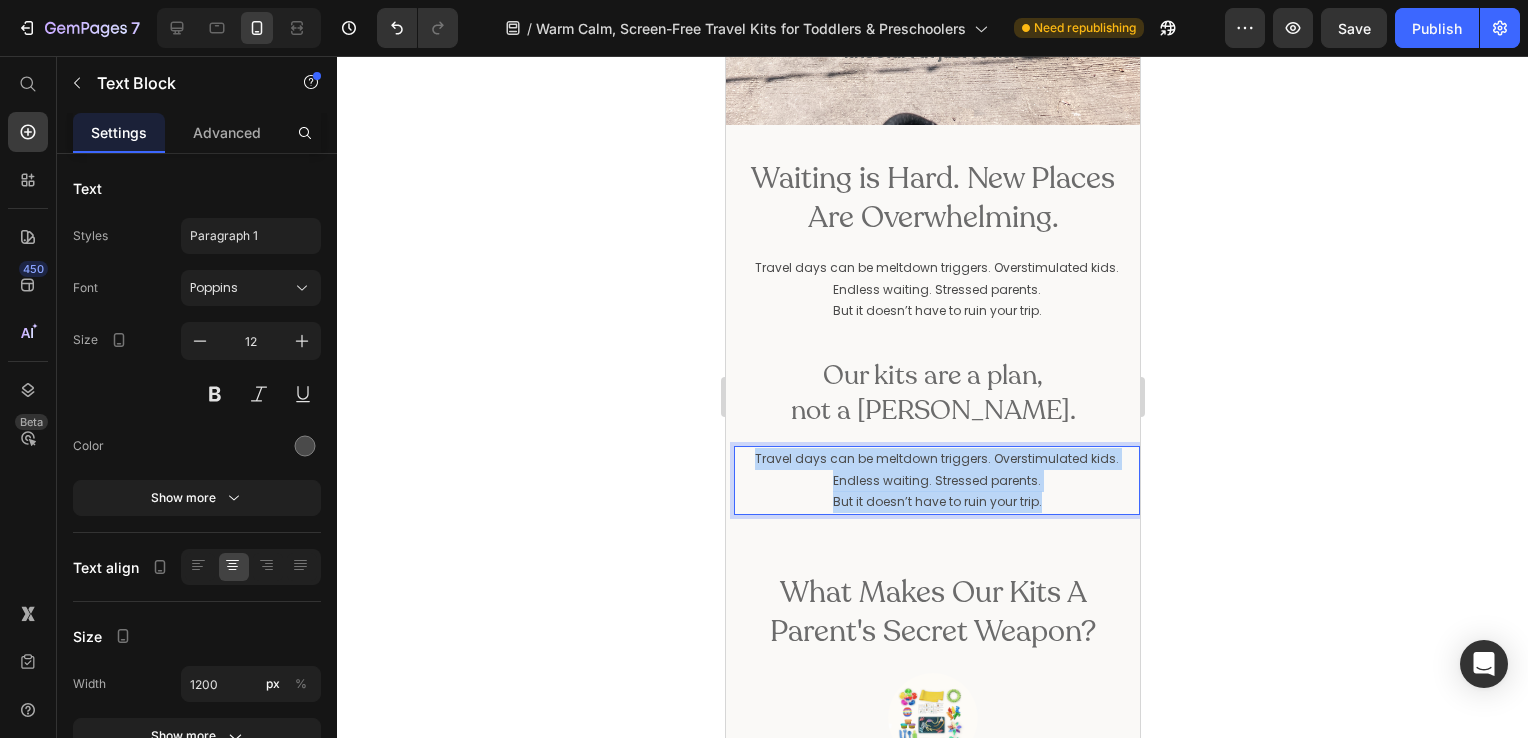 drag, startPoint x: 1036, startPoint y: 487, endPoint x: 747, endPoint y: 441, distance: 292.638 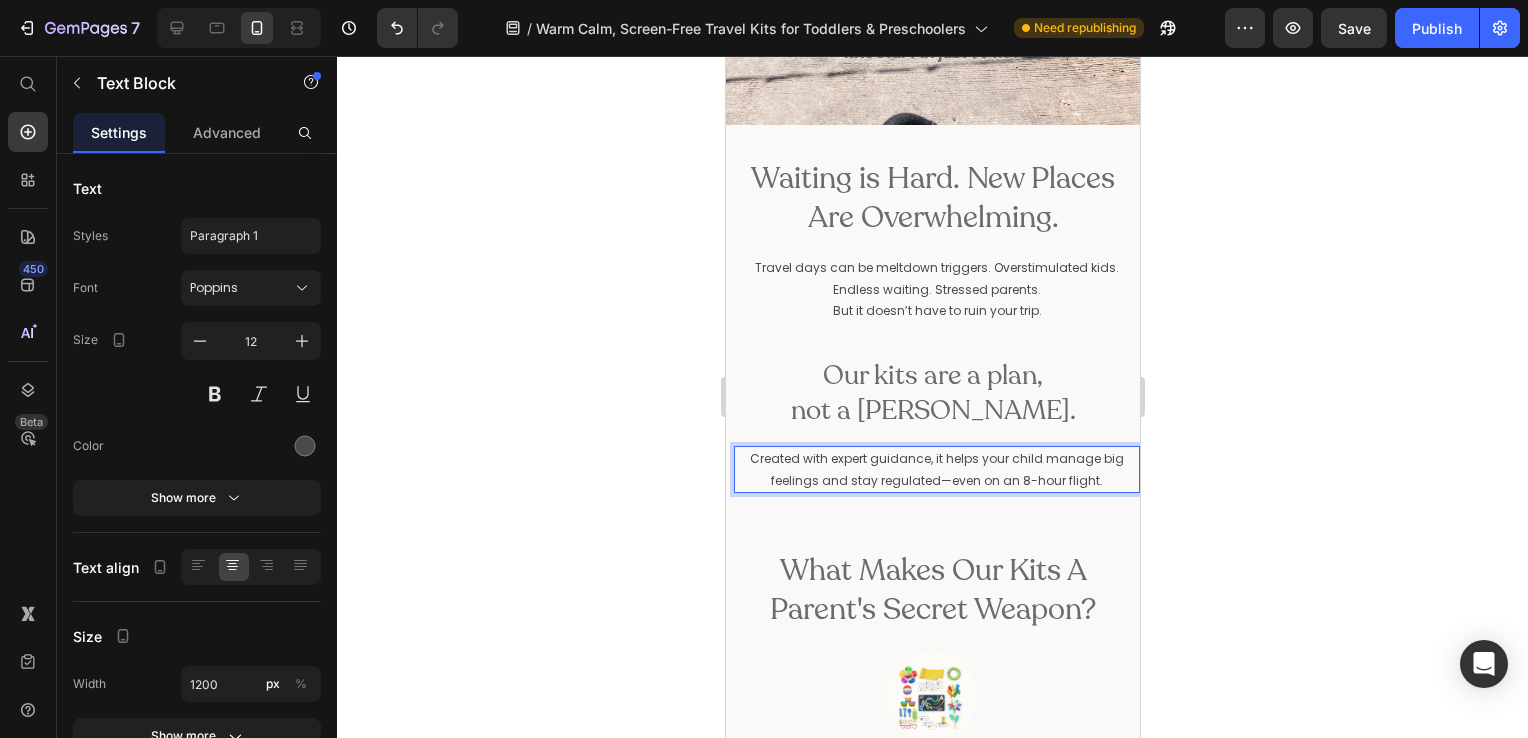 click 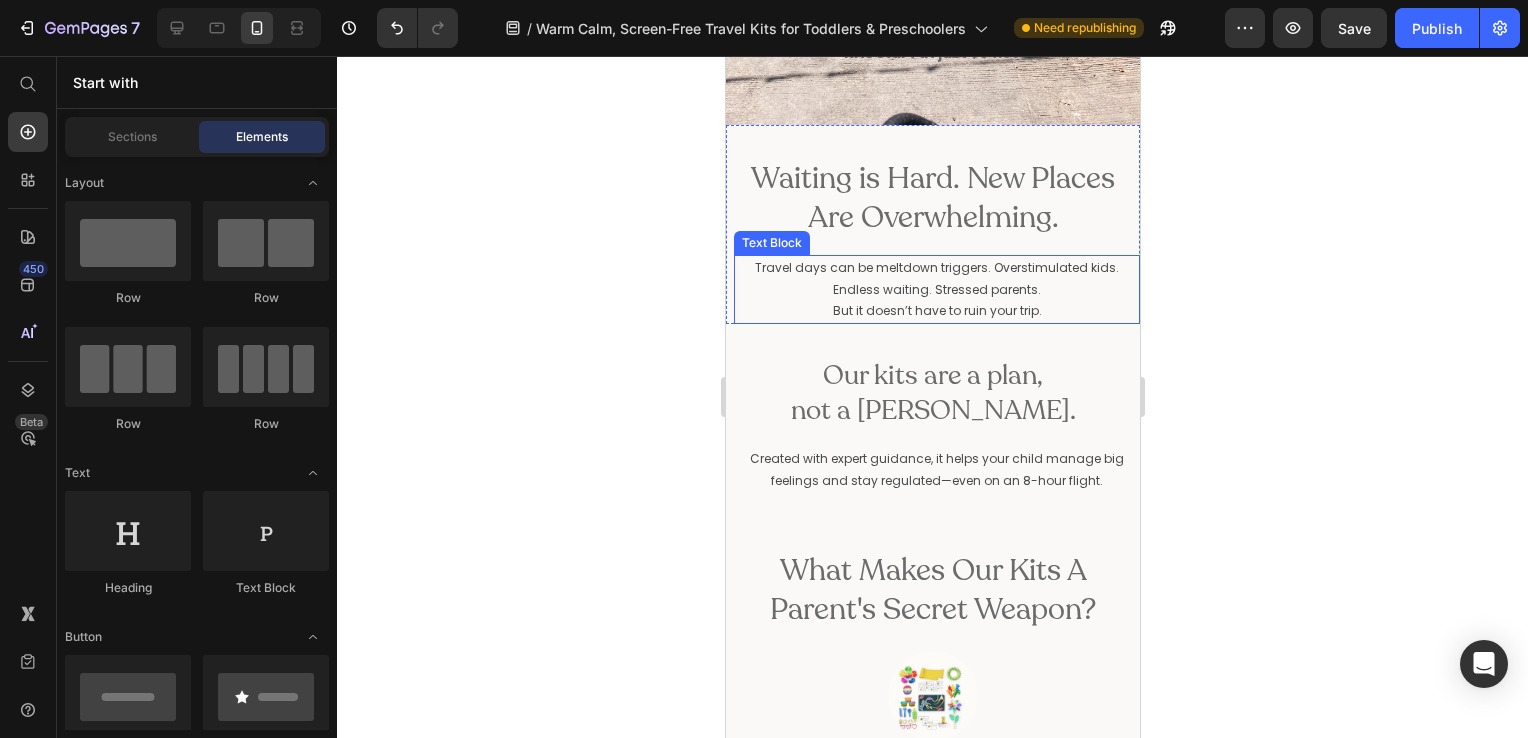 click on "Travel days can be meltdown triggers. Overstimulated kids. Endless waiting. Stressed parents." at bounding box center (936, 278) 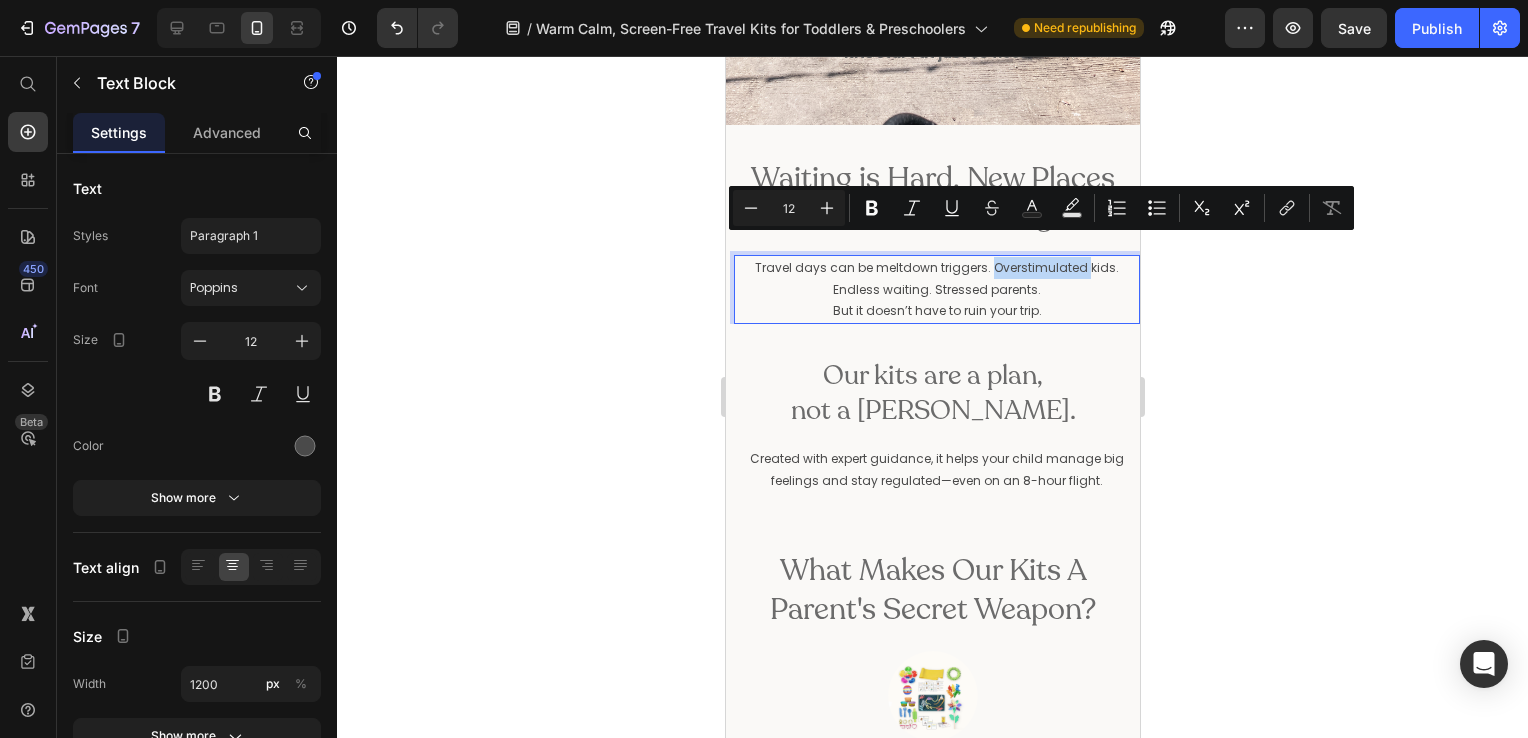 click on "Travel days can be meltdown triggers. Overstimulated kids. Endless waiting. Stressed parents." at bounding box center (936, 278) 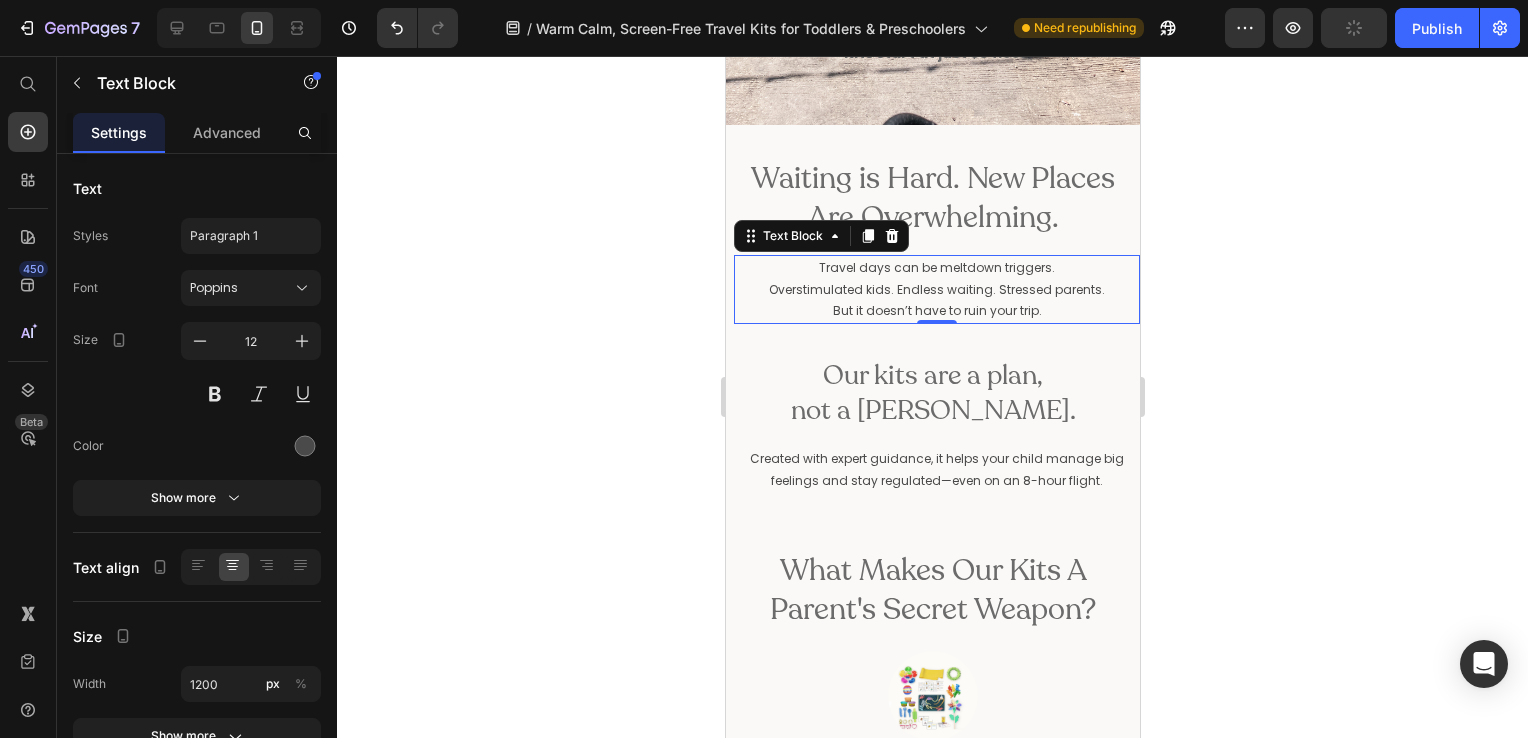 drag, startPoint x: 1232, startPoint y: 255, endPoint x: 1268, endPoint y: 170, distance: 92.309265 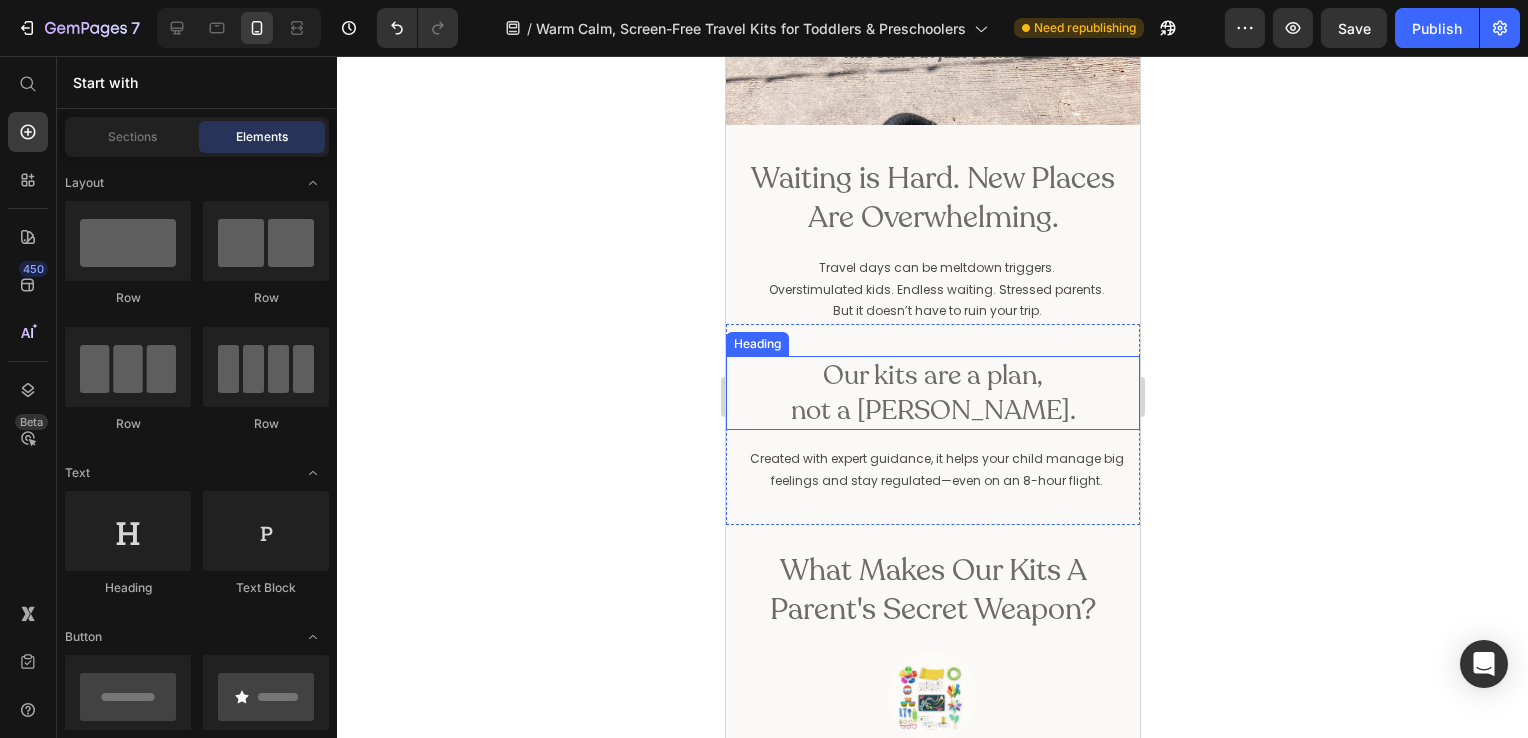 click on "Our kits are a plan,  not a [PERSON_NAME]." at bounding box center (932, 393) 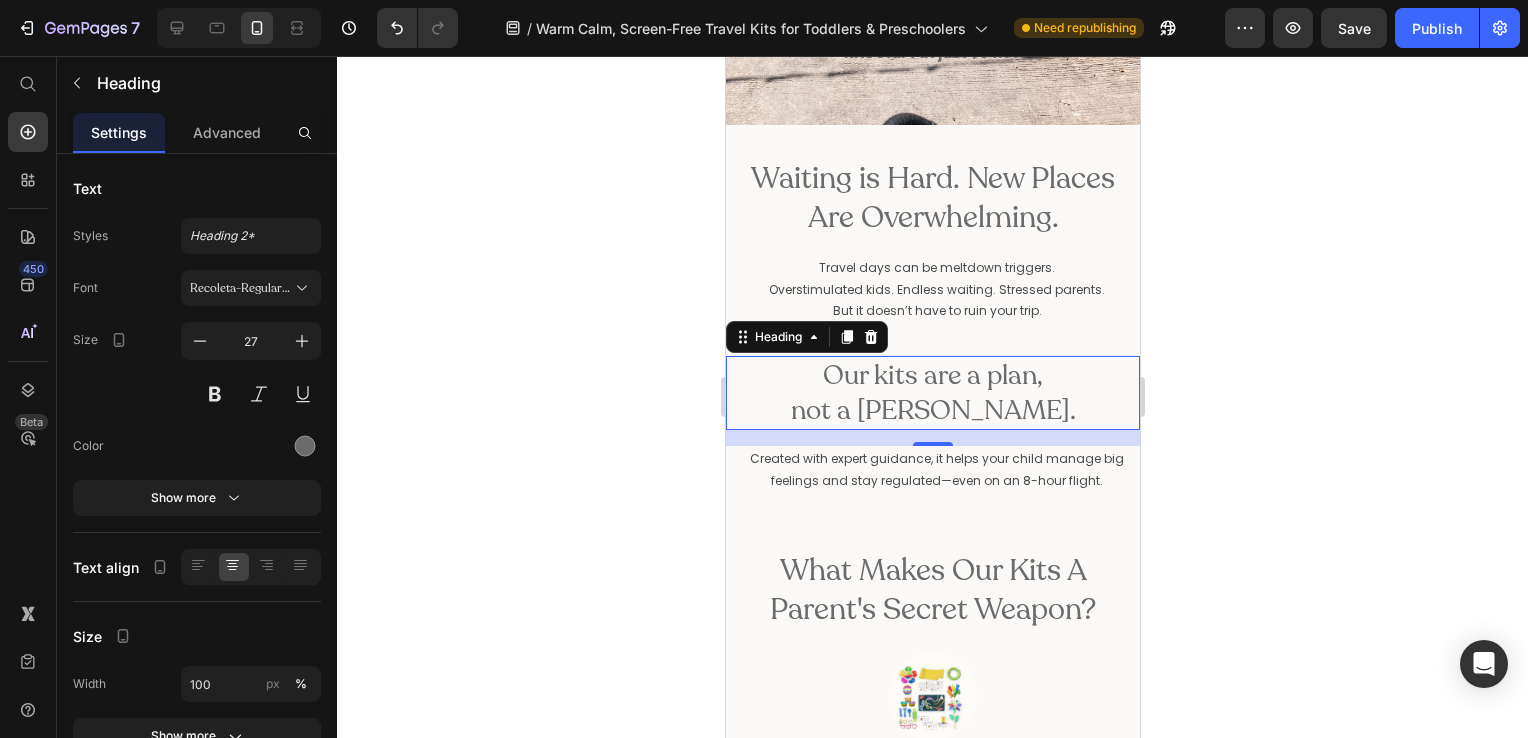 click on "Our kits are a plan,  not a [PERSON_NAME]." at bounding box center (932, 393) 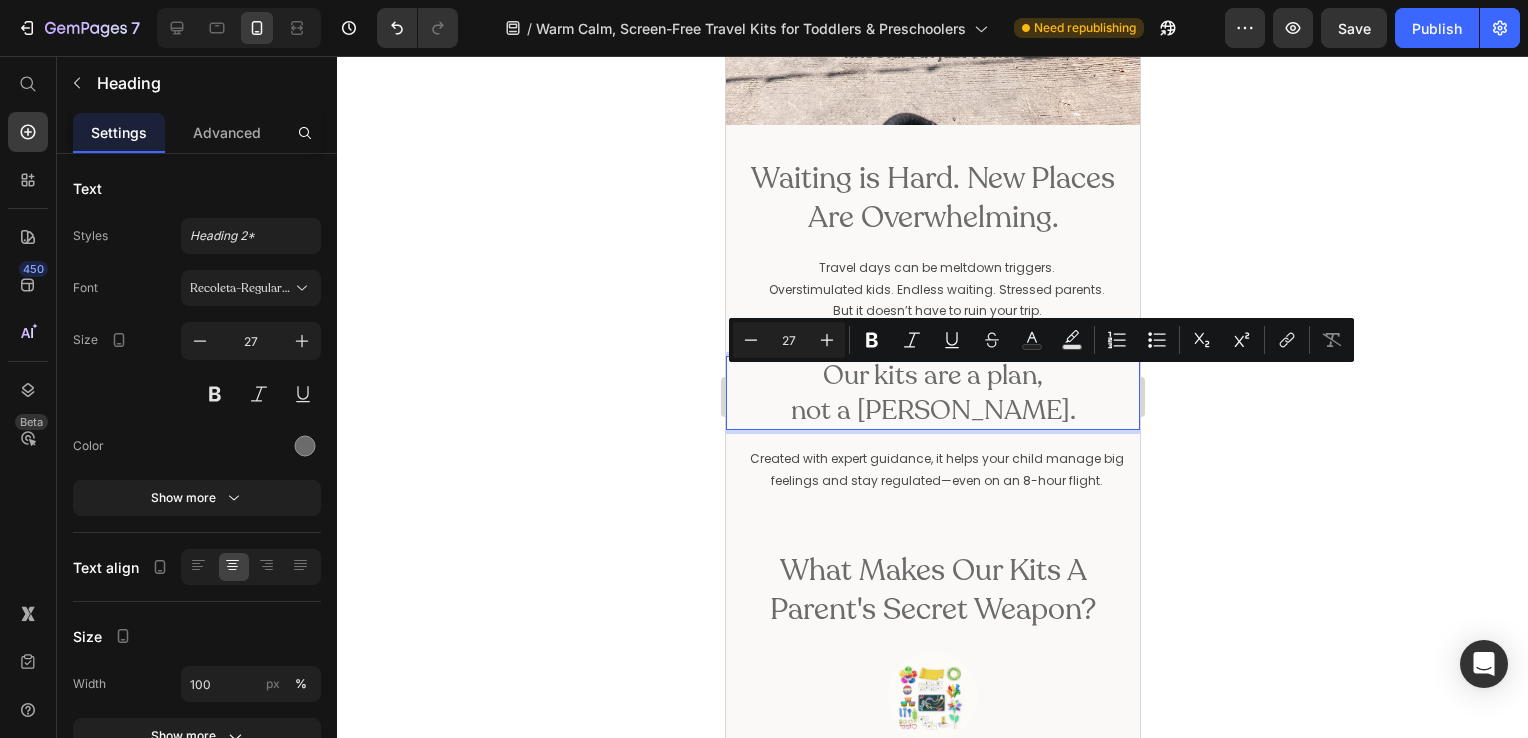 click 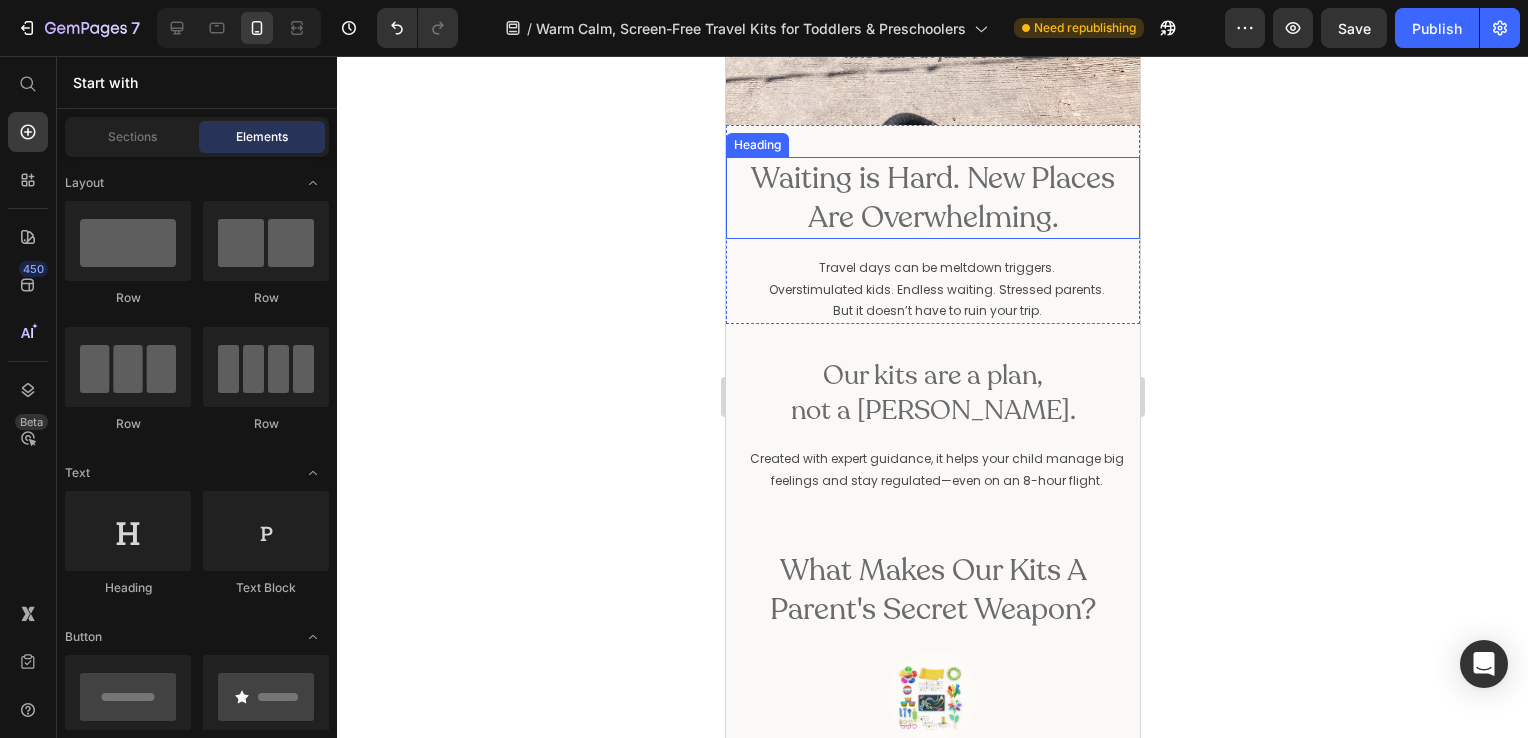 click on "Waiting is Hard. New Places Are Overwhelming." at bounding box center (932, 198) 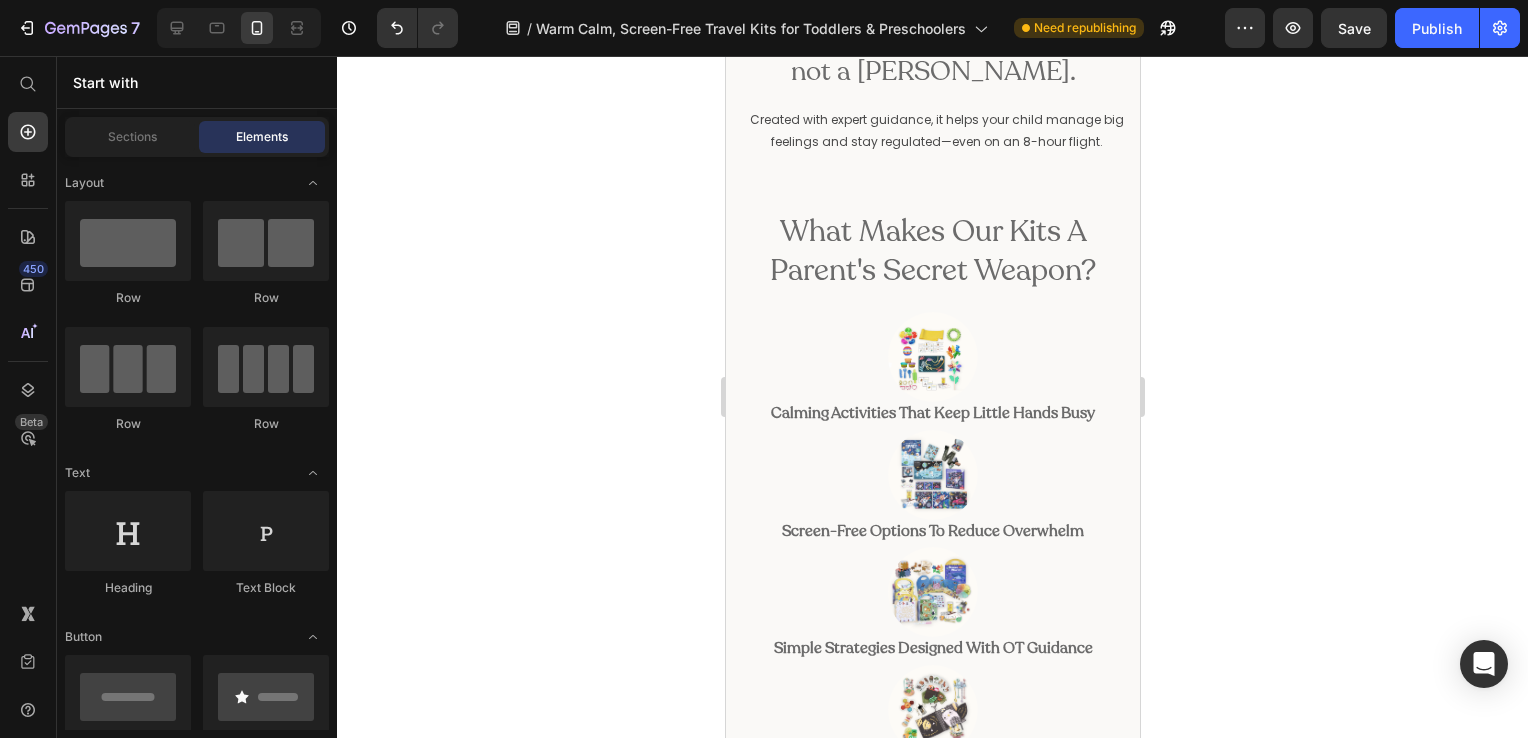 scroll, scrollTop: 872, scrollLeft: 0, axis: vertical 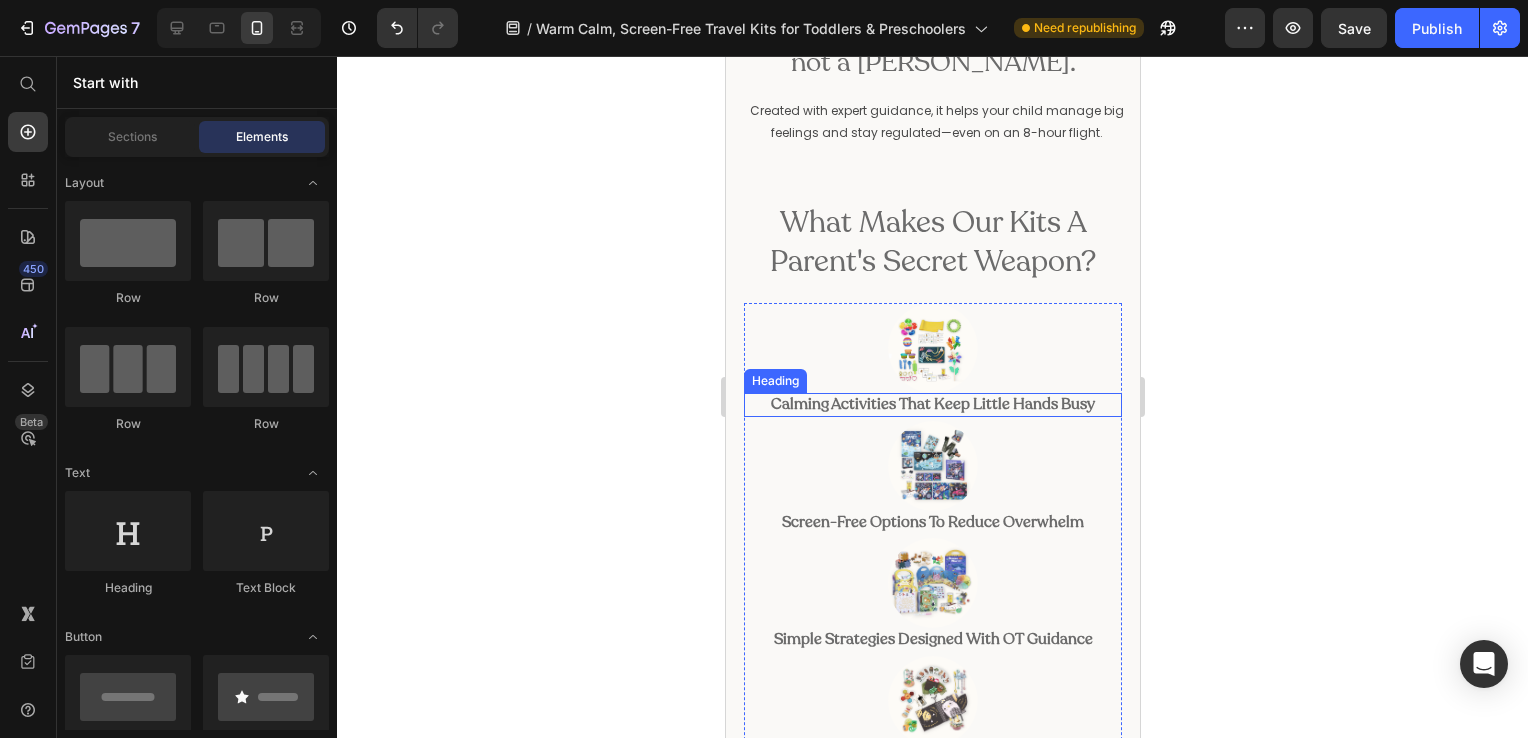 click on "Calming activities that keep little hands busy" at bounding box center [932, 404] 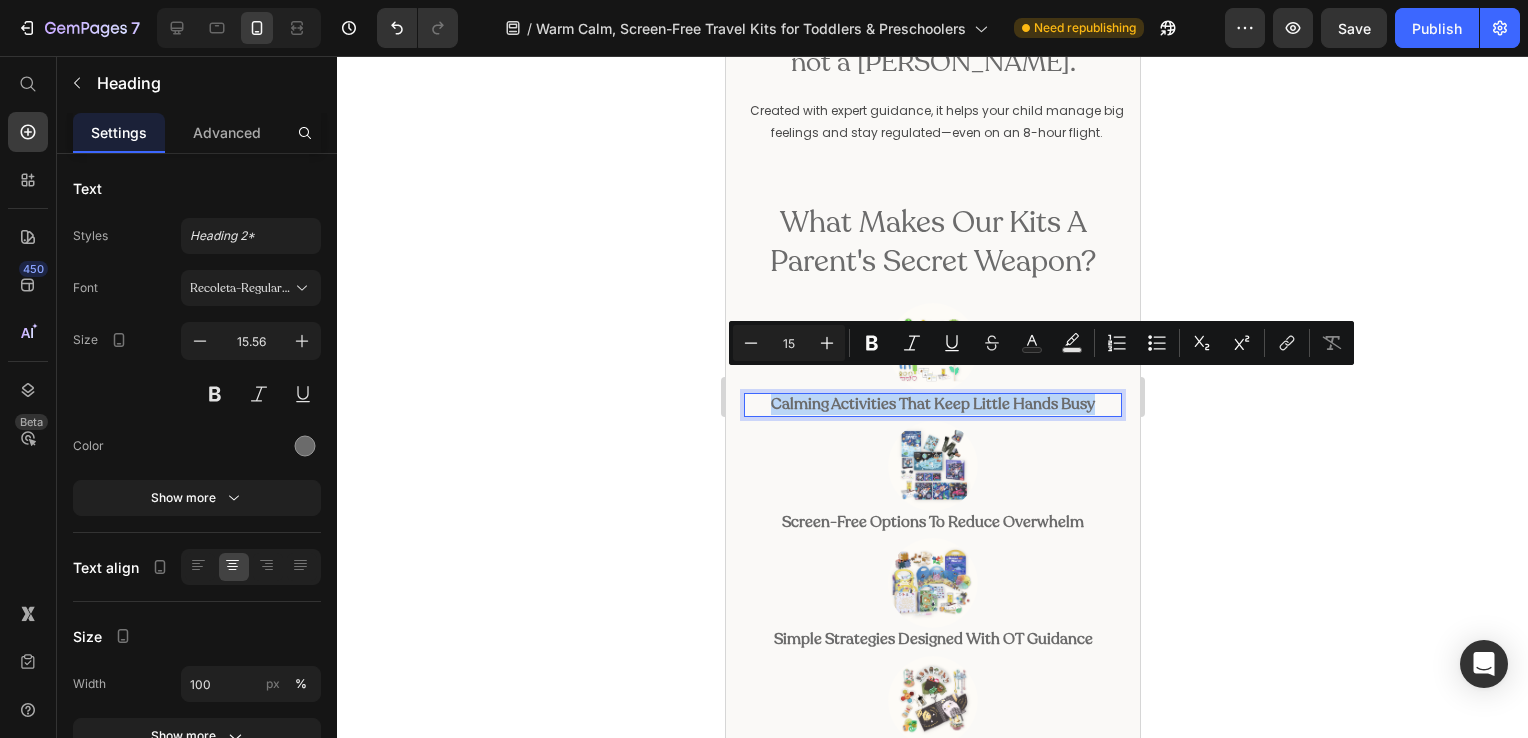 drag, startPoint x: 757, startPoint y: 387, endPoint x: 1102, endPoint y: 386, distance: 345.00143 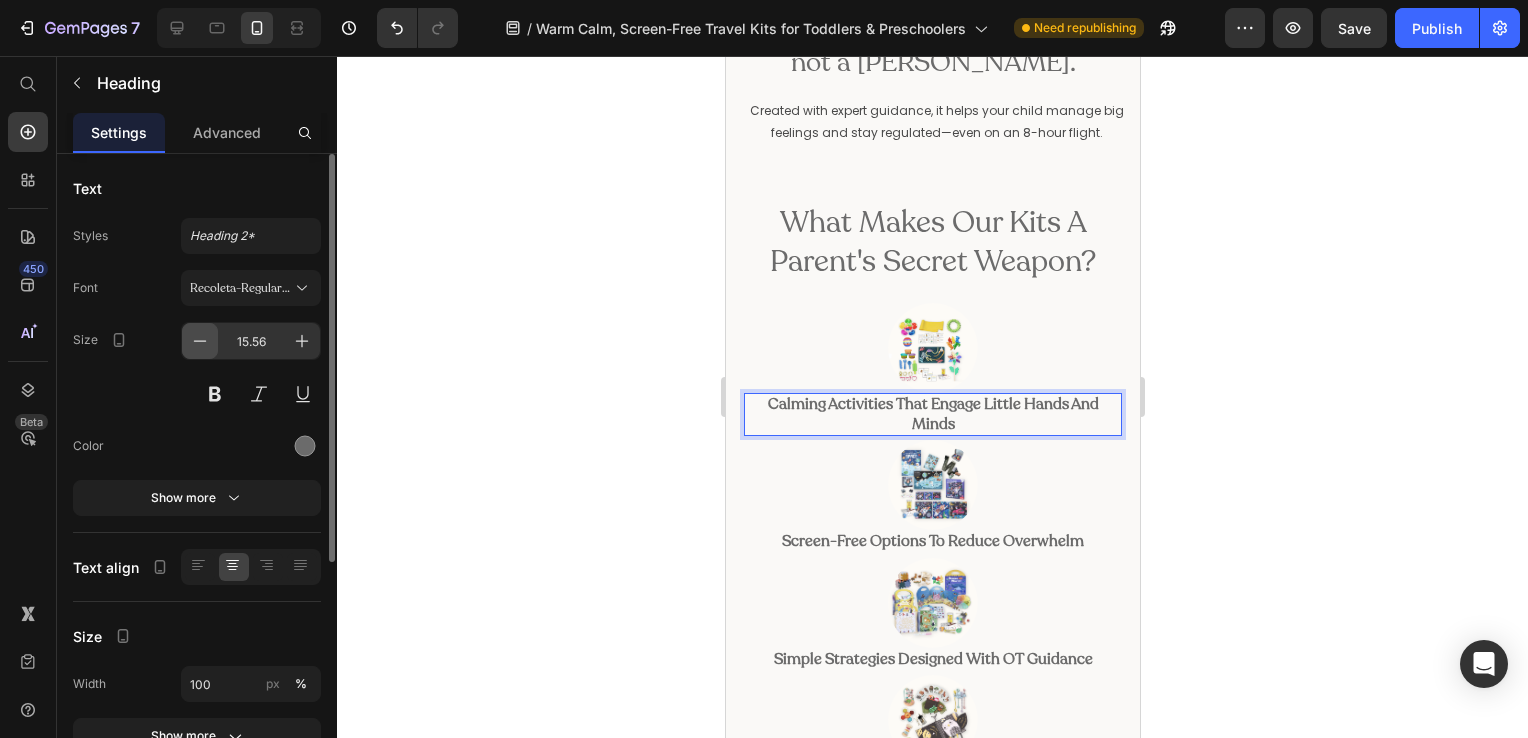 click 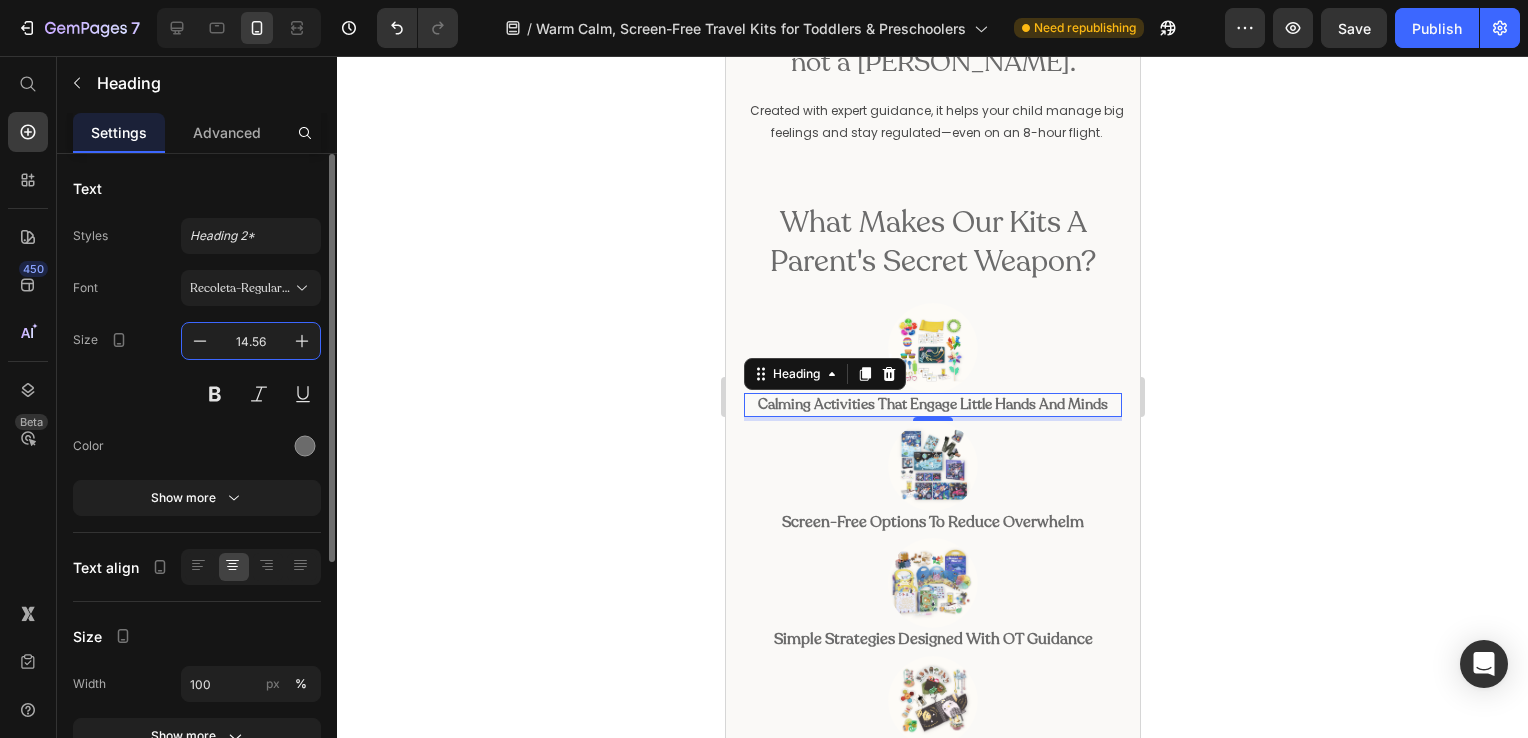 drag, startPoint x: 273, startPoint y: 337, endPoint x: 255, endPoint y: 342, distance: 18.681541 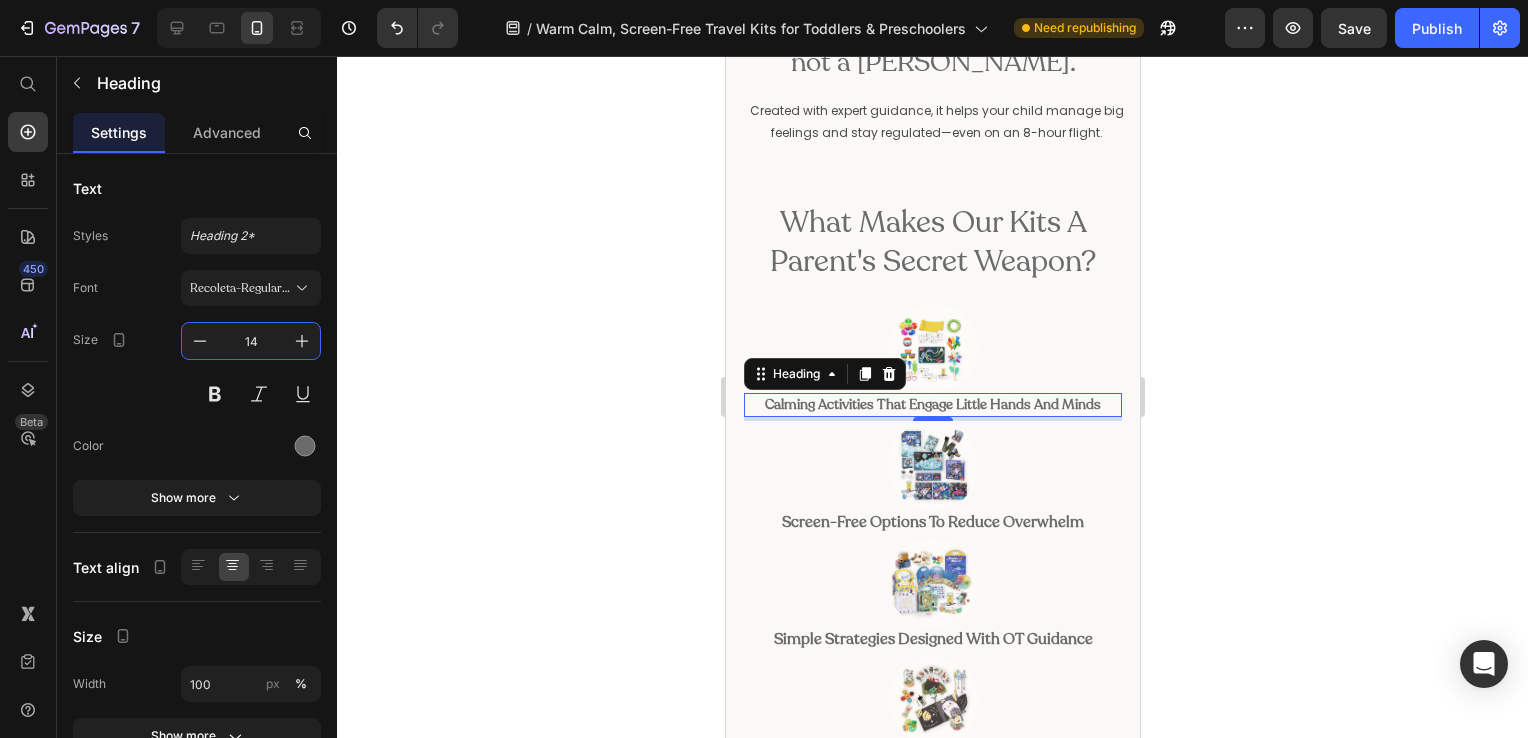 type on "14" 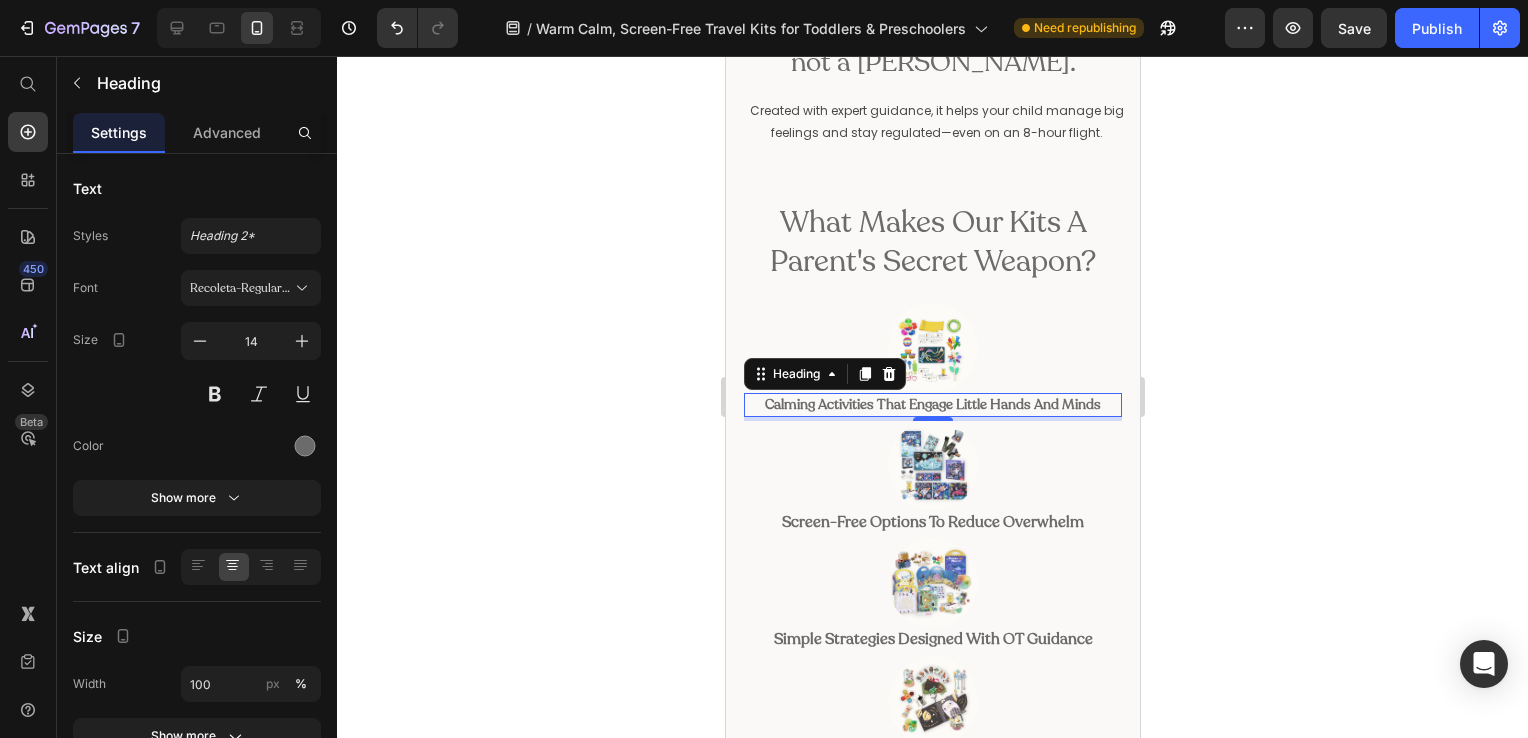 click 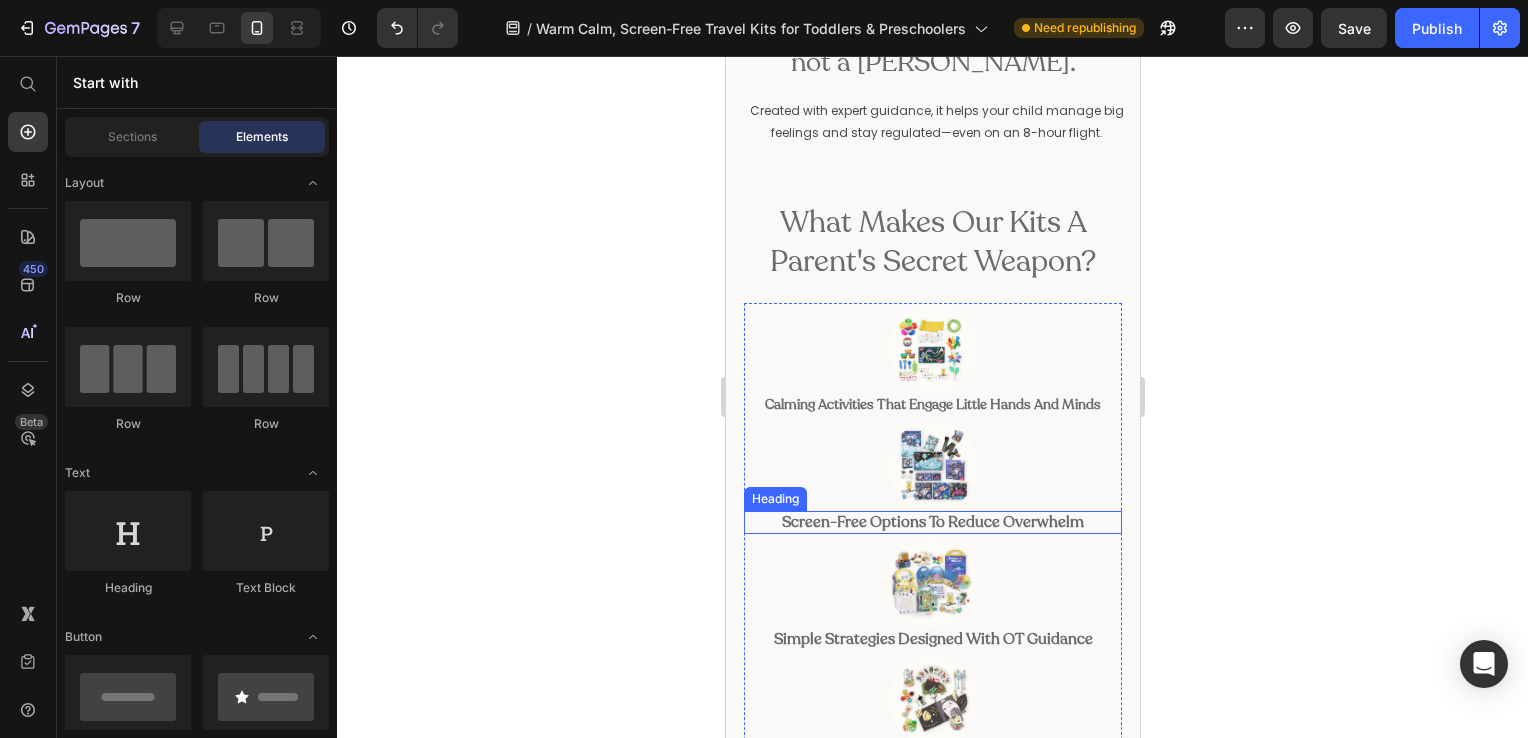click on "screen-free options to reduce overwhelm" at bounding box center (932, 522) 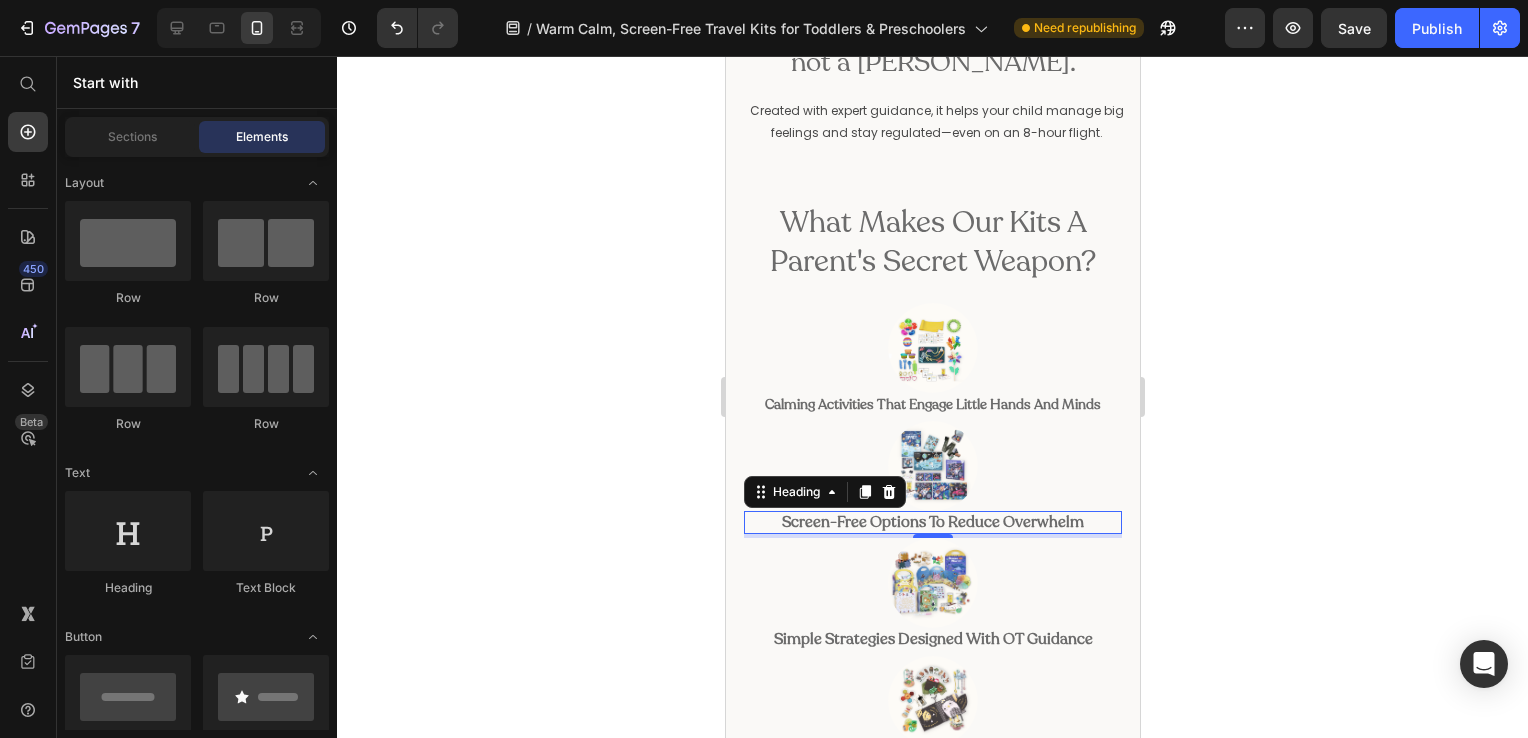 click on "screen-free options to reduce overwhelm" at bounding box center (932, 522) 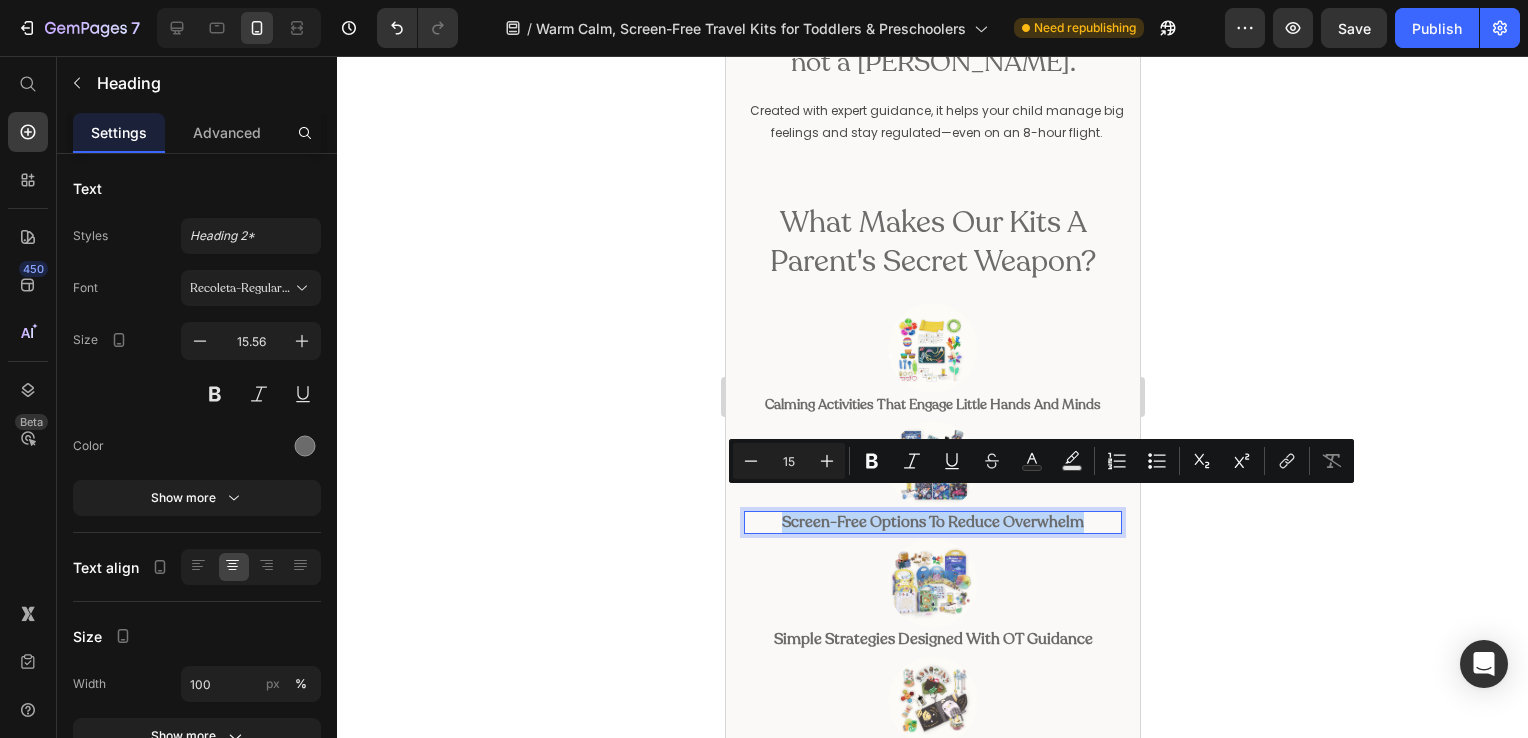 drag, startPoint x: 773, startPoint y: 502, endPoint x: 1138, endPoint y: 503, distance: 365.00137 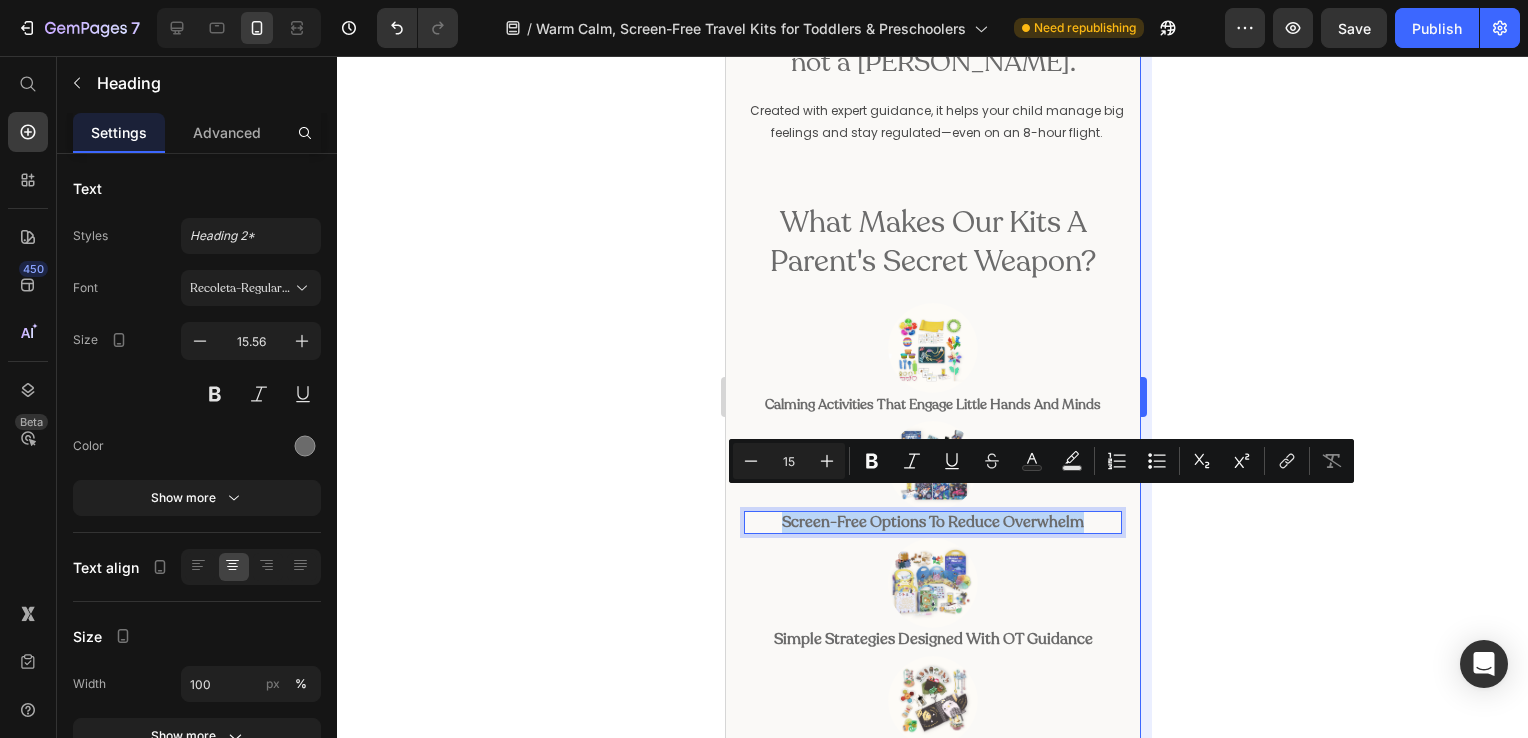 copy on "screen-free options to reduce overwhelm" 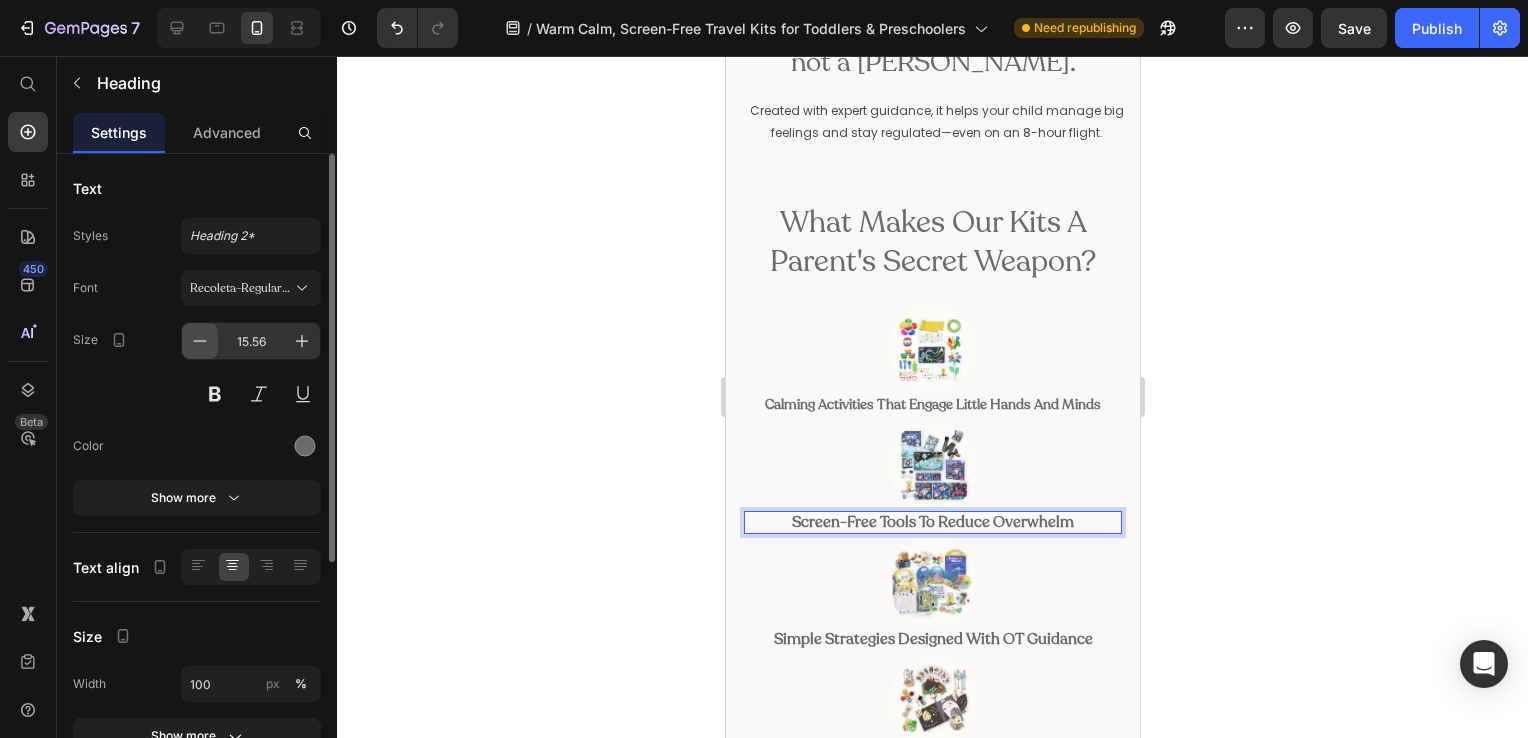 click 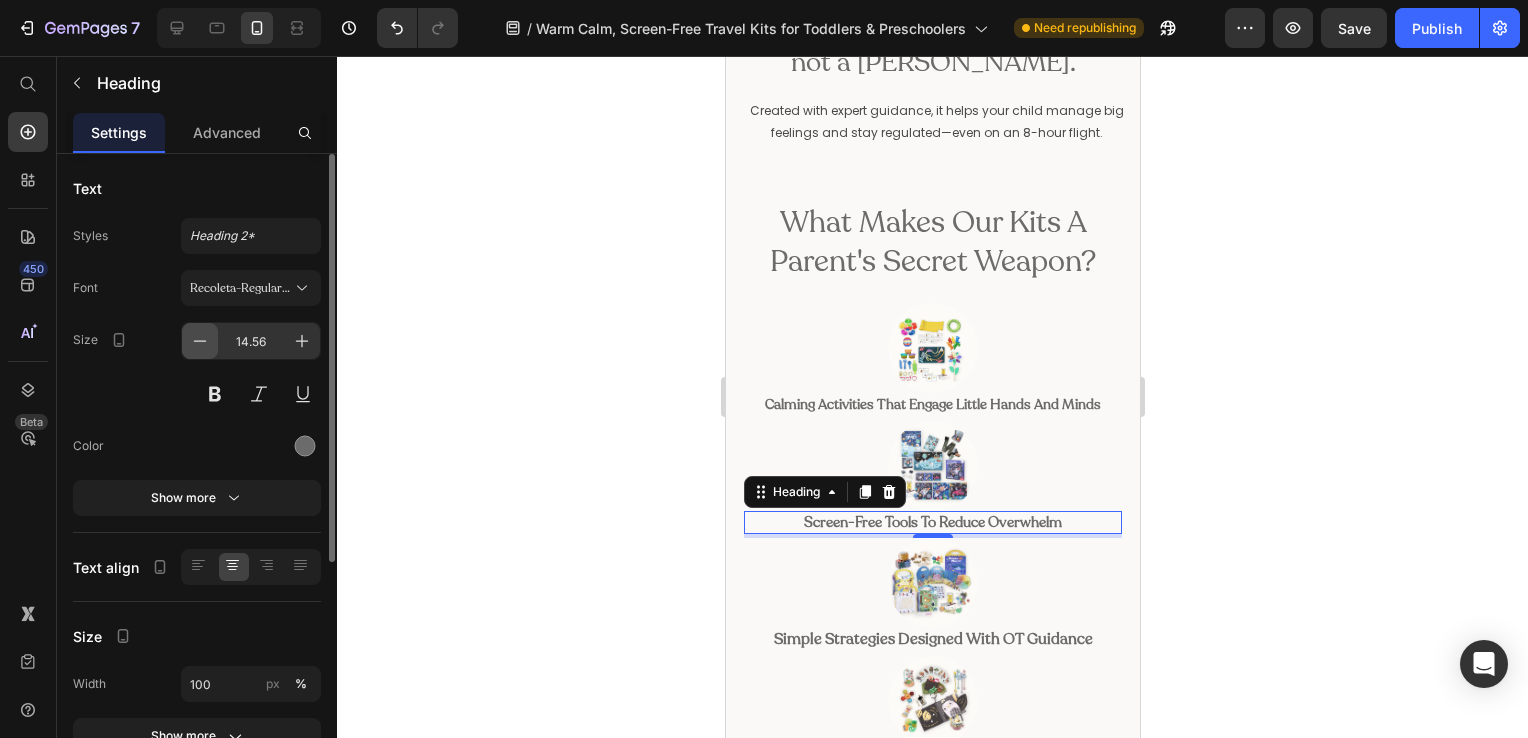 click 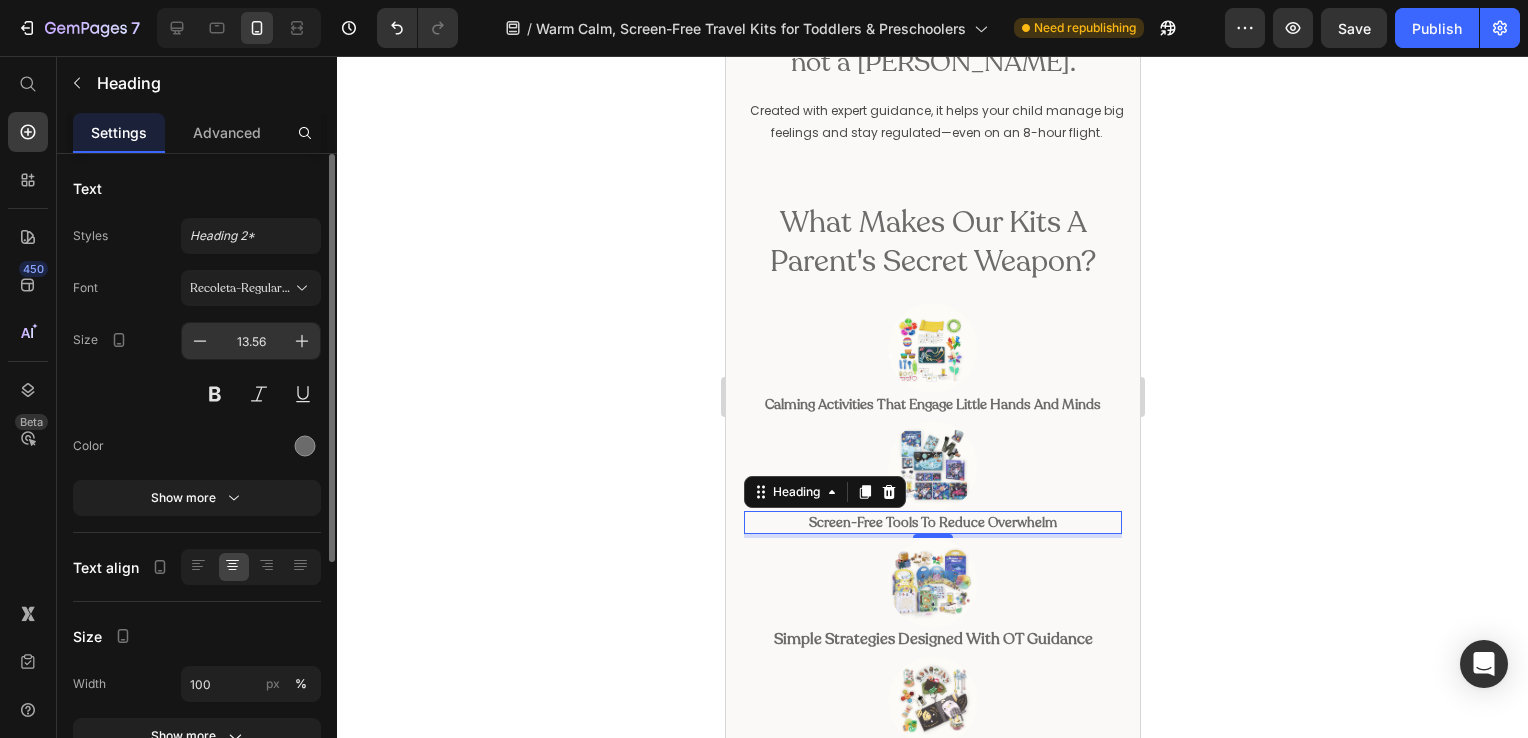 click on "13.56" at bounding box center [251, 341] 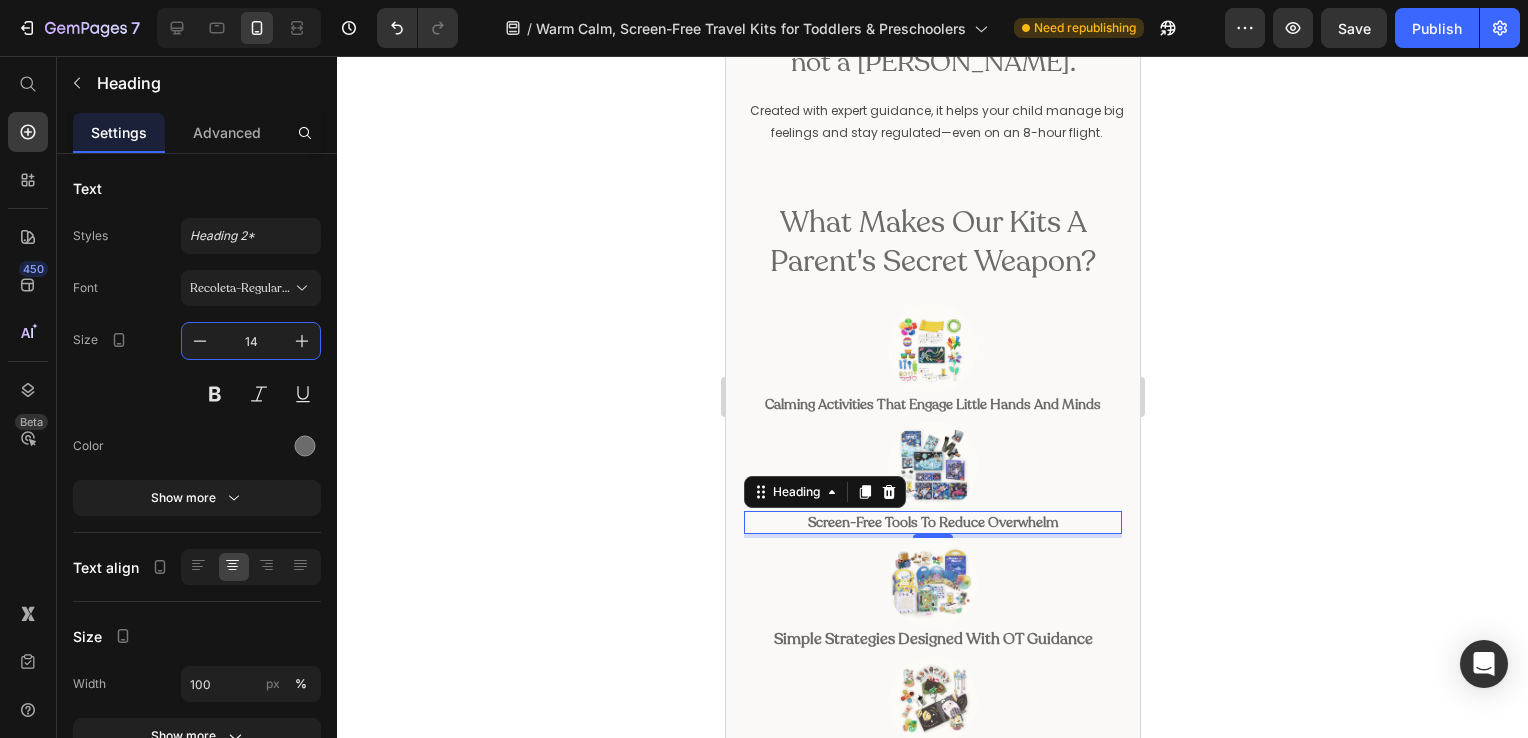 type on "14" 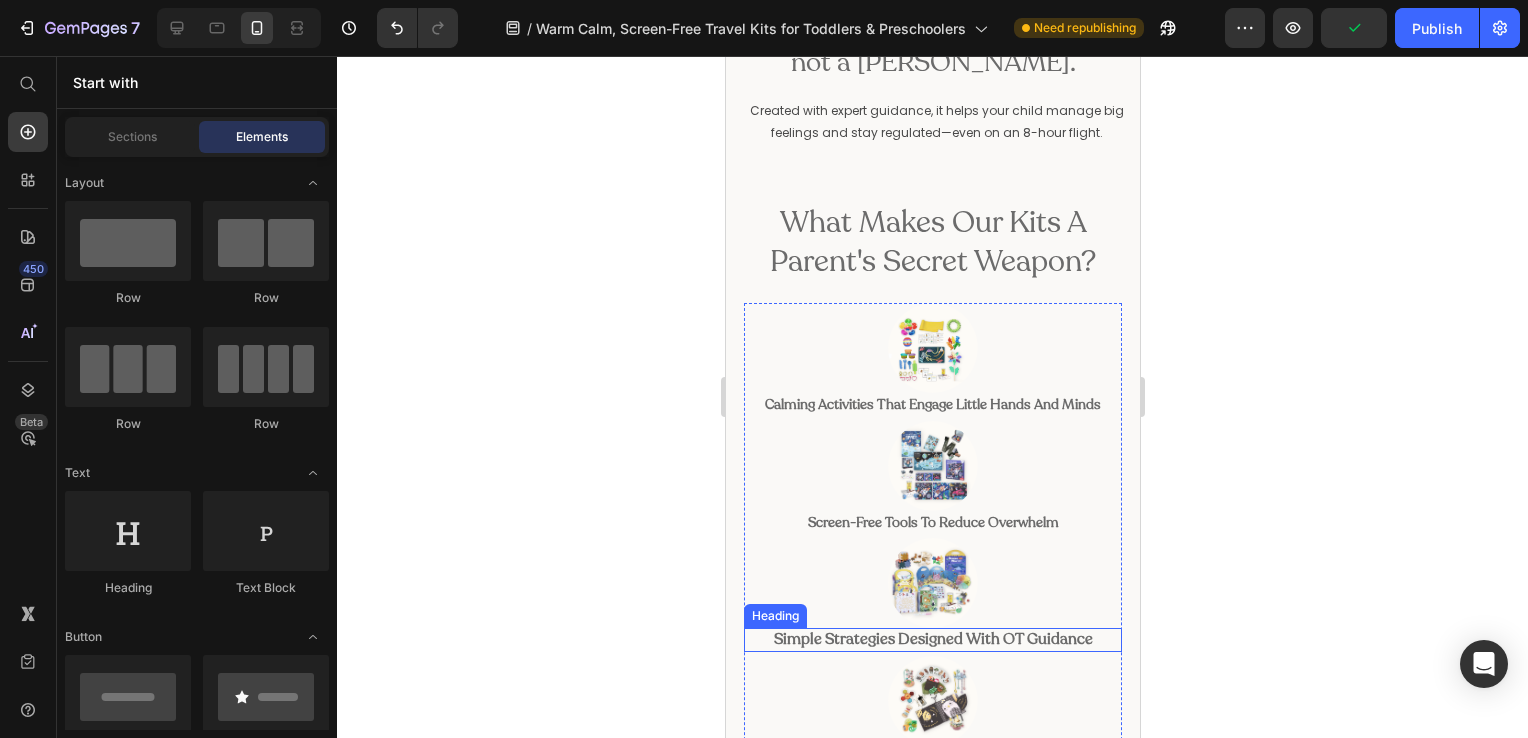 click on "simple strategies designed with oT guidance" at bounding box center (932, 639) 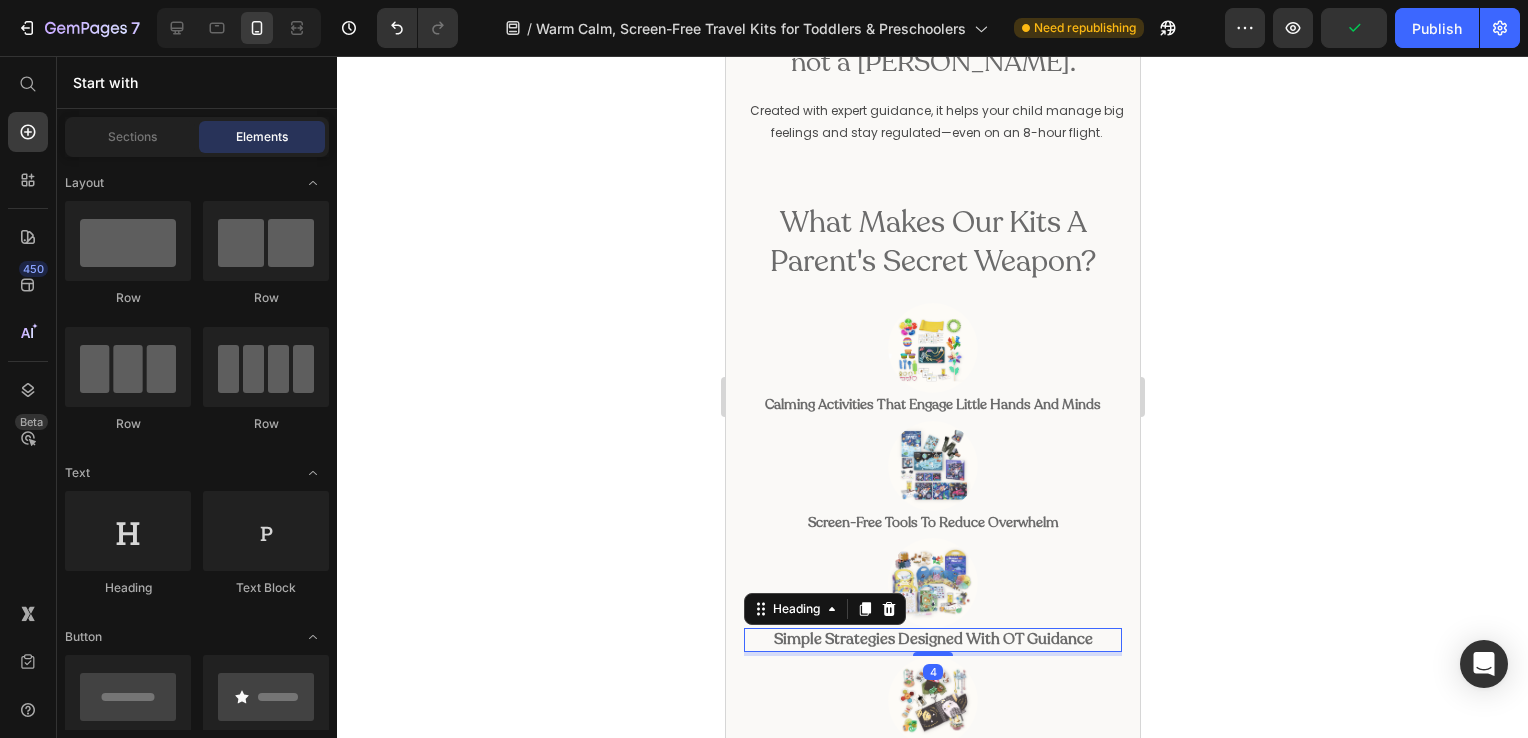 click on "simple strategies designed with oT guidance" at bounding box center [932, 639] 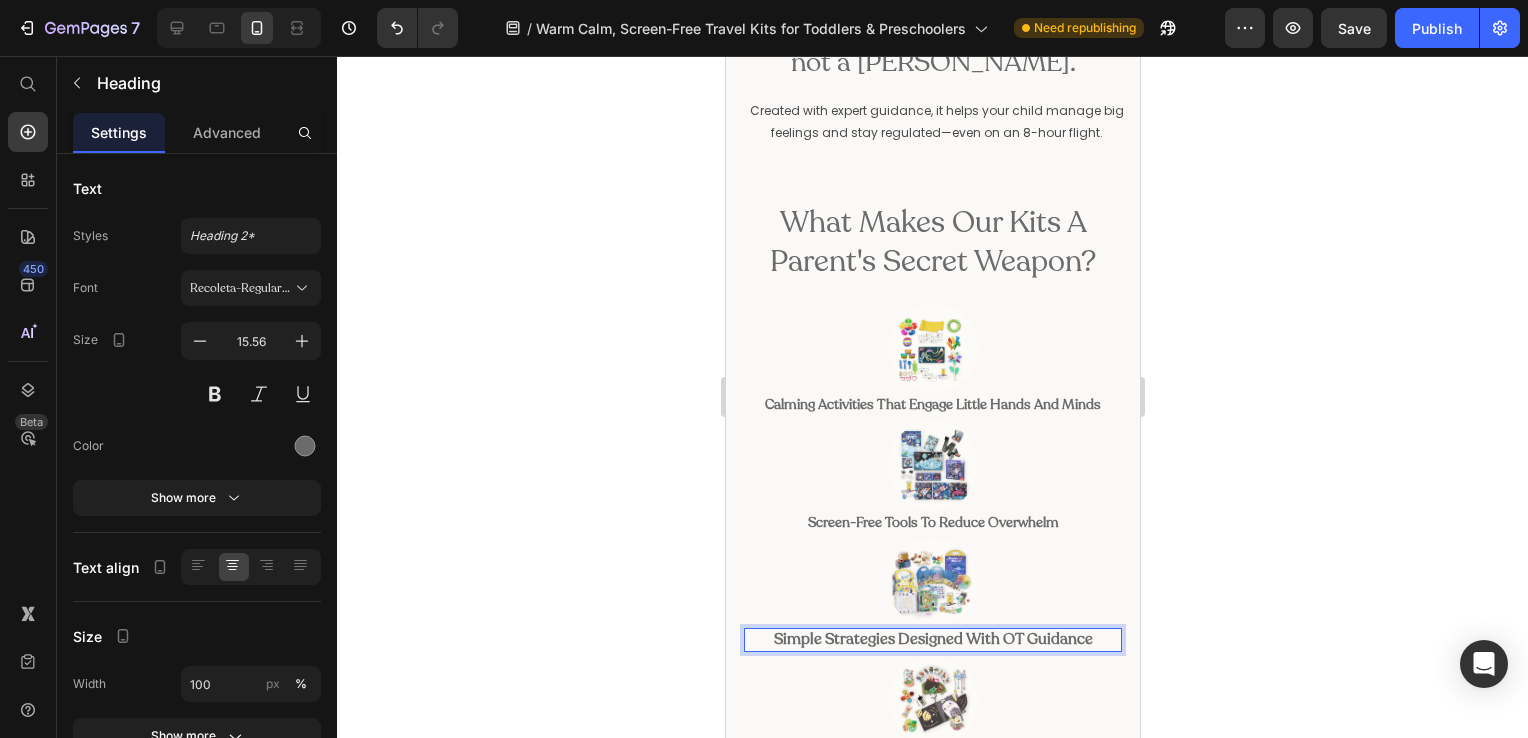 drag, startPoint x: 1079, startPoint y: 625, endPoint x: 777, endPoint y: 614, distance: 302.20026 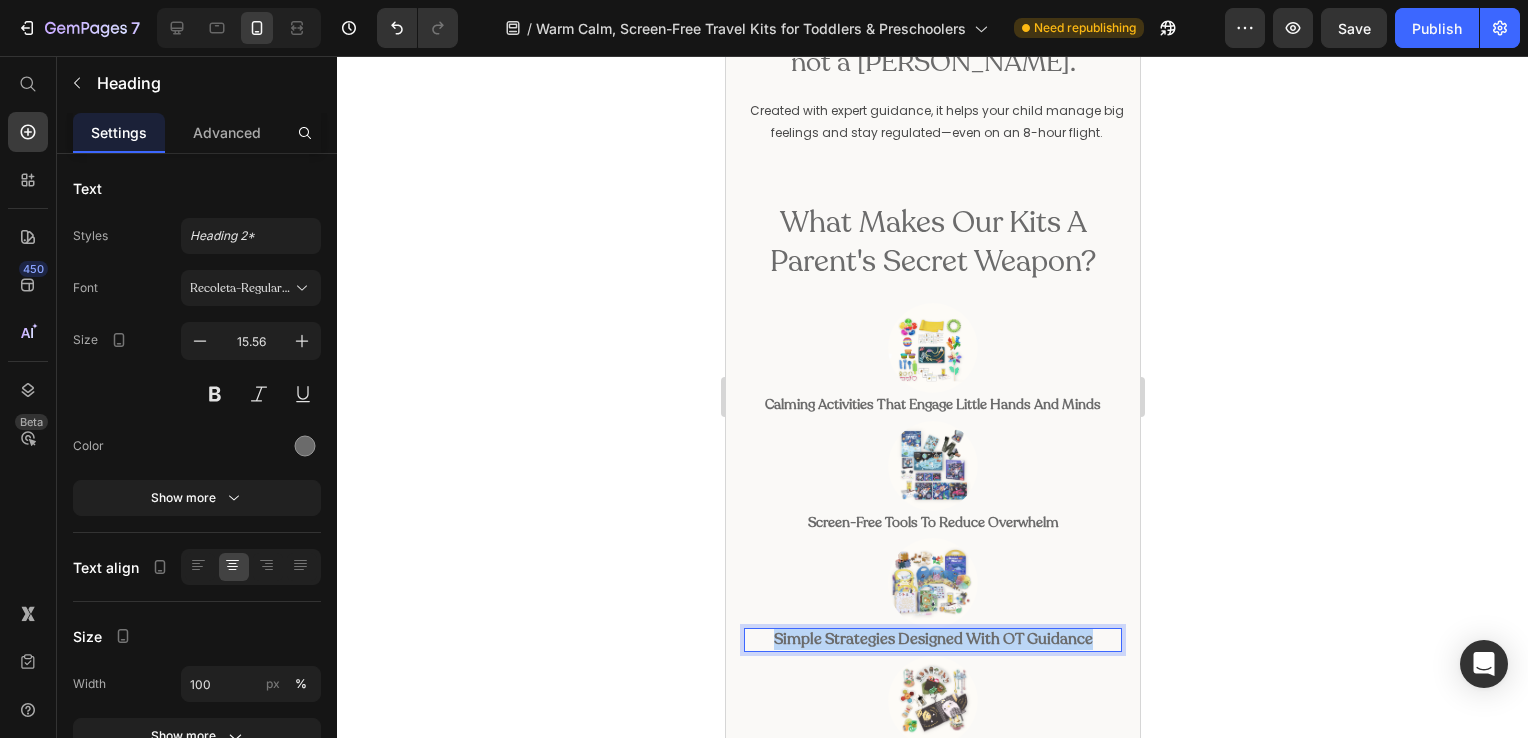 drag, startPoint x: 766, startPoint y: 620, endPoint x: 1105, endPoint y: 609, distance: 339.1784 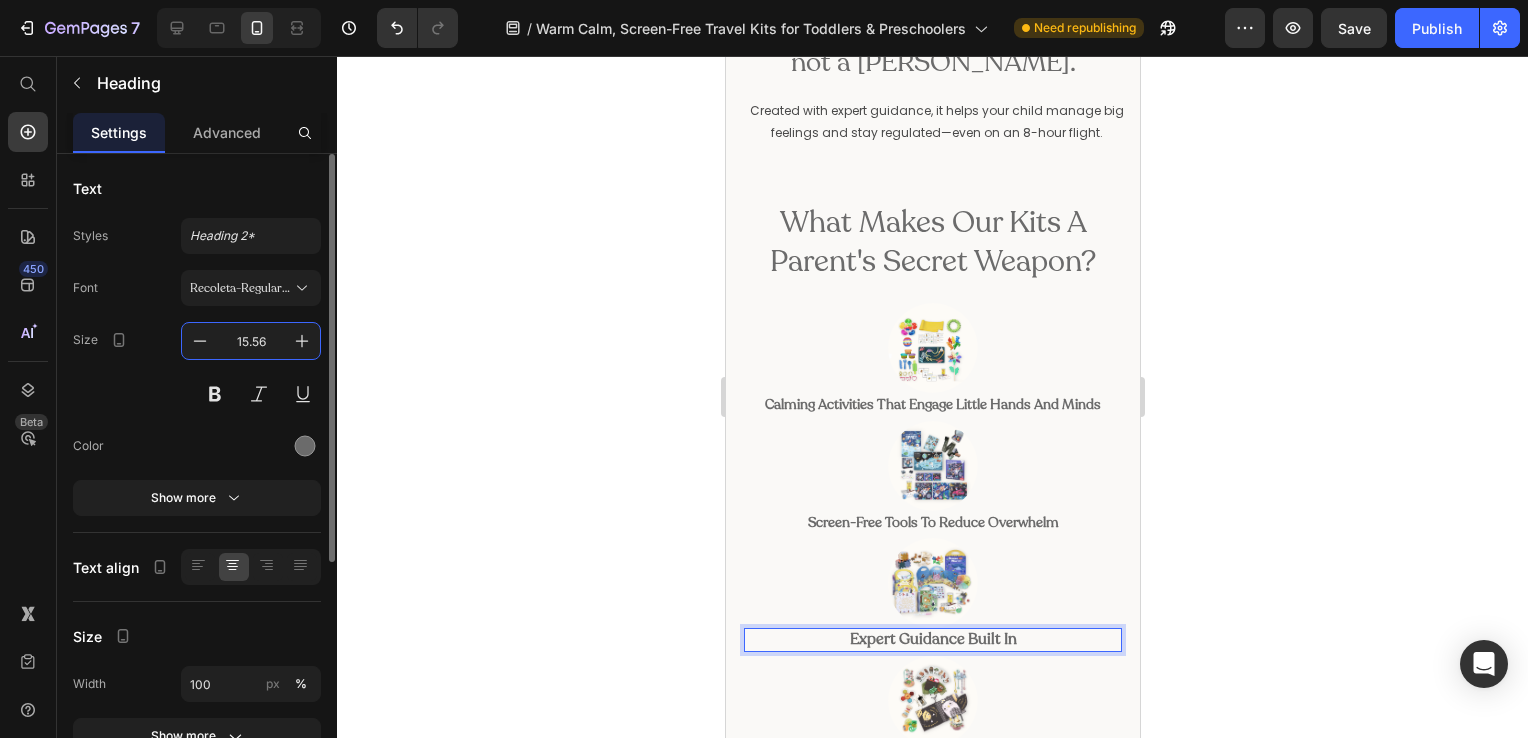 click on "15.56" at bounding box center [251, 341] 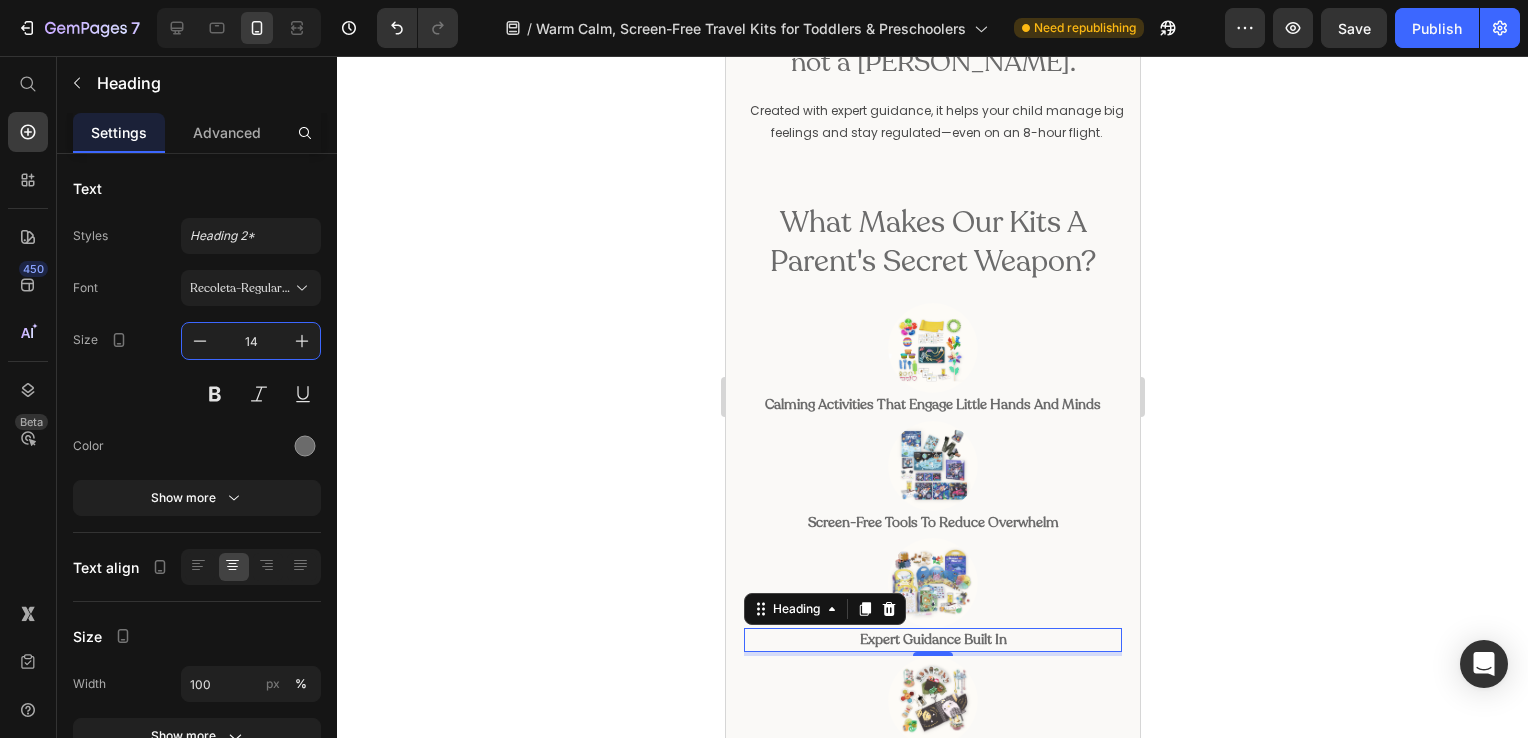 type on "14" 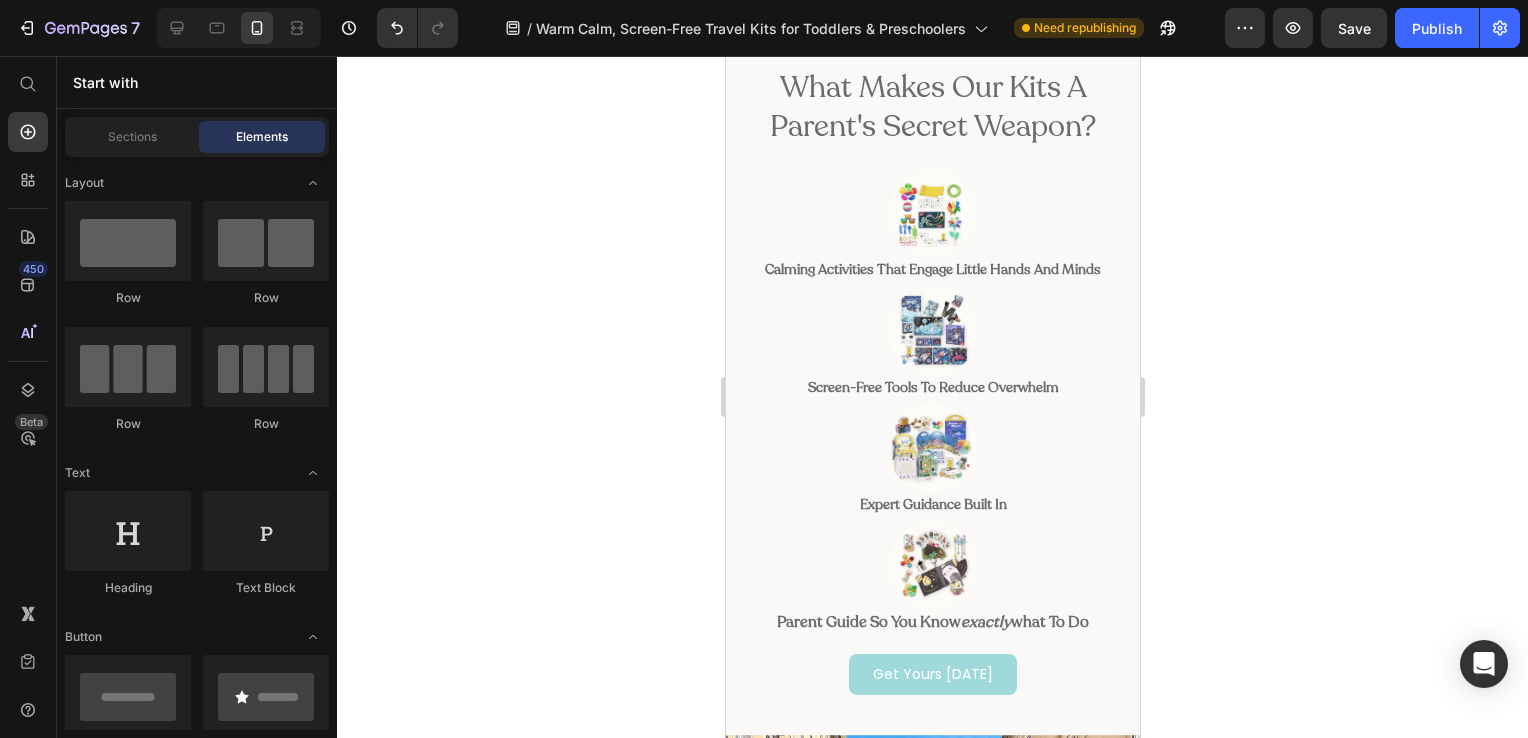 scroll, scrollTop: 1104, scrollLeft: 0, axis: vertical 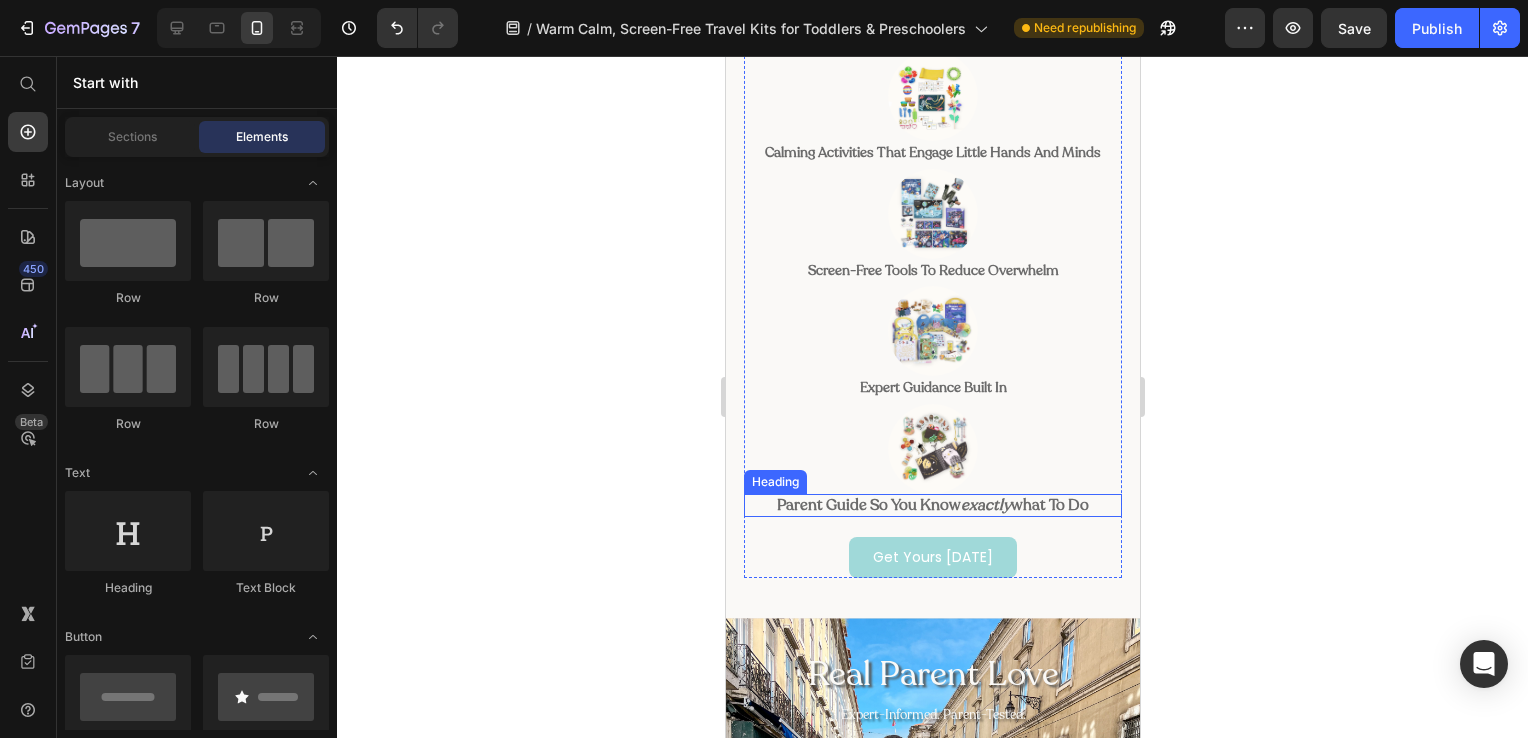 click on "Parent guide so you know  exactly  what to do" at bounding box center (932, 505) 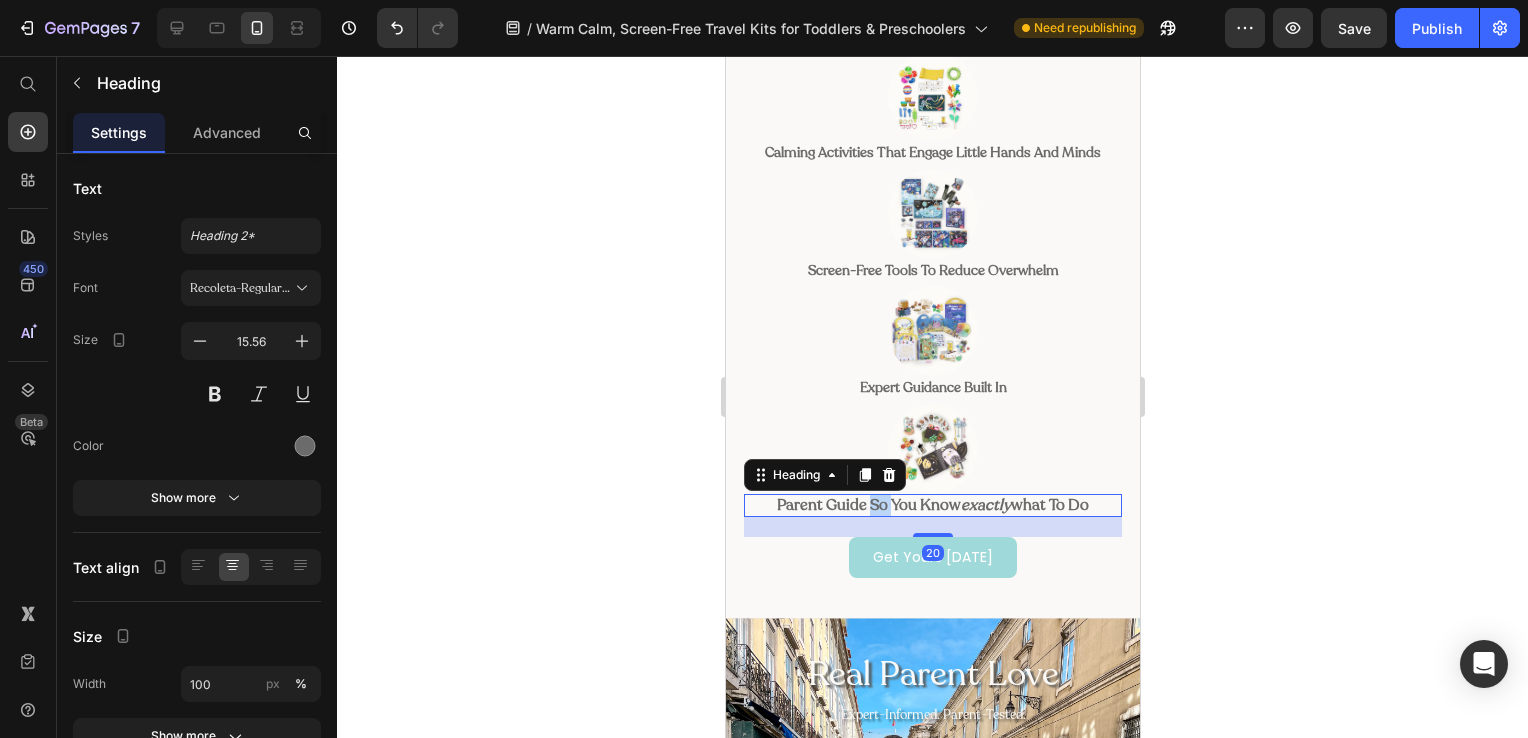 click on "Parent guide so you know  exactly  what to do" at bounding box center [932, 505] 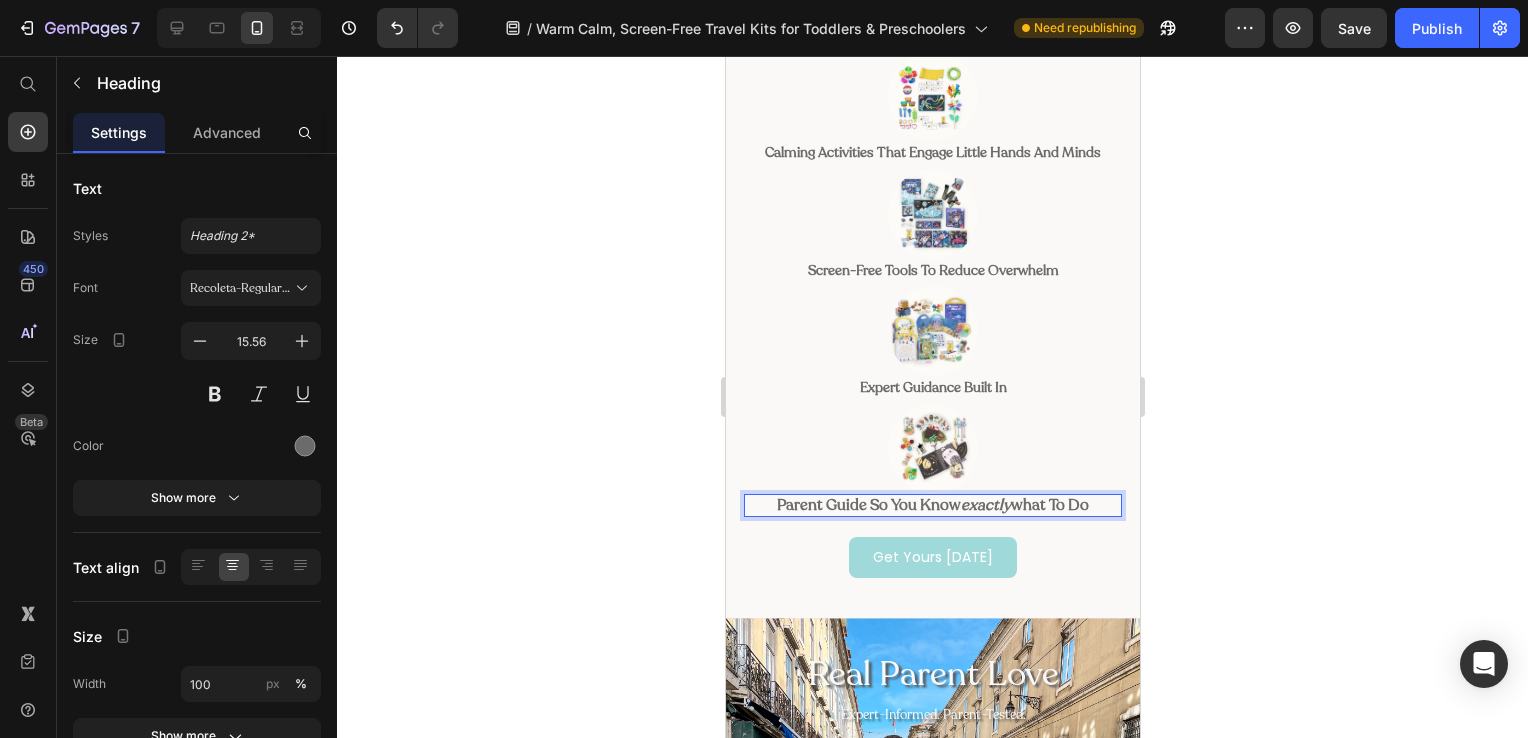 click on "Parent guide so you know  exactly  what to do" at bounding box center [932, 505] 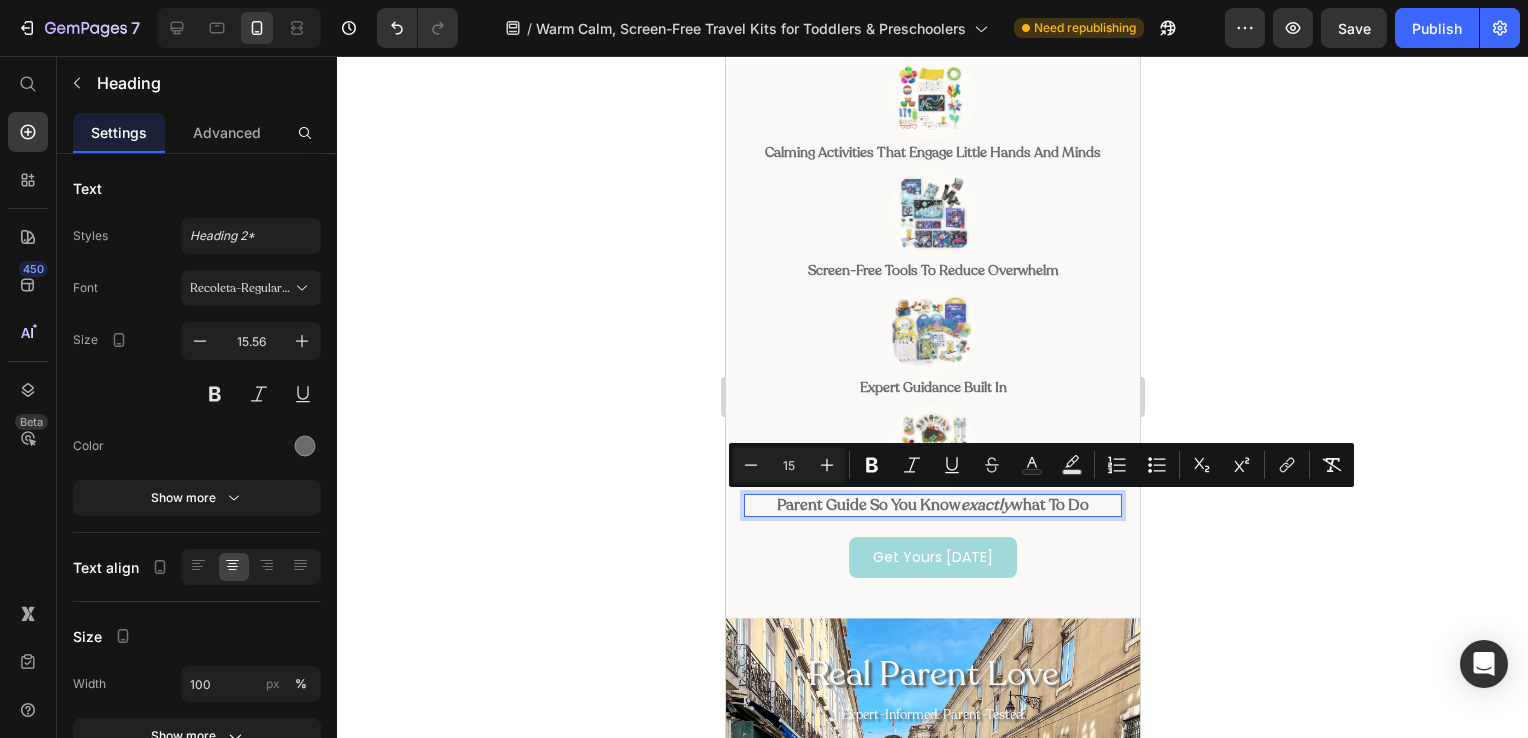 drag, startPoint x: 1086, startPoint y: 506, endPoint x: 742, endPoint y: 507, distance: 344.00146 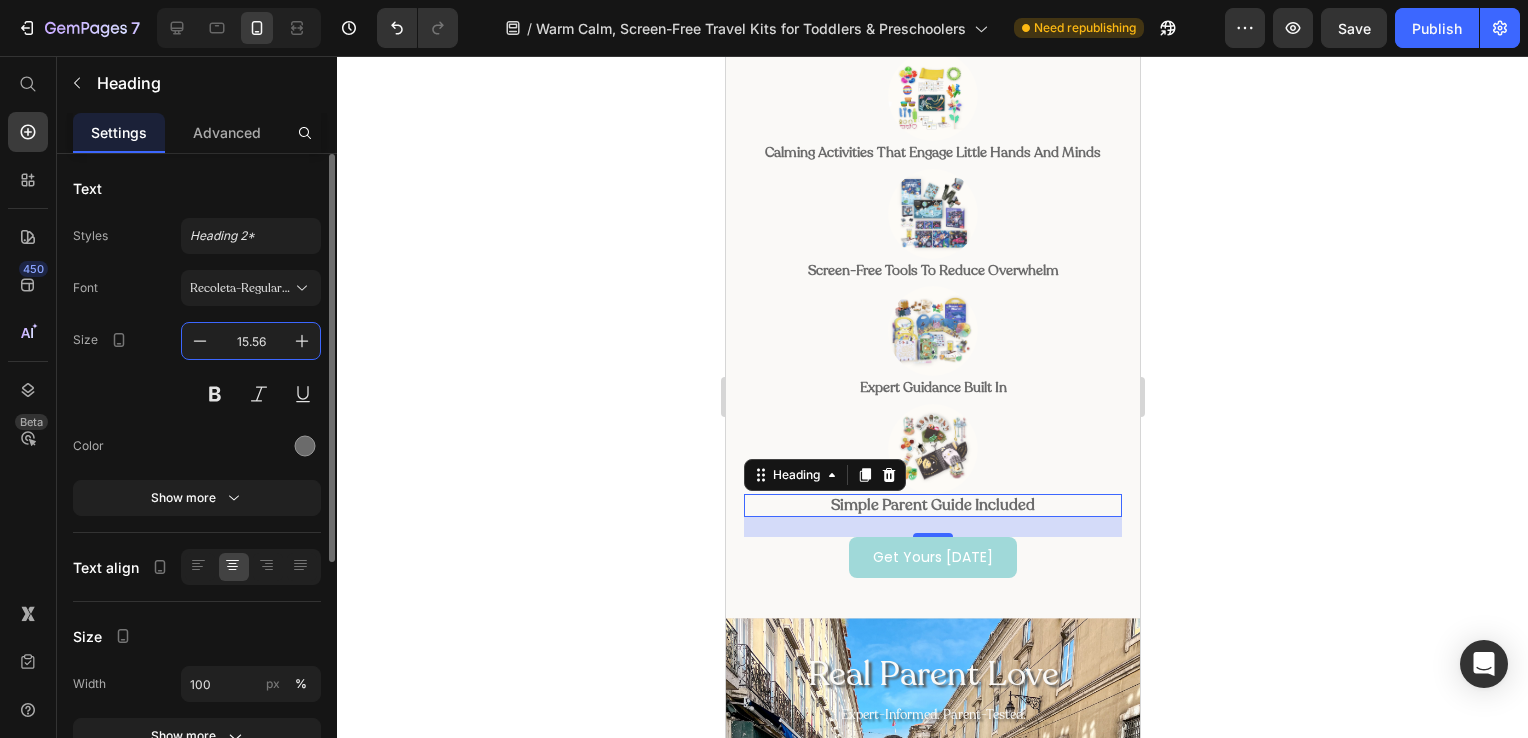 click on "15.56" at bounding box center (251, 341) 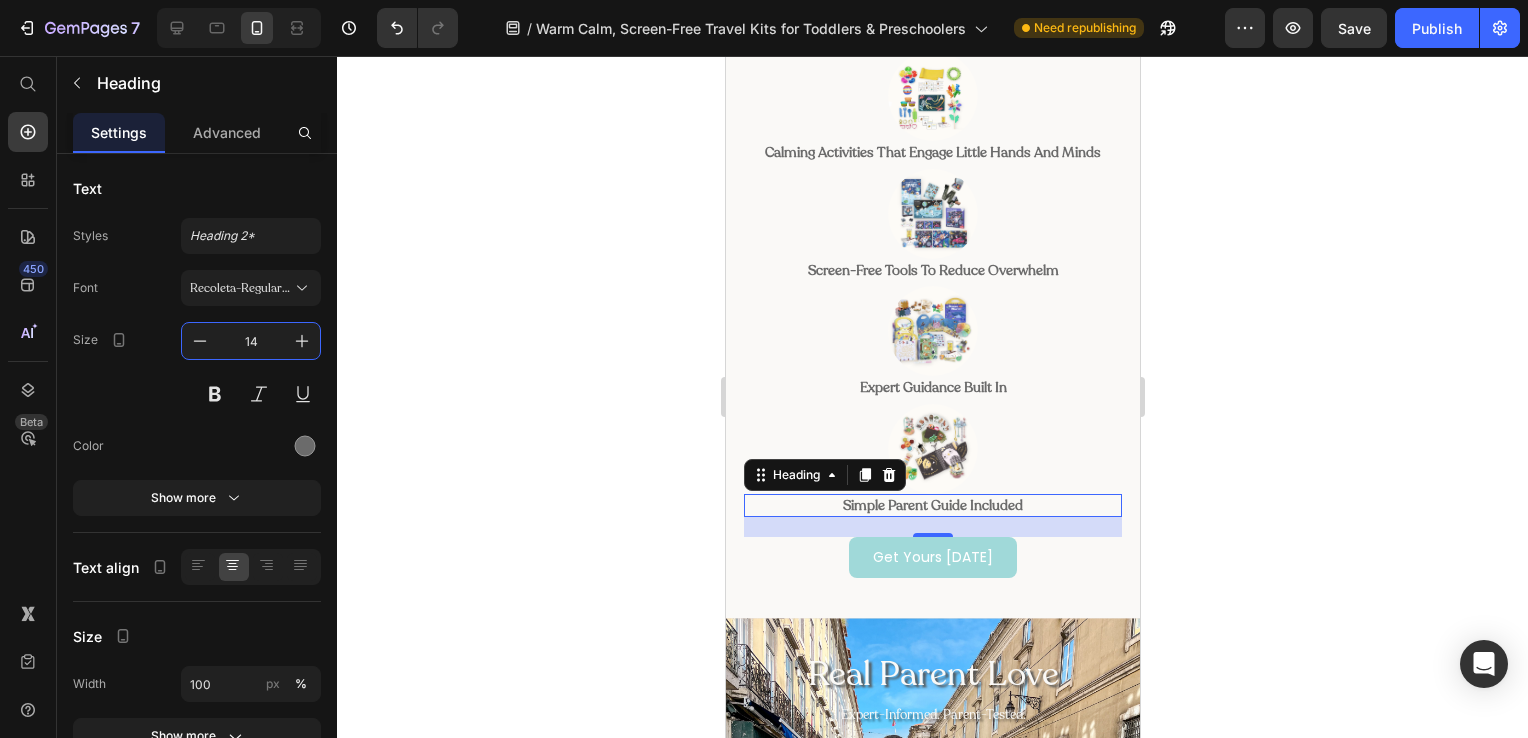 type on "14" 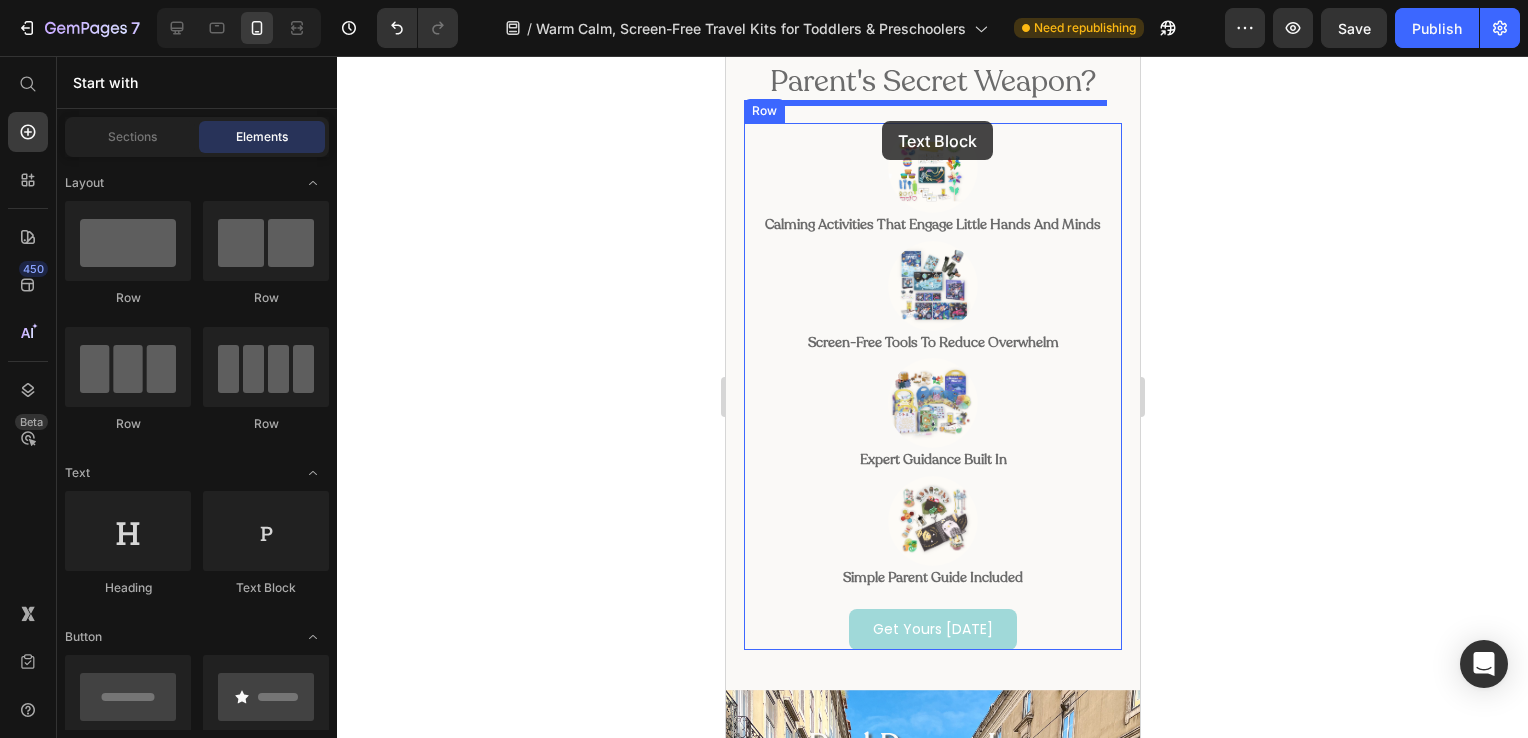 scroll, scrollTop: 1016, scrollLeft: 0, axis: vertical 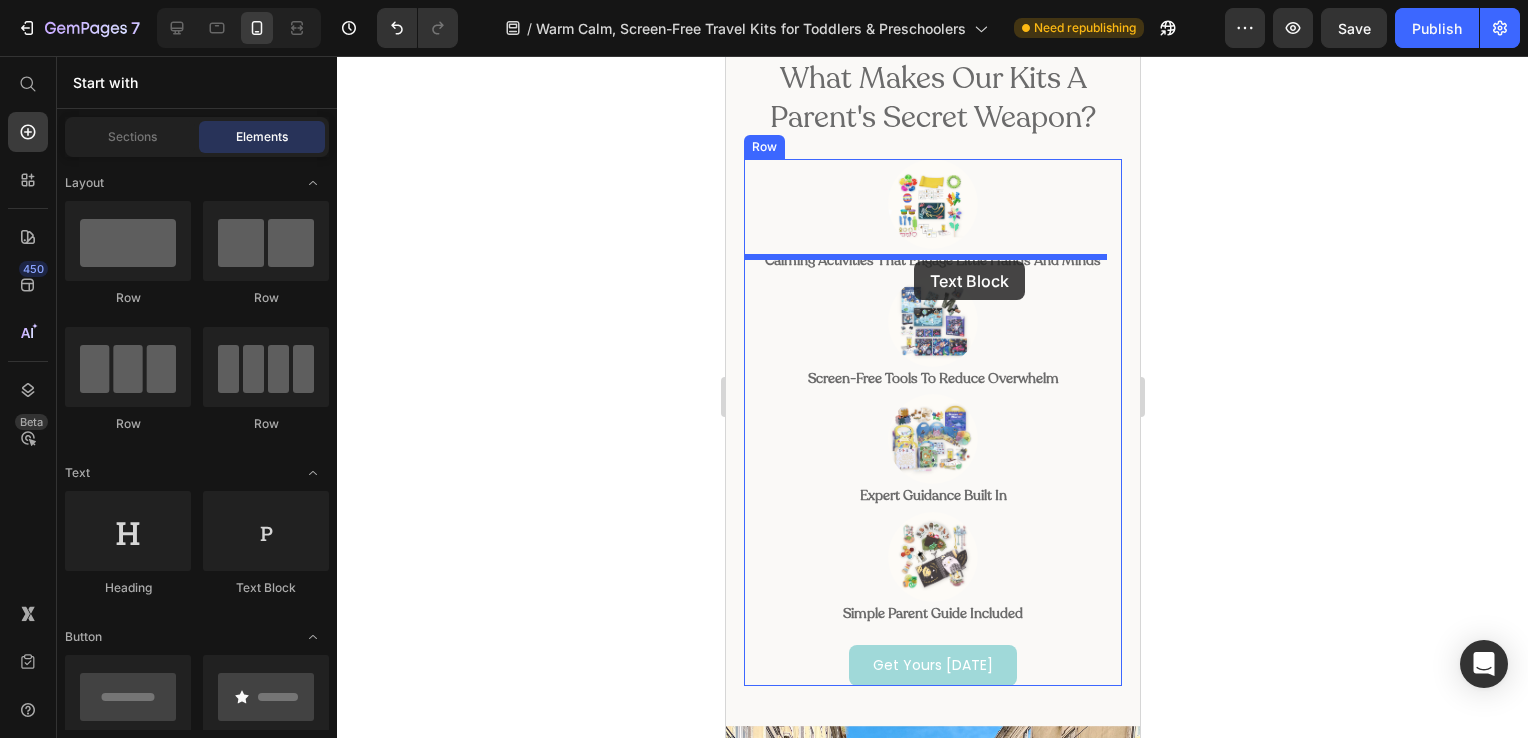 drag, startPoint x: 992, startPoint y: 603, endPoint x: 913, endPoint y: 261, distance: 351.0057 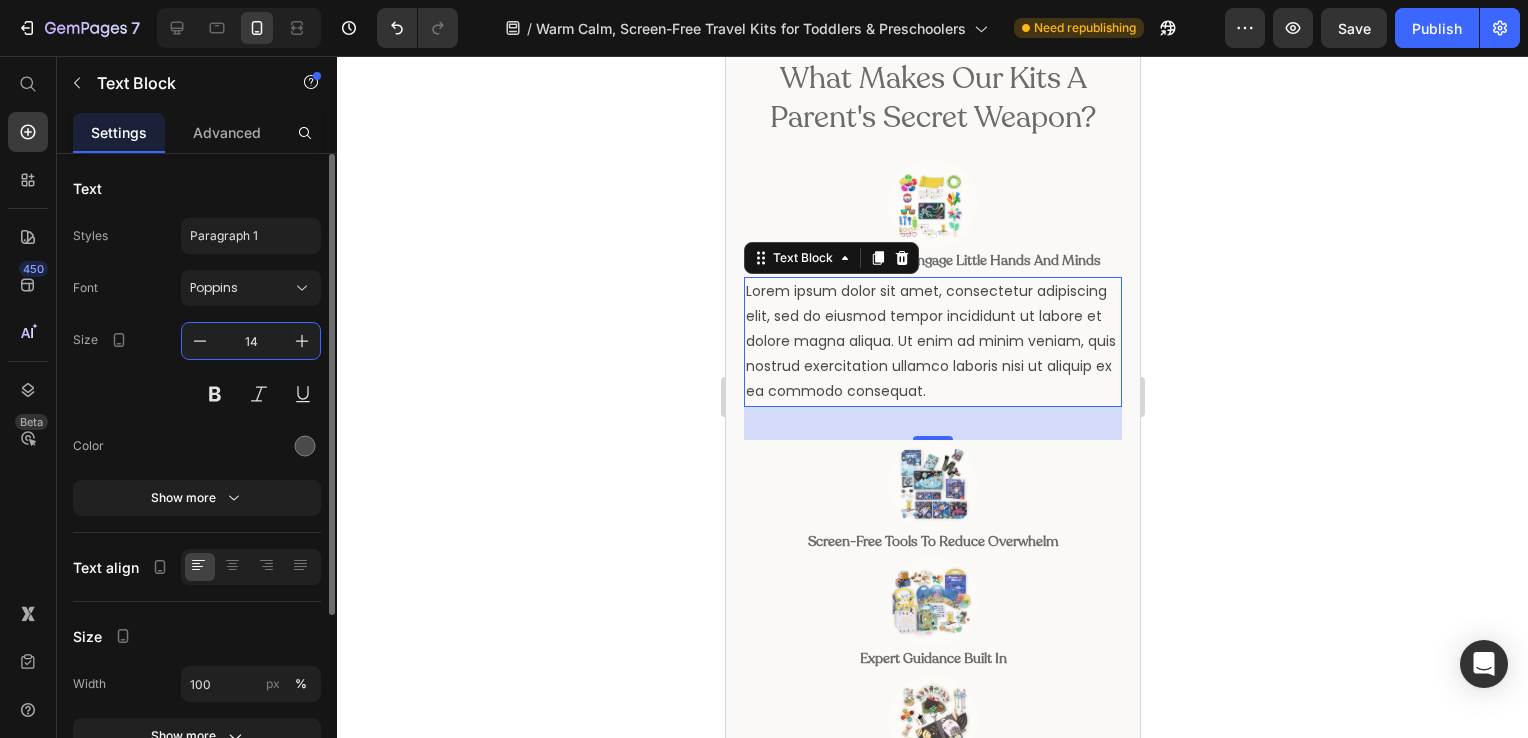 click on "14" at bounding box center (251, 341) 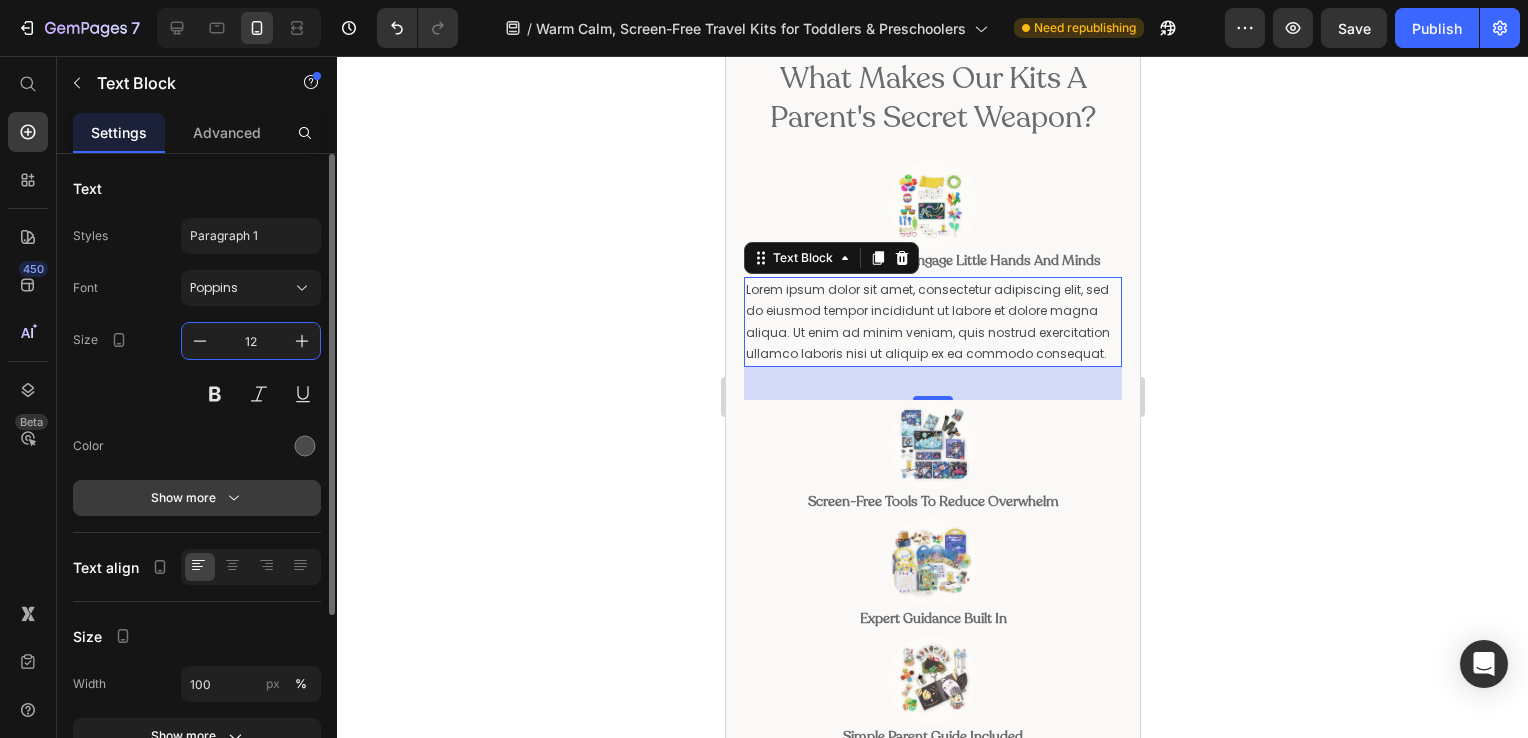 type on "12" 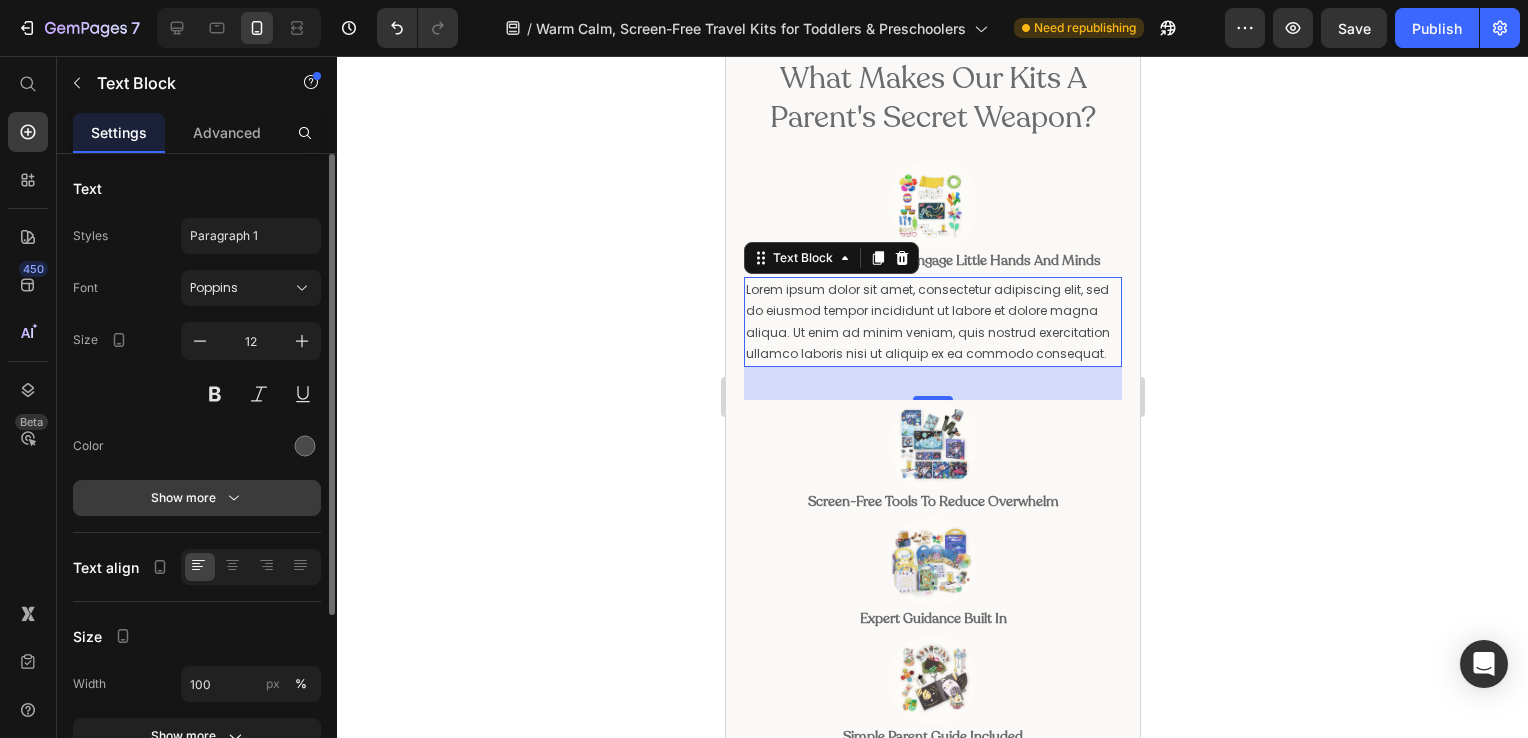 drag, startPoint x: 236, startPoint y: 497, endPoint x: 157, endPoint y: 498, distance: 79.00633 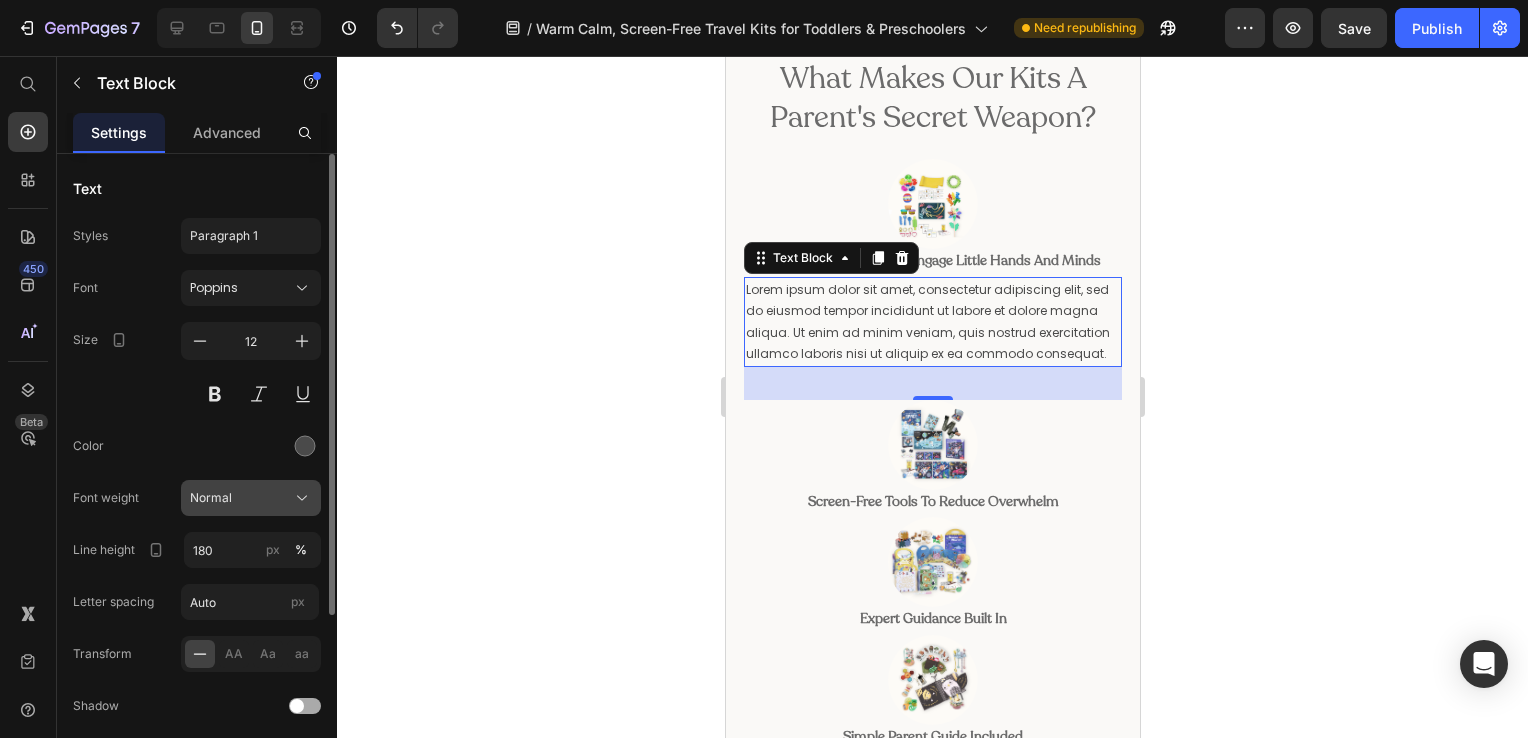 click on "Normal" 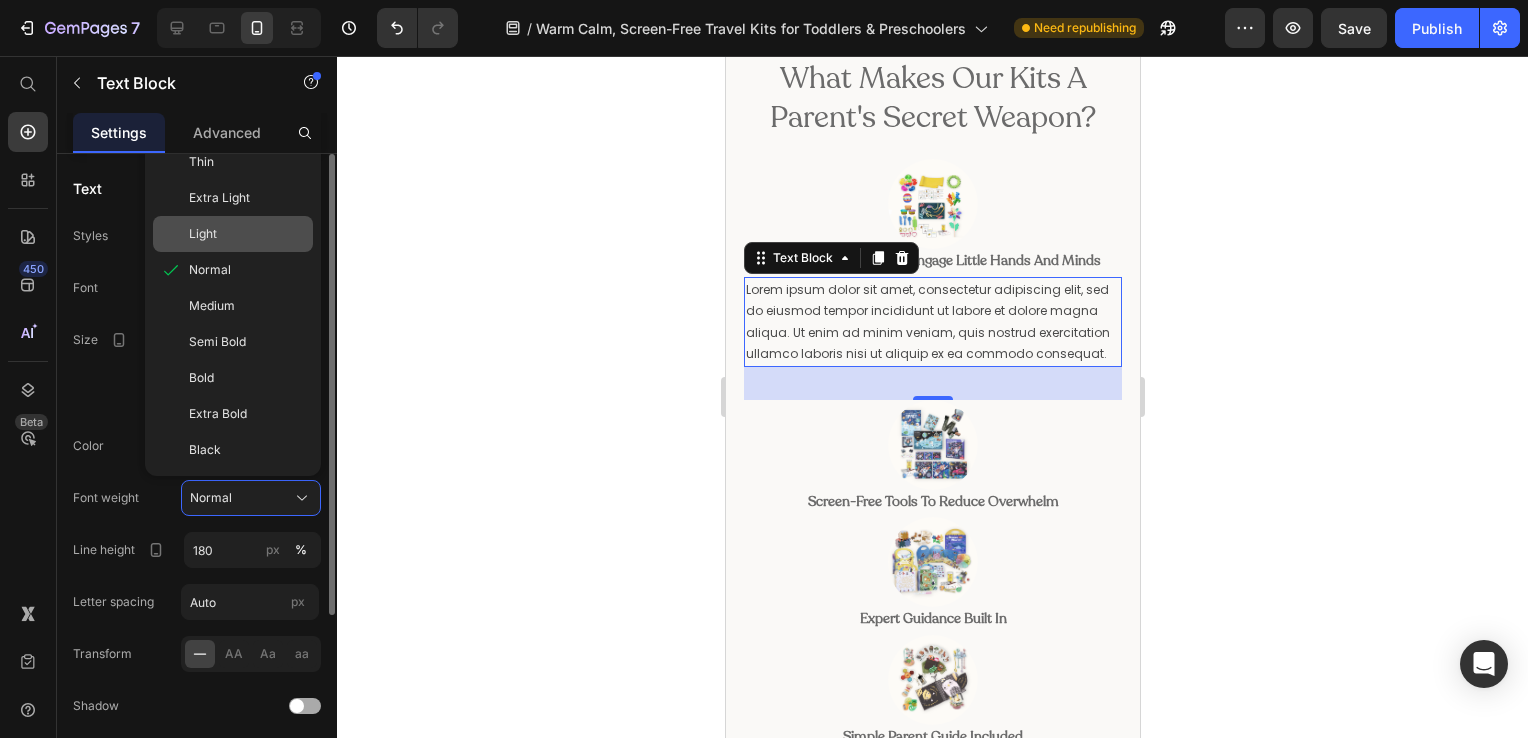 click on "Light" 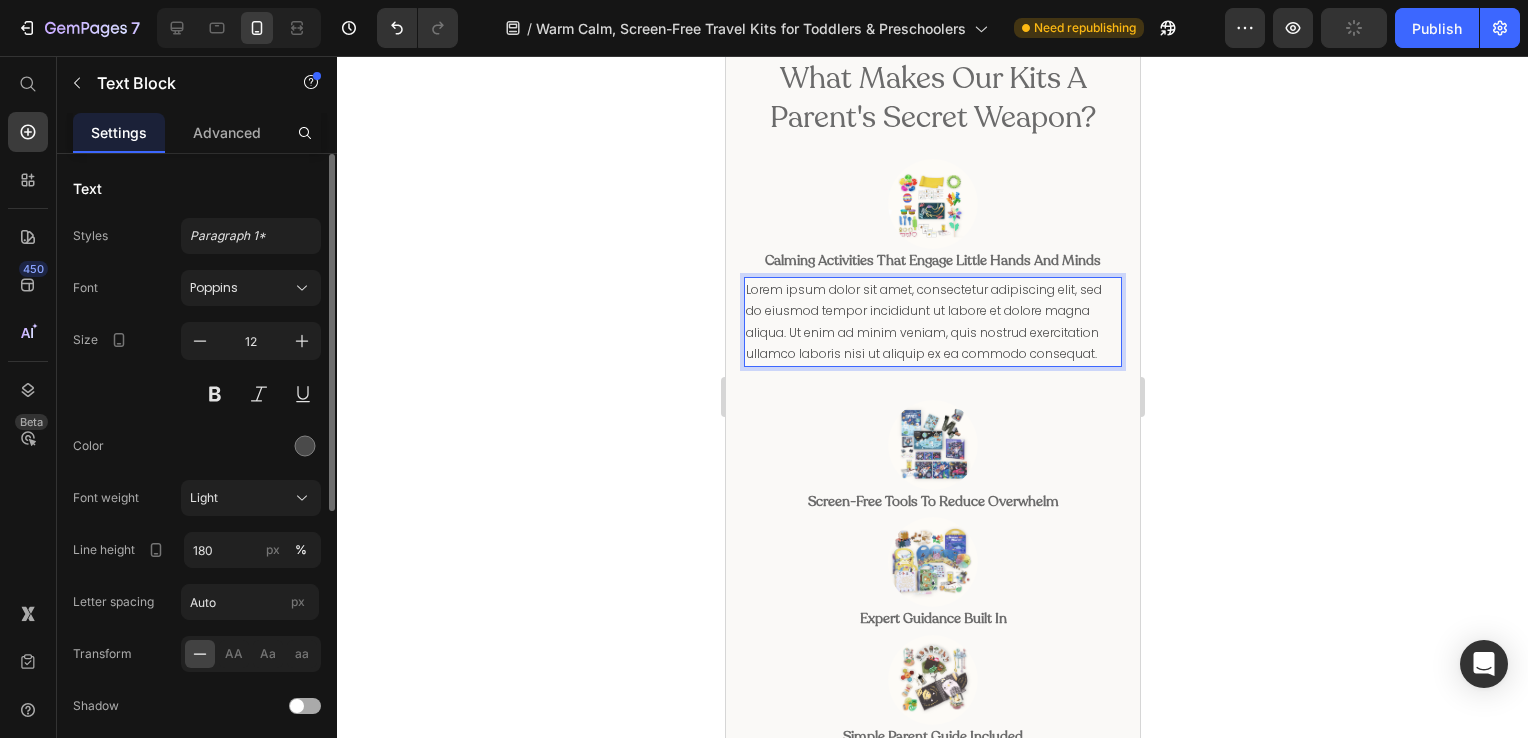 click on "Lorem ipsum dolor sit amet, consectetur adipiscing elit, sed do eiusmod tempor incididunt ut labore et dolore magna aliqua. Ut enim ad minim veniam, quis nostrud exercitation ullamco laboris nisi ut aliquip ex ea commodo consequat." at bounding box center [932, 322] 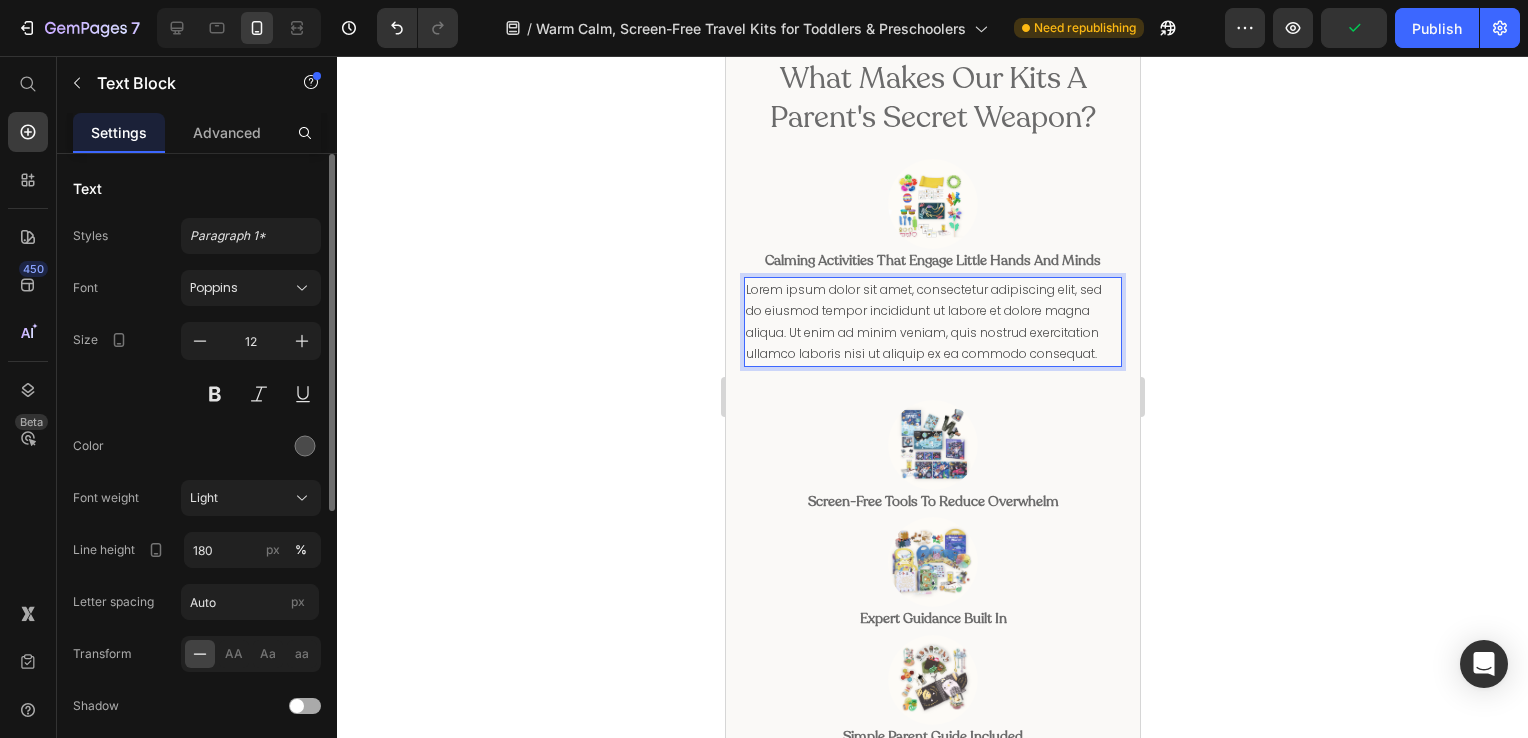 drag, startPoint x: 1094, startPoint y: 336, endPoint x: 808, endPoint y: 287, distance: 290.1672 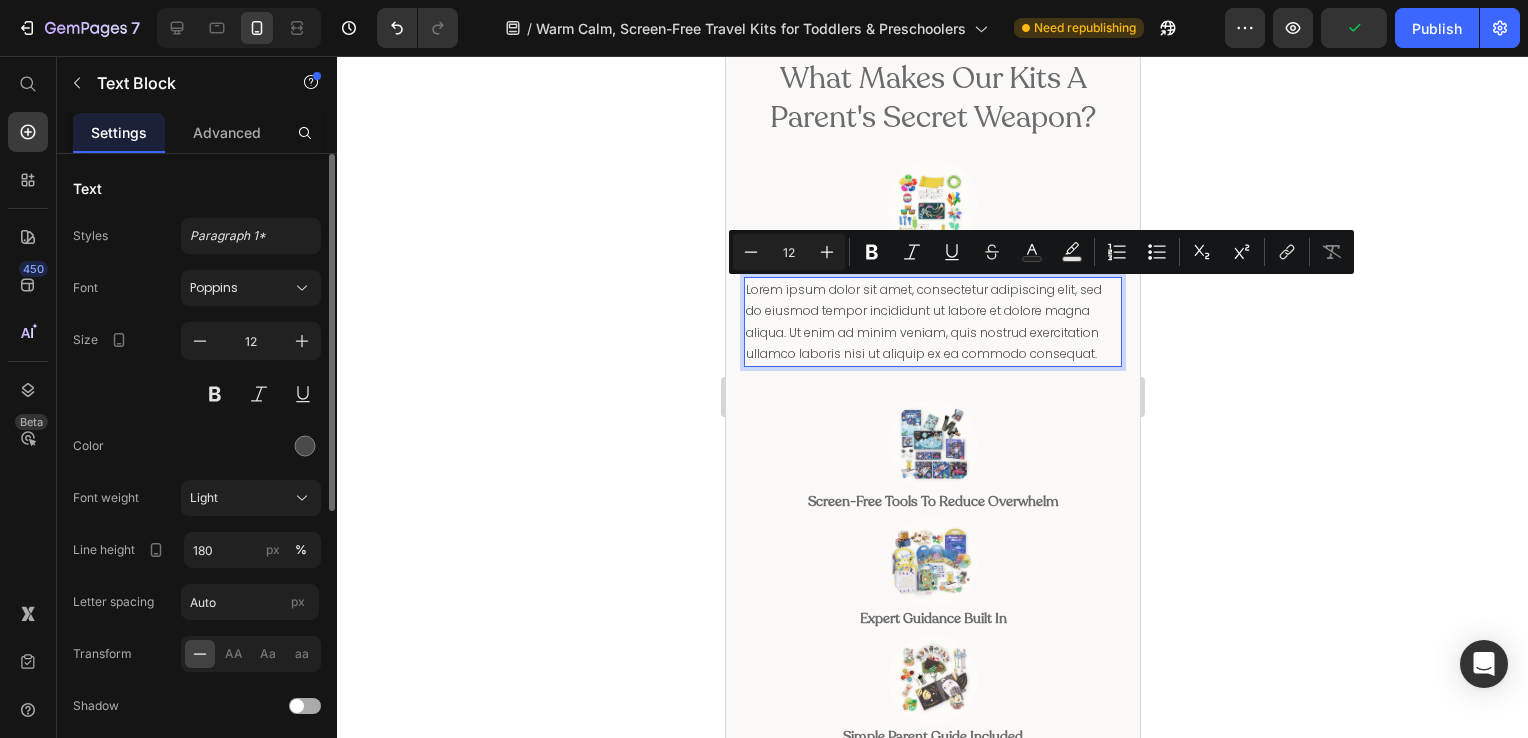 drag, startPoint x: 808, startPoint y: 287, endPoint x: 746, endPoint y: 286, distance: 62.008064 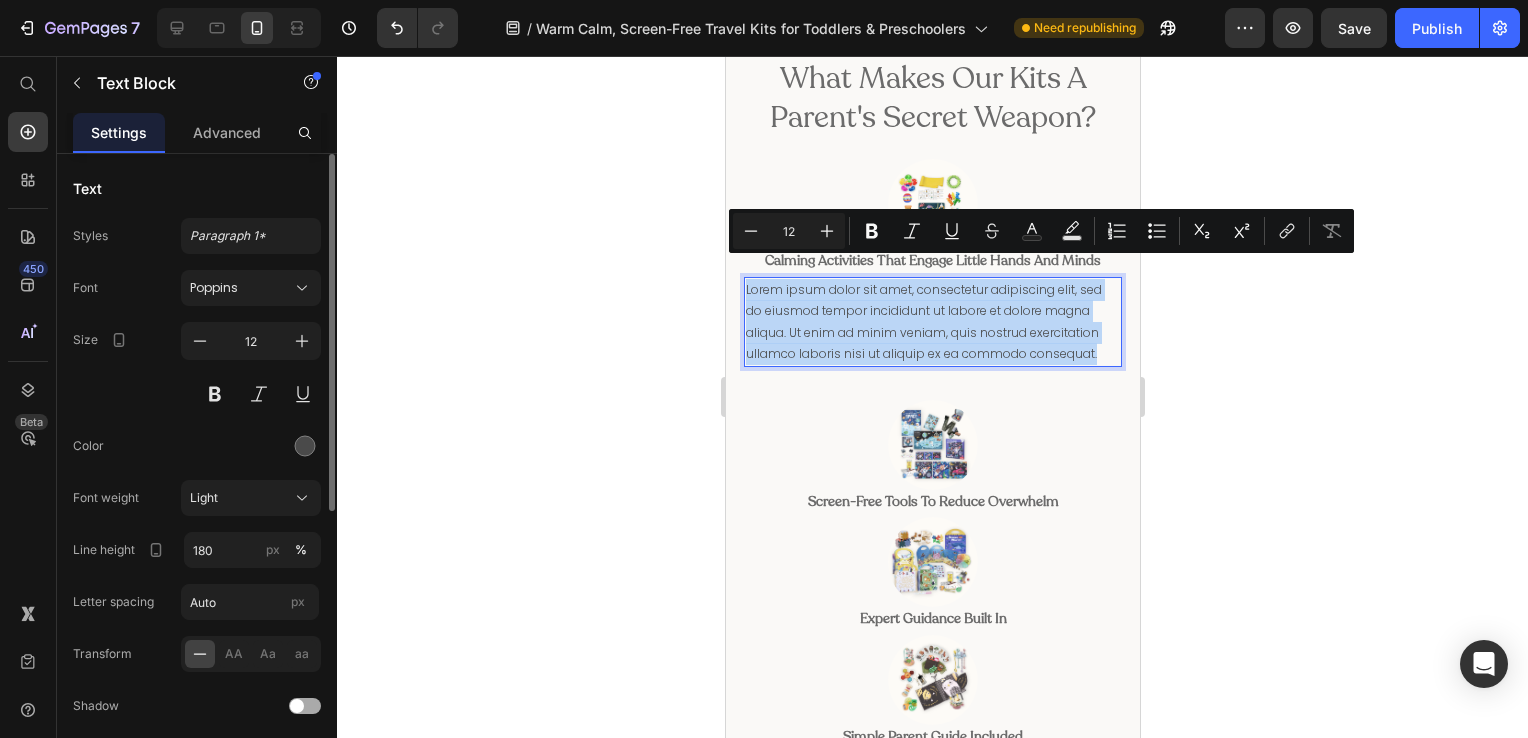 drag, startPoint x: 745, startPoint y: 269, endPoint x: 1938, endPoint y: 390, distance: 1199.1205 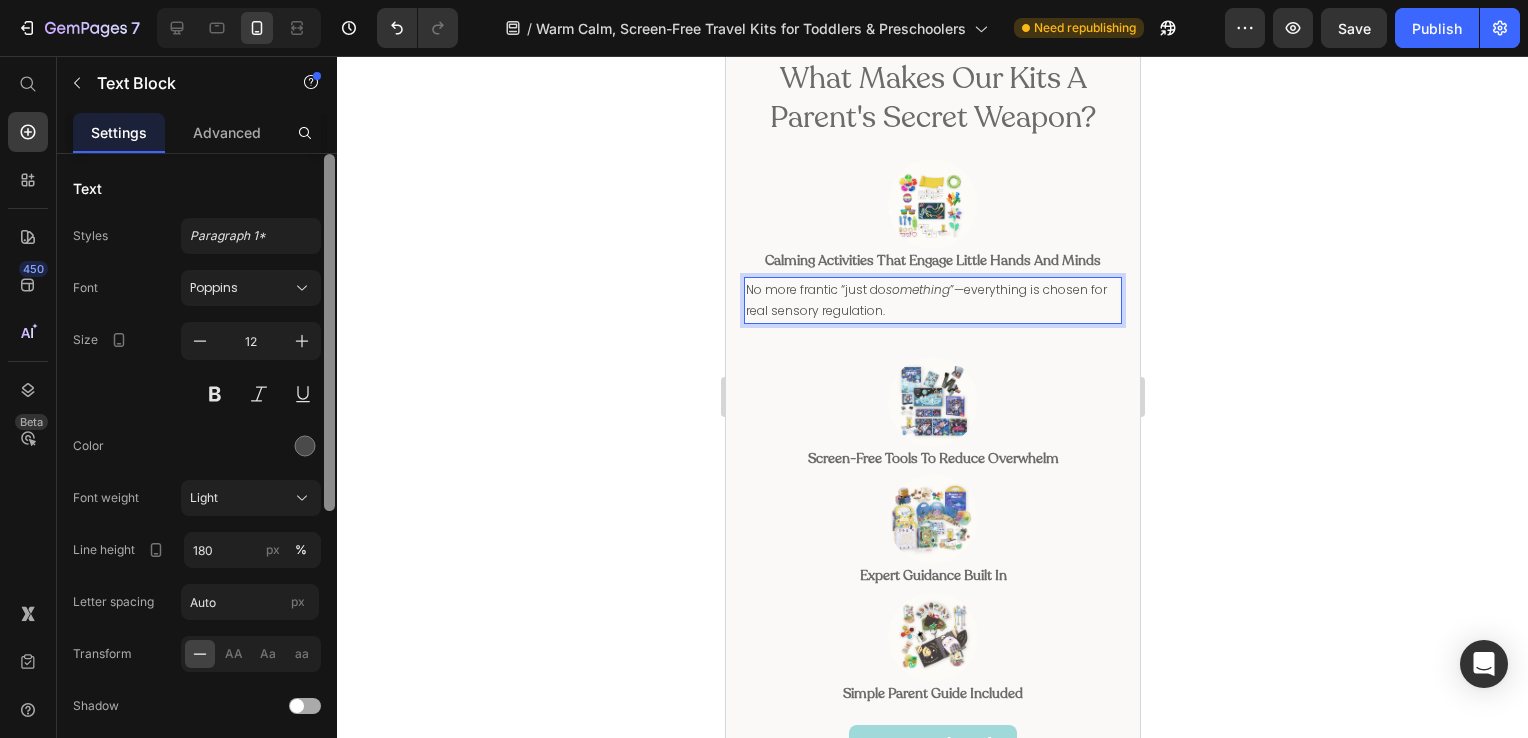 scroll, scrollTop: 511, scrollLeft: 0, axis: vertical 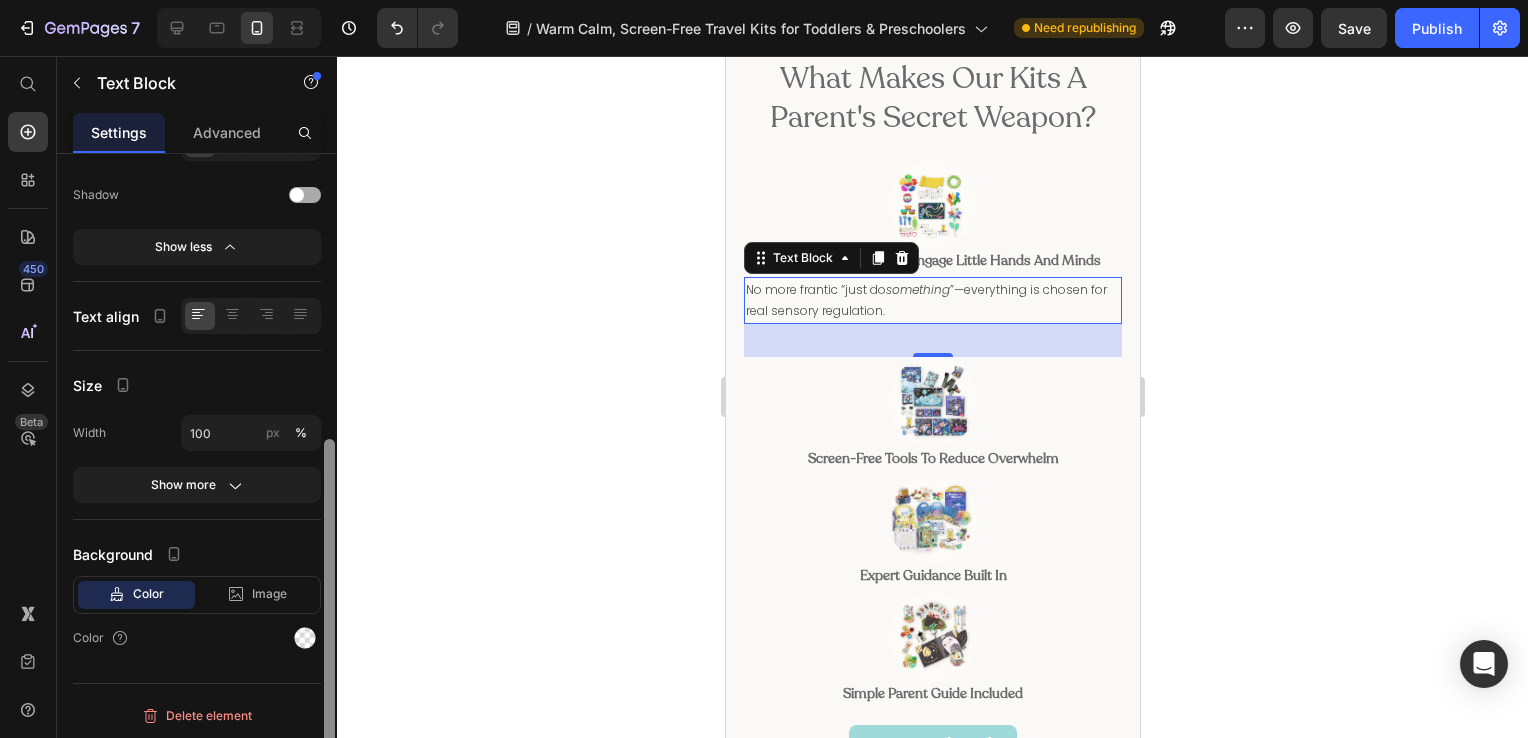 drag, startPoint x: 335, startPoint y: 452, endPoint x: 336, endPoint y: 548, distance: 96.00521 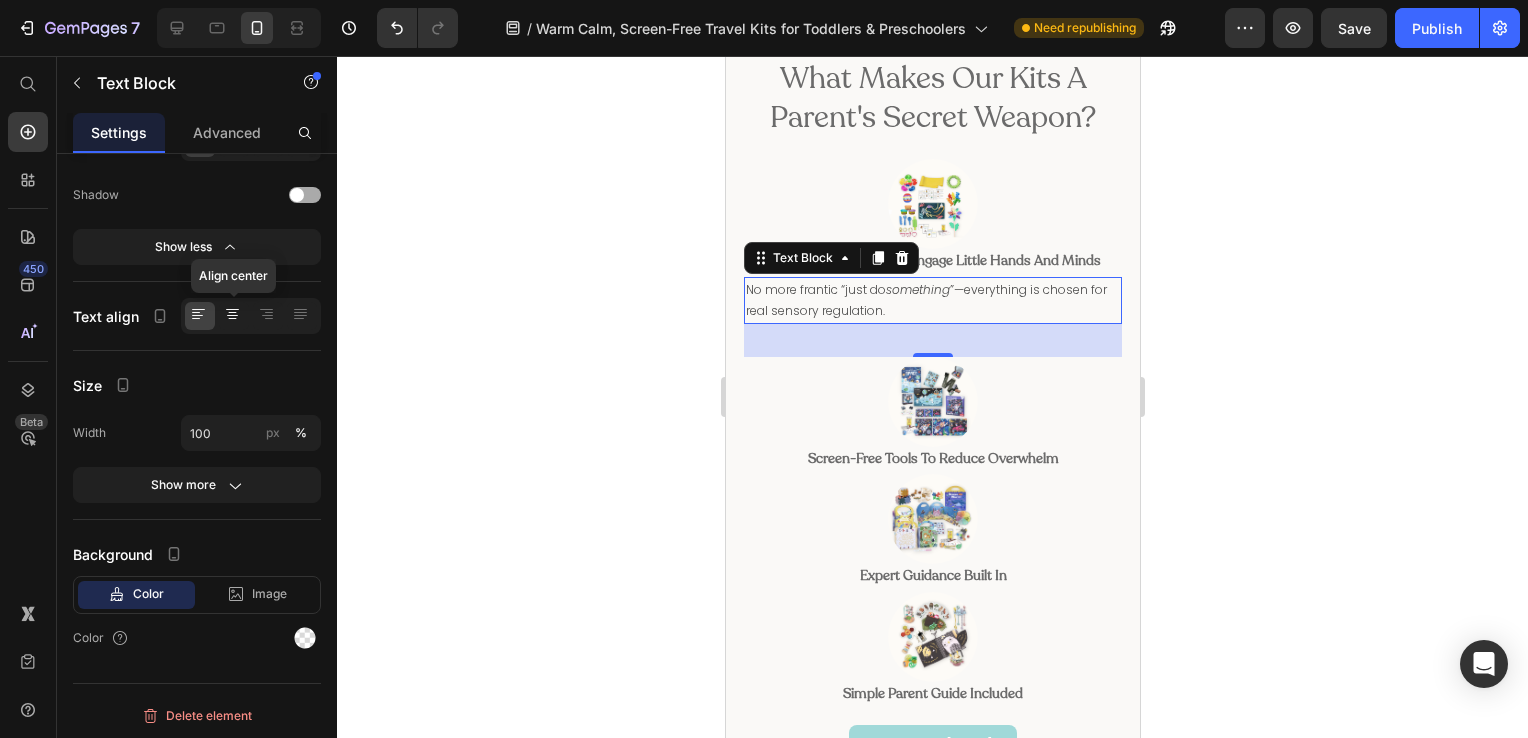 click 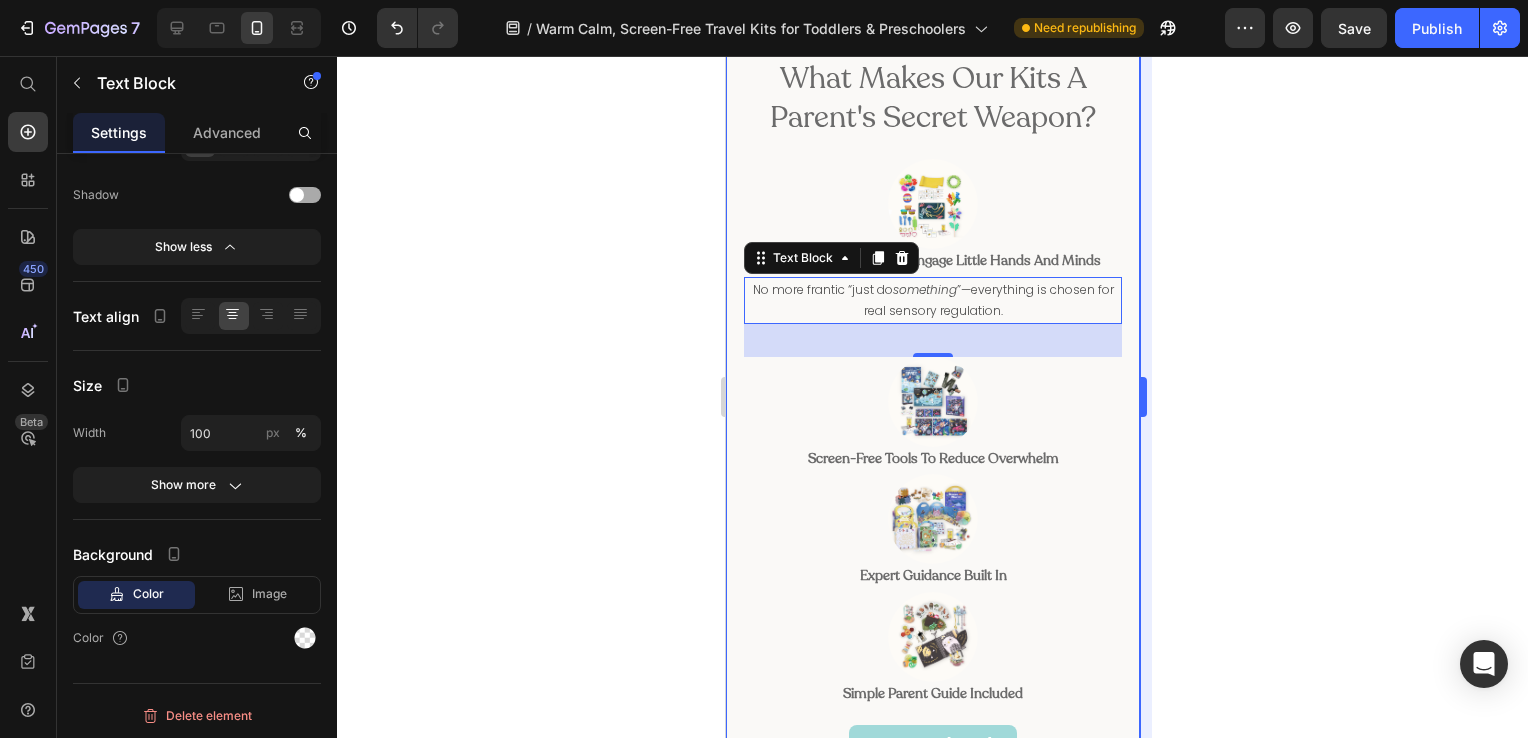 click 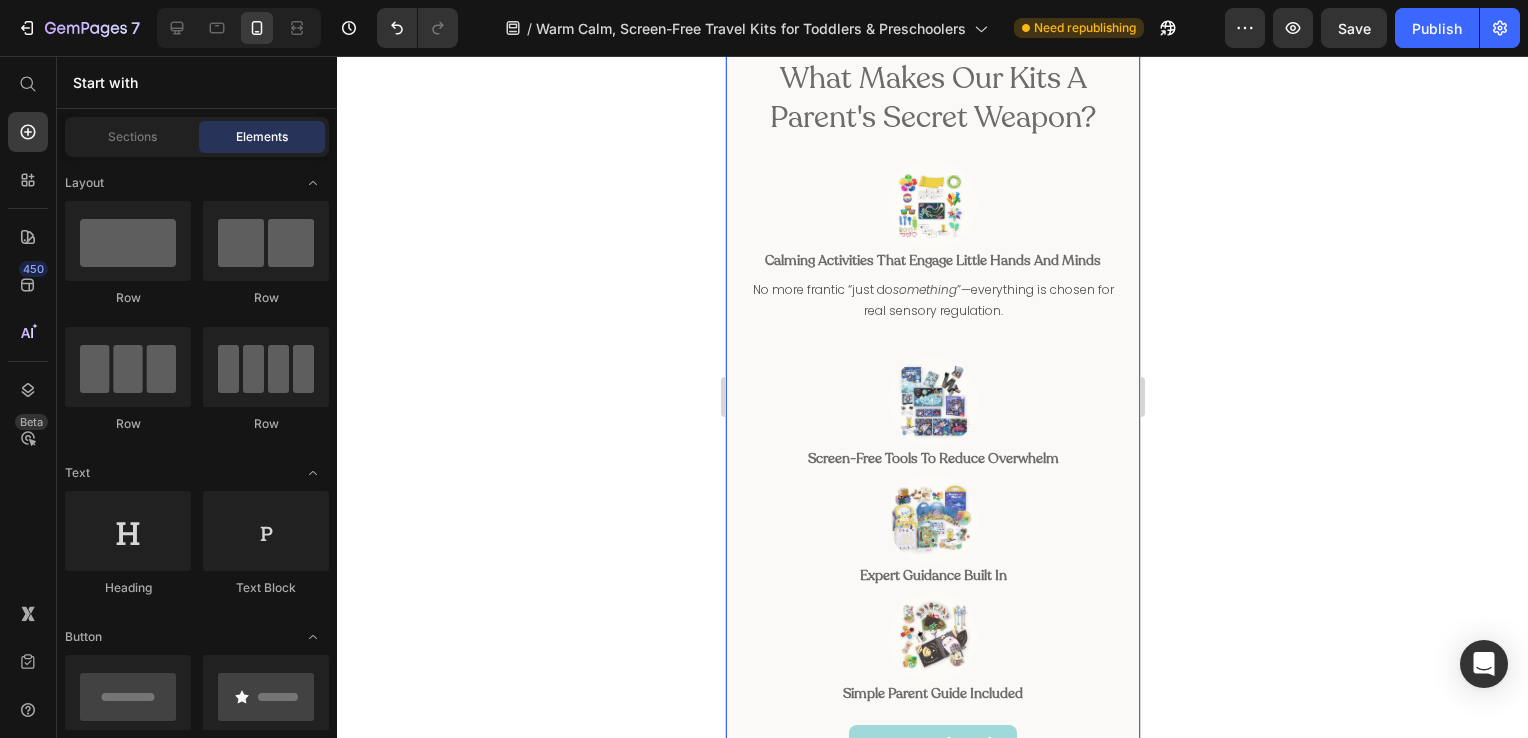 click on "Calming Activities That Engage Little Hands and Minds" at bounding box center [932, 260] 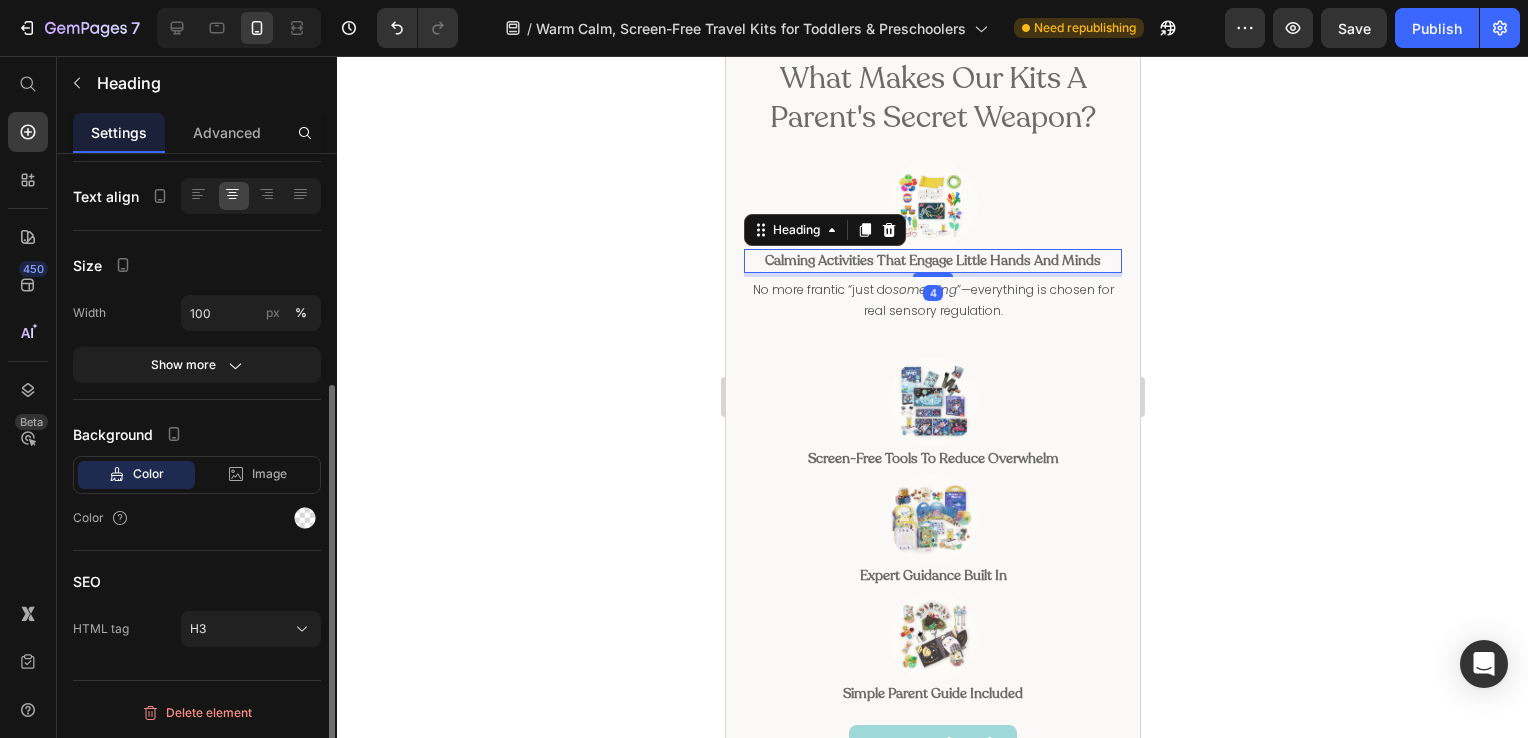 scroll, scrollTop: 0, scrollLeft: 0, axis: both 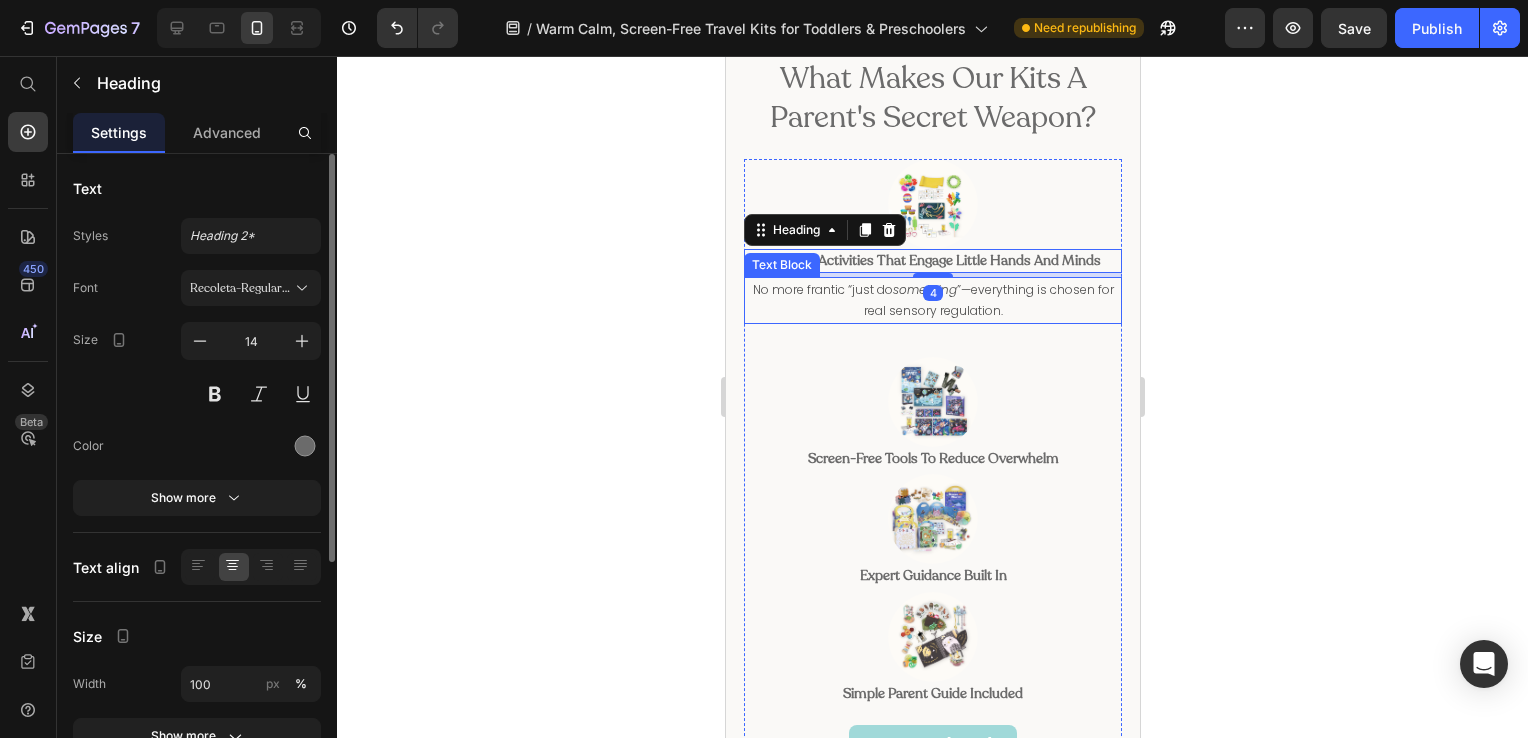 click on "No more frantic “just do  something ”—everything is chosen for real sensory regulation." at bounding box center (932, 300) 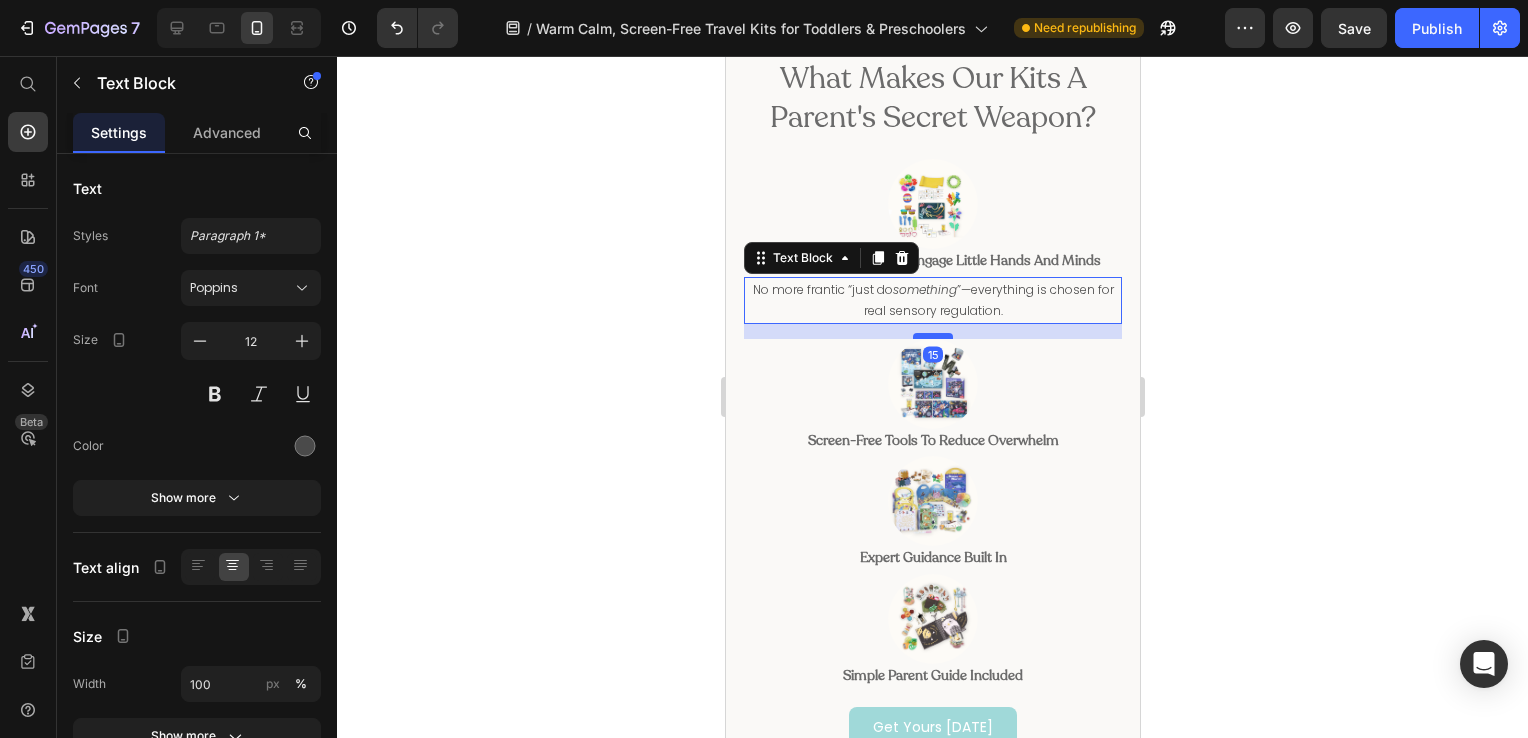 drag, startPoint x: 939, startPoint y: 334, endPoint x: 934, endPoint y: 316, distance: 18.681541 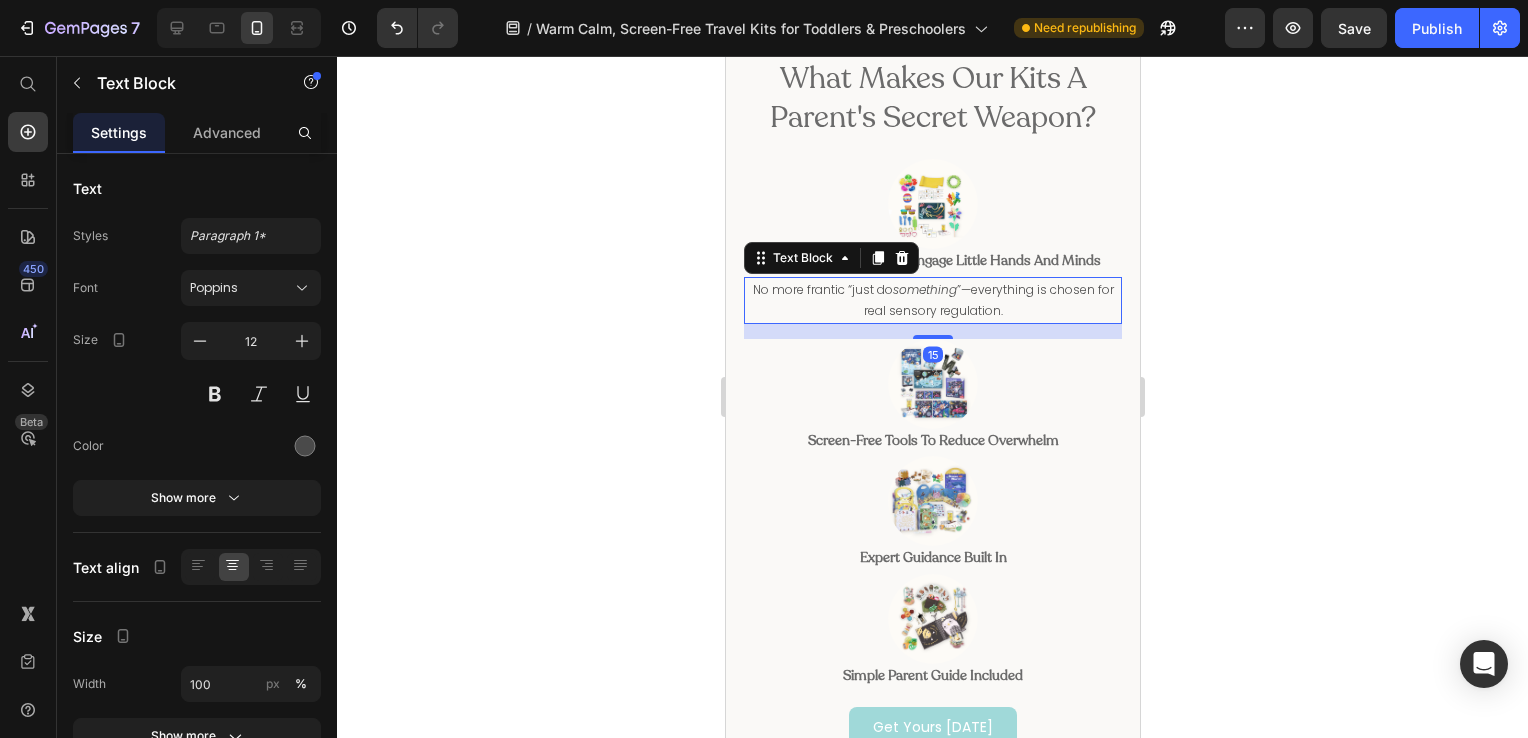 click 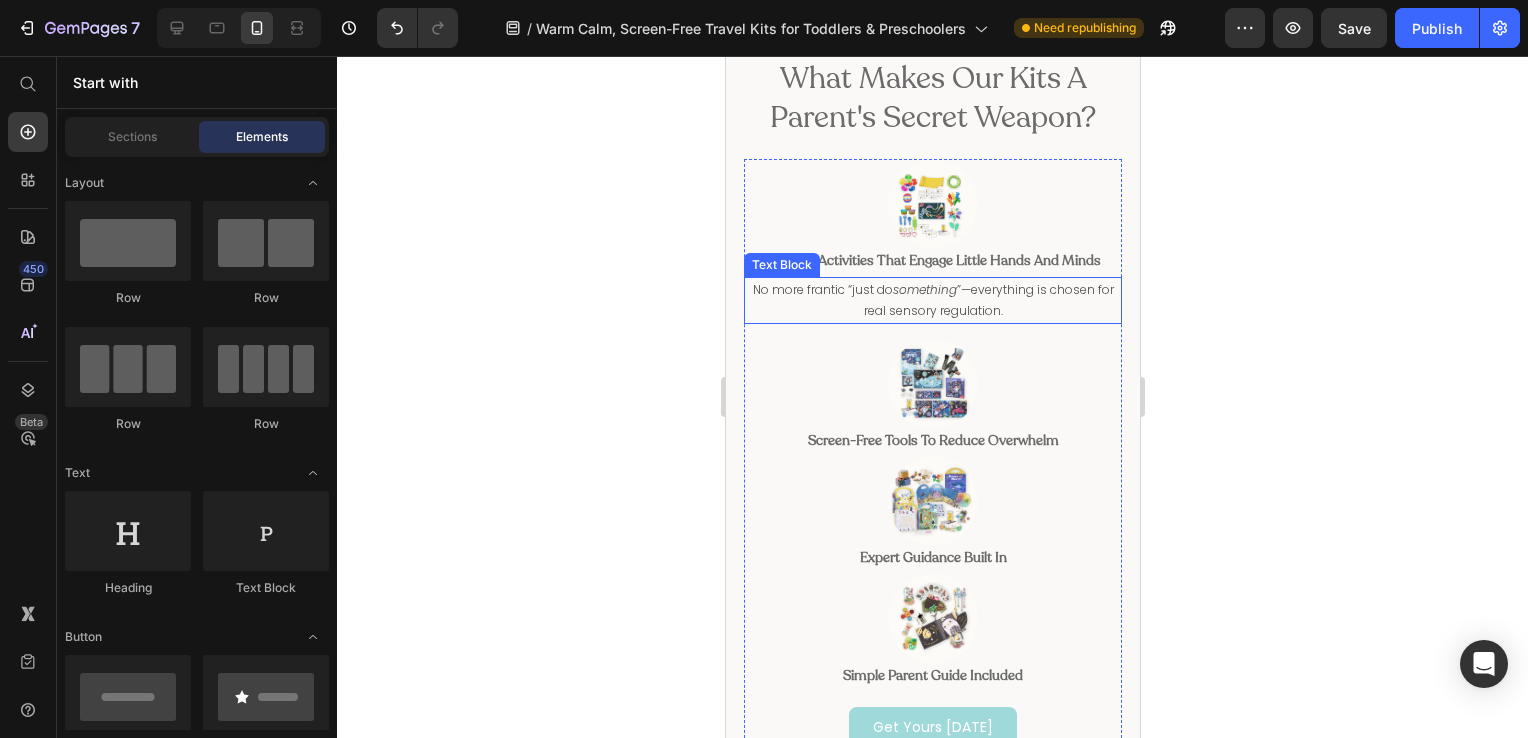 click on "No more frantic “just do  something ”—everything is chosen for real sensory regulation." at bounding box center [932, 300] 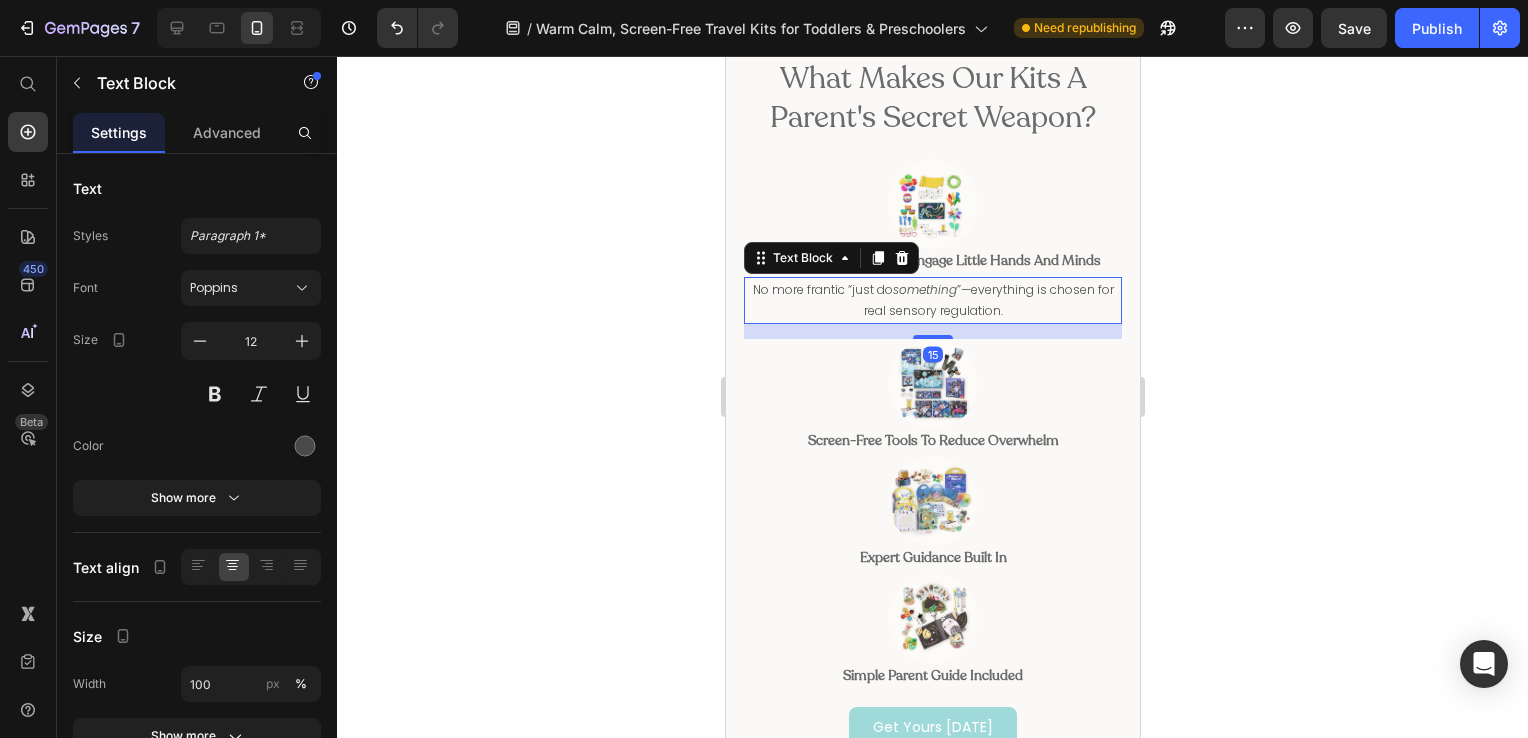 click 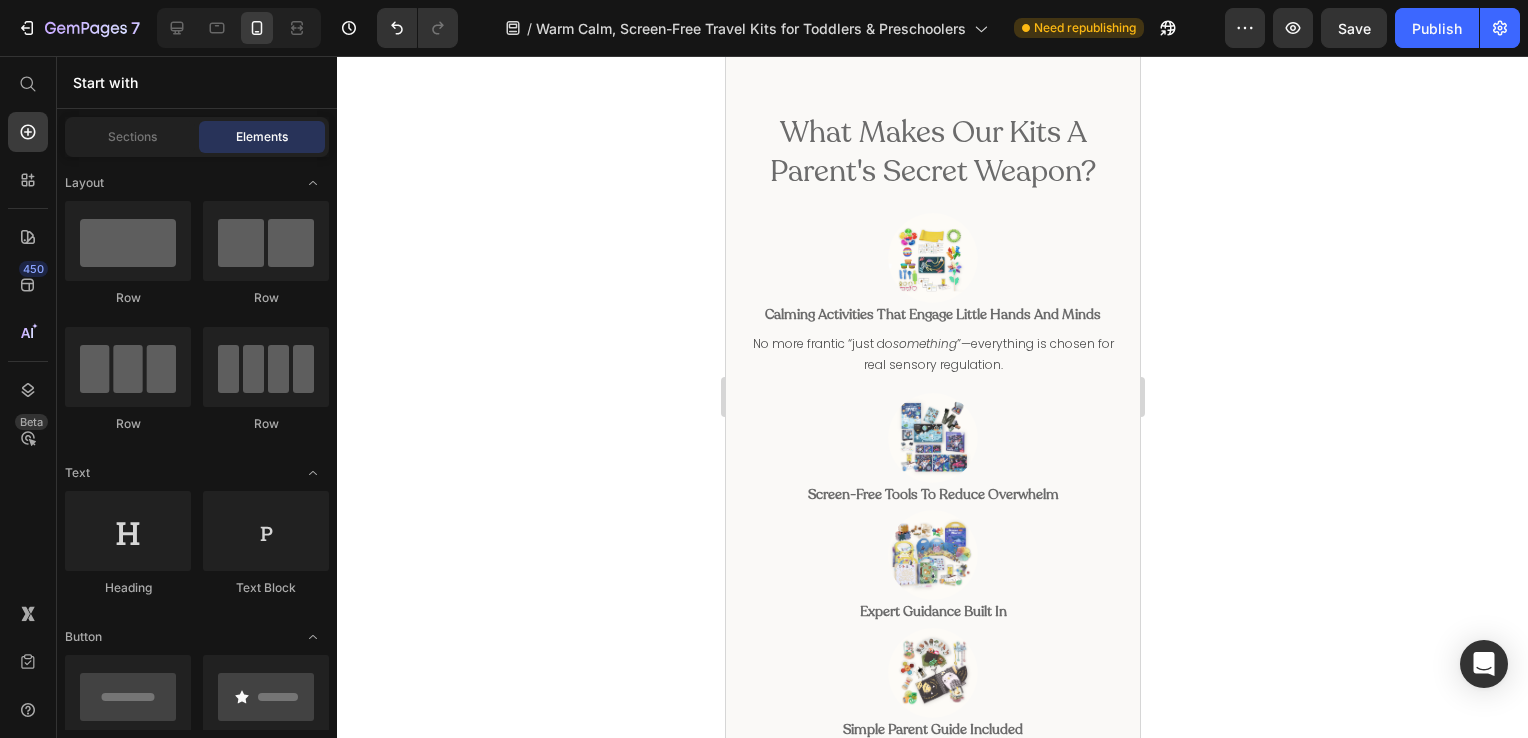 scroll, scrollTop: 943, scrollLeft: 0, axis: vertical 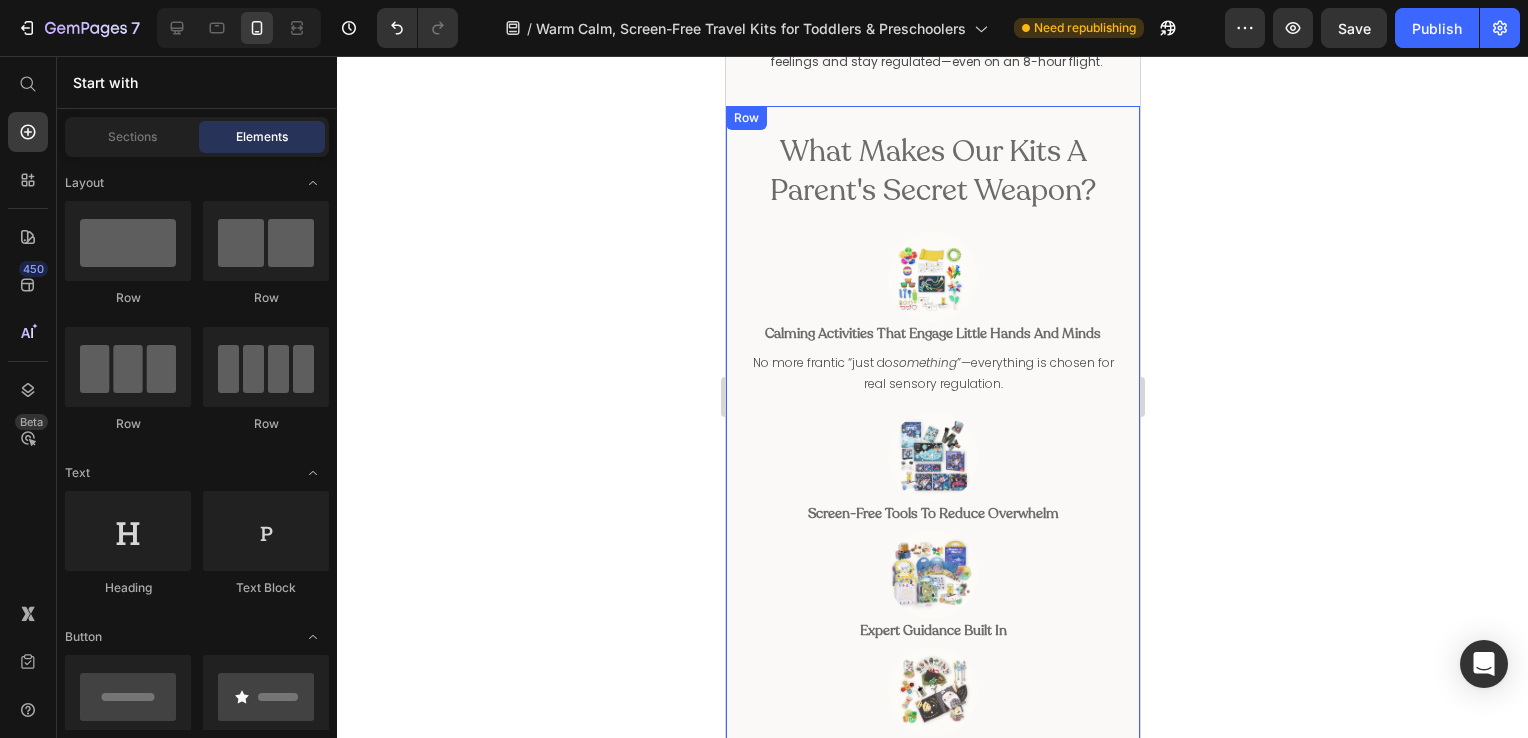 click on "Calming Activities That Engage Little Hands and Minds" at bounding box center [932, 333] 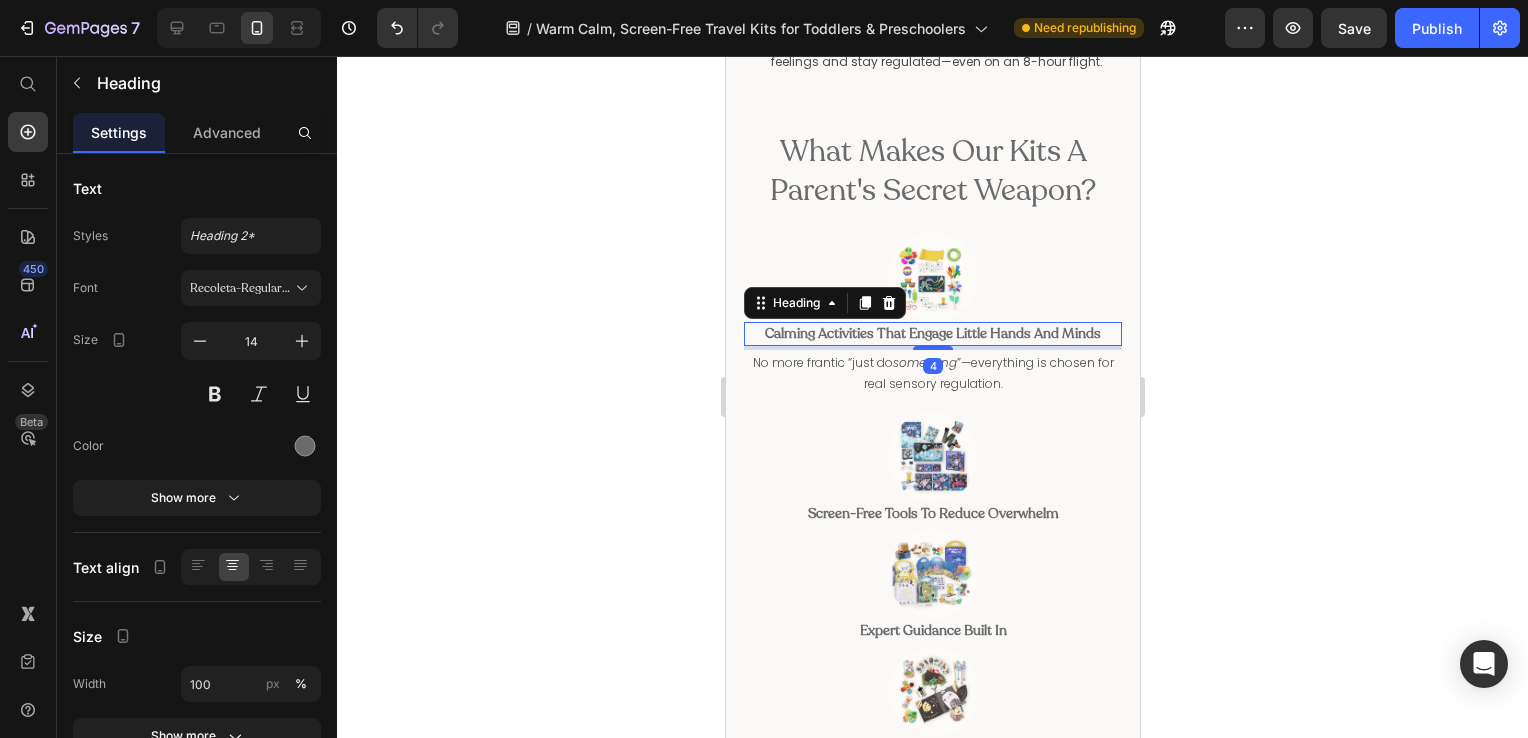 click on "No more frantic “just do  something ”—everything is chosen for real sensory regulation." at bounding box center [932, 373] 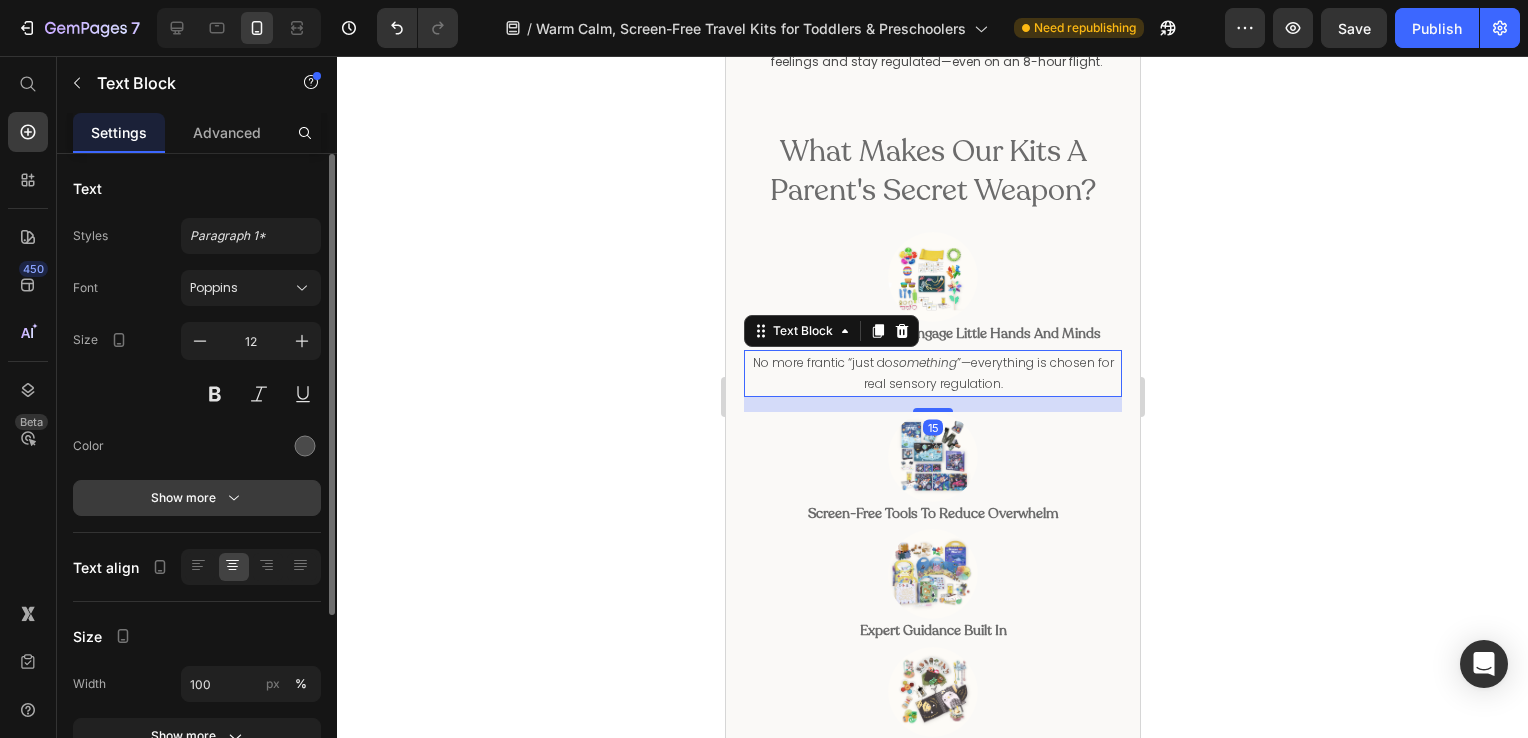 click on "Show more" at bounding box center [197, 498] 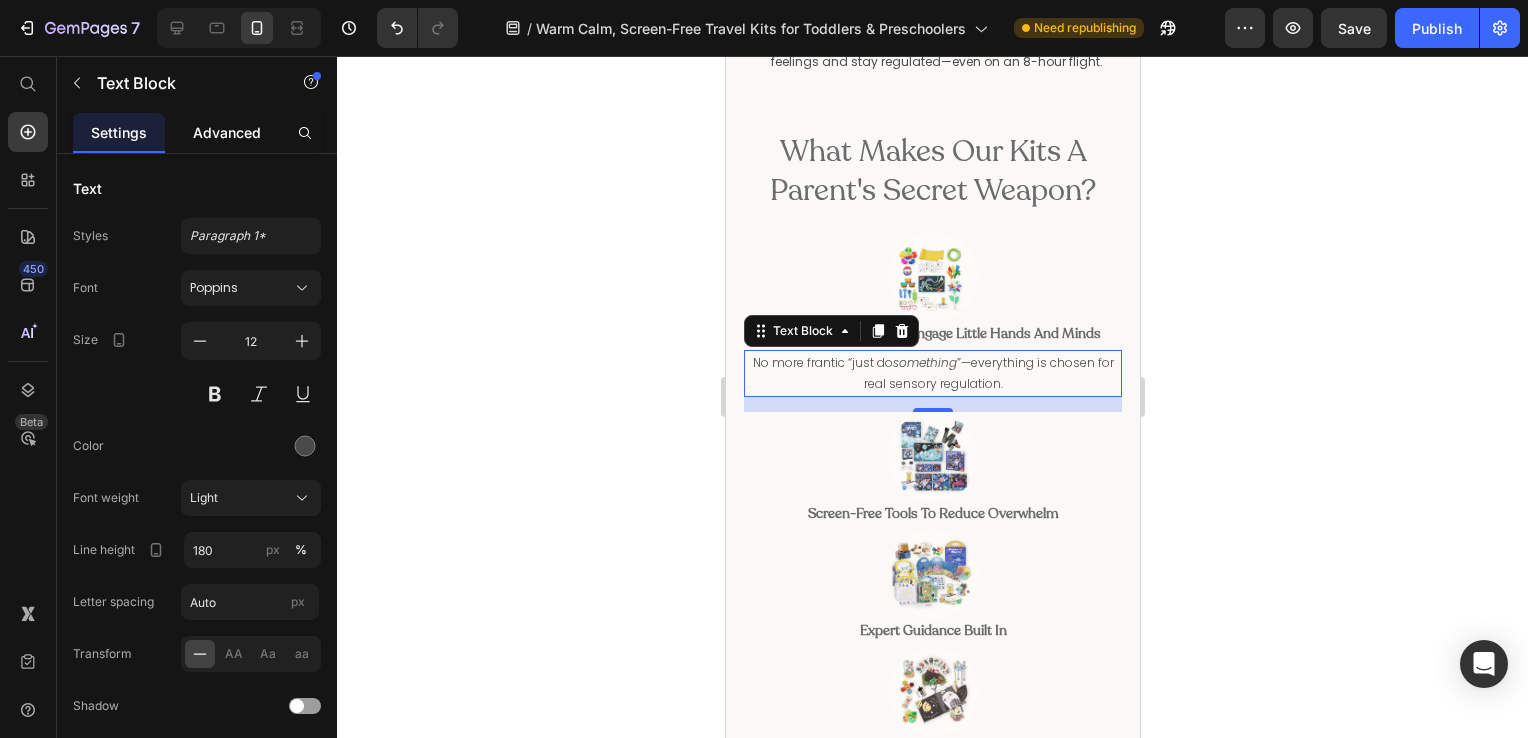 click on "Advanced" at bounding box center [227, 132] 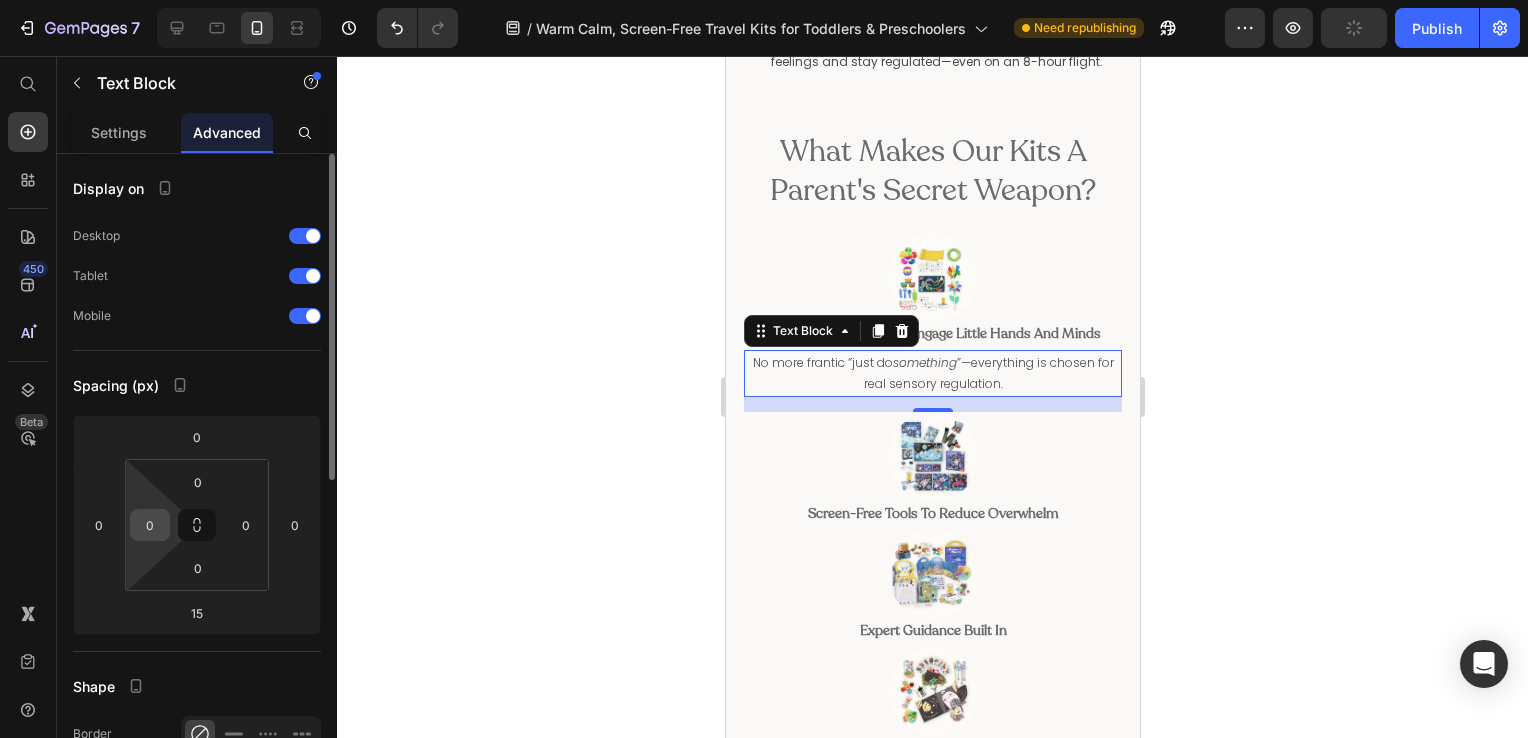 click on "0" at bounding box center [150, 525] 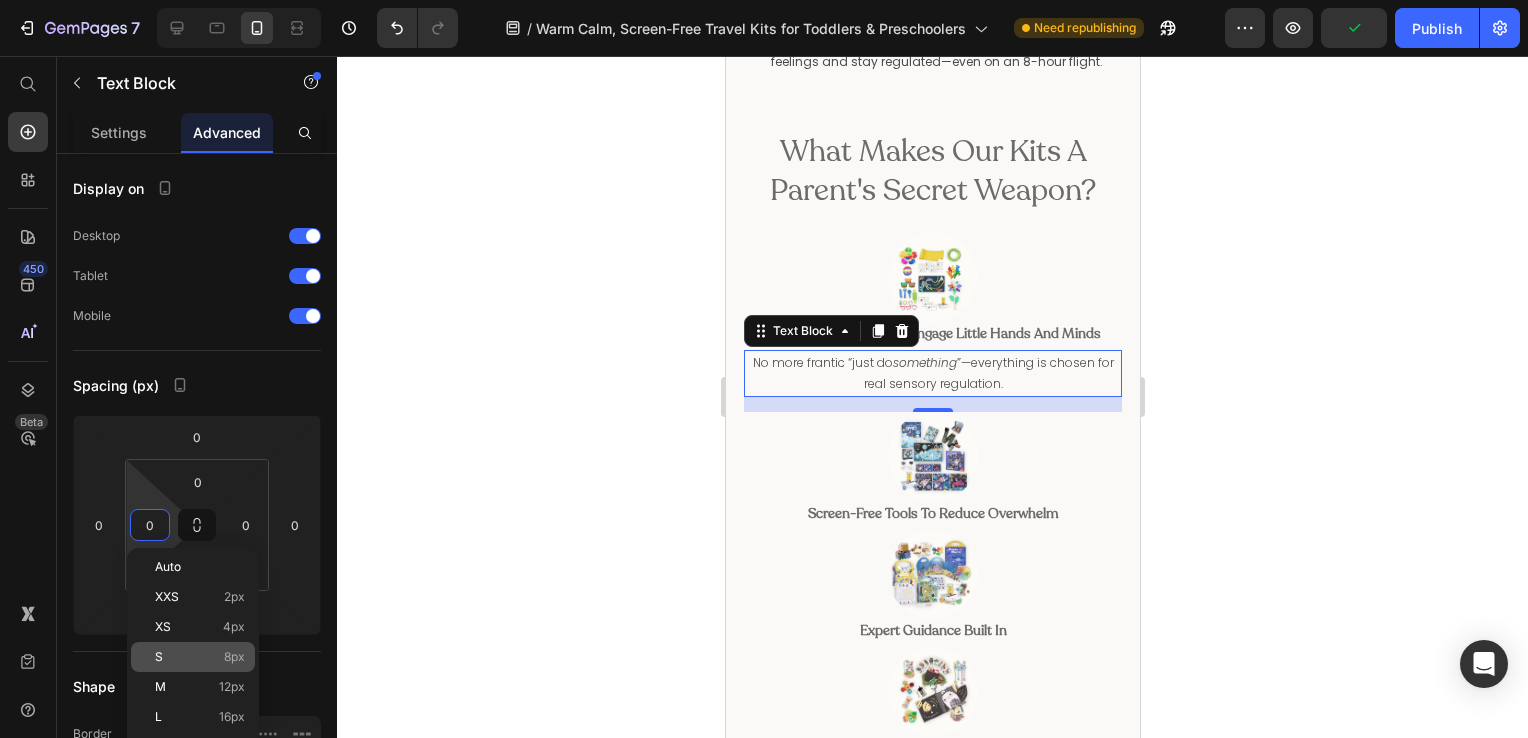 click on "S 8px" at bounding box center [200, 657] 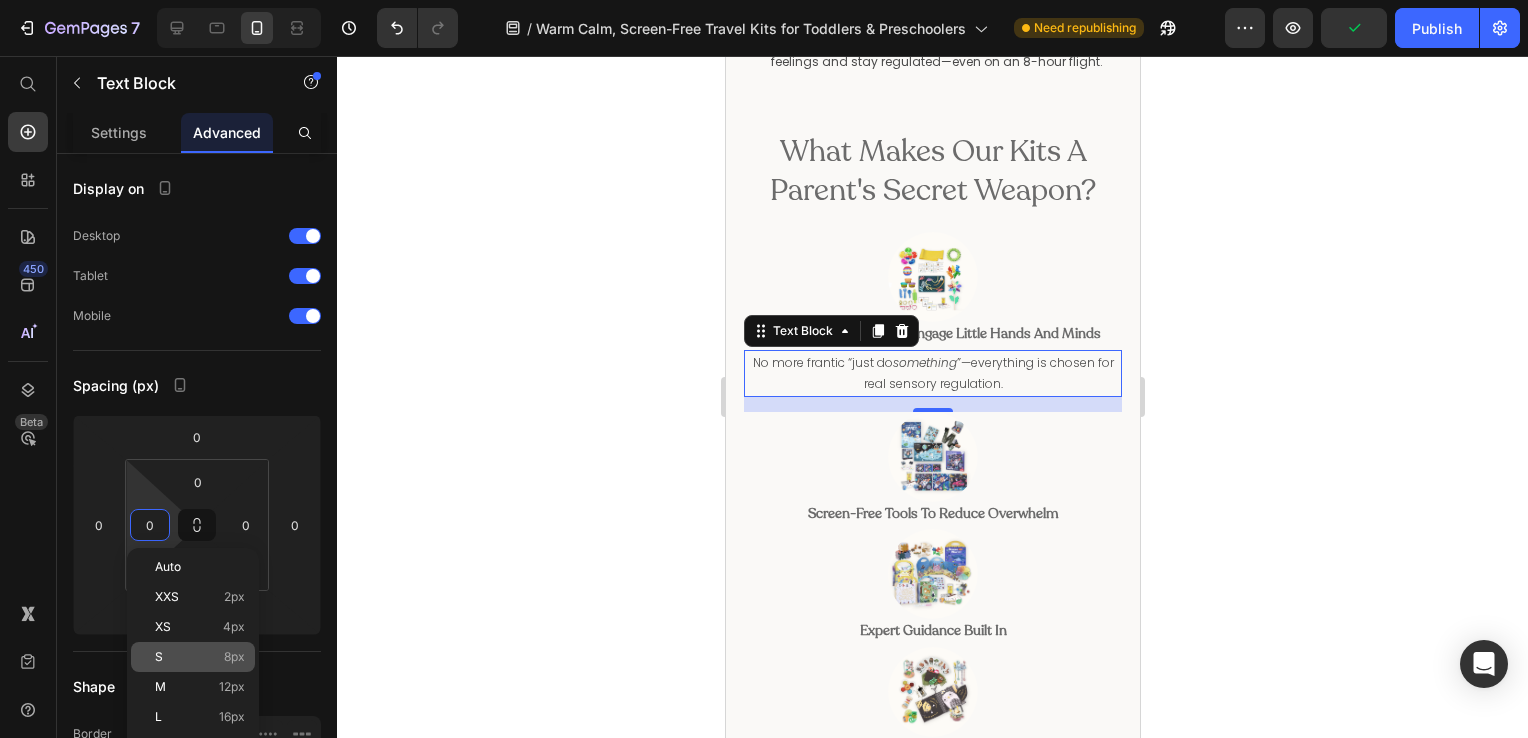 type on "8" 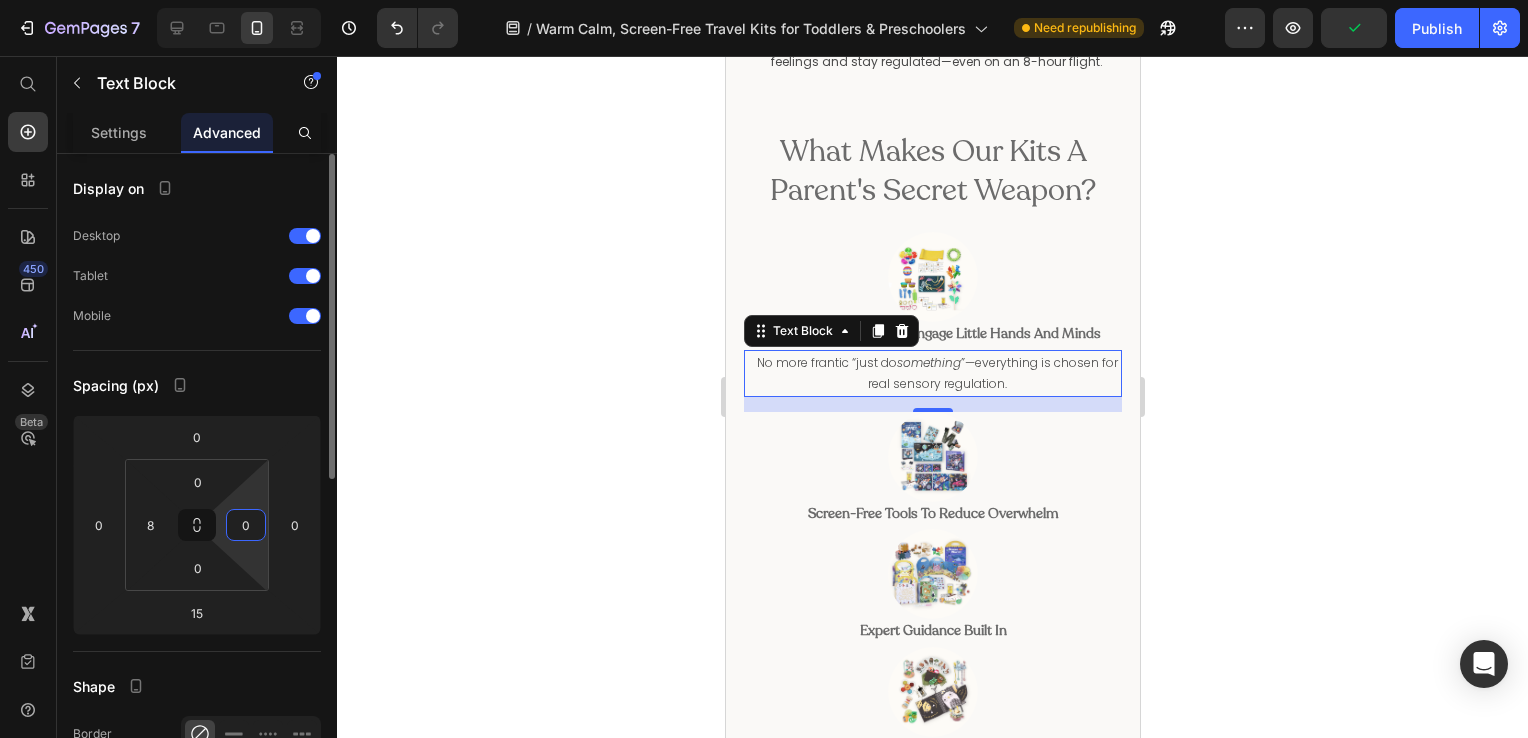 drag, startPoint x: 237, startPoint y: 545, endPoint x: 222, endPoint y: 538, distance: 16.552946 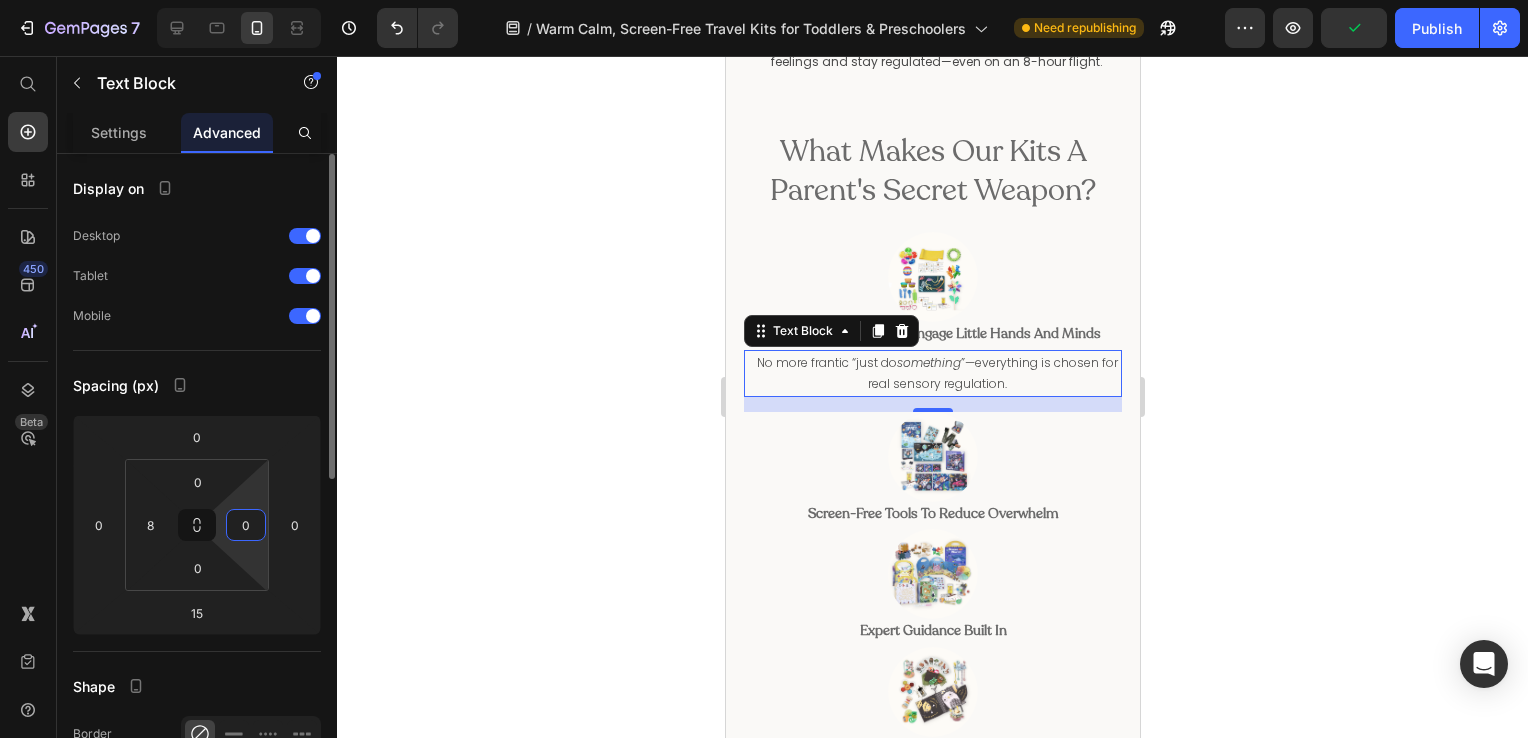click on "7  Version history  /  Warm Calm, Screen-Free Travel Kits for Toddlers & Preschoolers Need republishing Preview  Publish  450 Beta Start with Sections Elements Hero Section Product Detail Brands Trusted Badges Guarantee Product Breakdown How to use Testimonials Compare Bundle FAQs Social Proof Brand Story Product List Collection Blog List Contact Sticky Add to Cart Custom Footer Browse Library 450 Layout
Row
Row
Row
Row Text
Heading
Text Block Button
Button
Button
Sticky Back to top Media" at bounding box center [764, 0] 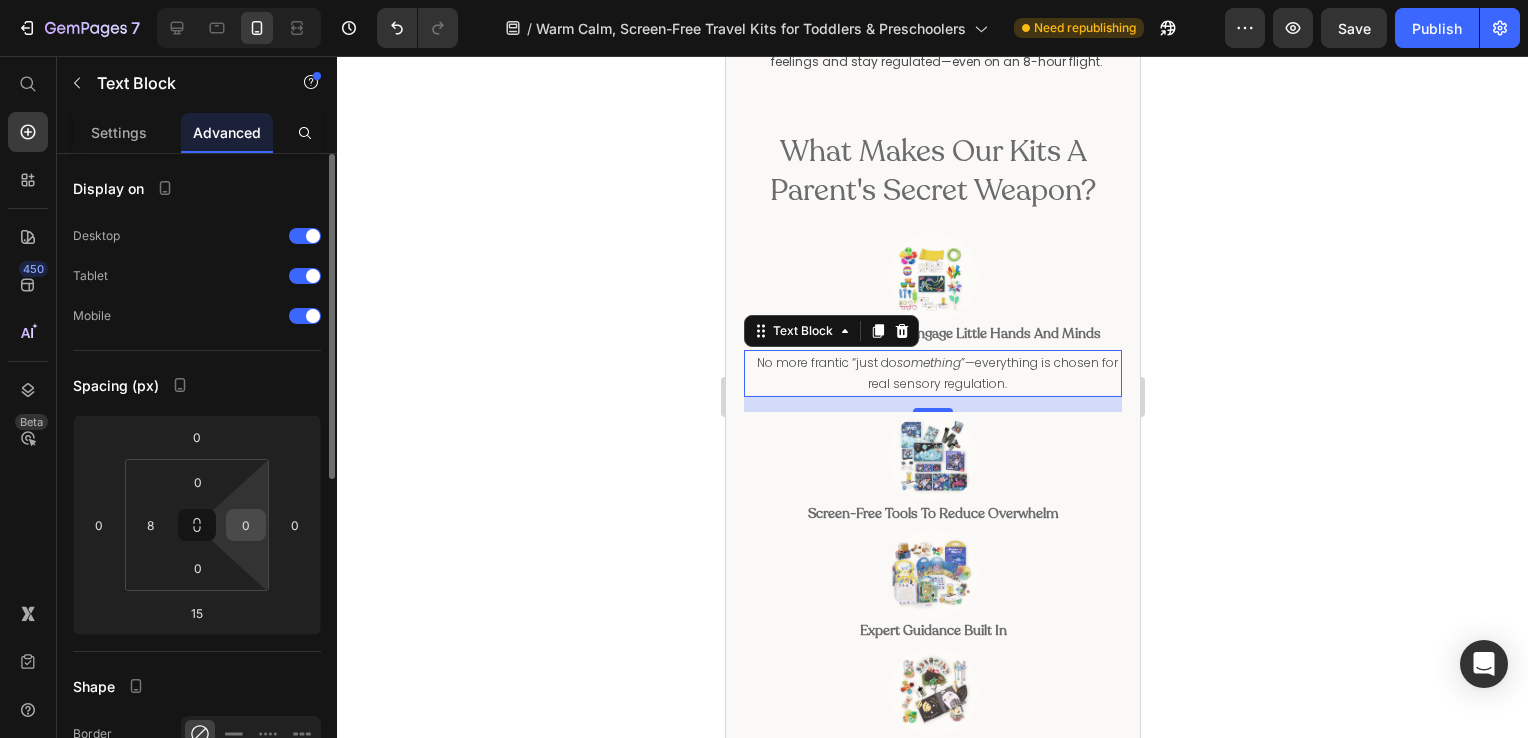 click on "0" at bounding box center [246, 525] 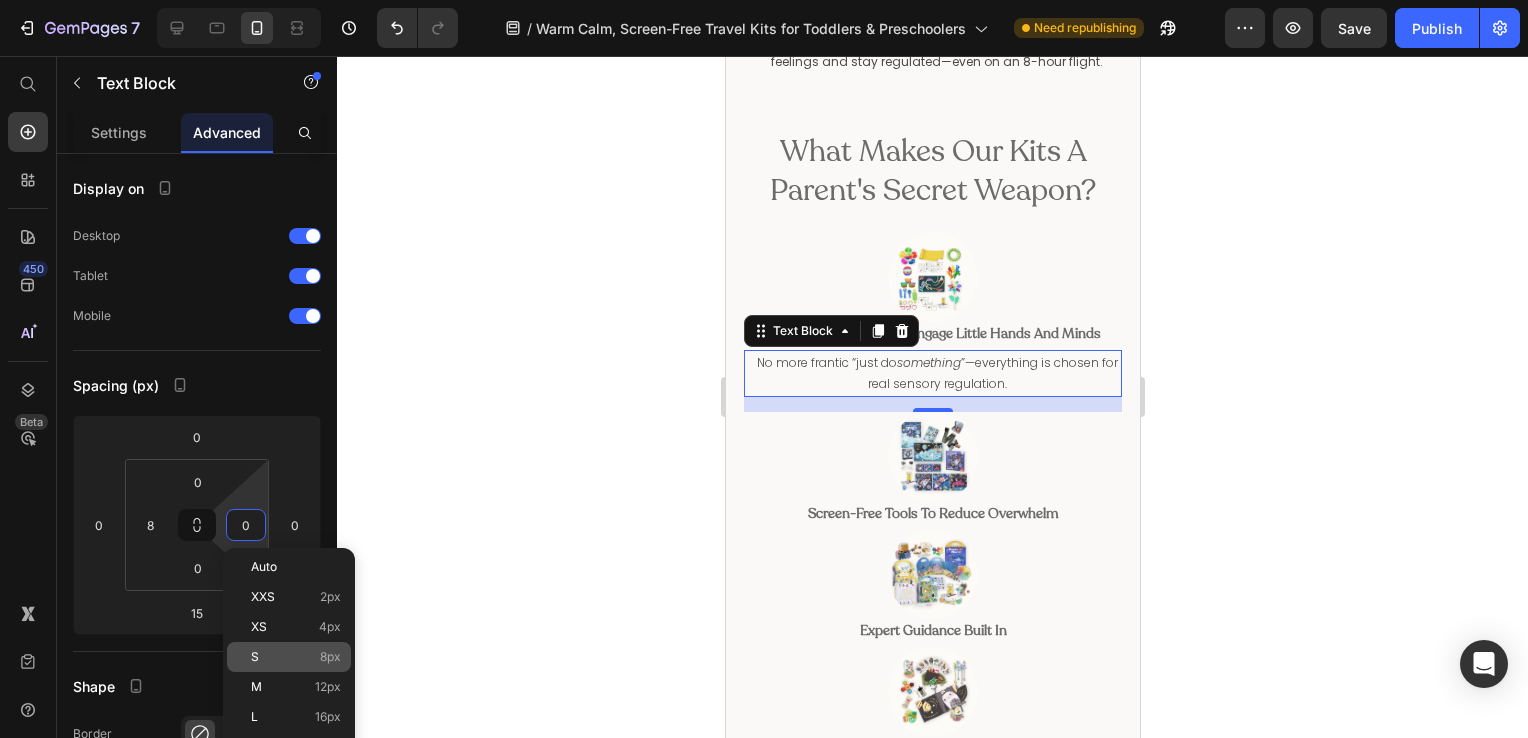 click on "S" at bounding box center (255, 657) 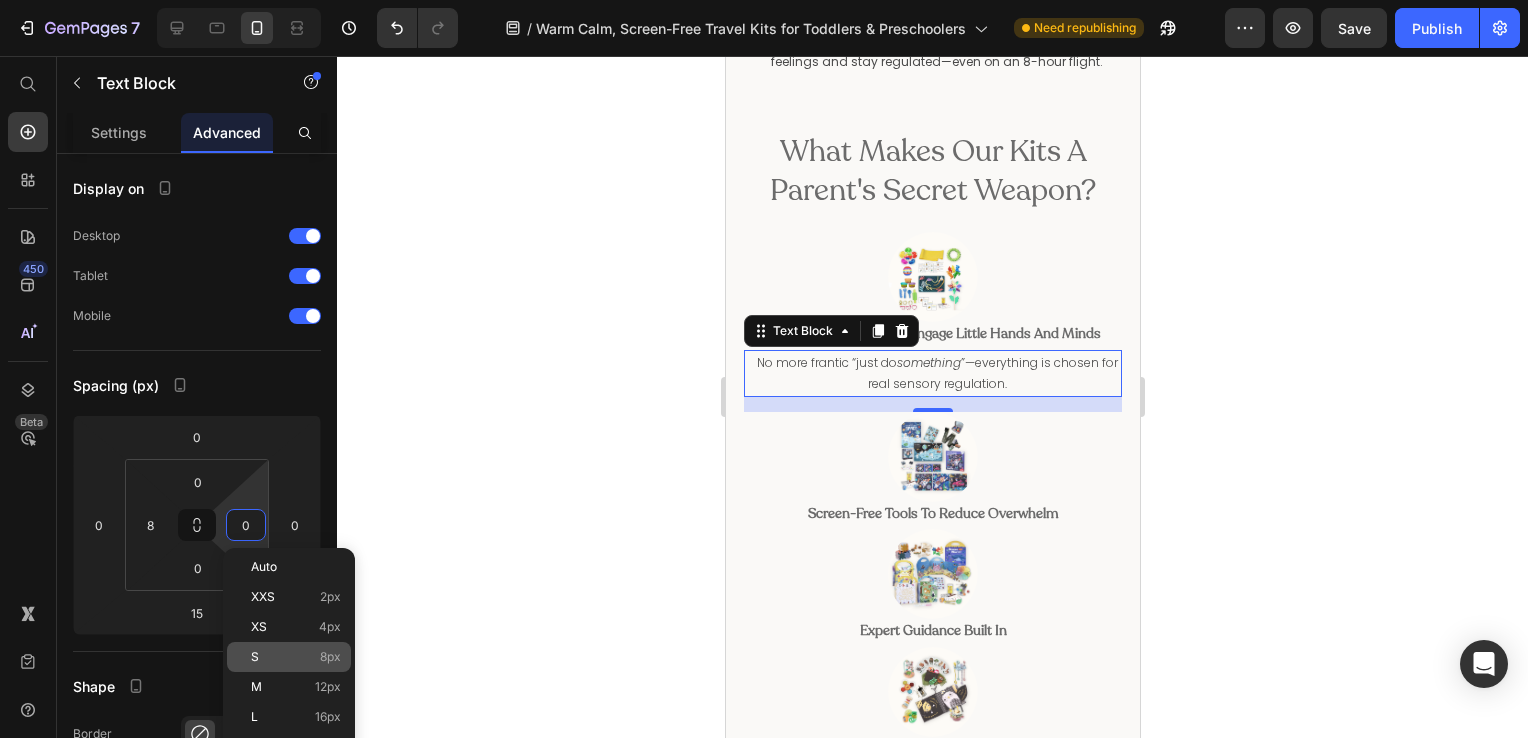 type on "8" 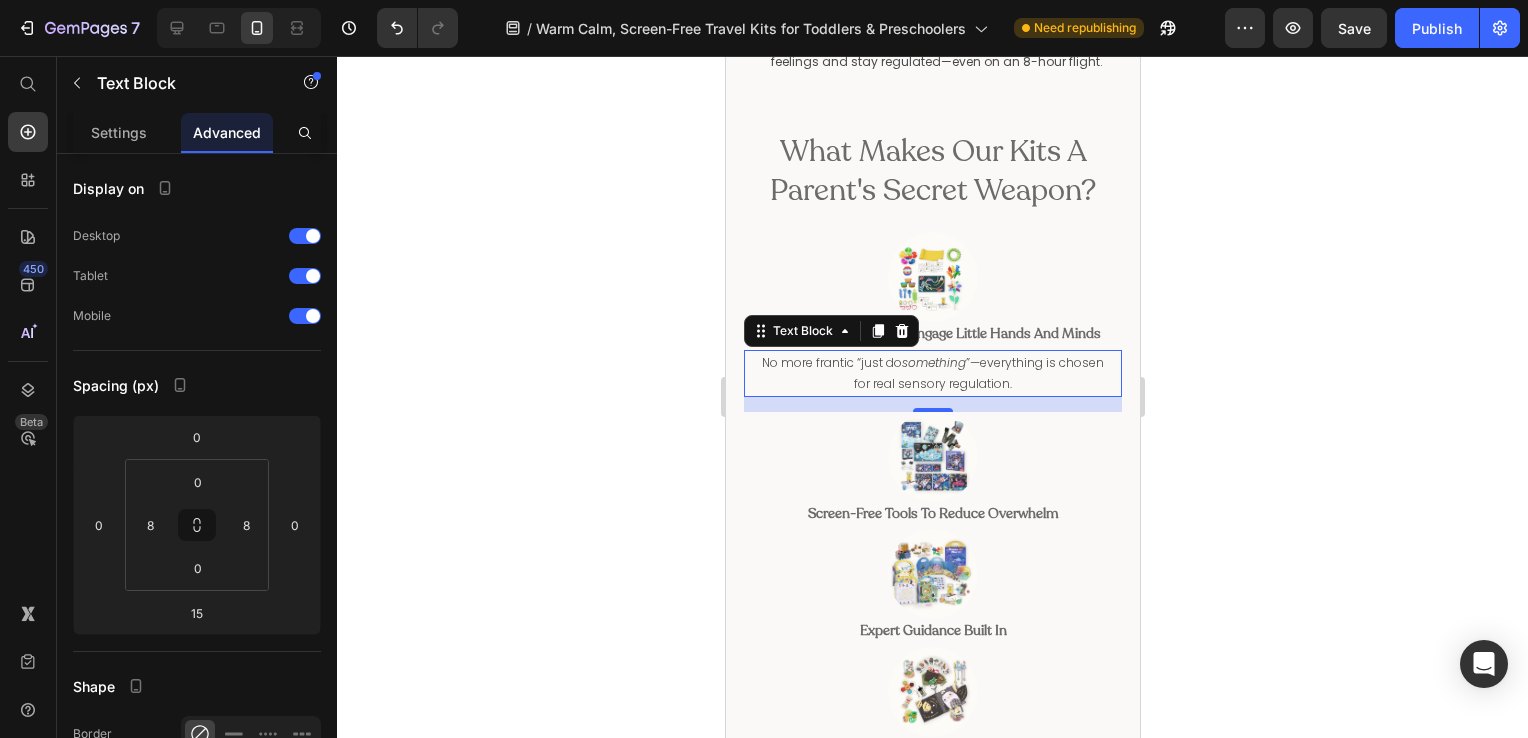 click 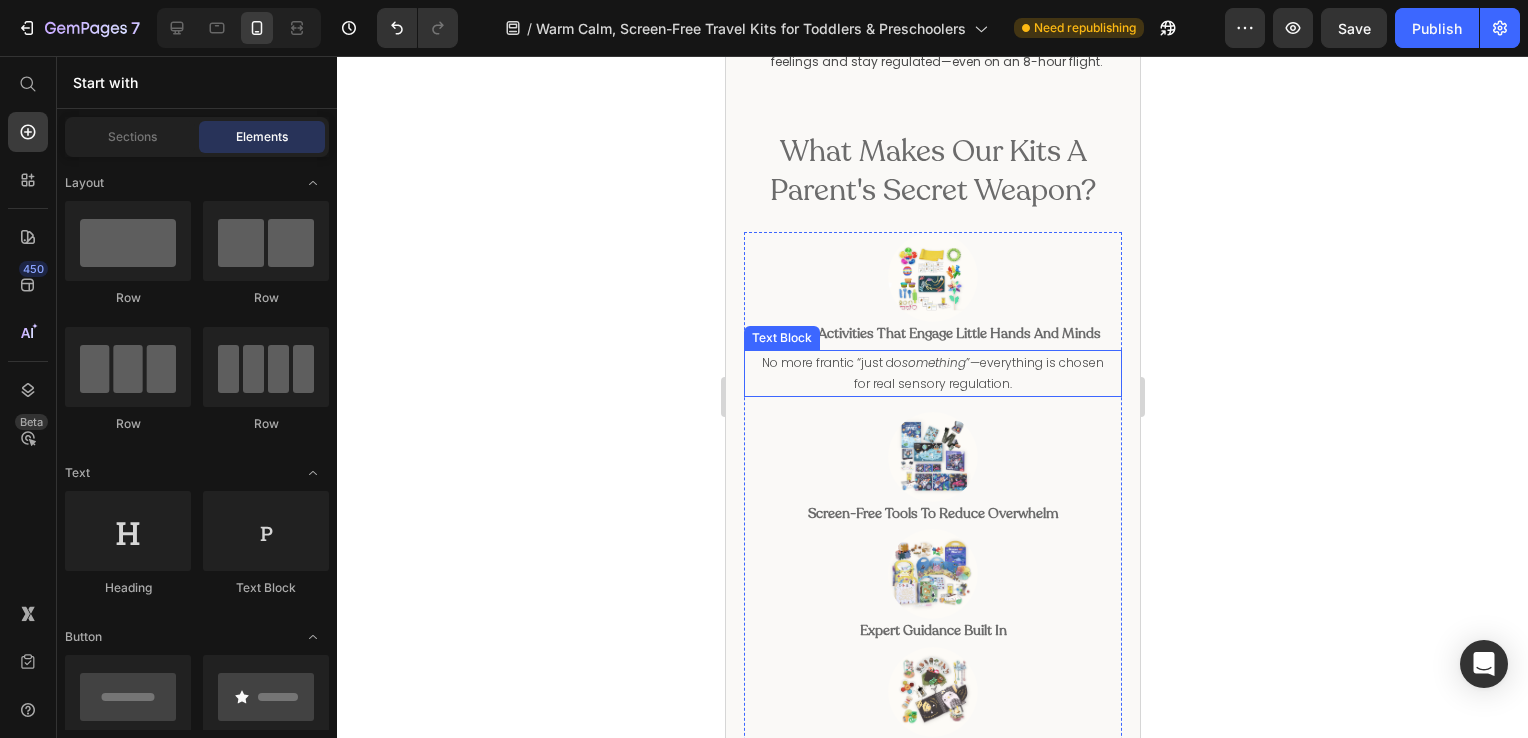 click on "No more frantic “just do  something ”—everything is chosen for real sensory regulation." at bounding box center (932, 373) 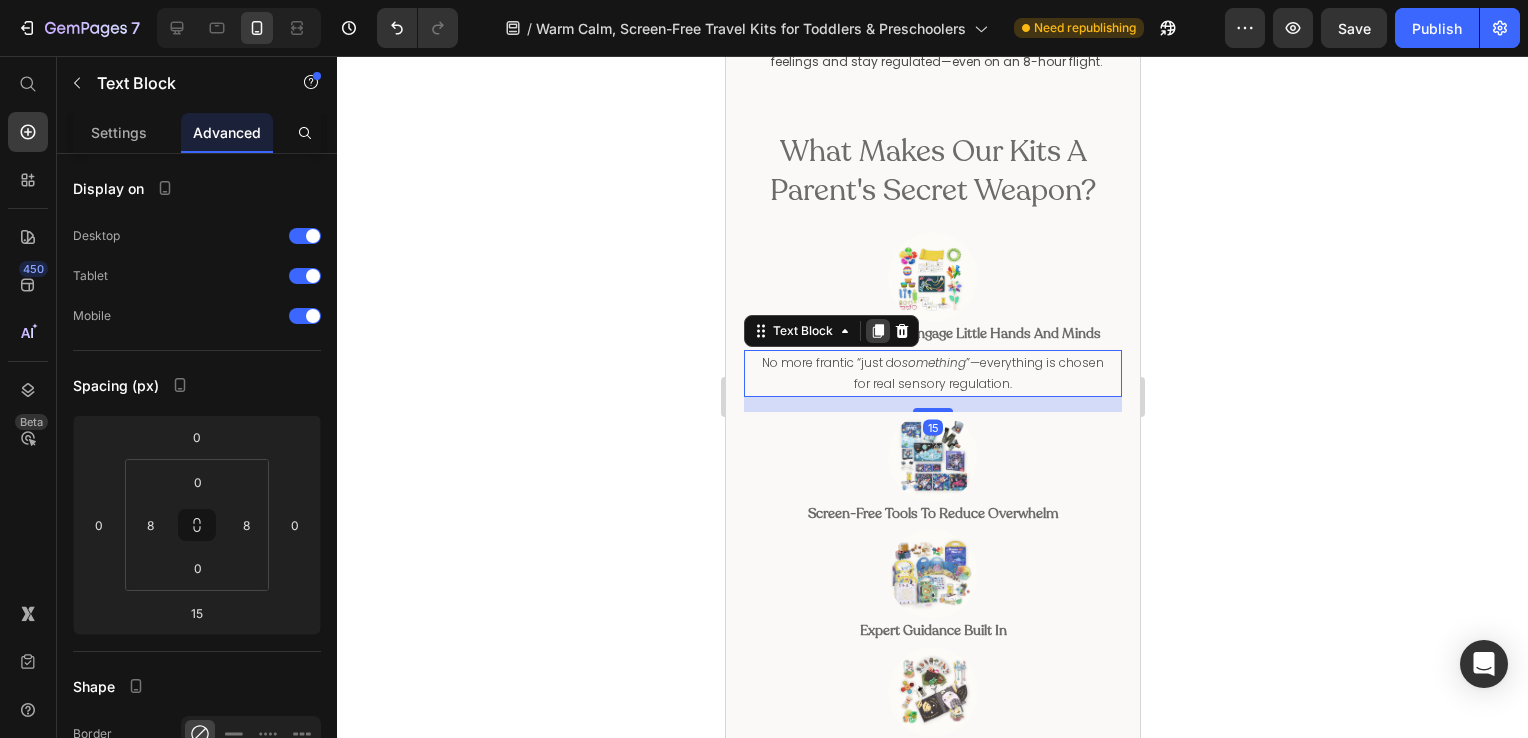 click at bounding box center [877, 331] 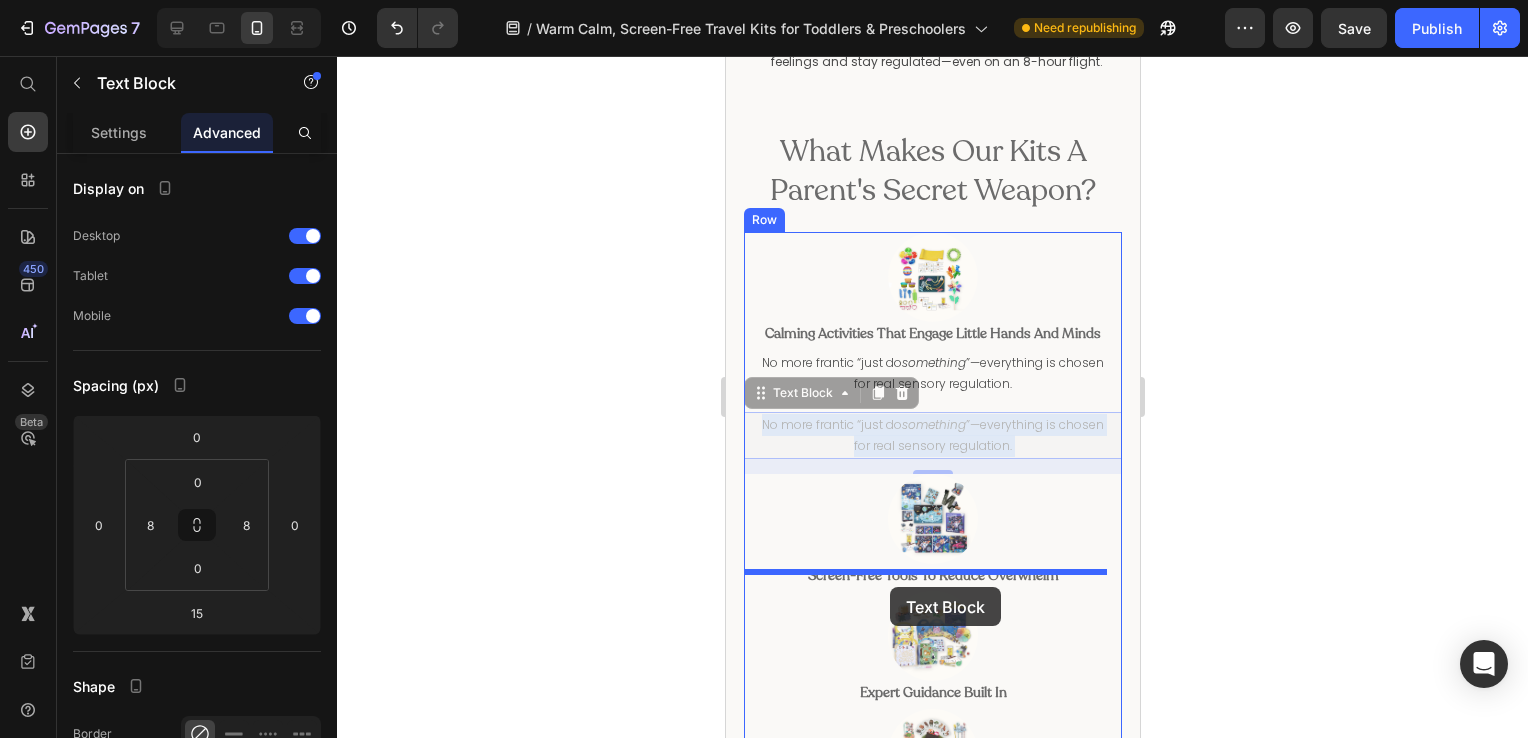 drag, startPoint x: 896, startPoint y: 423, endPoint x: 889, endPoint y: 587, distance: 164.14932 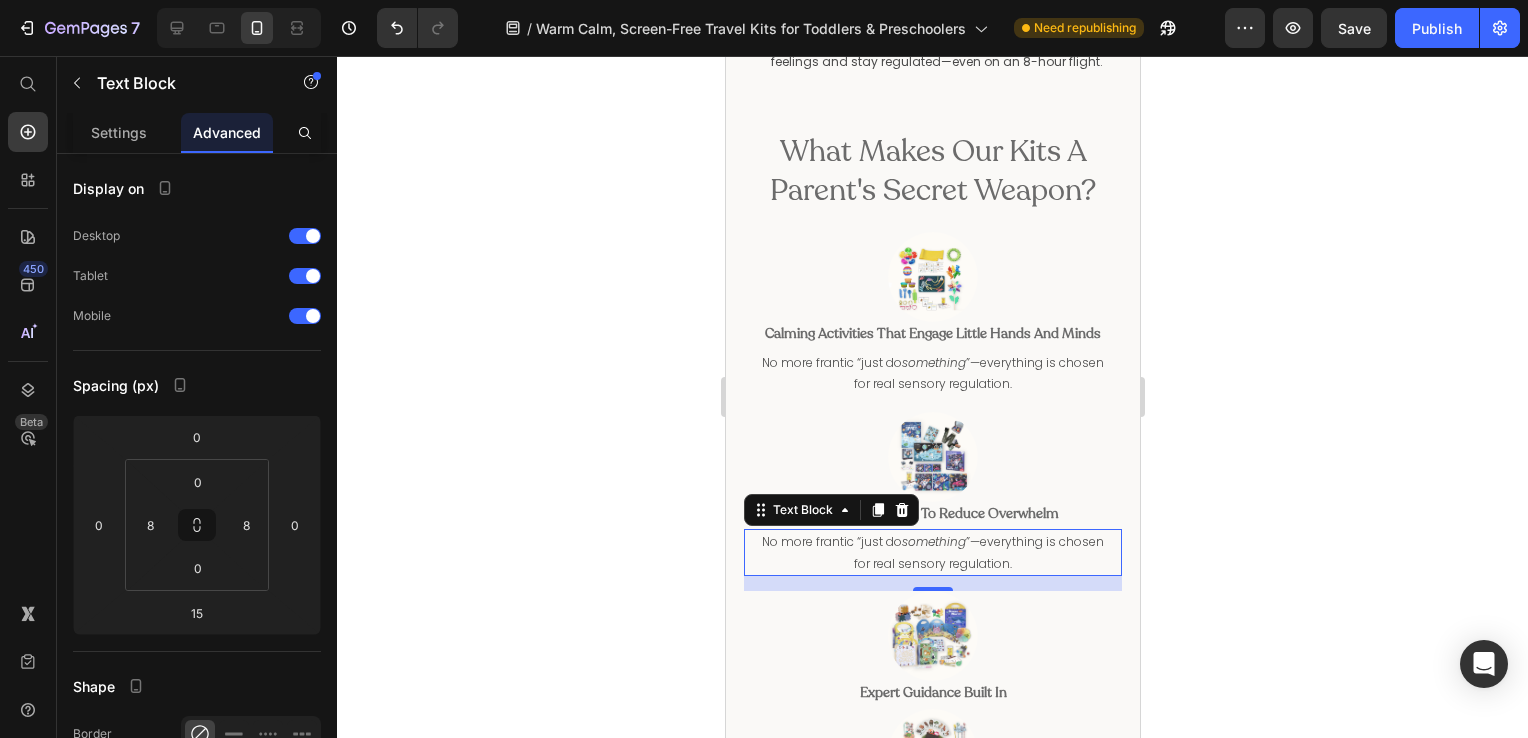 click on "No more frantic “just do  something ”—everything is chosen for real sensory regulation." at bounding box center (932, 552) 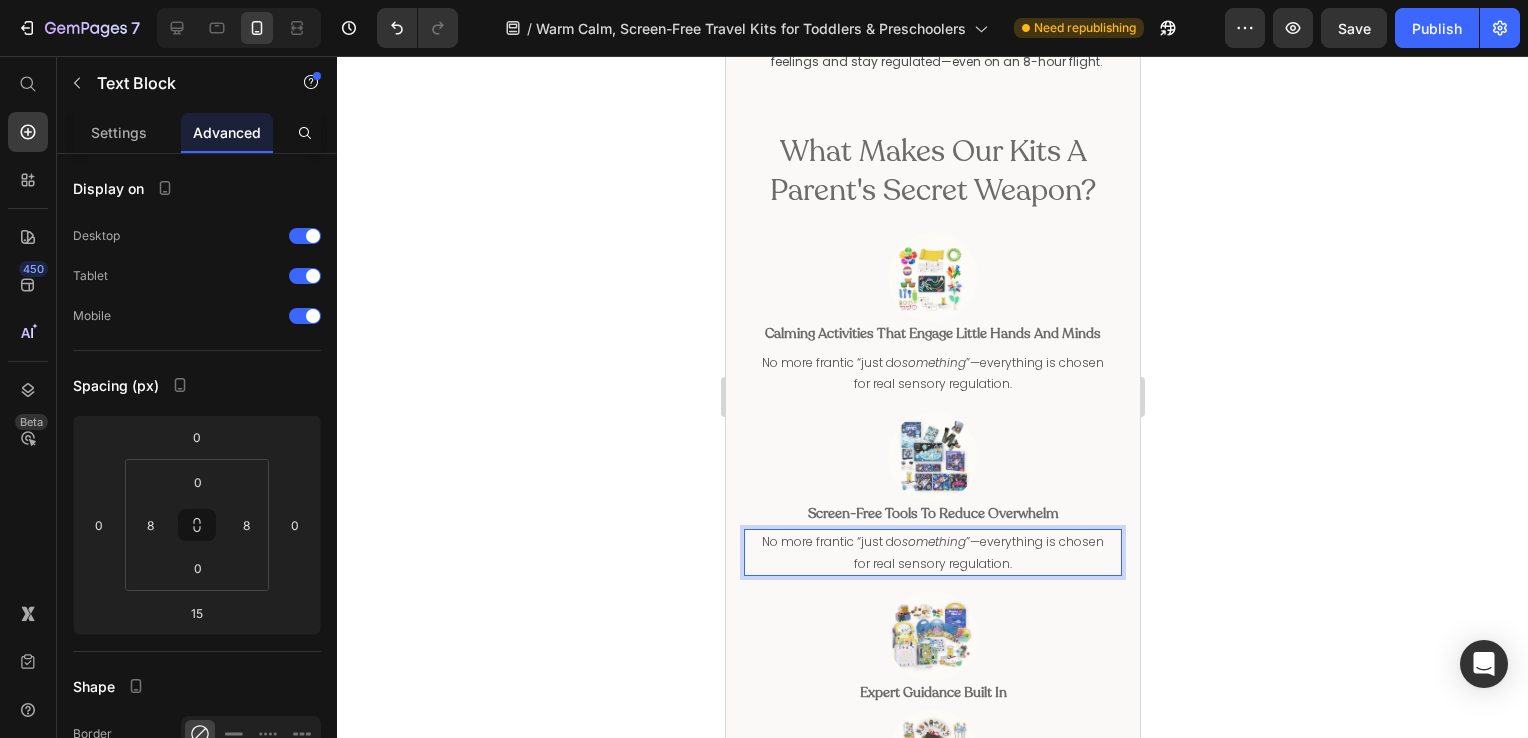 drag, startPoint x: 1033, startPoint y: 546, endPoint x: 791, endPoint y: 534, distance: 242.29733 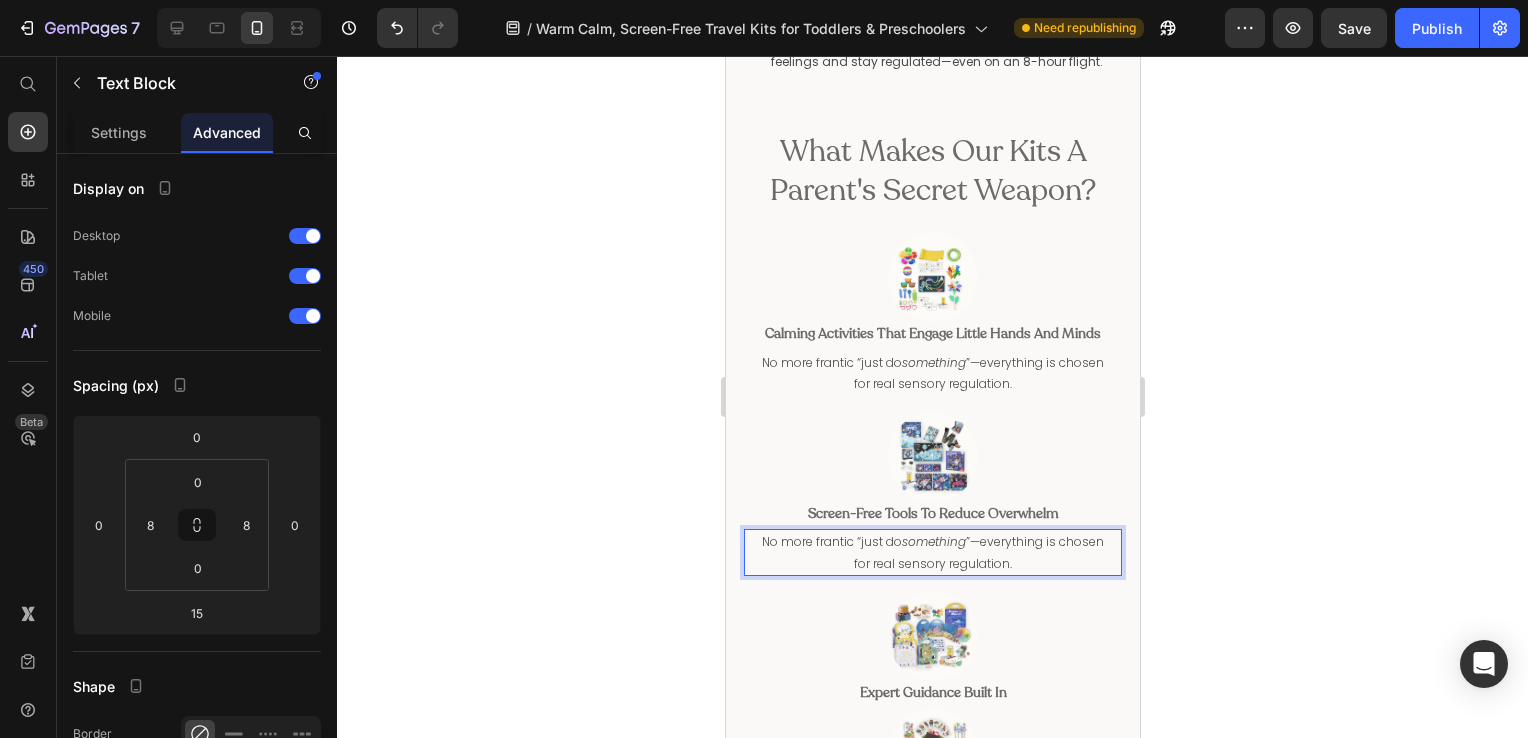 drag, startPoint x: 791, startPoint y: 534, endPoint x: 772, endPoint y: 522, distance: 22.472204 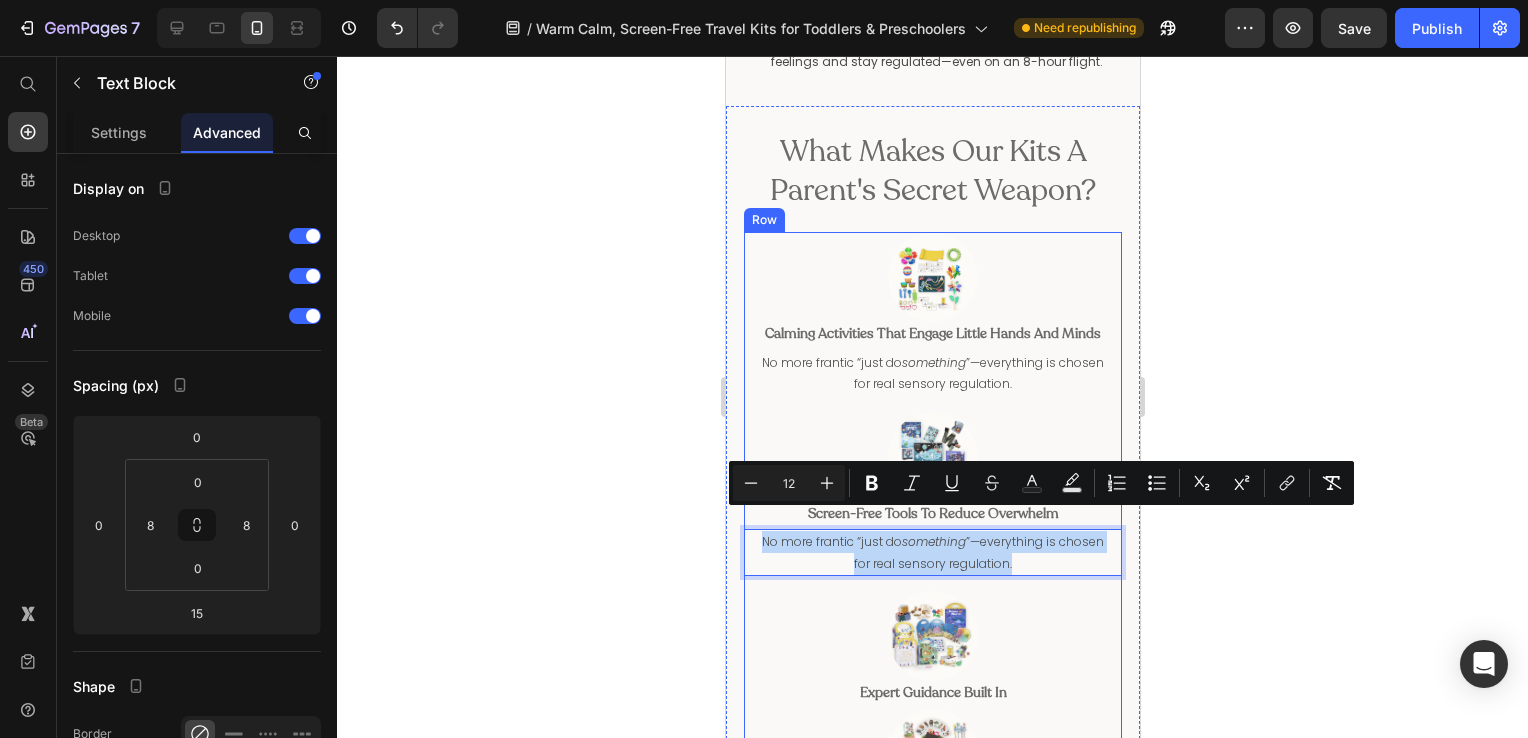 drag, startPoint x: 772, startPoint y: 521, endPoint x: 1066, endPoint y: 562, distance: 296.84506 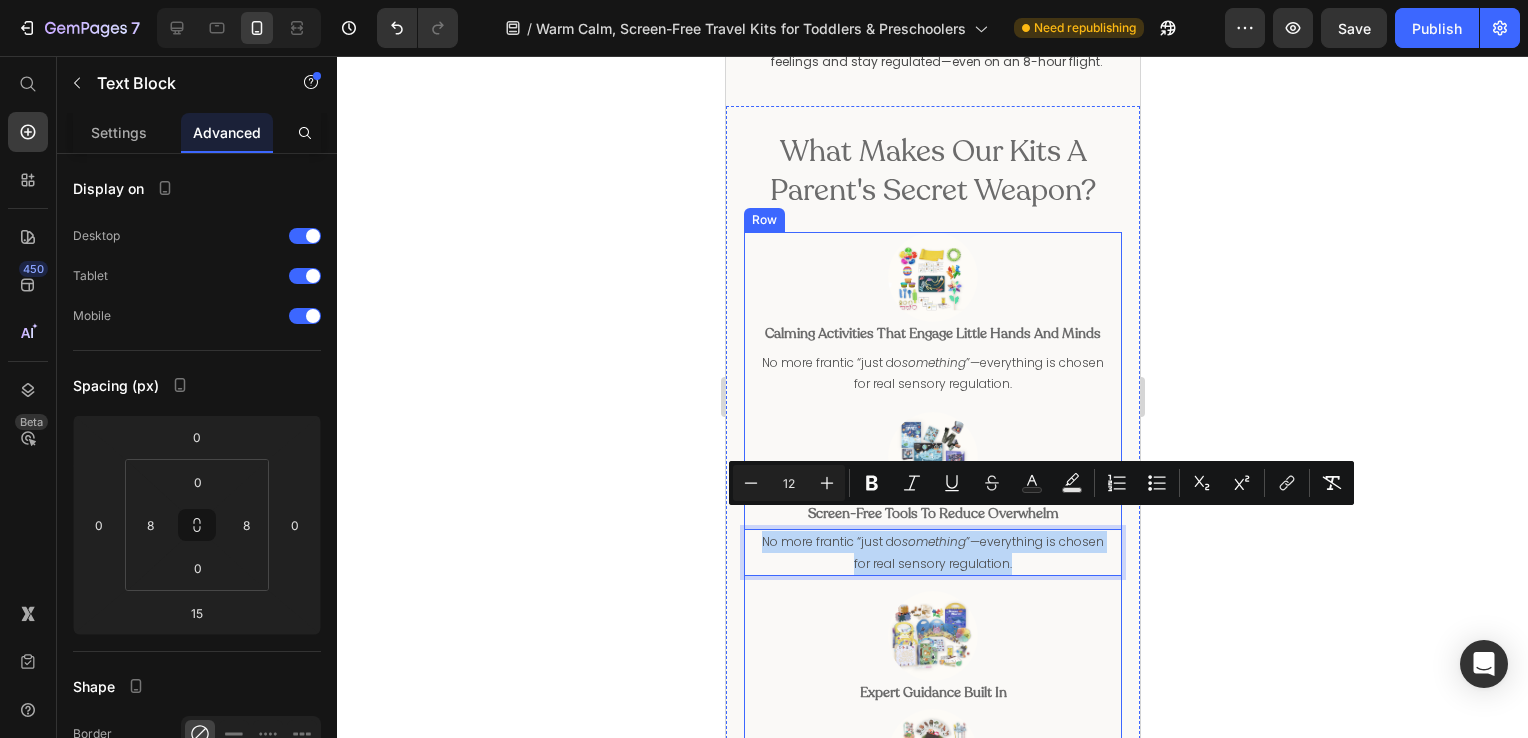 click on "No more frantic “just do  something ”—everything is chosen for real sensory regulation. Text Block   15 Image Expert Guidance Built In Heading" at bounding box center (932, 619) 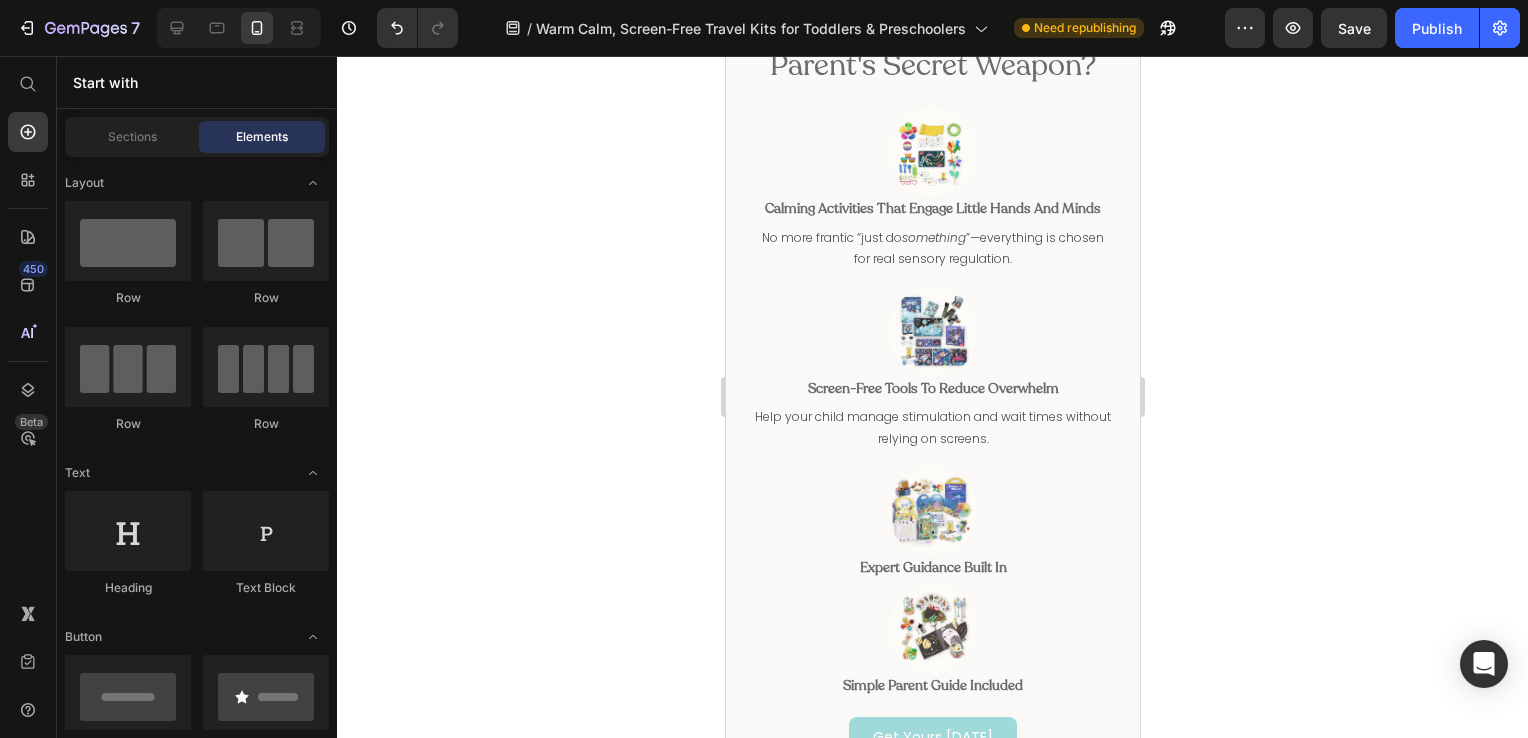 scroll, scrollTop: 1092, scrollLeft: 0, axis: vertical 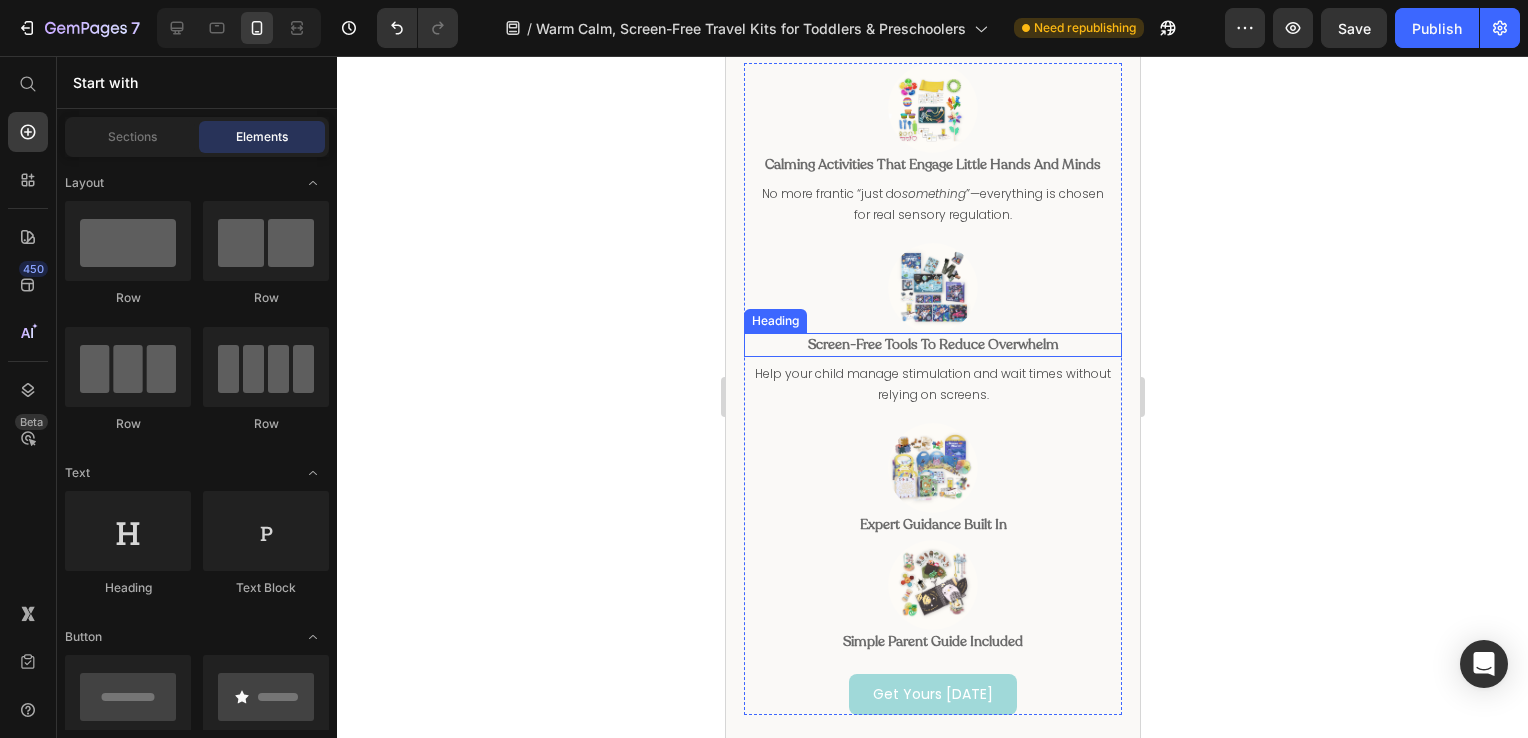 click on "Screen-Free Tools to Reduce Overwhelm" at bounding box center [932, 344] 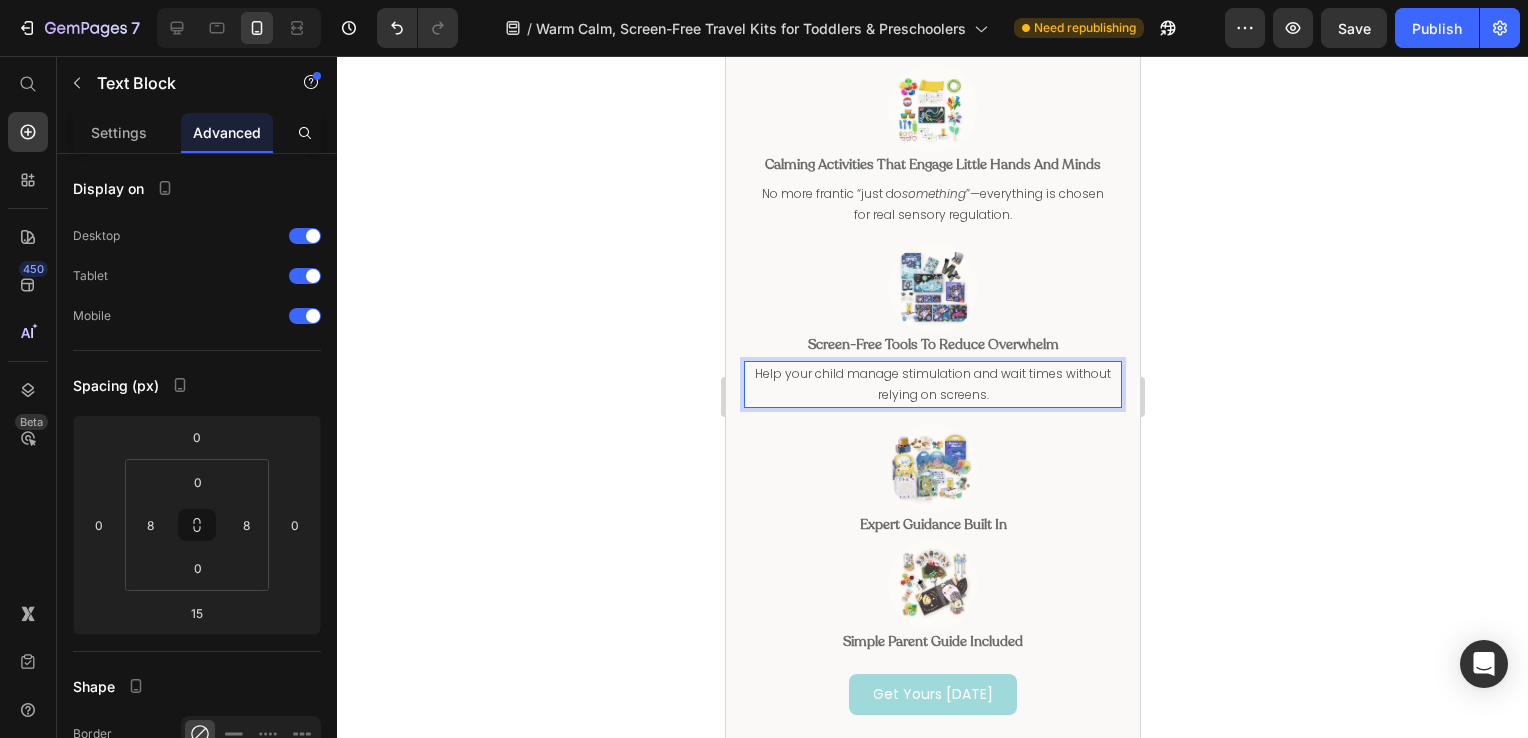click on "Help your child manage stimulation and wait times without relying on screens." at bounding box center (932, 384) 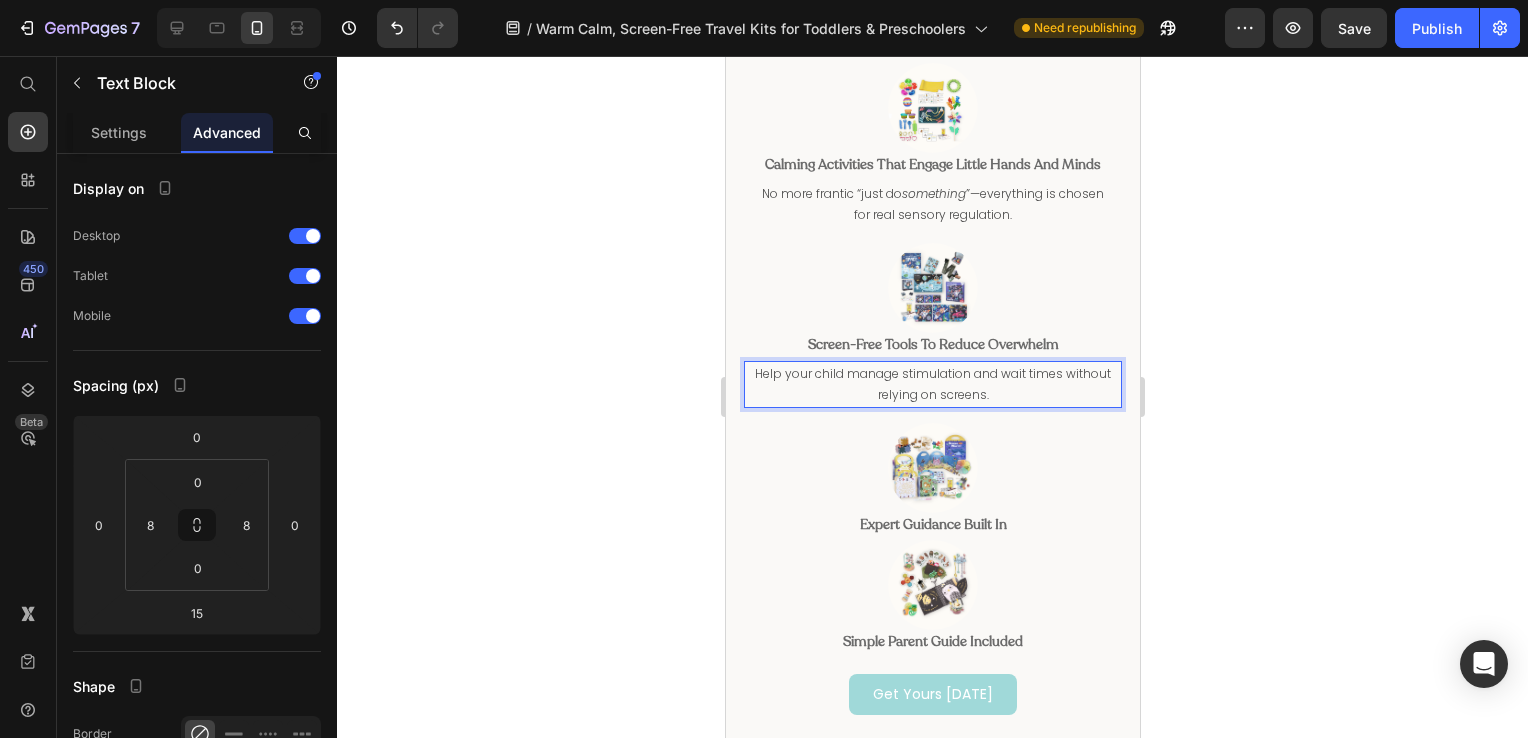 click 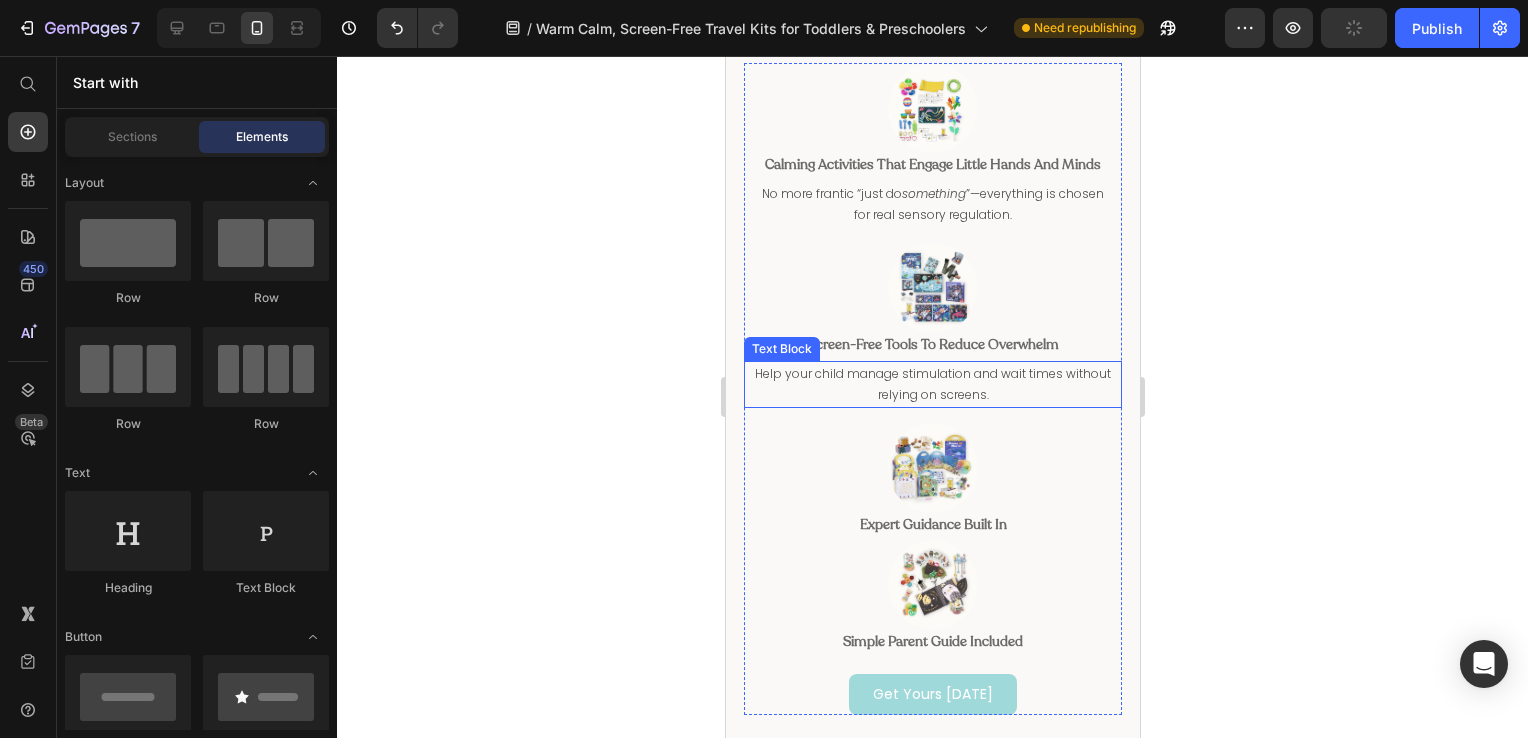 click on "Help your child manage stimulation and wait times without relying on screens." at bounding box center (932, 384) 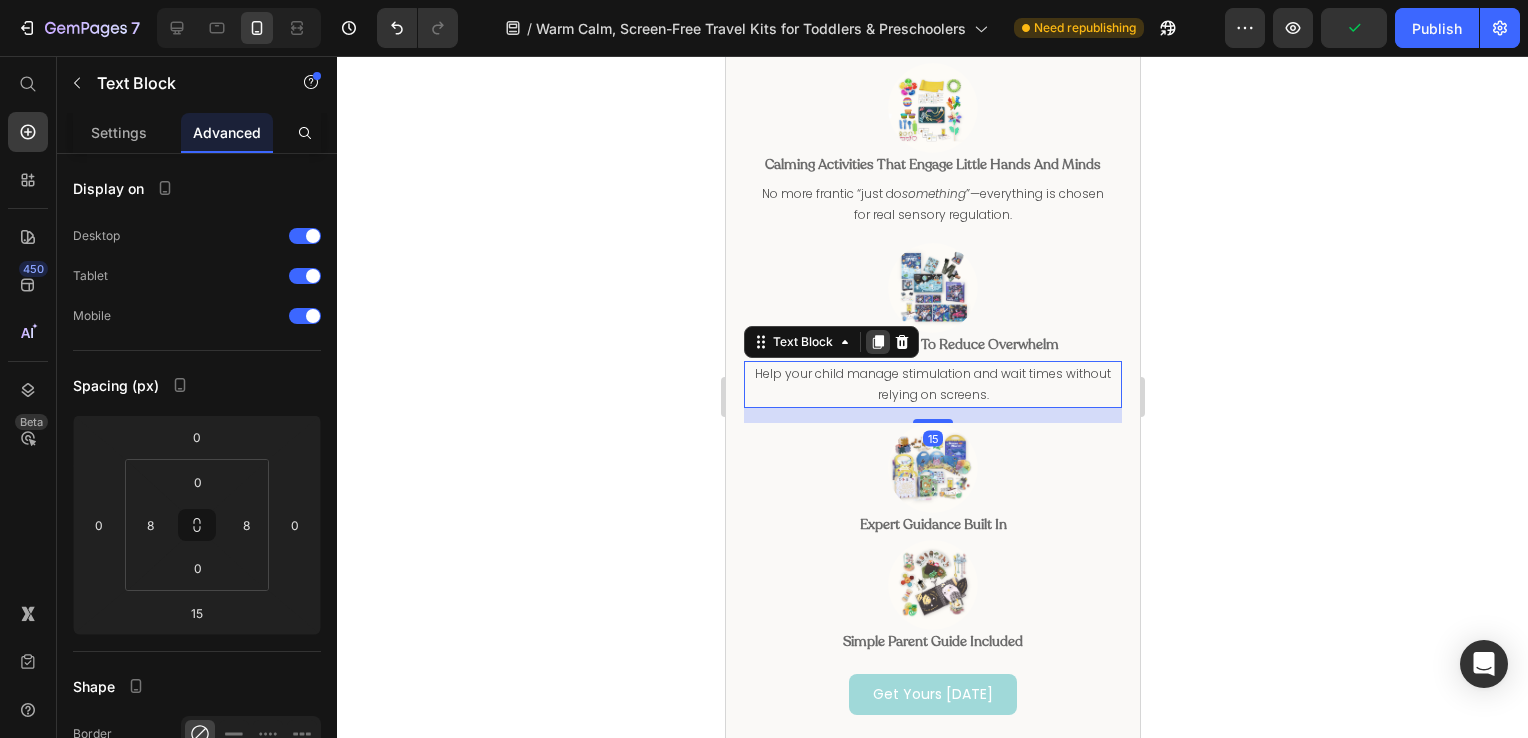 click 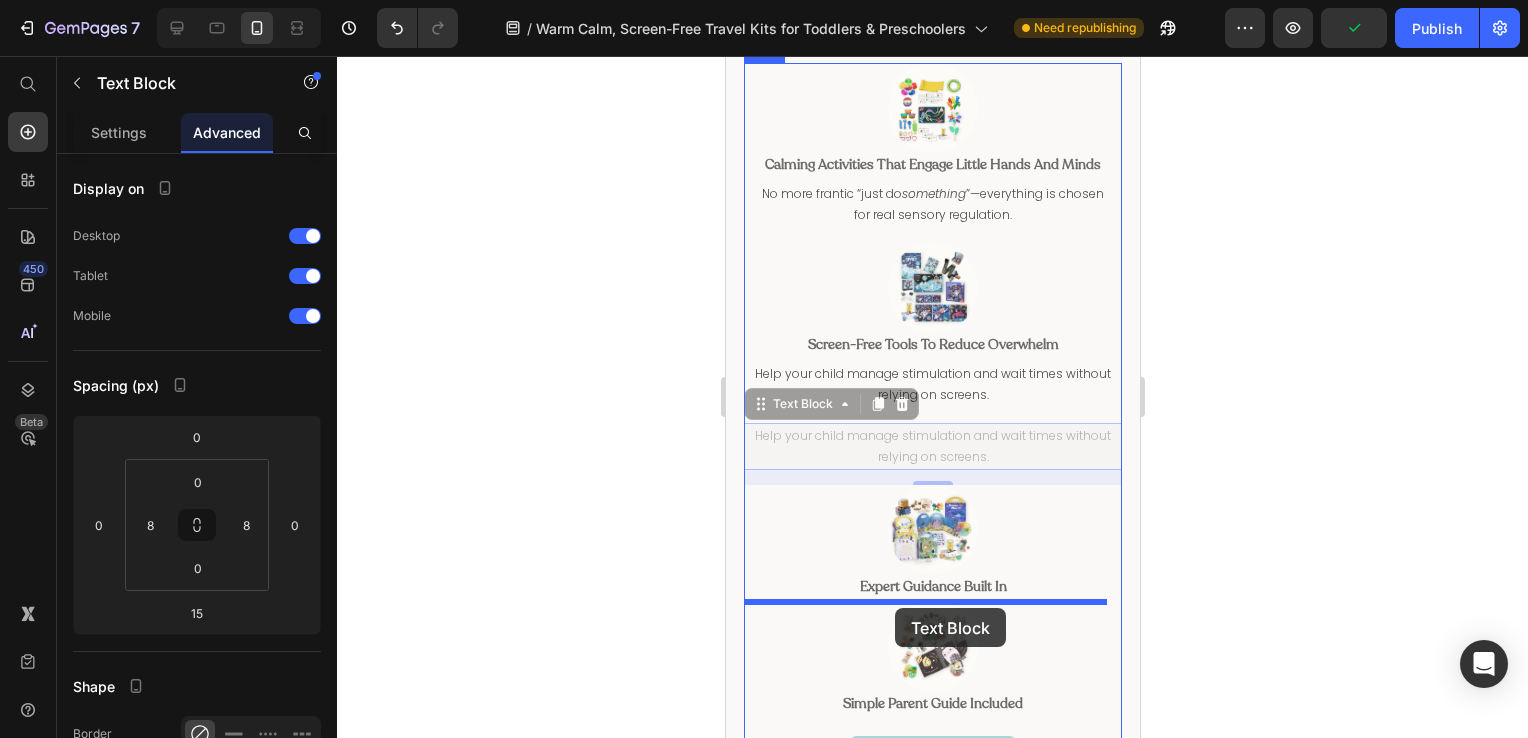 drag, startPoint x: 881, startPoint y: 446, endPoint x: 894, endPoint y: 608, distance: 162.52077 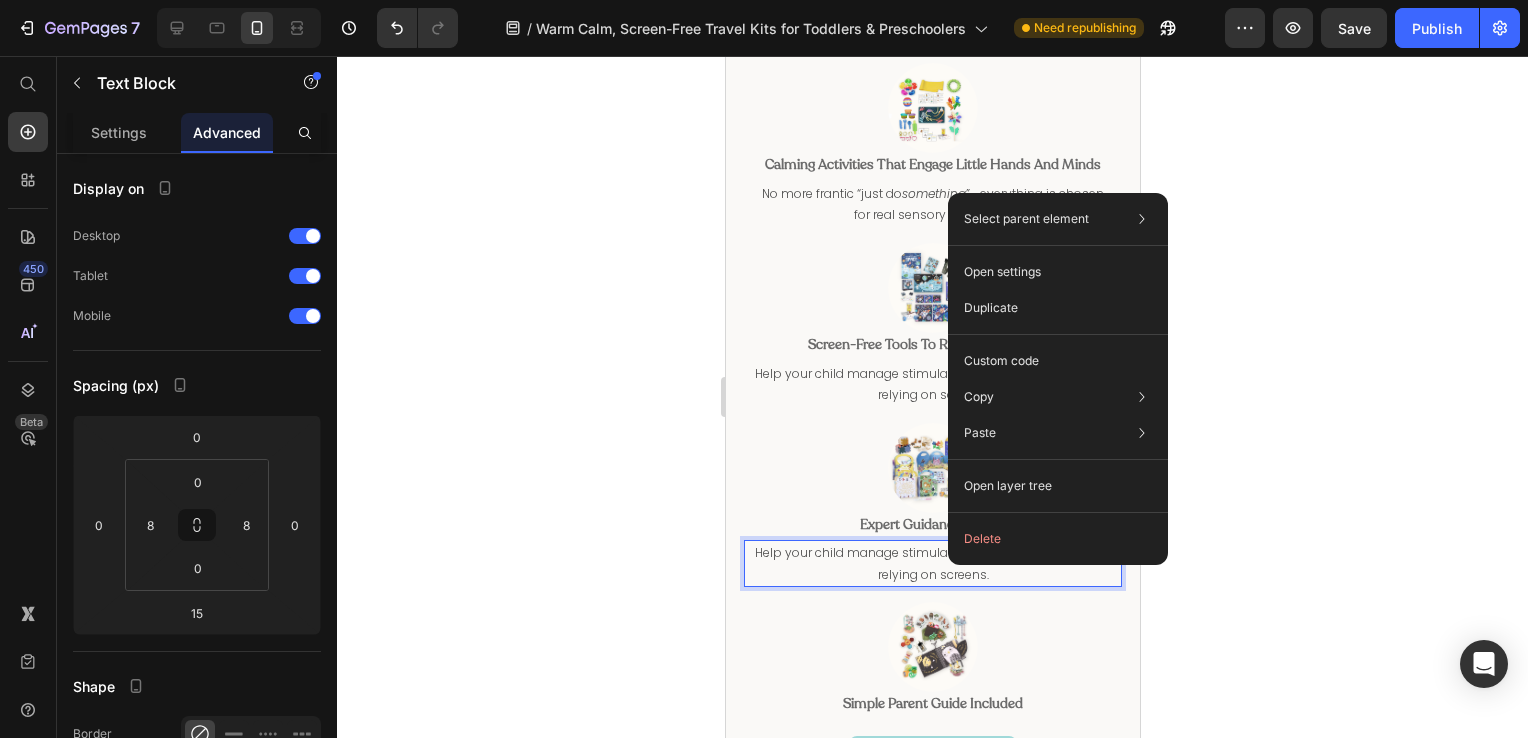 click on "Help your child manage stimulation and wait times without relying on screens." at bounding box center (932, 563) 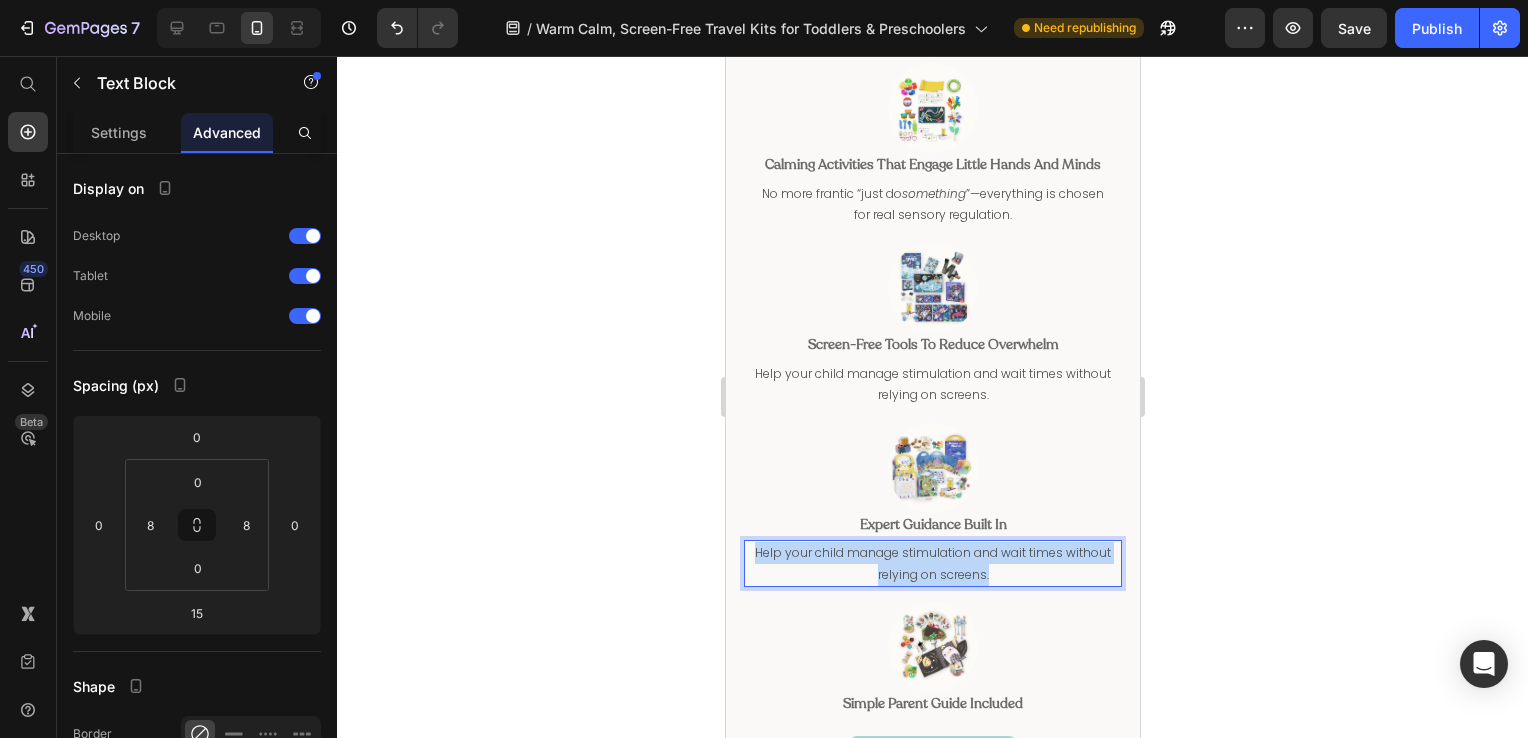 drag, startPoint x: 1005, startPoint y: 573, endPoint x: 772, endPoint y: 554, distance: 233.77339 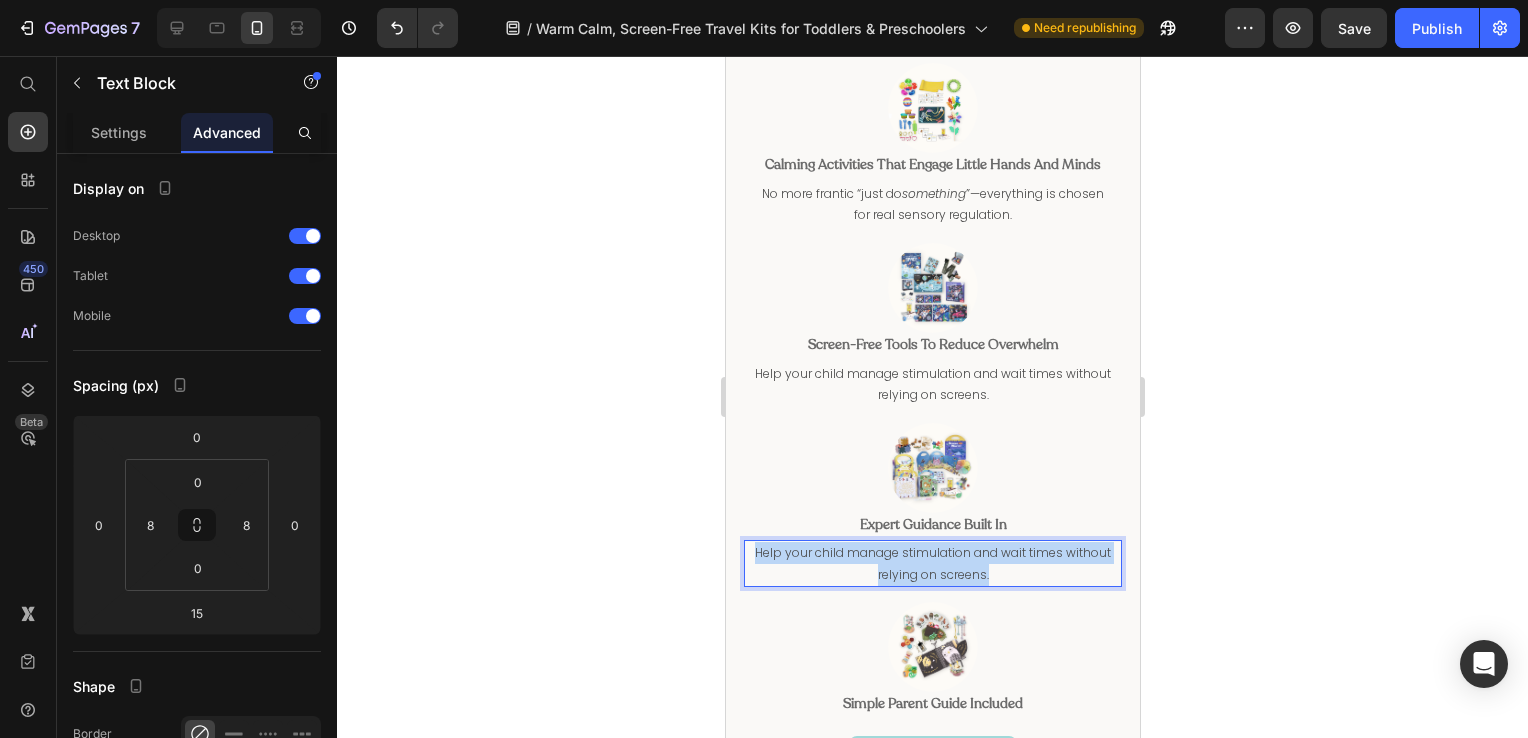 click on "Help your child manage stimulation and wait times without relying on screens." at bounding box center (932, 563) 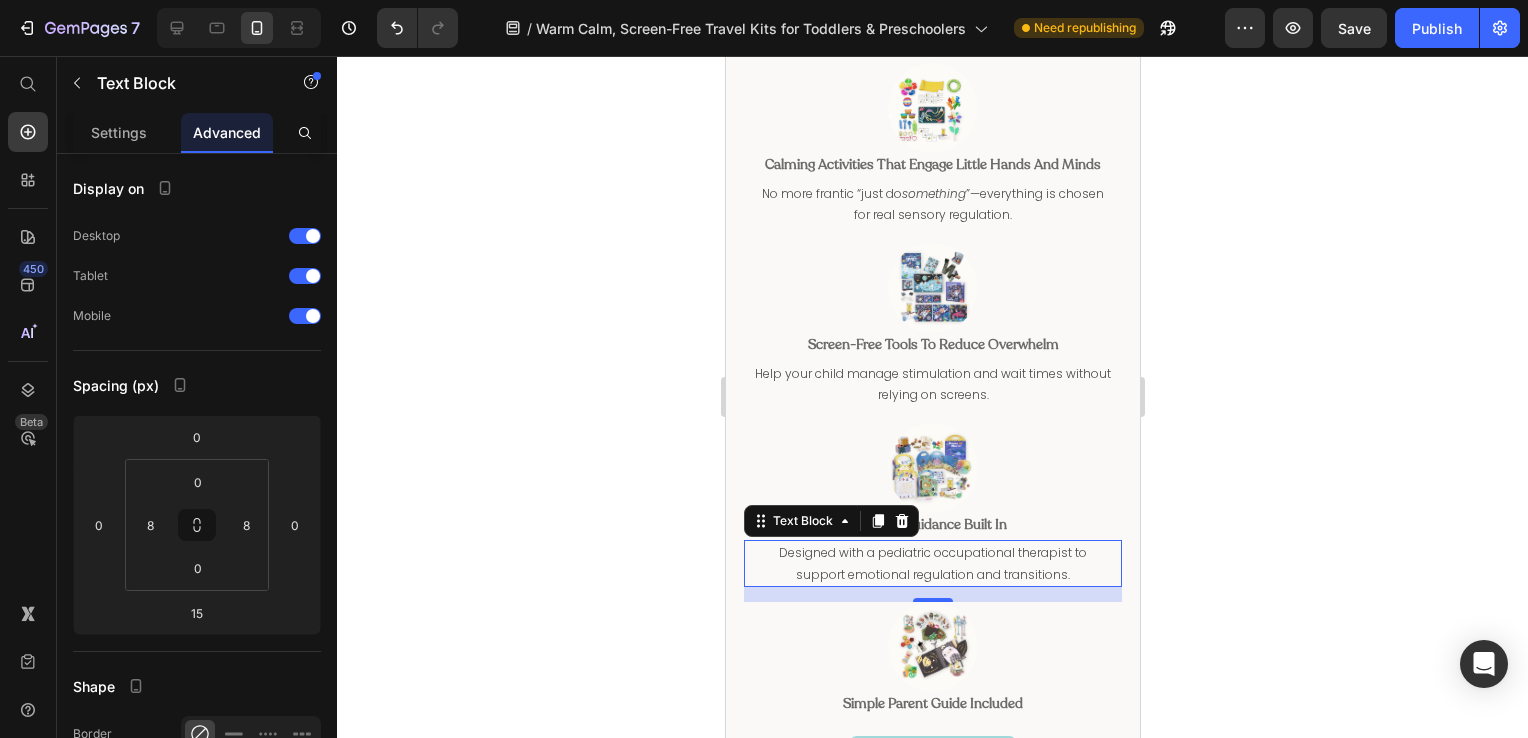 drag, startPoint x: 2017, startPoint y: 564, endPoint x: 1043, endPoint y: 563, distance: 974.0005 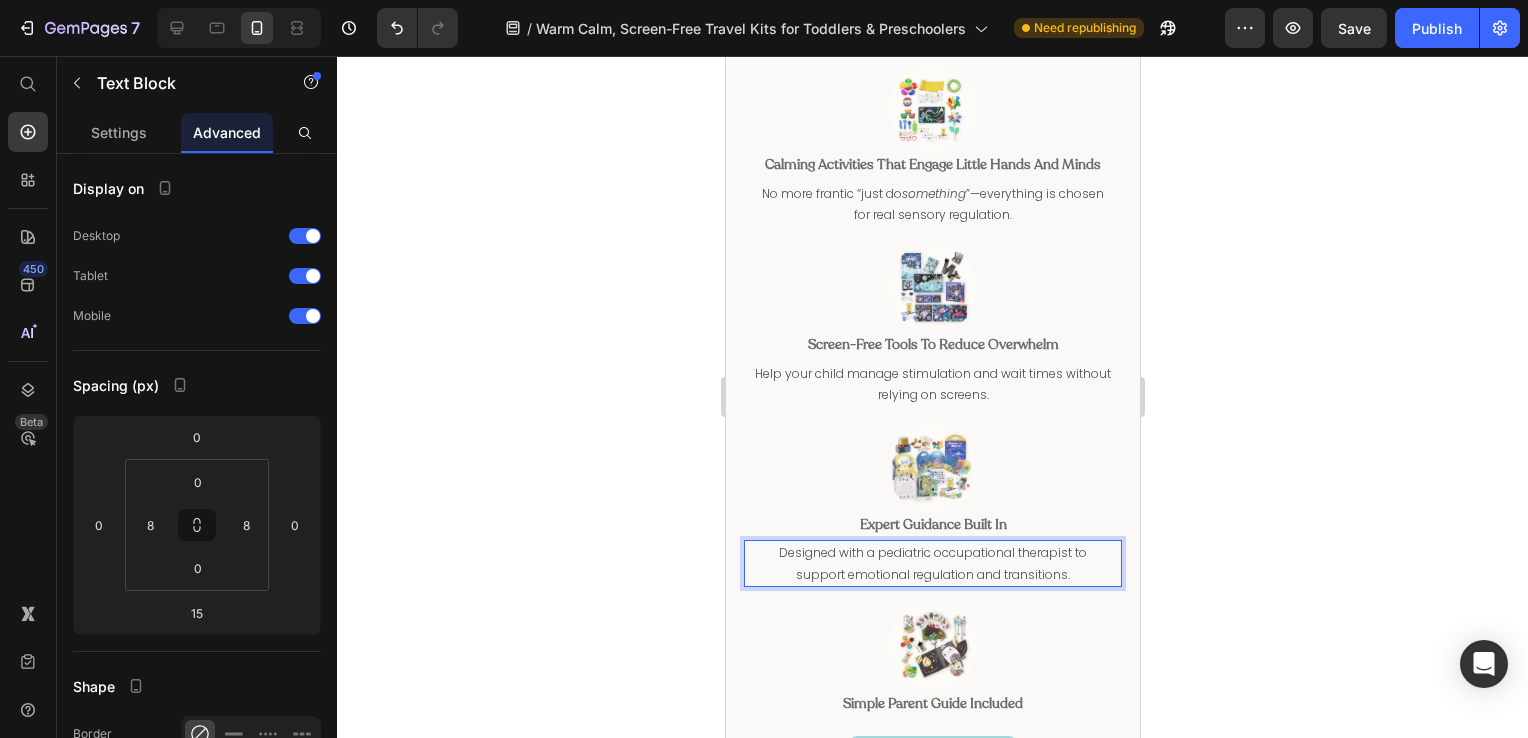 click on "Designed with a pediatric occupational therapist to support emotional regulation and transitions." at bounding box center (932, 563) 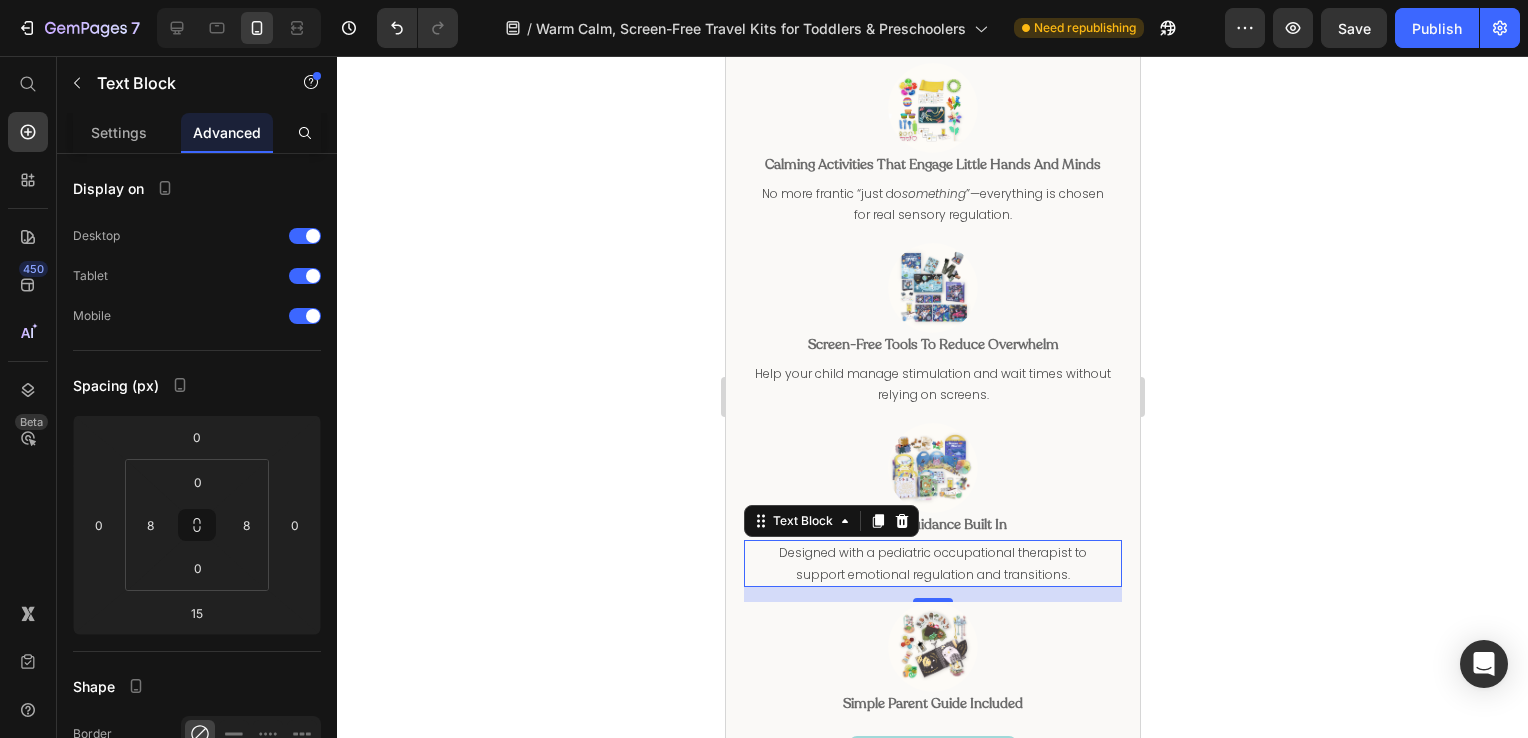 click 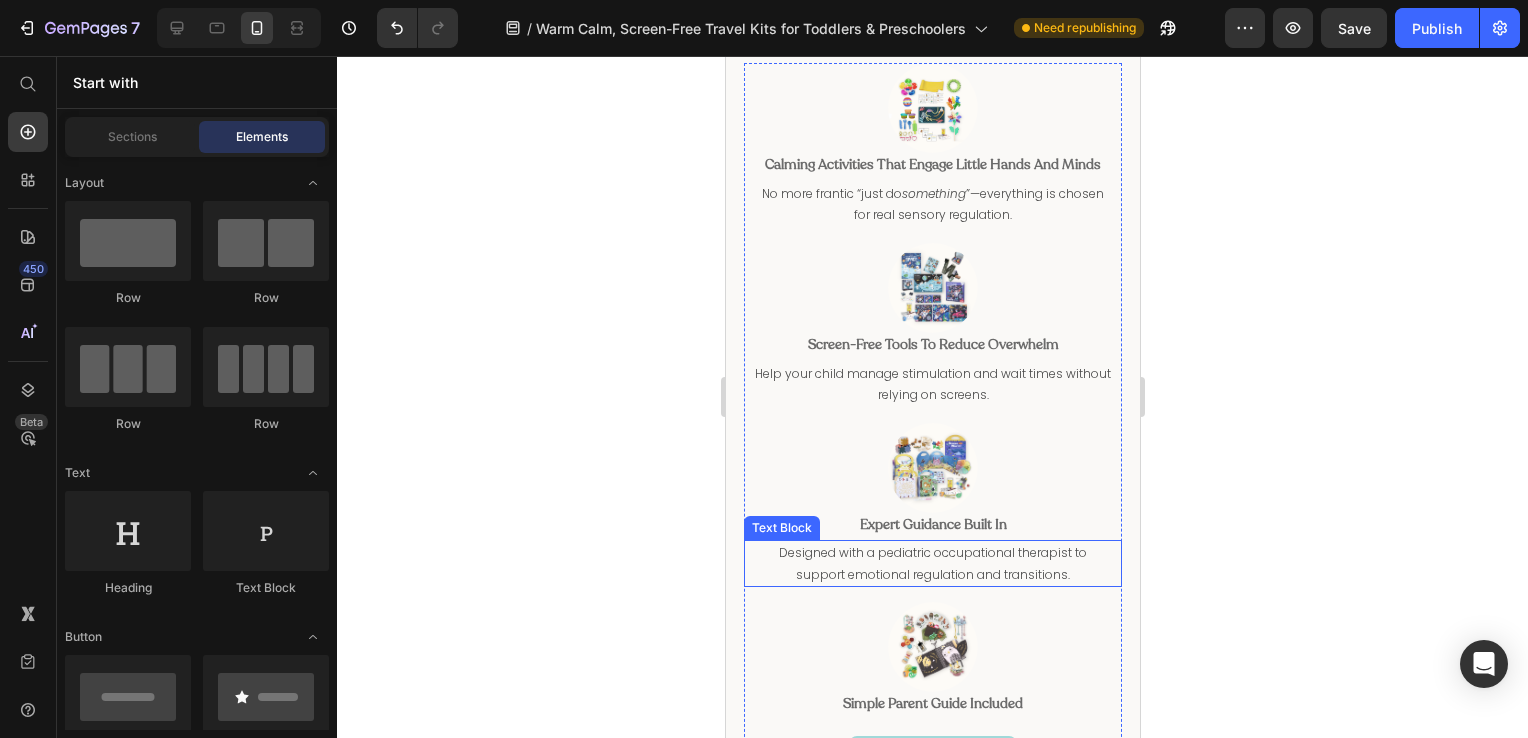 click on "Designed with a pediatric occupational therapist to support emotional regulation and transitions." at bounding box center (932, 563) 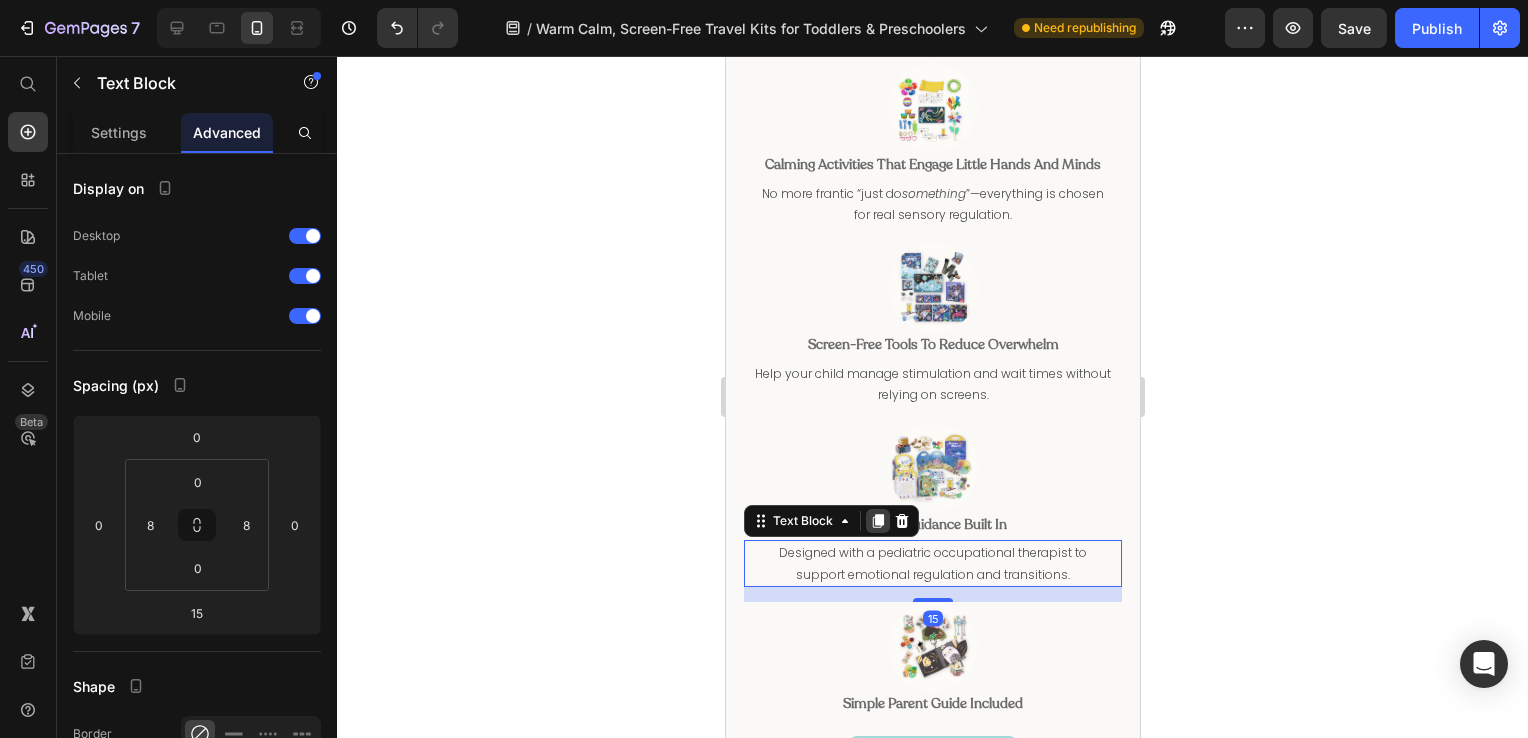 click 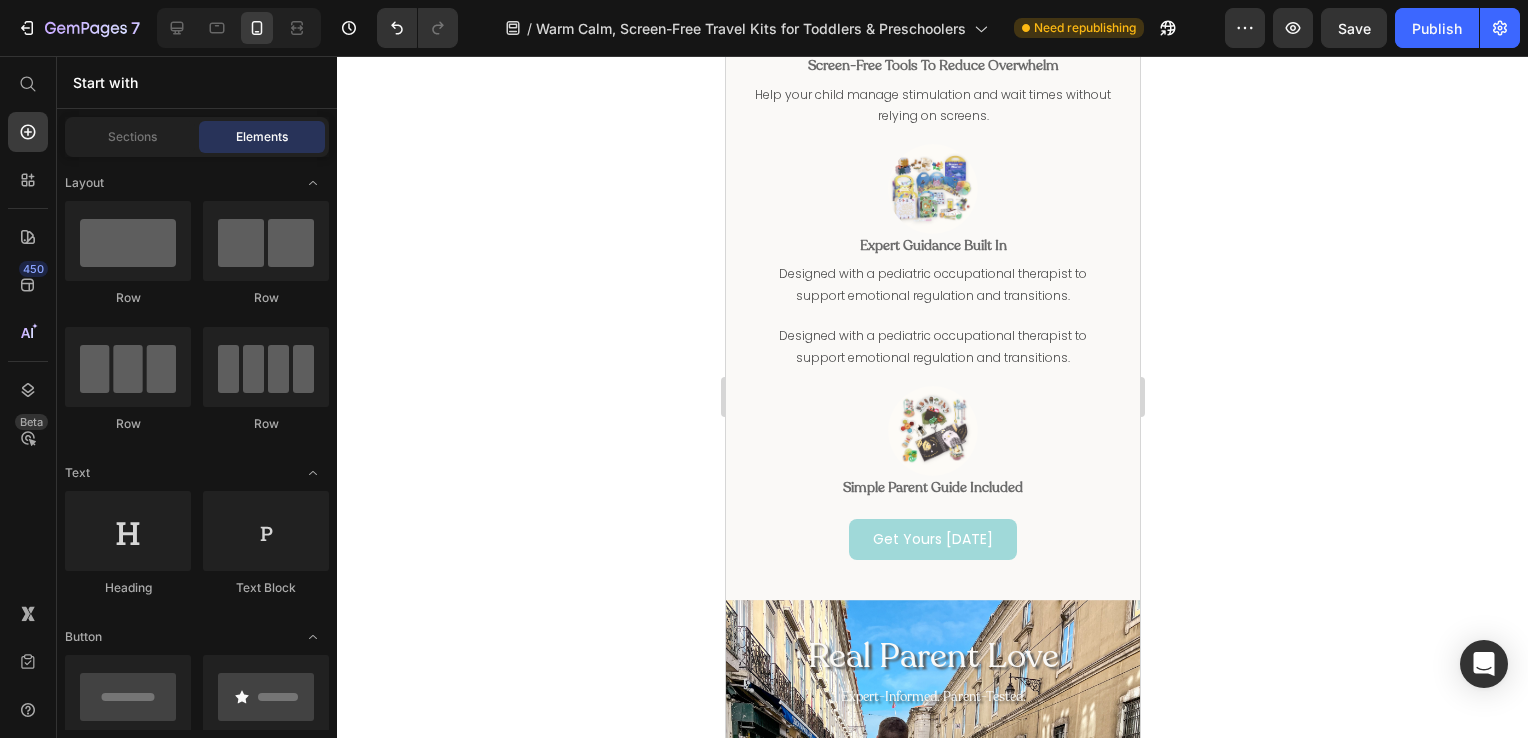 scroll, scrollTop: 1381, scrollLeft: 0, axis: vertical 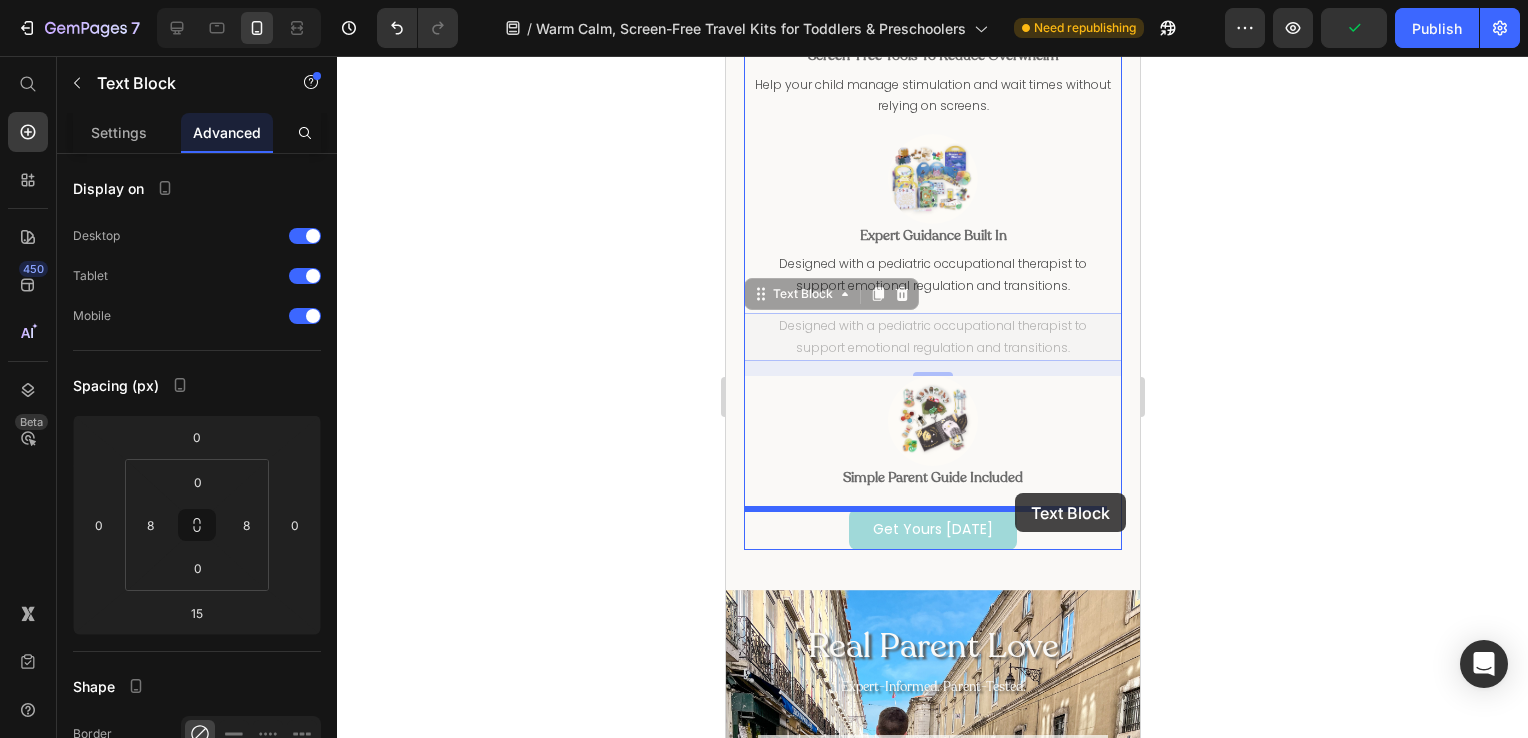 drag, startPoint x: 1025, startPoint y: 313, endPoint x: 1014, endPoint y: 493, distance: 180.3358 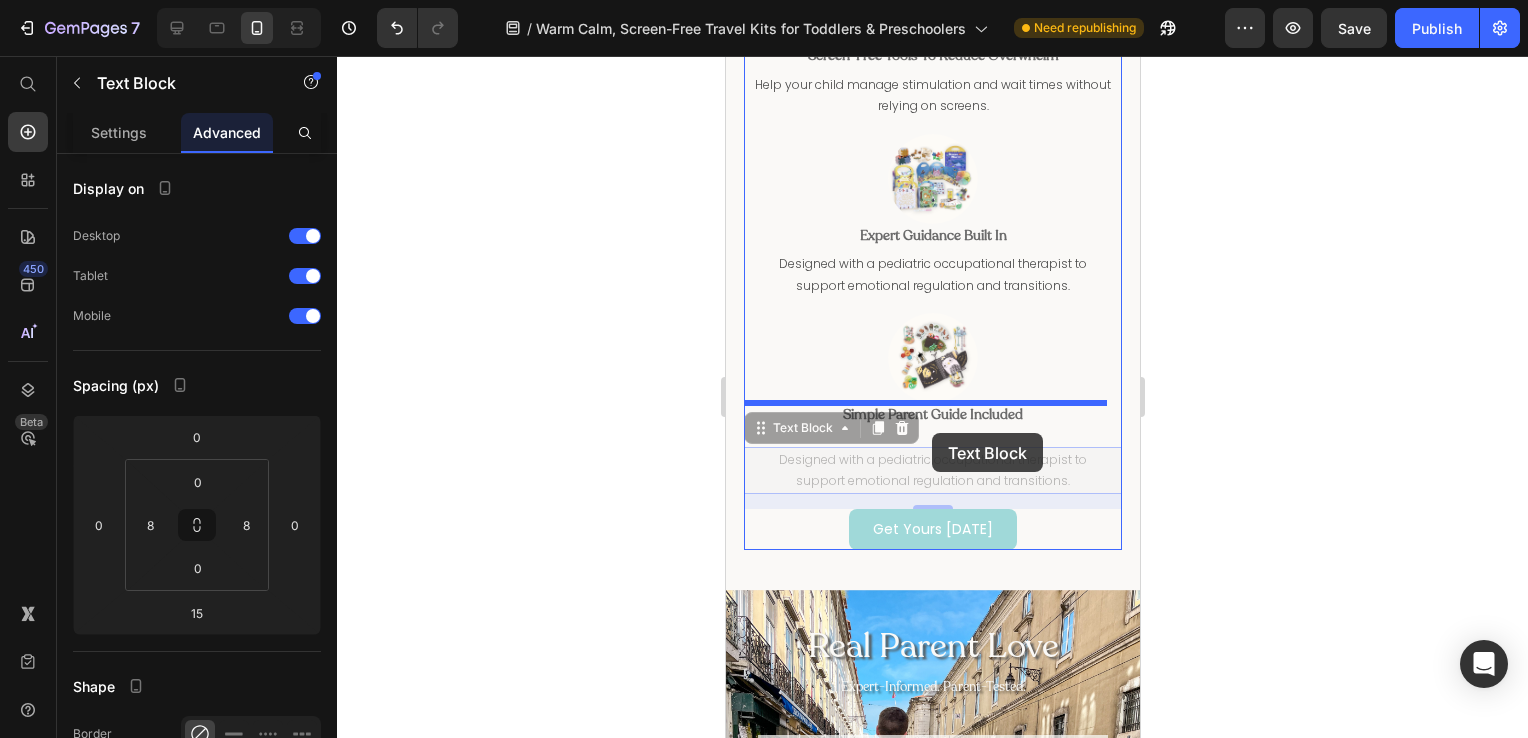 drag, startPoint x: 992, startPoint y: 472, endPoint x: 929, endPoint y: 429, distance: 76.27582 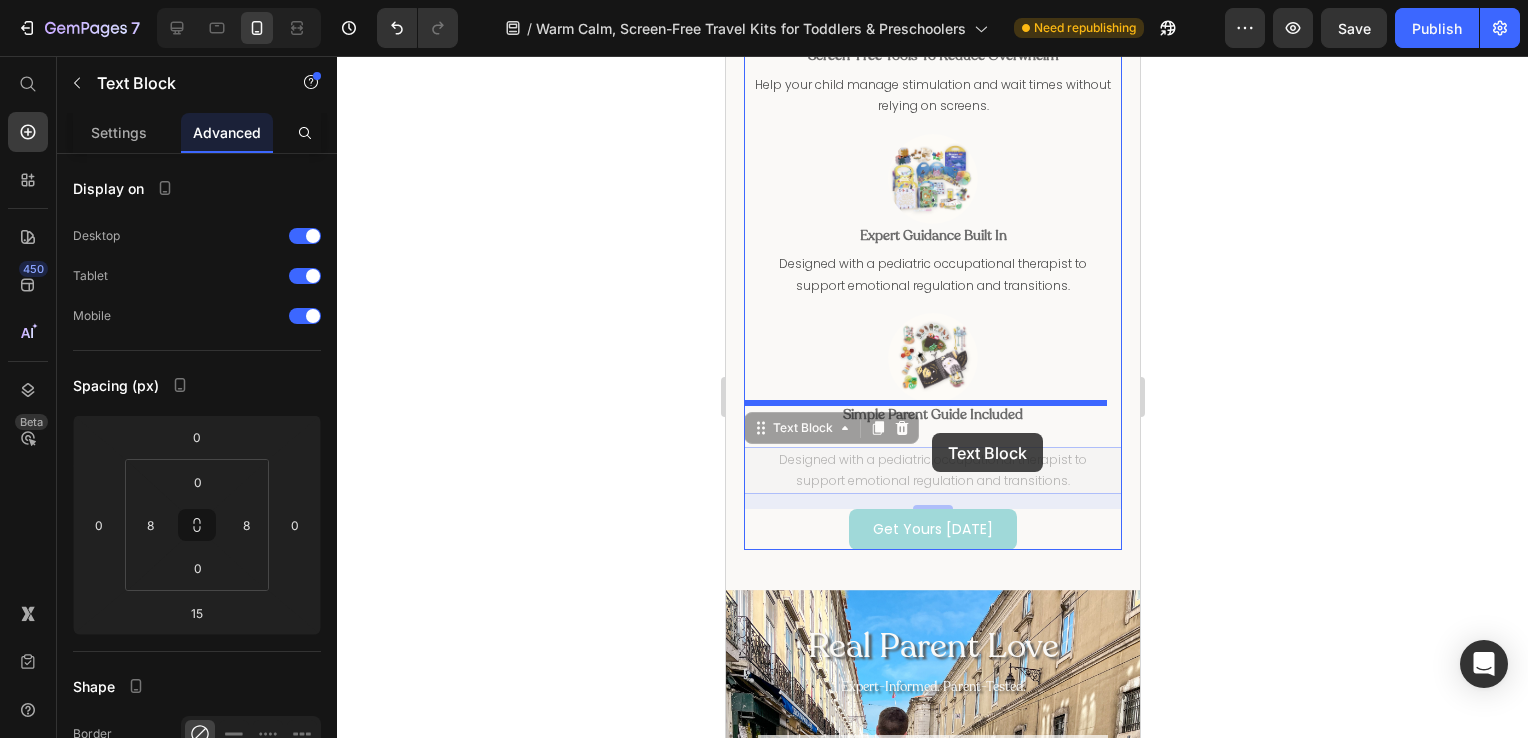 click on "iPhone 11 Pro Max  ( 414 px) iPhone 13 Mini iPhone 13 Pro iPhone 11 Pro Max iPhone 15 Pro Max Pixel 7 Galaxy S8+ Galaxy S20 Ultra iPad Mini iPad Air iPad Pro Header Our kits are a plan,  not a [PERSON_NAME]. Heading Created with expert guidance, it helps your child manage big feelings and stay regulated—even on an 8-hour flight. Text Block Section 3 What Makes Our kits a parent's secret weapon? Heading Image Calming Activities That Engage Little Hands and Minds Heading No more frantic “just do  something ”—everything is chosen for real sensory regulation. Text Block Image Screen-Free Tools to Reduce Overwhelm Heading Help your child manage stimulation and wait times without relying on screens. Text Block Image Expert Guidance Built In Heading Designed with a pediatric occupational therapist to support emotional regulation and transitions. Text Block Image Simple Parent Guide Included Heading Designed with a pediatric occupational therapist to support emotional regulation and transitions. Text Block   15" at bounding box center [932, 653] 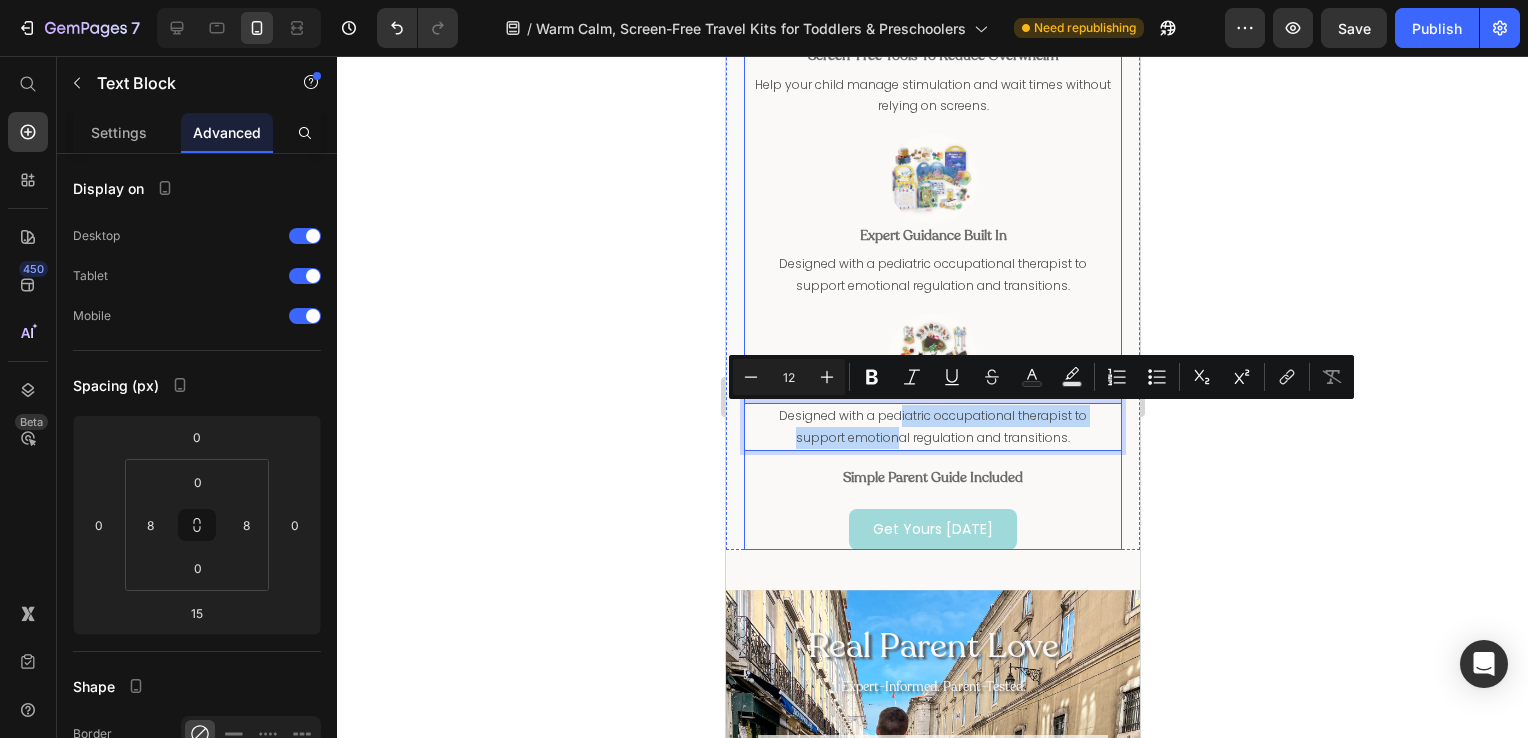 drag, startPoint x: 889, startPoint y: 422, endPoint x: 892, endPoint y: 483, distance: 61.073727 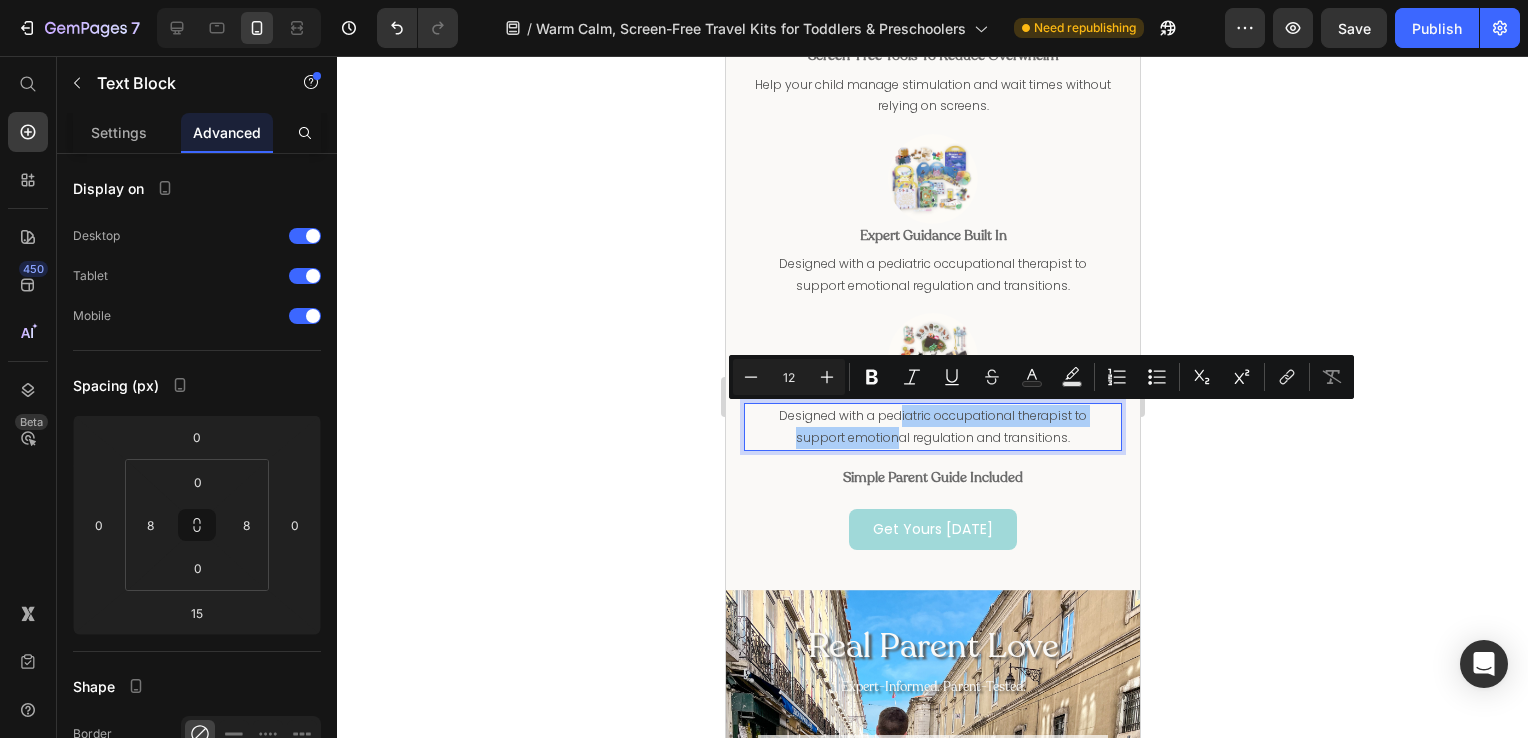 click 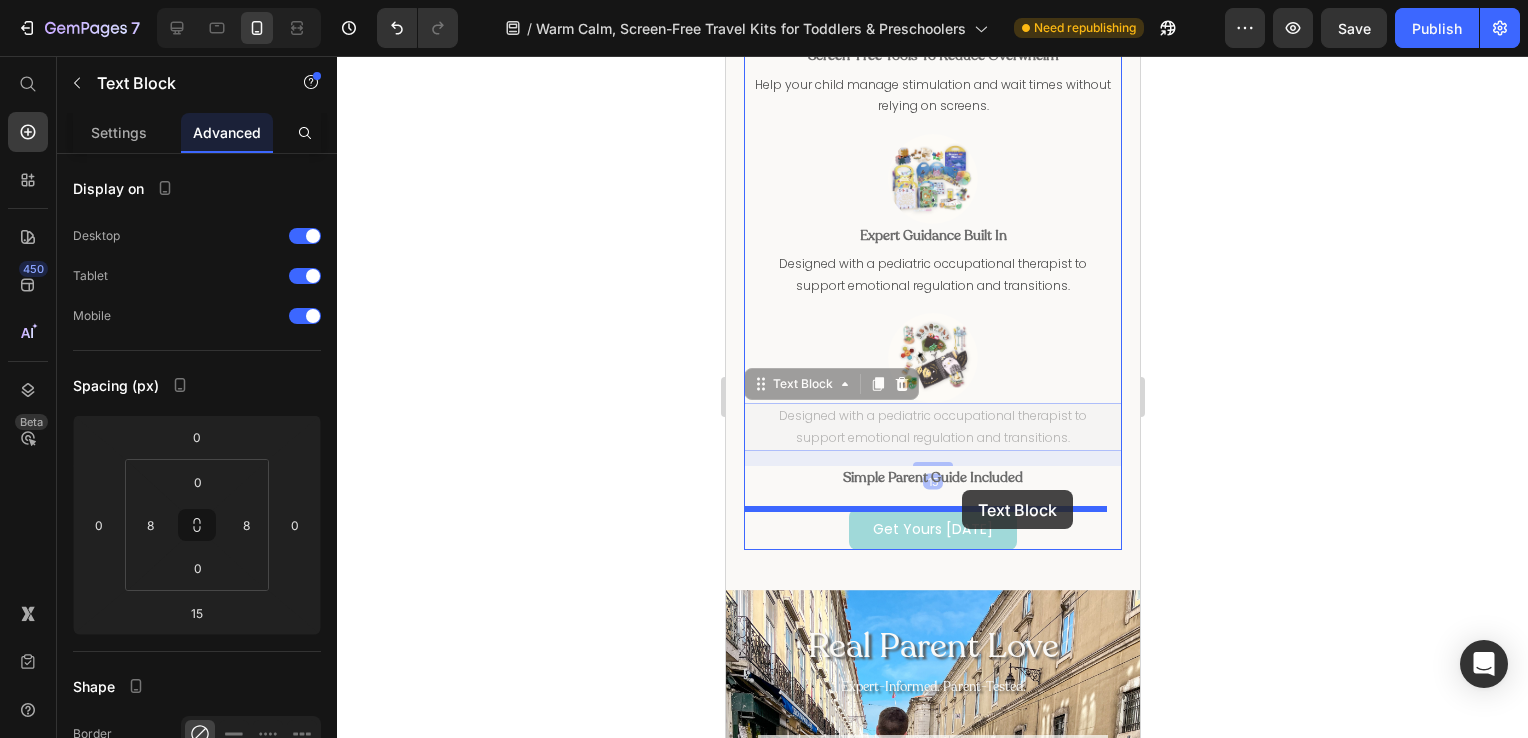 drag, startPoint x: 980, startPoint y: 426, endPoint x: 961, endPoint y: 490, distance: 66.760765 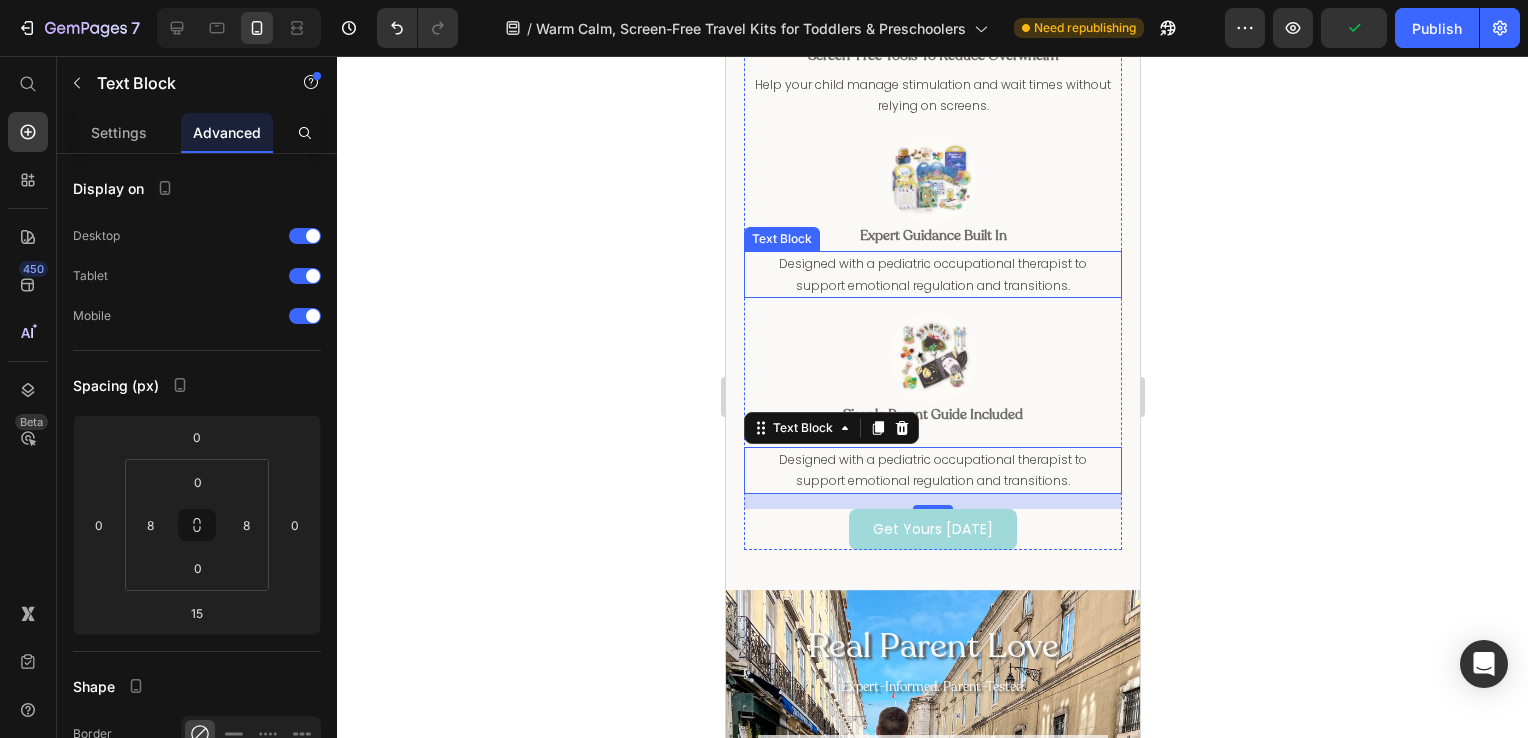 click on "Designed with a pediatric occupational therapist to support emotional regulation and transitions." at bounding box center (932, 274) 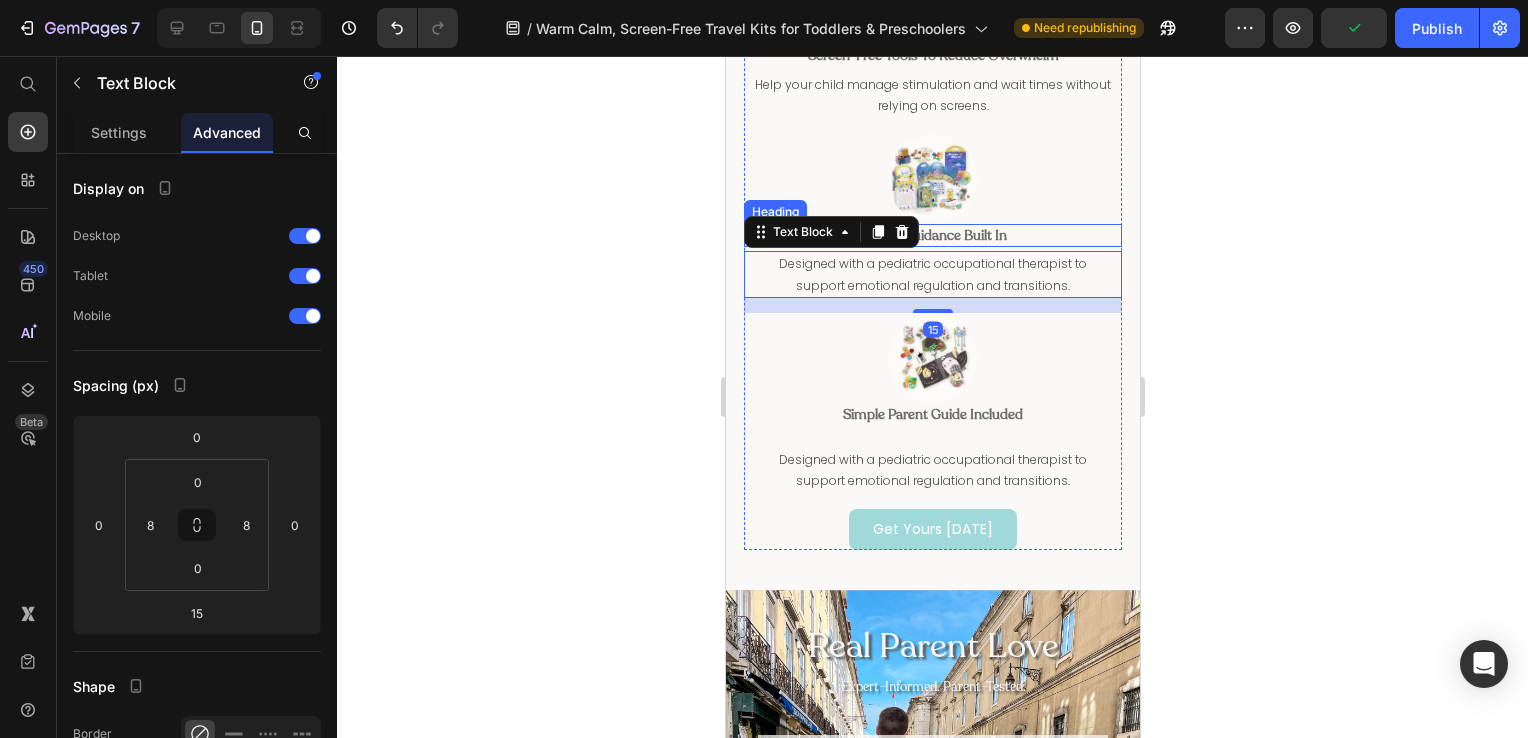 click at bounding box center (932, 179) 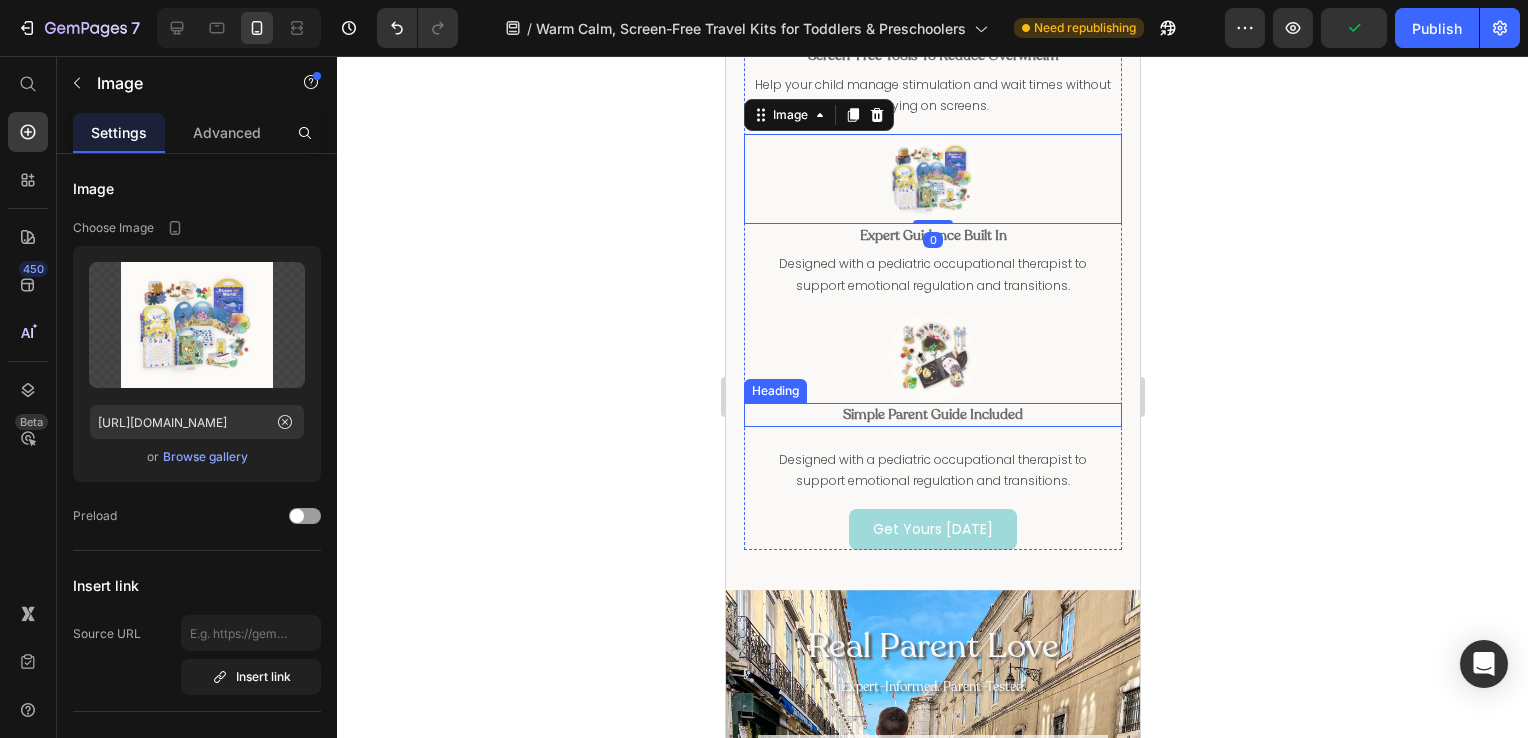 click on "Simple Parent Guide Included" at bounding box center [932, 414] 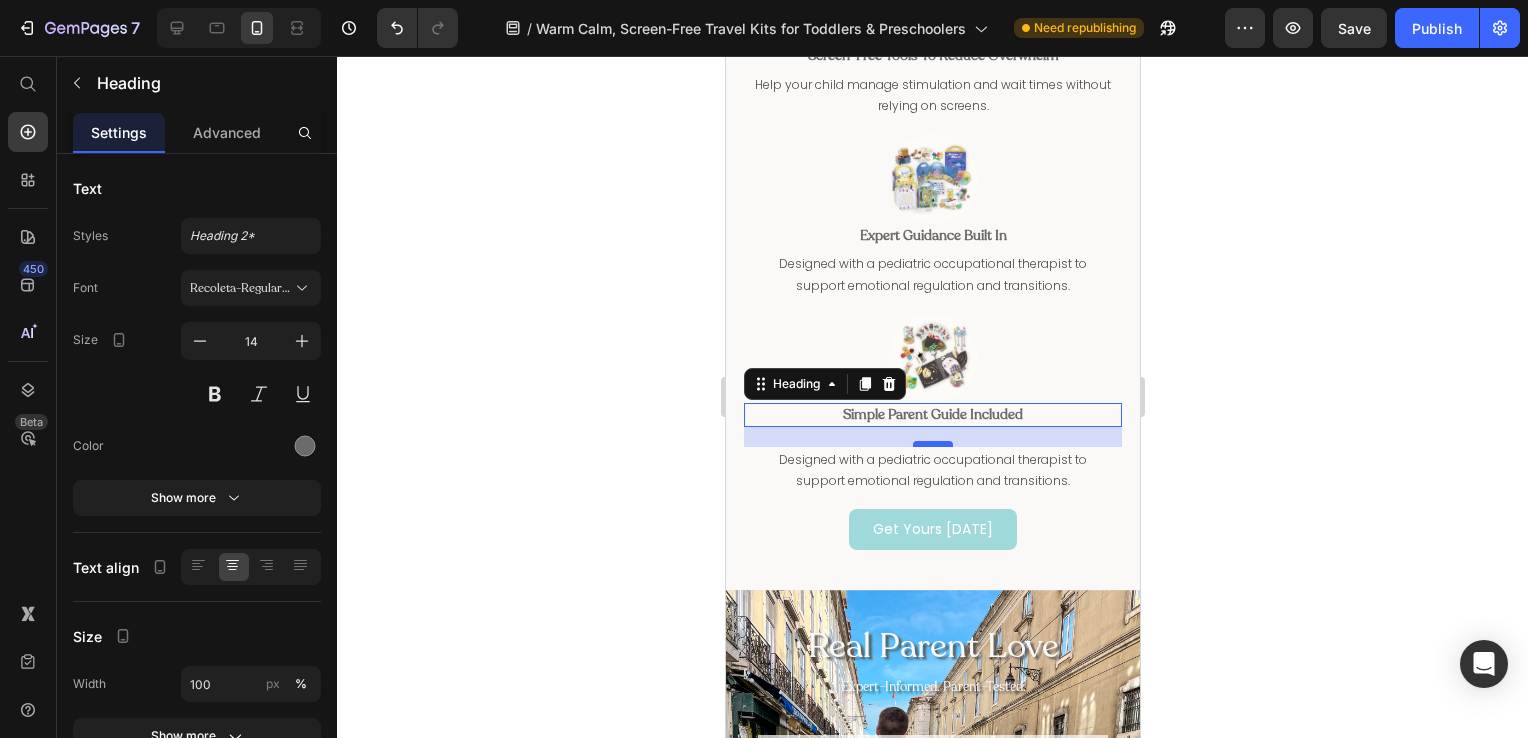 click at bounding box center [932, 444] 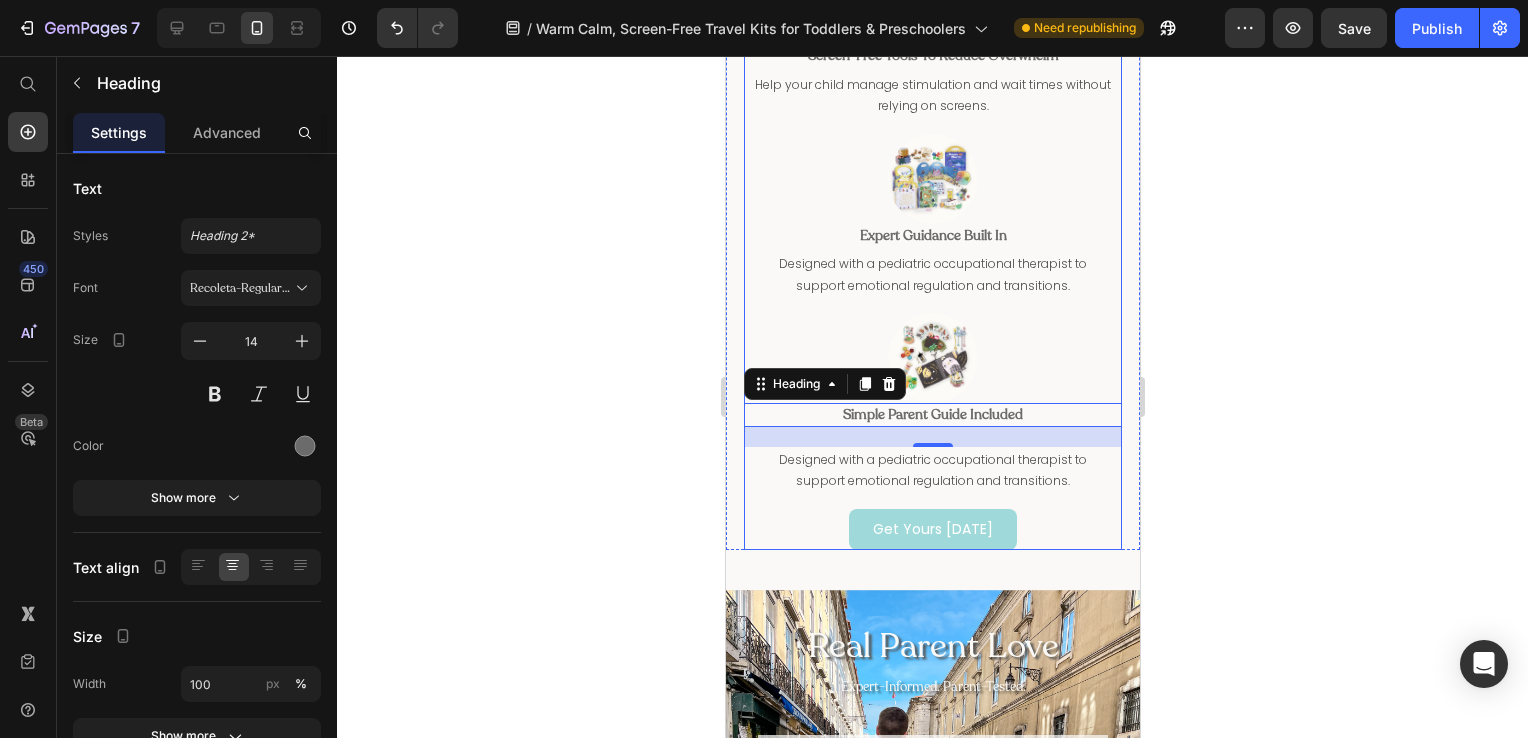 click on "Expert Guidance Built In" at bounding box center [932, 235] 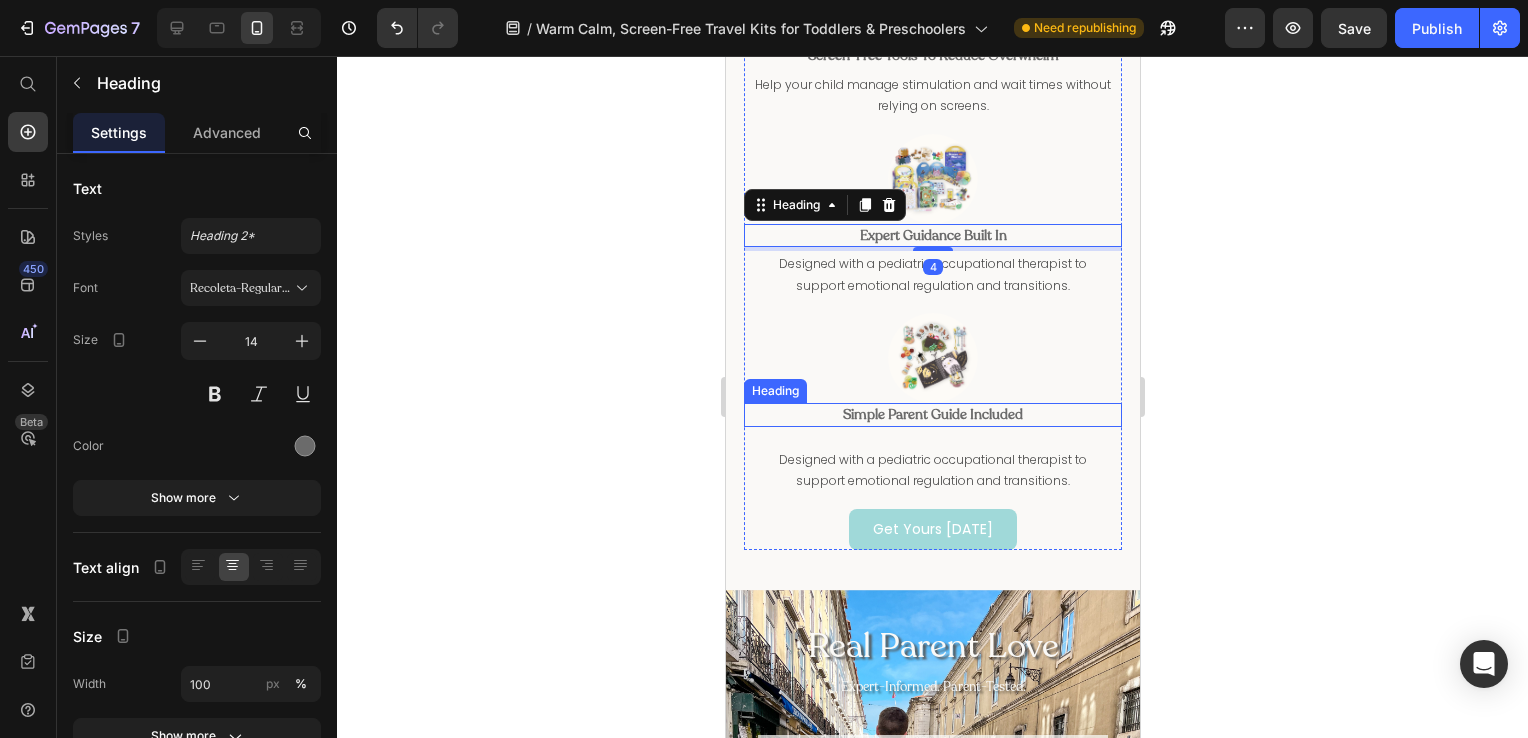 click on "Simple Parent Guide Included" at bounding box center (932, 414) 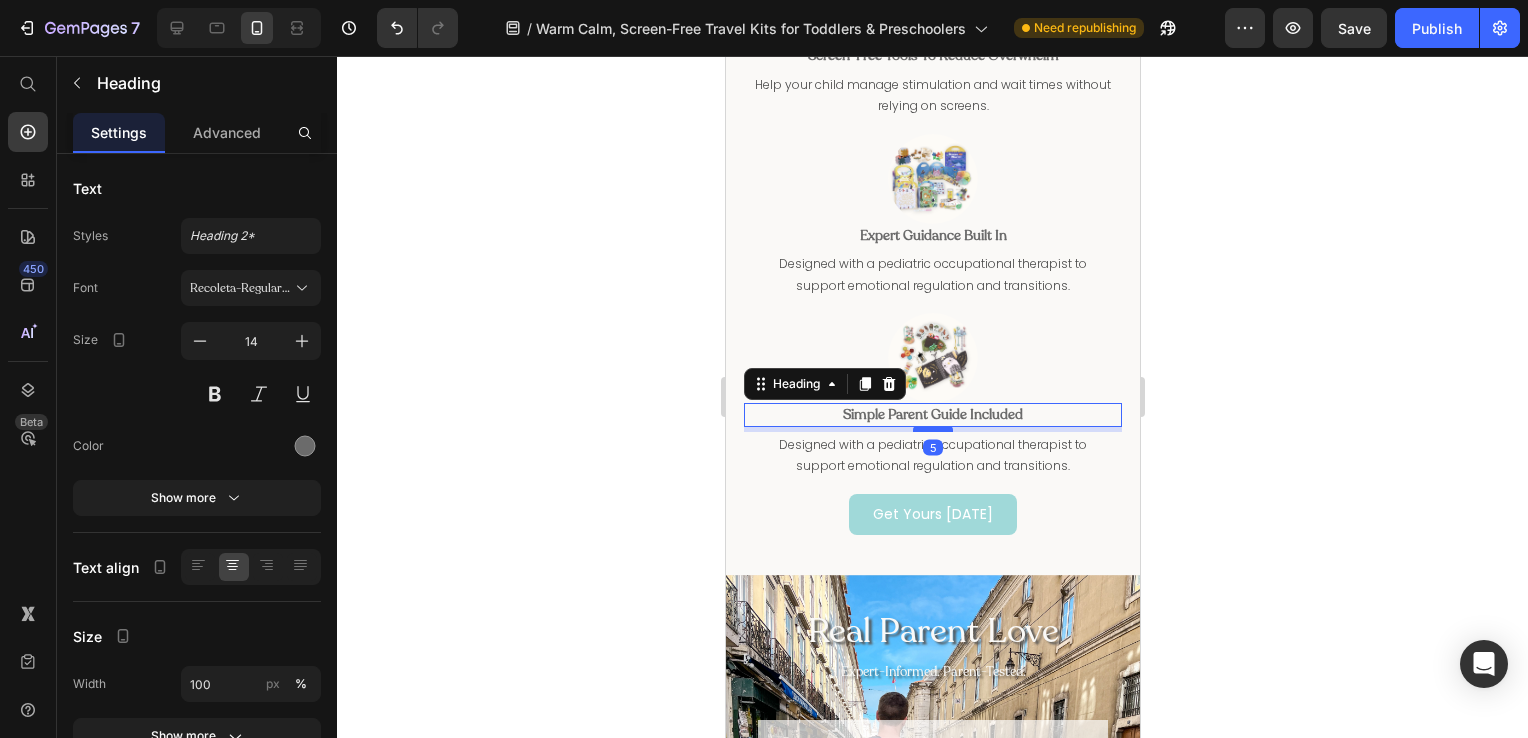 drag, startPoint x: 913, startPoint y: 443, endPoint x: 909, endPoint y: 429, distance: 14.56022 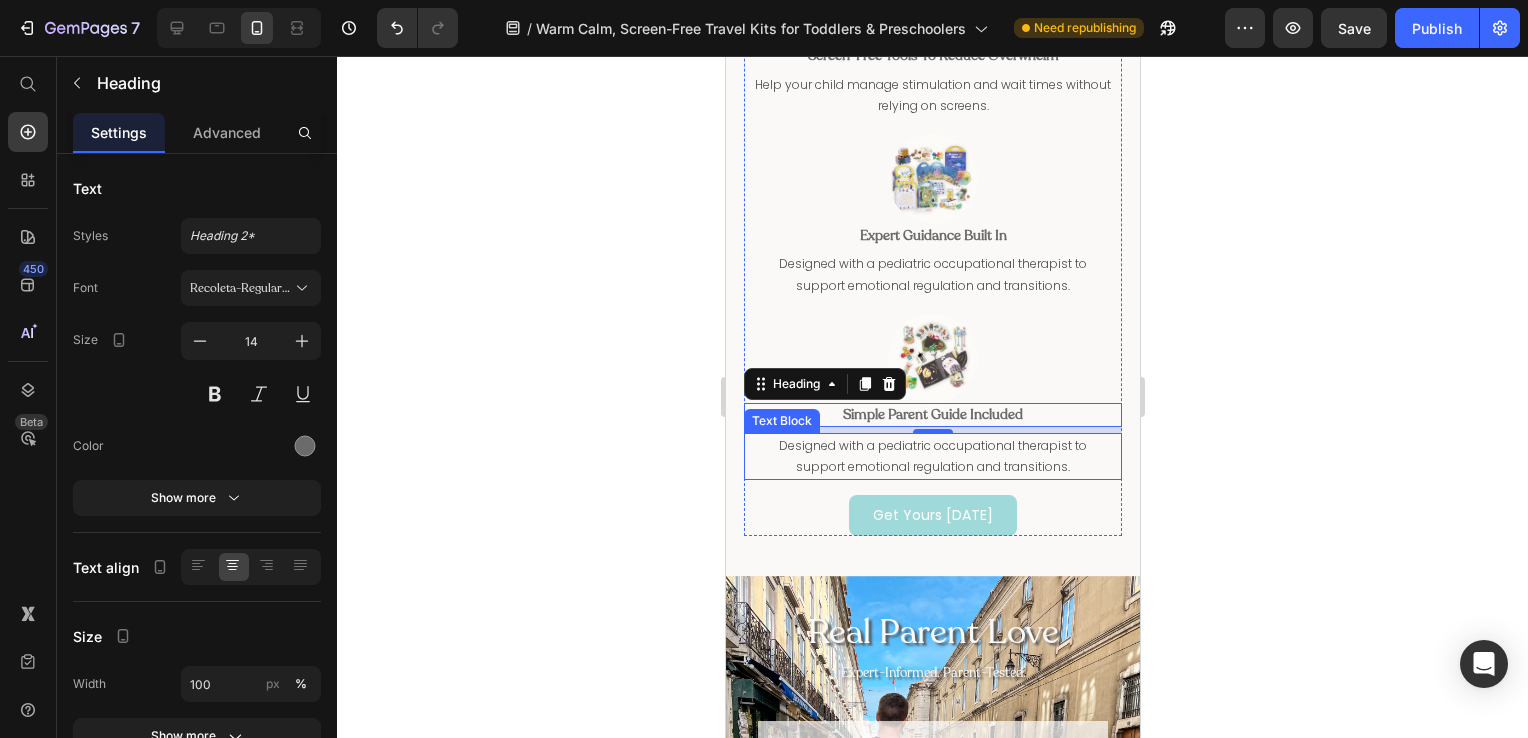 click on "Designed with a pediatric occupational therapist to support emotional regulation and transitions." at bounding box center (932, 456) 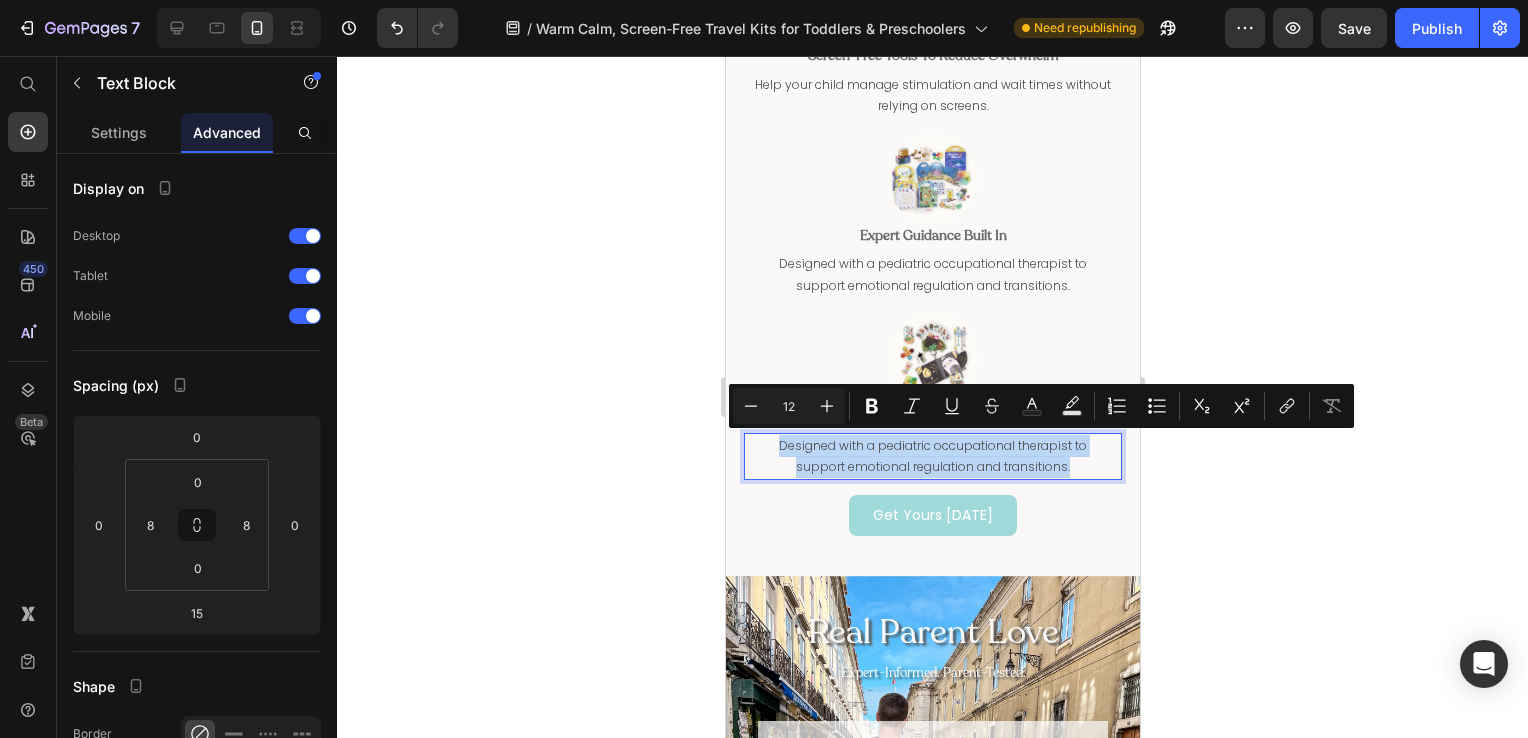 drag, startPoint x: 1069, startPoint y: 470, endPoint x: 766, endPoint y: 450, distance: 303.65936 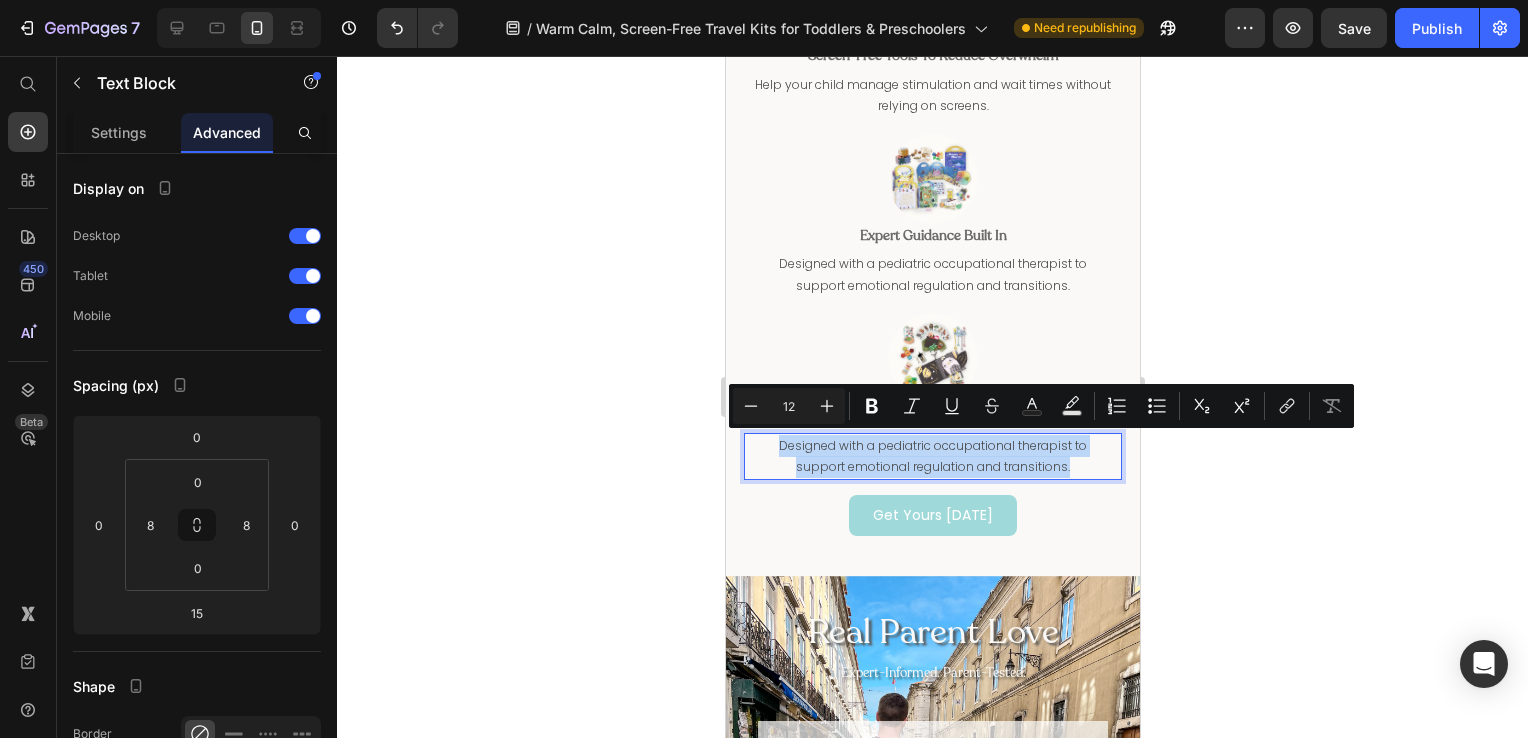 click on "Designed with a pediatric occupational therapist to support emotional regulation and transitions." at bounding box center [932, 456] 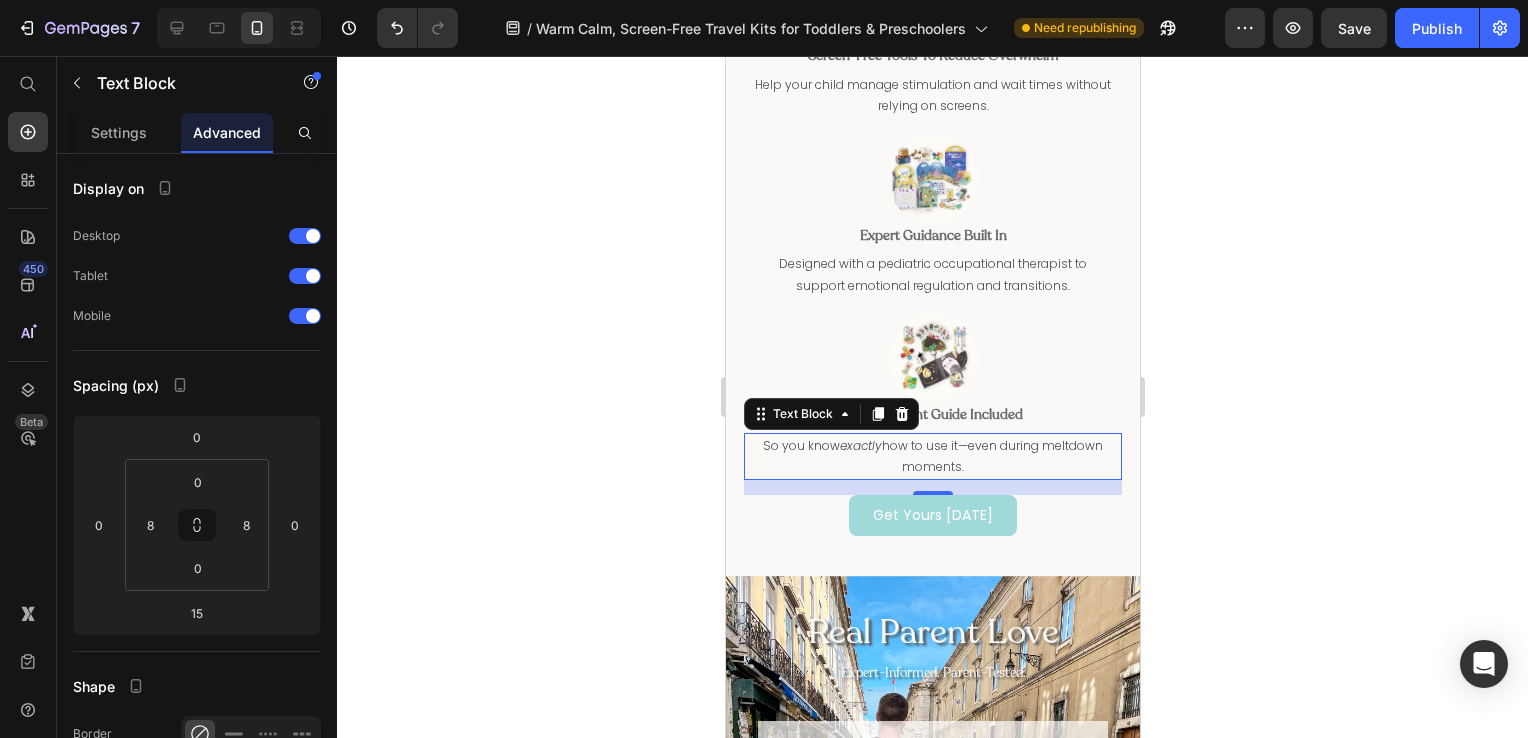 drag, startPoint x: 2158, startPoint y: 470, endPoint x: 952, endPoint y: 313, distance: 1216.1764 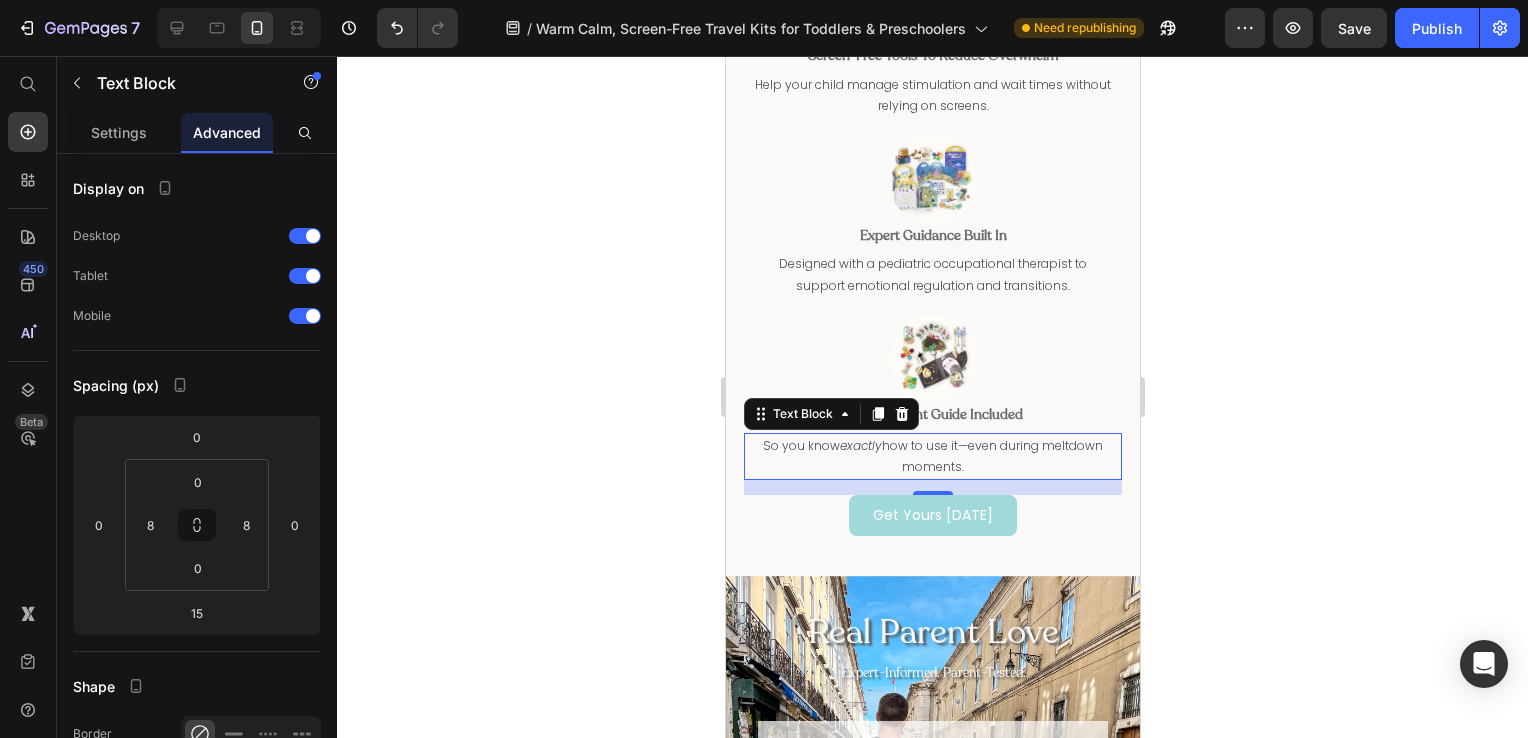 click on "Designed with a pediatric occupational therapist to support emotional regulation and transitions. Text Block Image Simple Parent Guide Included Heading So you know  exactly  how to use it—even during meltdown moments. Text Block   15 Get Yours [DATE] Button" at bounding box center [932, 393] 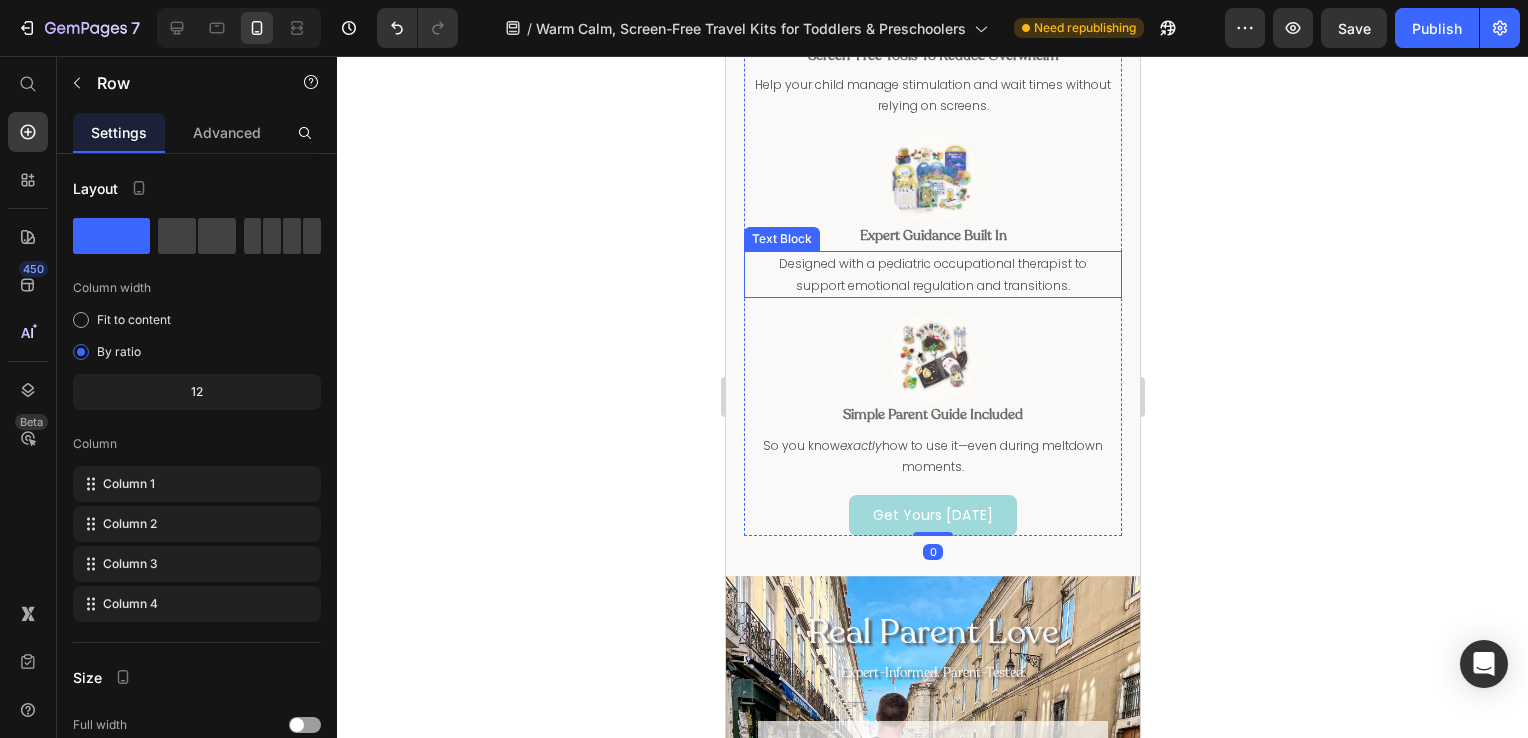 click on "Designed with a pediatric occupational therapist to support emotional regulation and transitions." at bounding box center [932, 274] 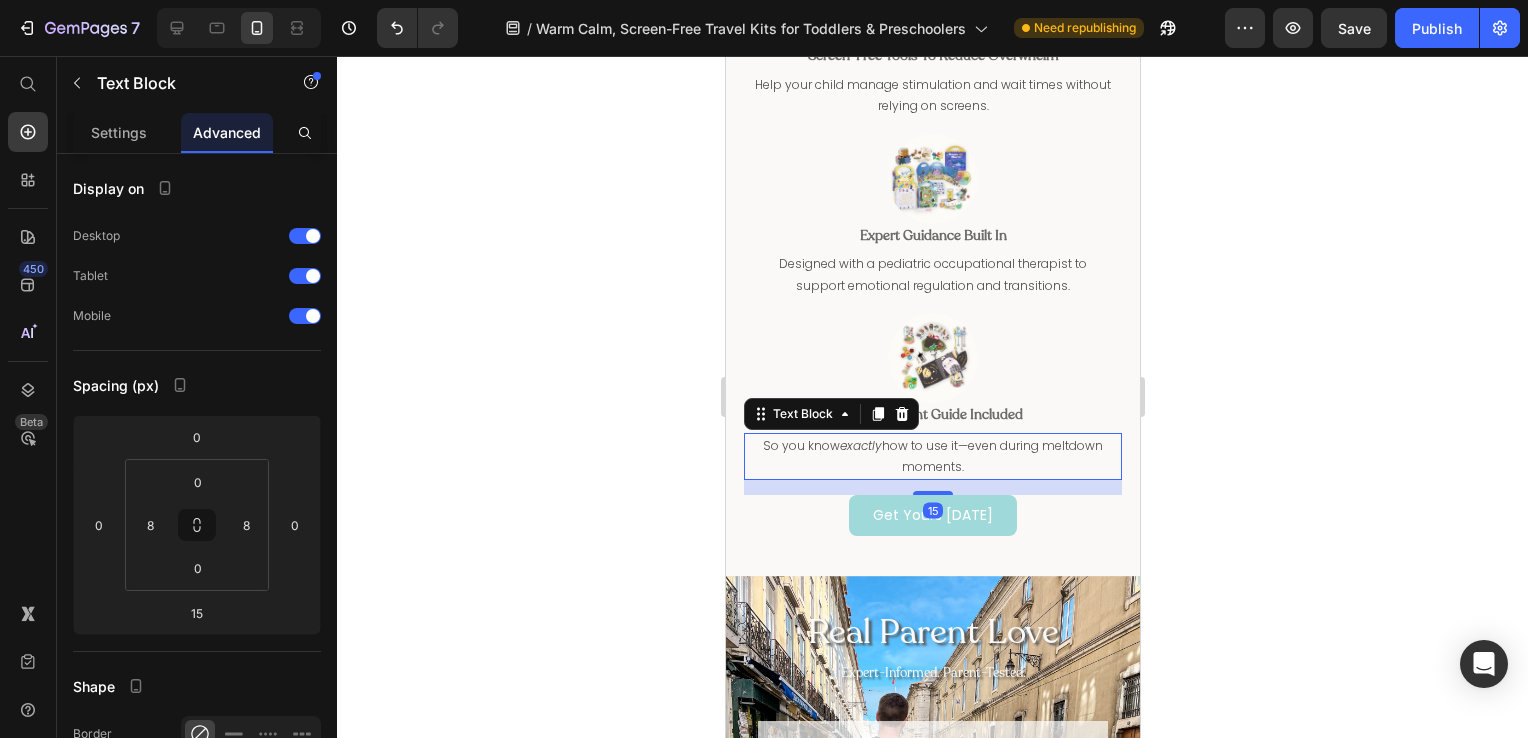 click 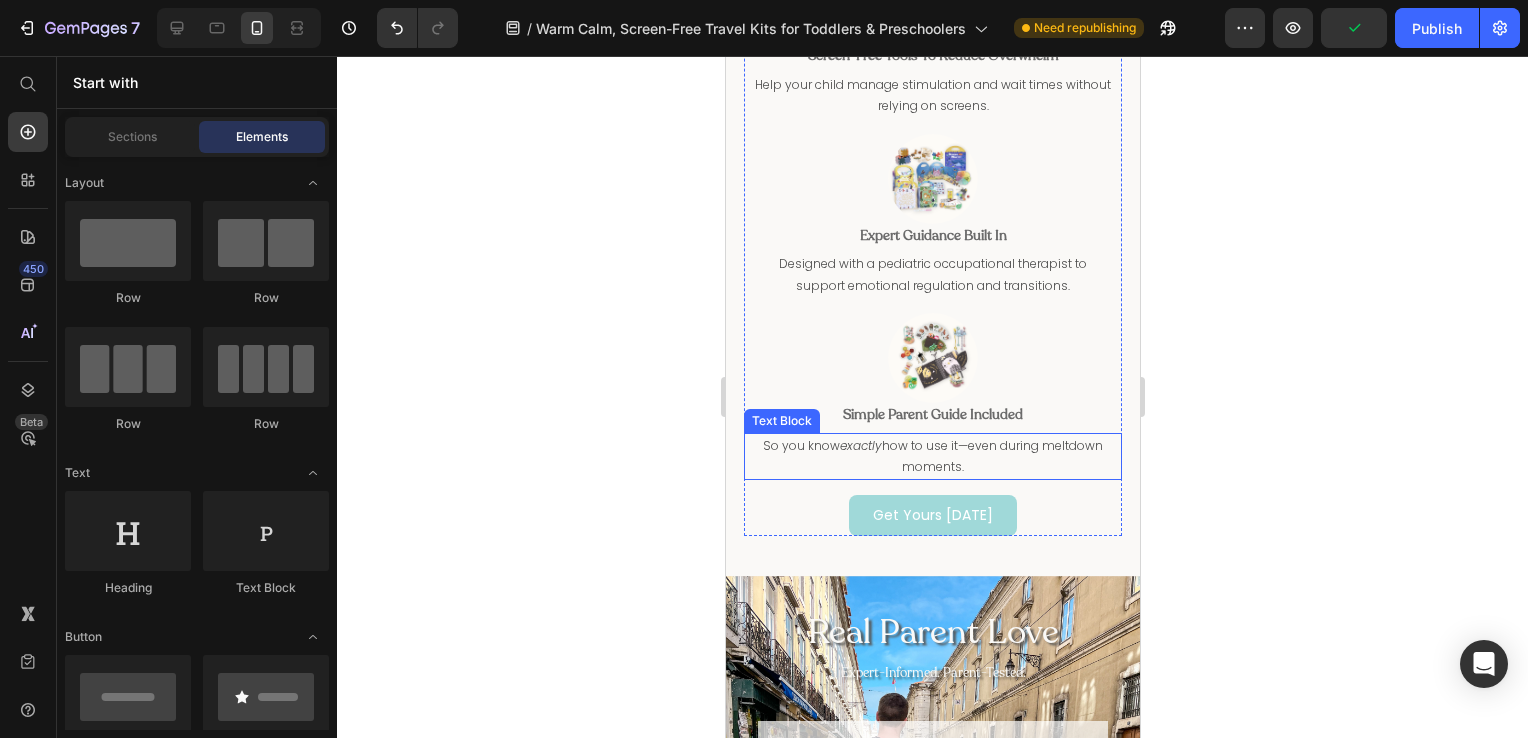 click on "So you know  exactly  how to use it—even during meltdown moments." at bounding box center (932, 456) 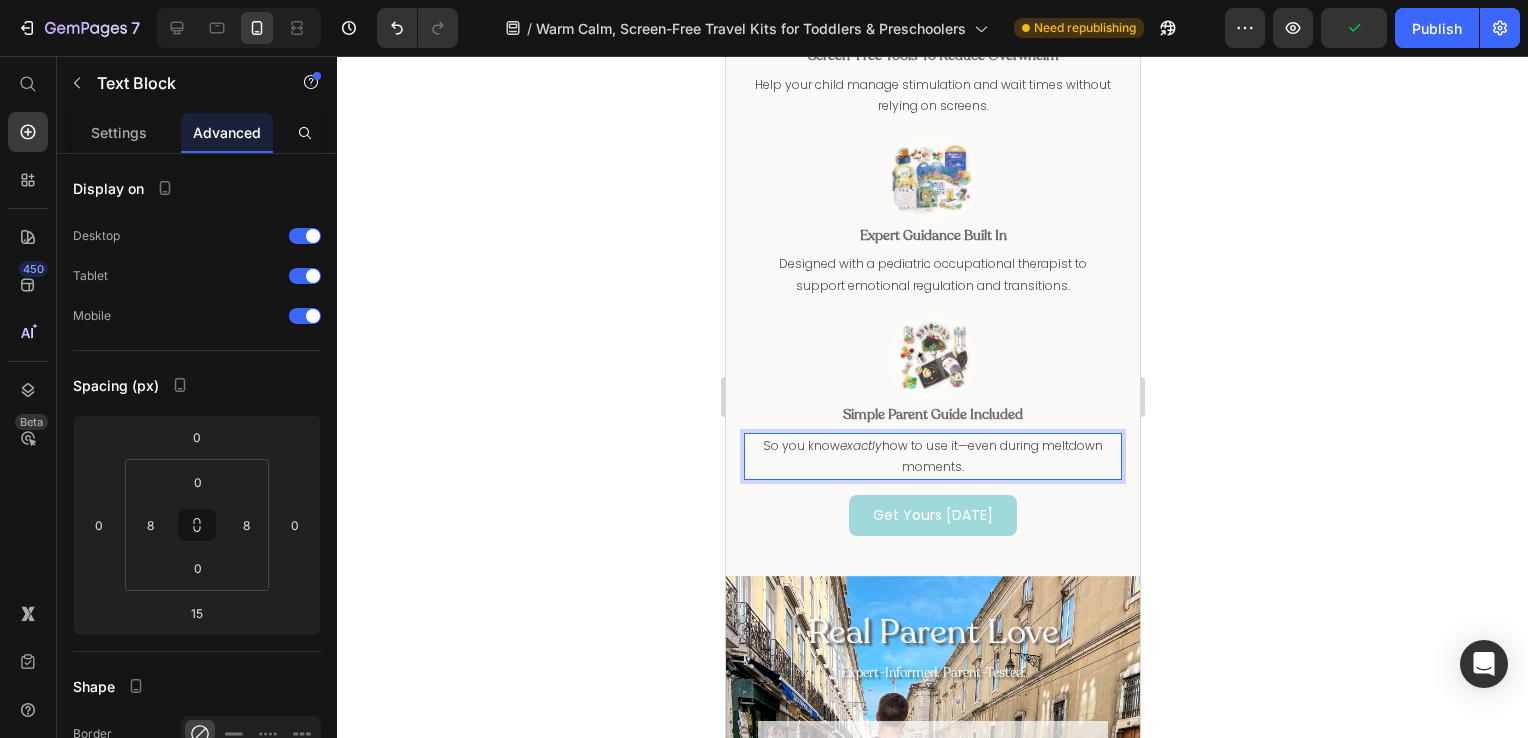 click on "So you know  exactly  how to use it—even during meltdown moments." at bounding box center [932, 456] 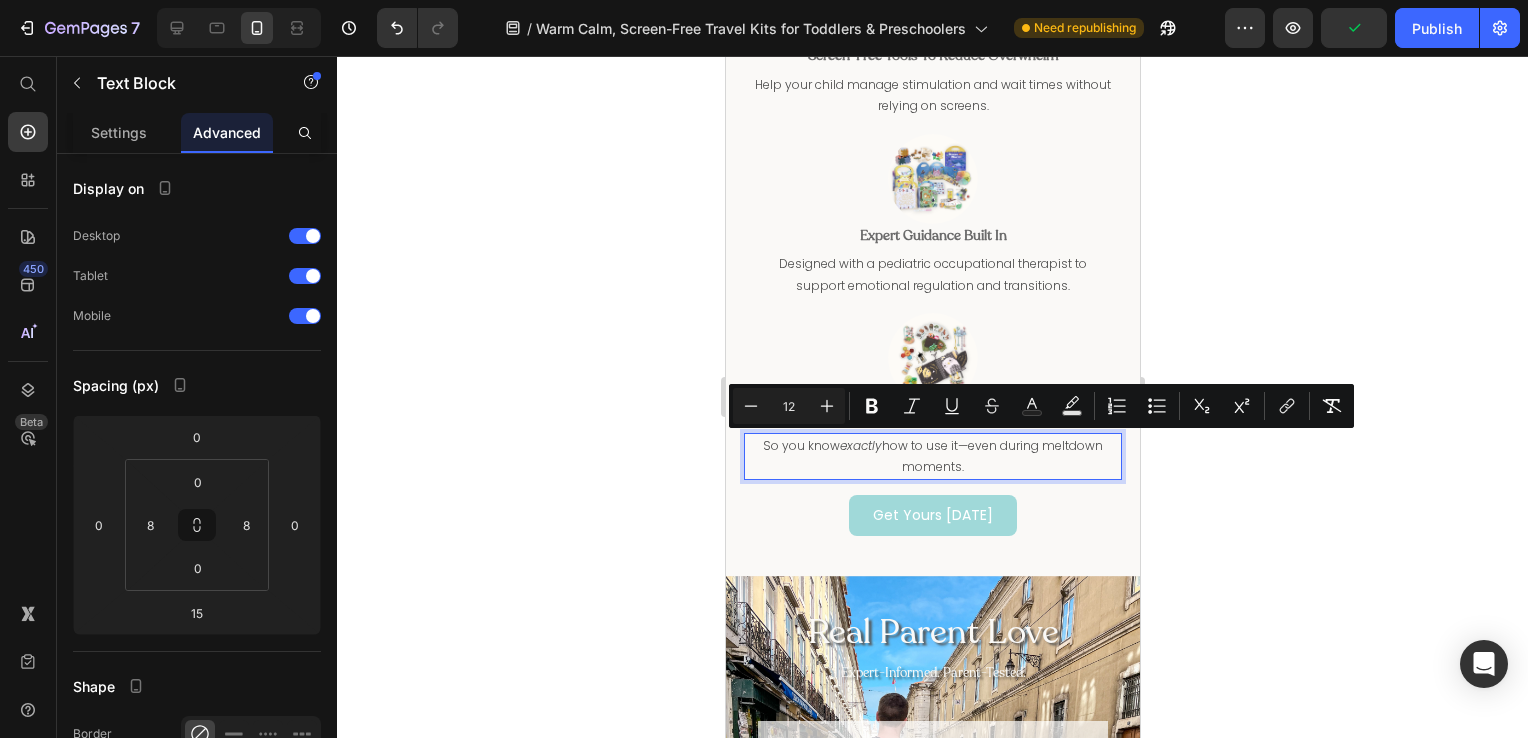 click on "So you know  exactly  how to use it—even during meltdown moments." at bounding box center [932, 456] 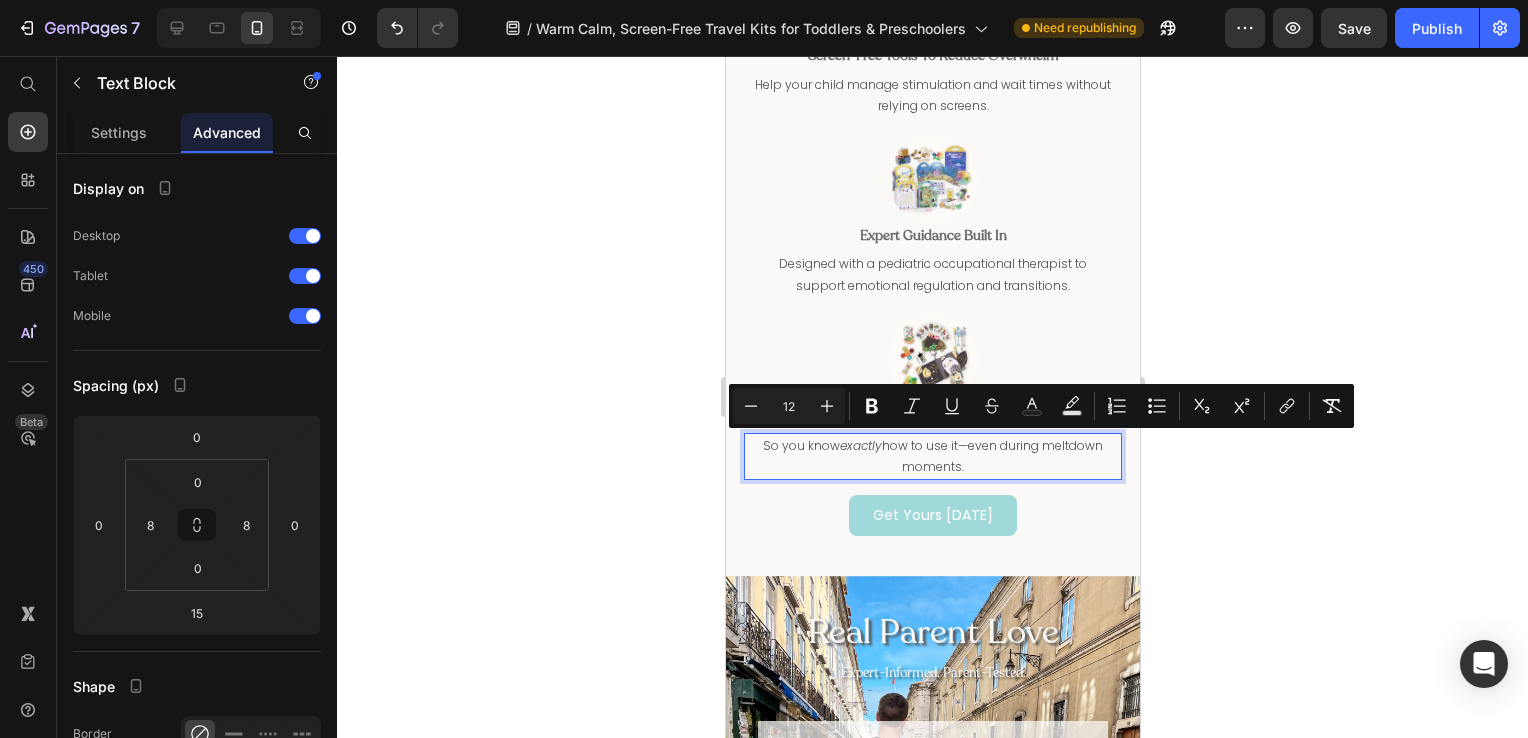 click on "So you know  exactly  how to use it—even during meltdown moments." at bounding box center (932, 456) 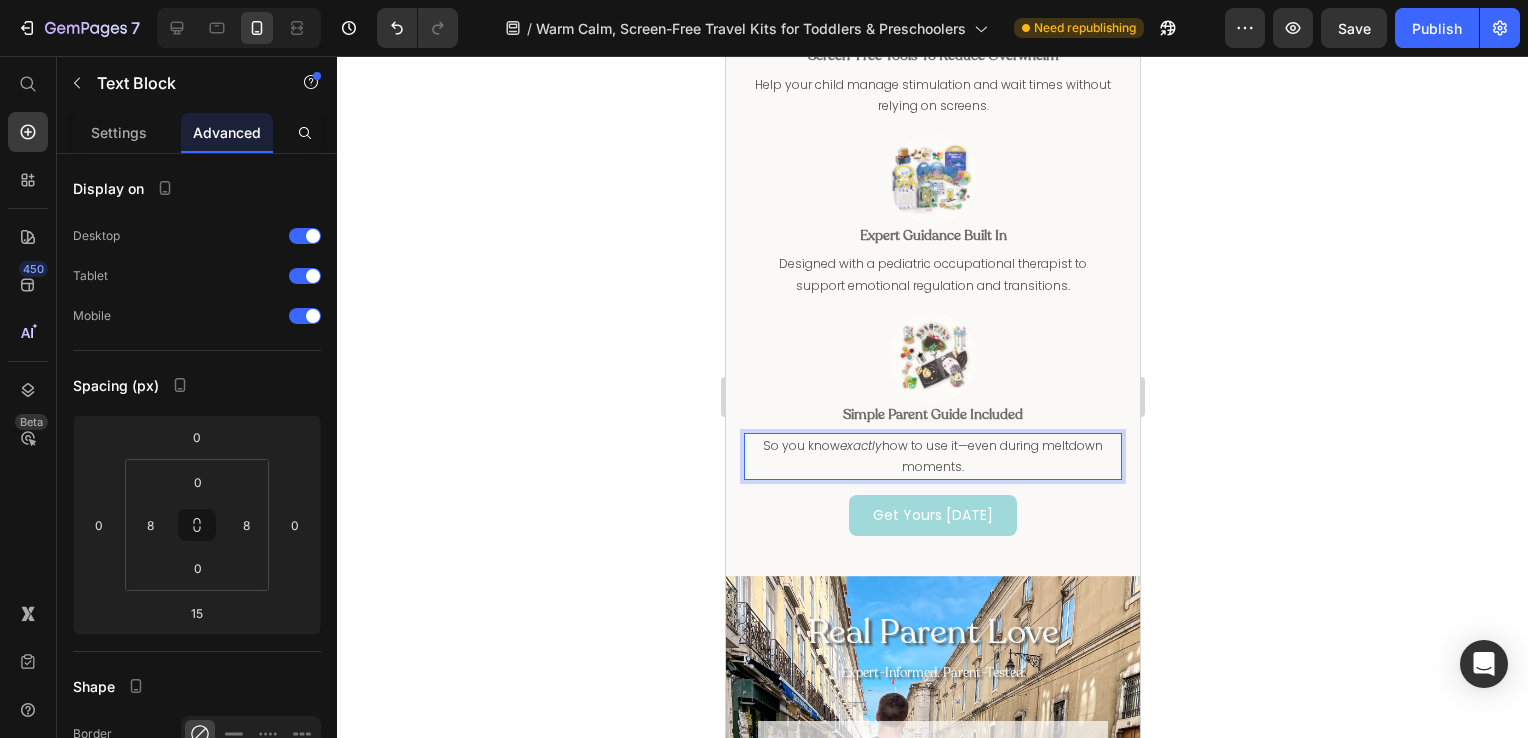 click on "So you know  exactly  how to use it—even during meltdown moments." at bounding box center (932, 456) 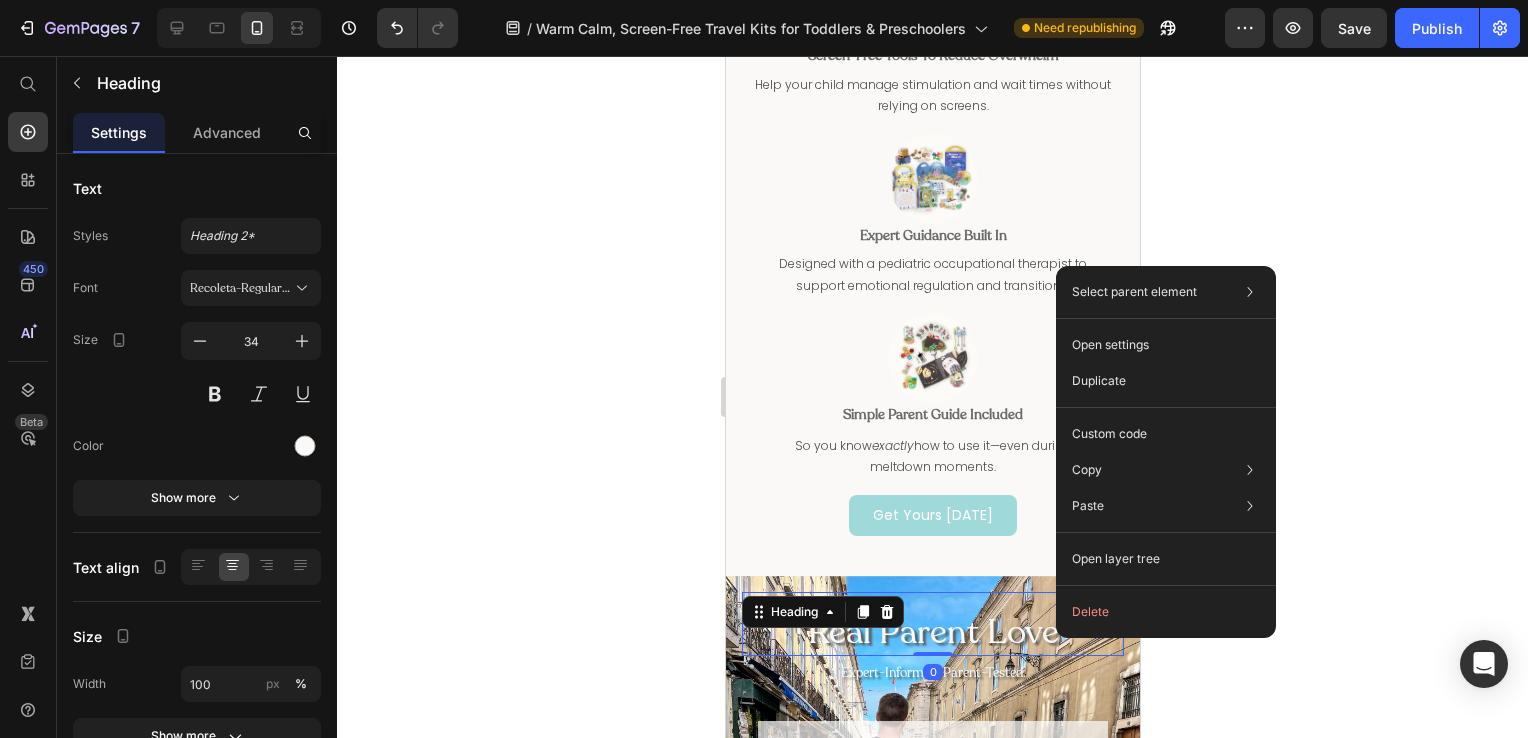 click on "Real Parent Love" at bounding box center [932, 632] 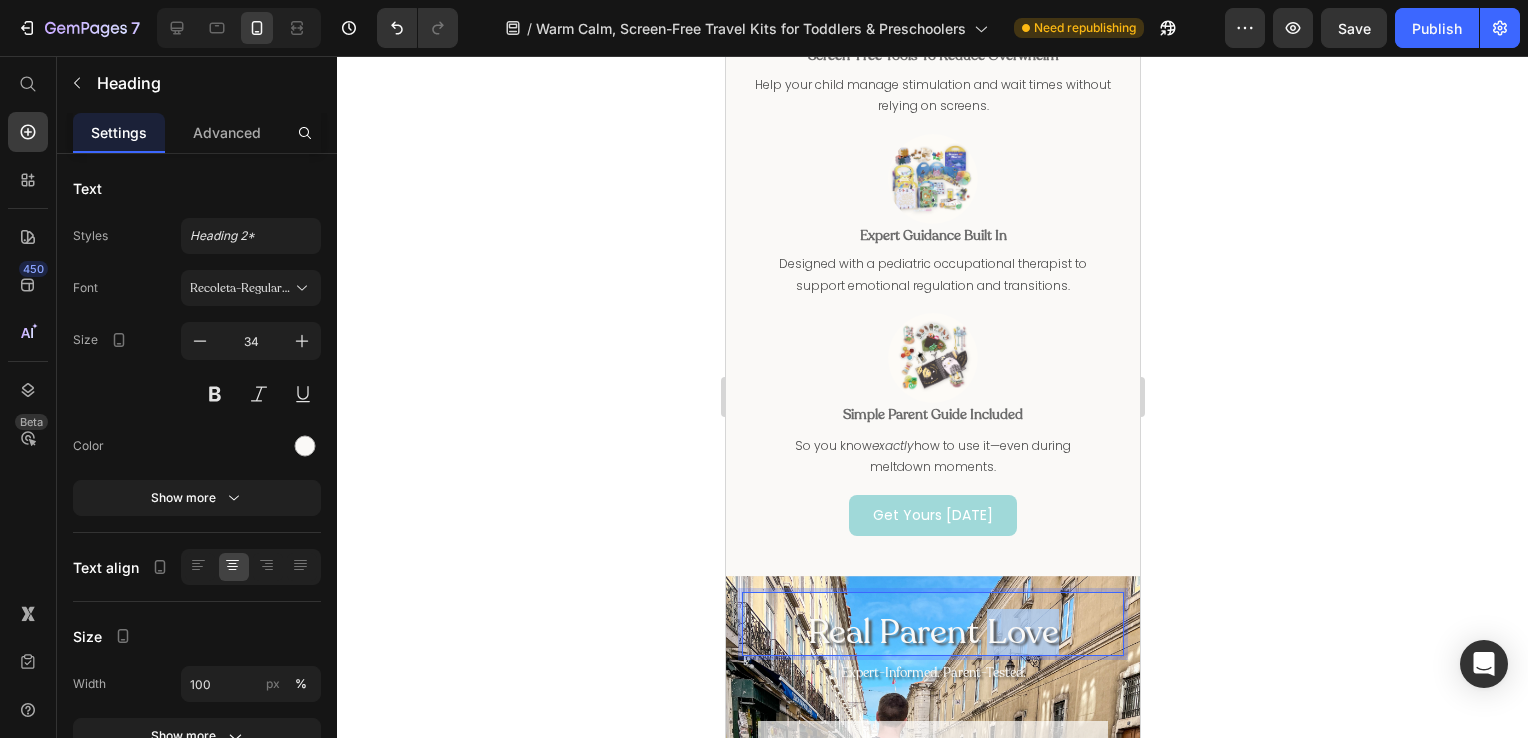 drag, startPoint x: 983, startPoint y: 633, endPoint x: 1062, endPoint y: 634, distance: 79.00633 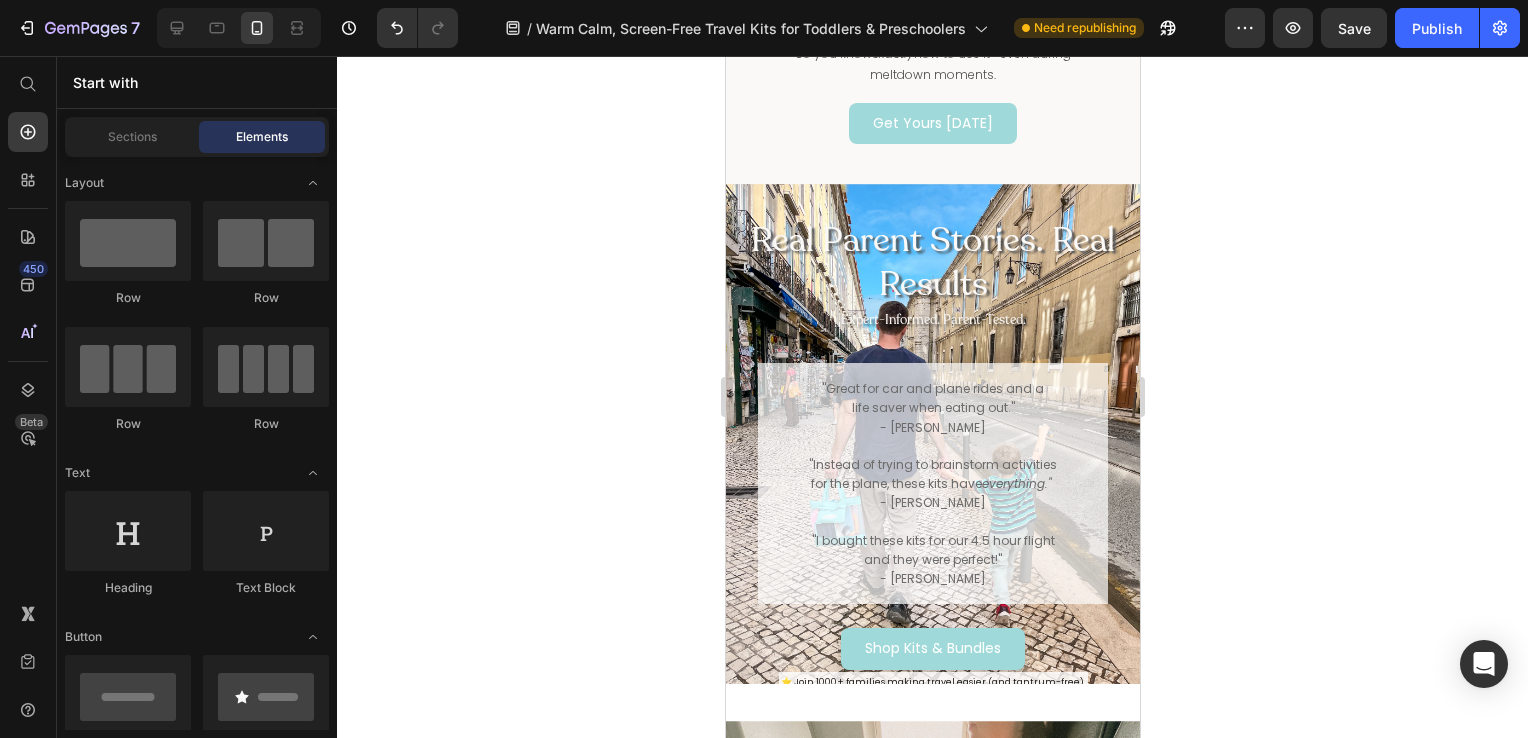 scroll, scrollTop: 1778, scrollLeft: 0, axis: vertical 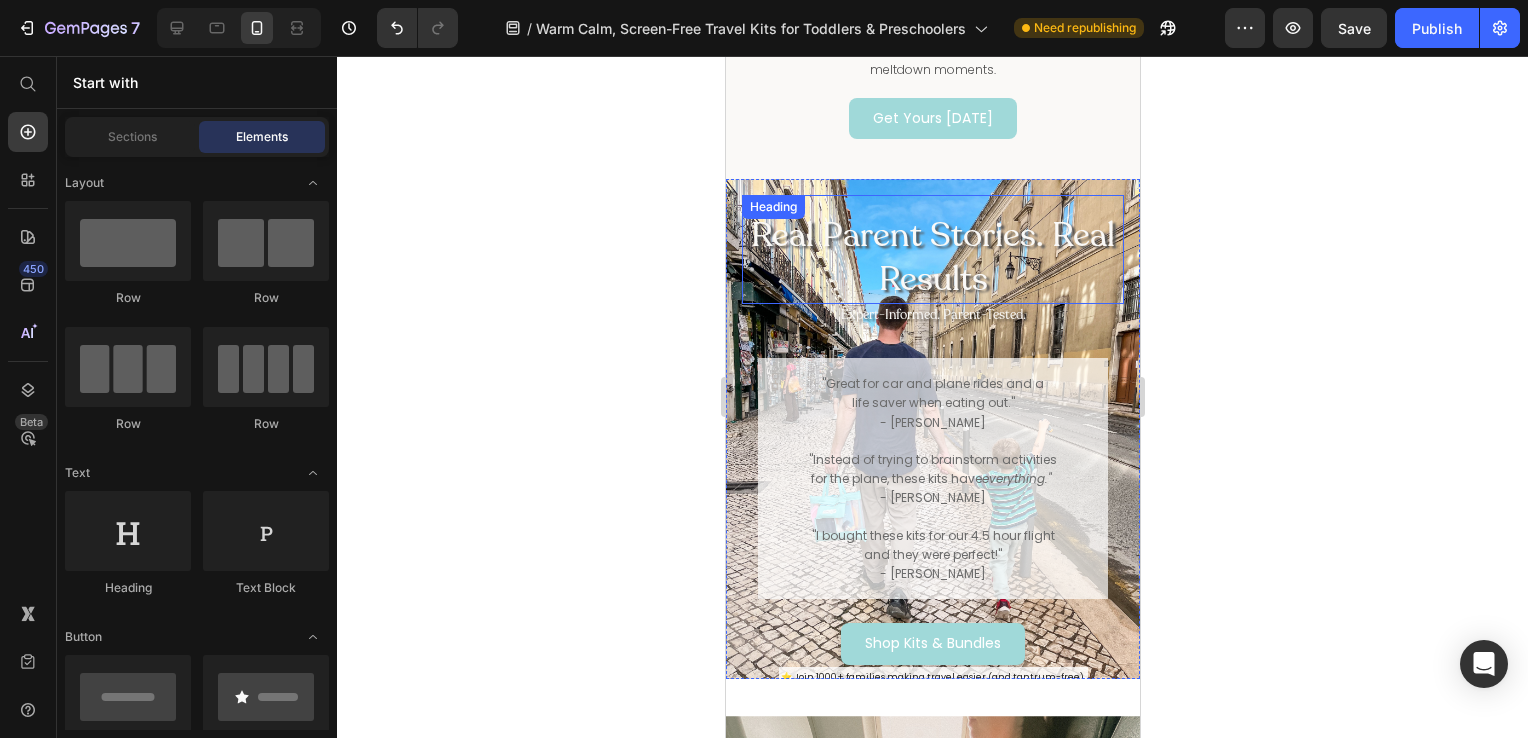click on "Real Parent Stories. Real Results" at bounding box center (932, 257) 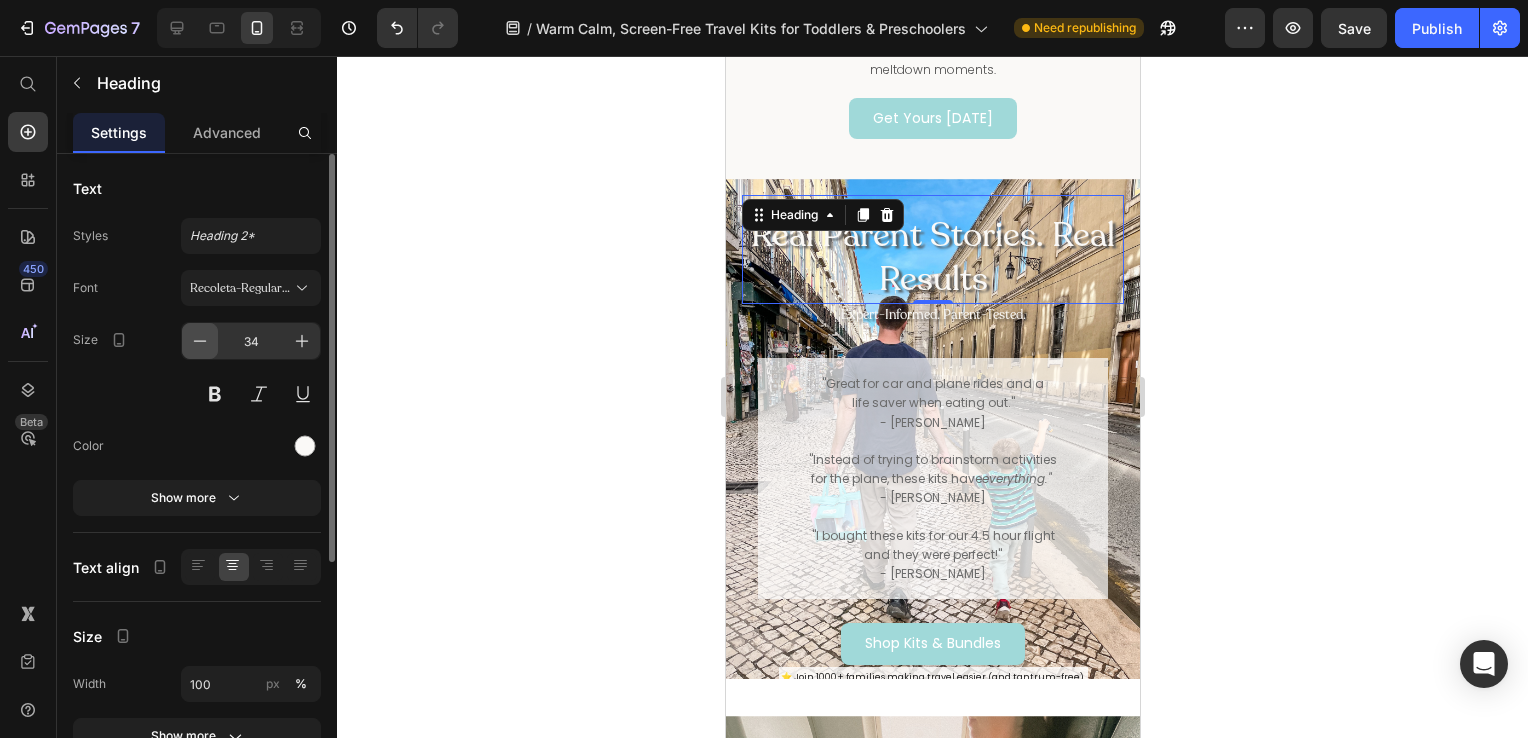 click at bounding box center (200, 341) 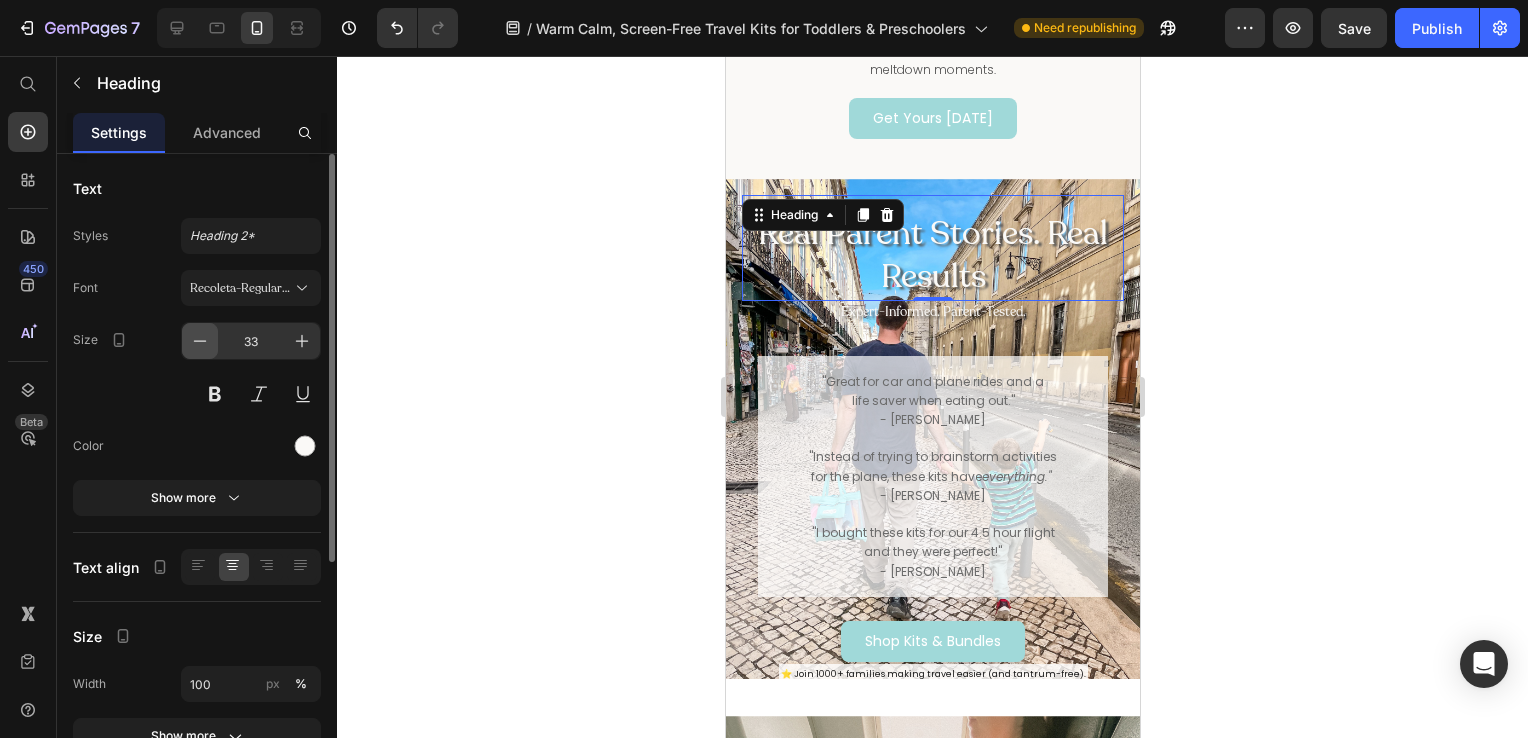 click at bounding box center (200, 341) 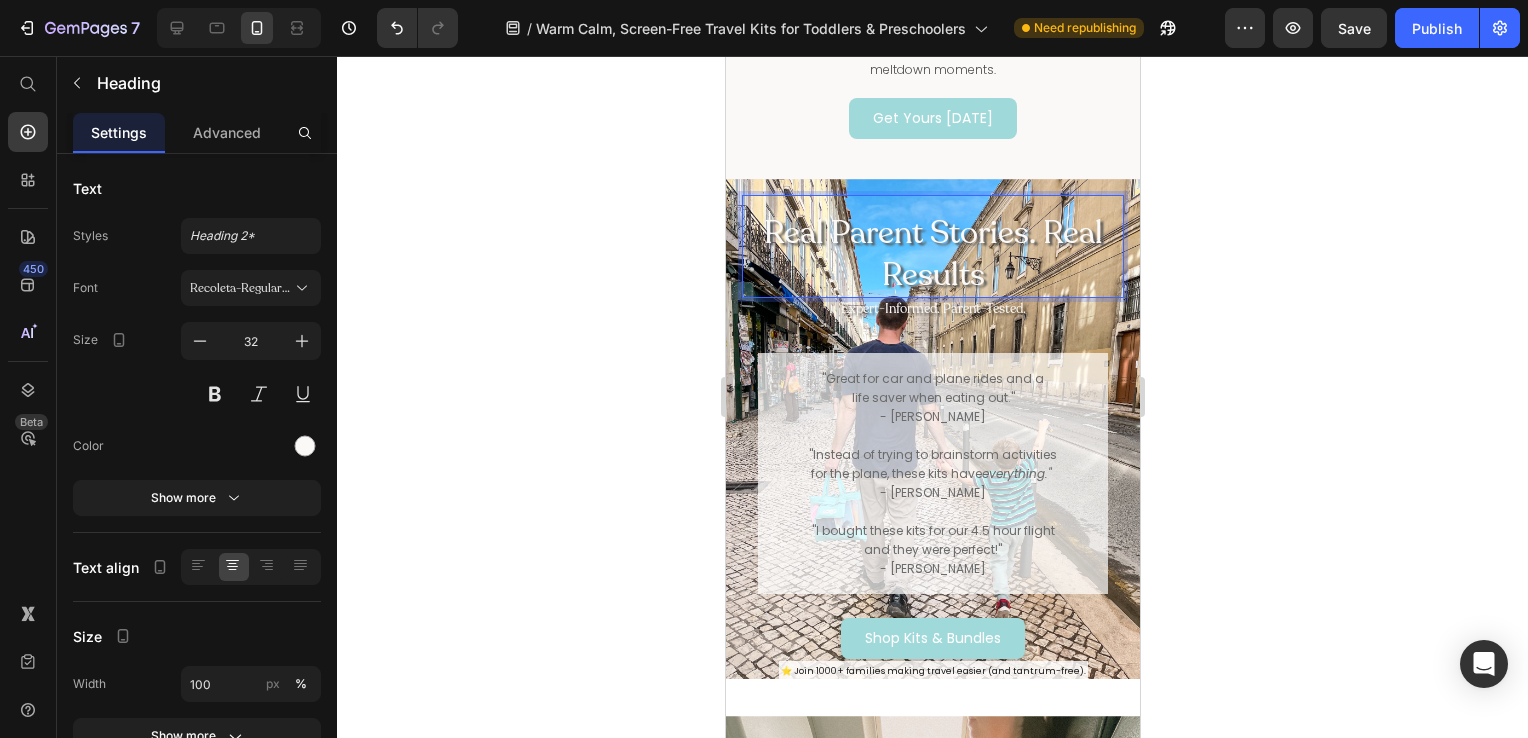 click on "Real Parent Stories. Real Results" at bounding box center (932, 254) 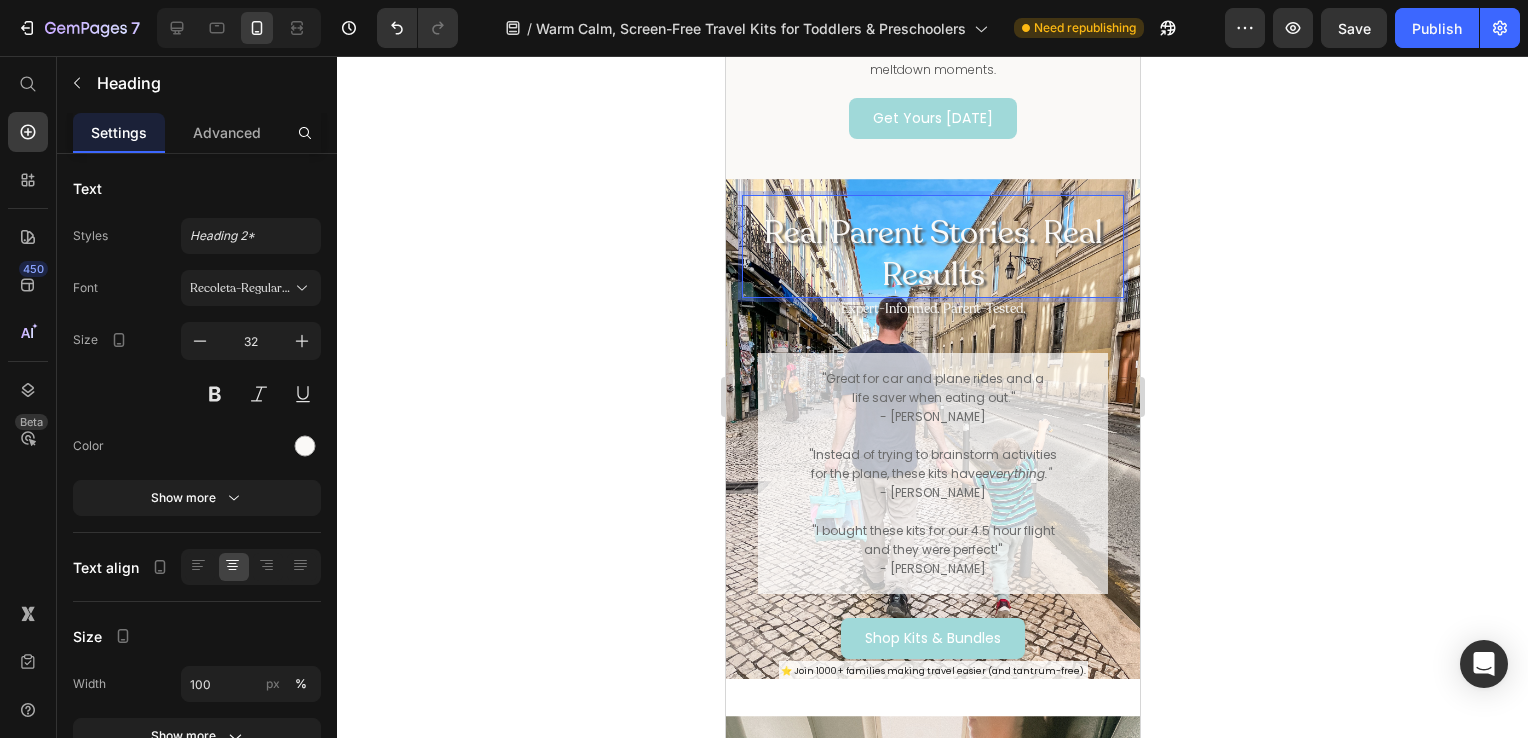 click on "Real Parent Stories. Real Results" at bounding box center [932, 254] 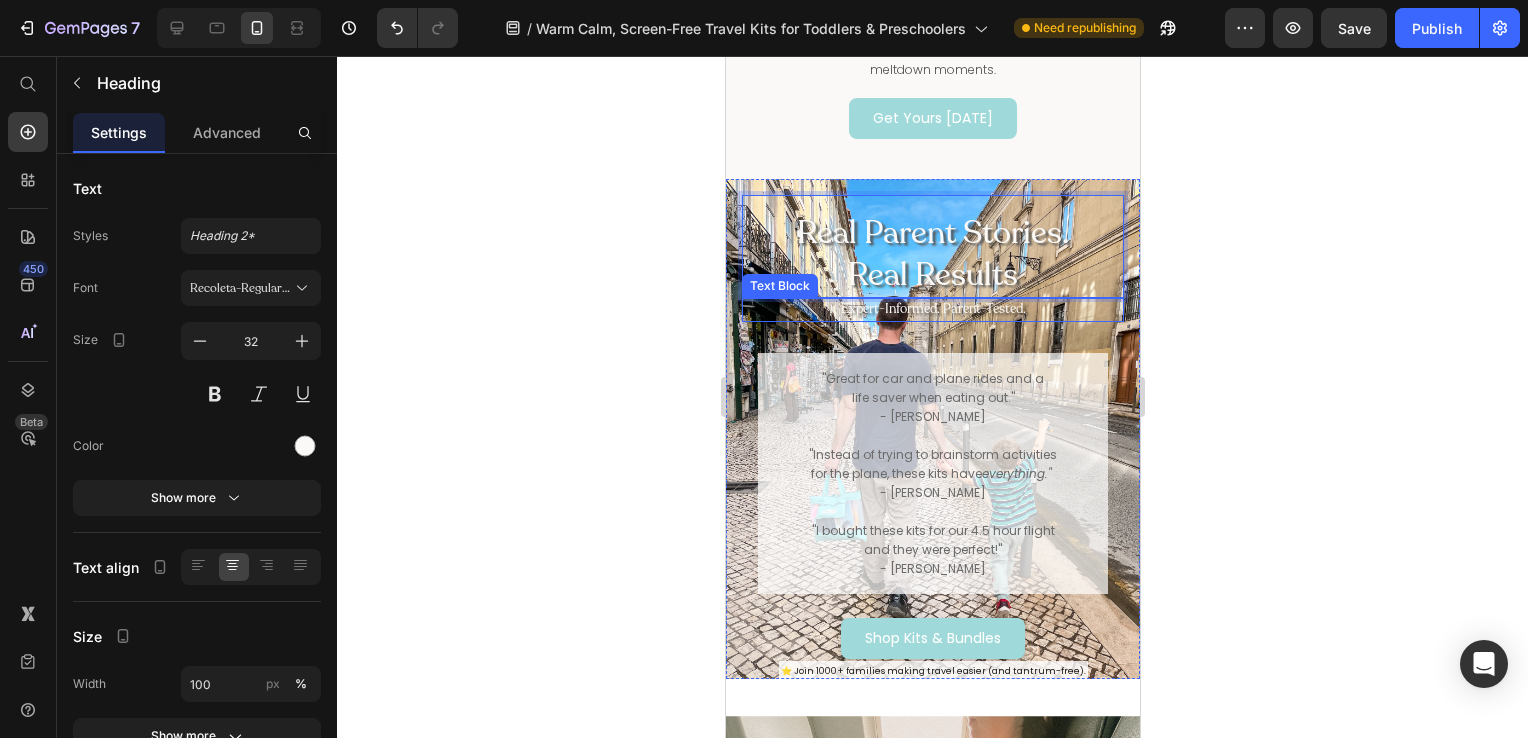 click on "Expert-Informed. Parent-Tested." at bounding box center (932, 310) 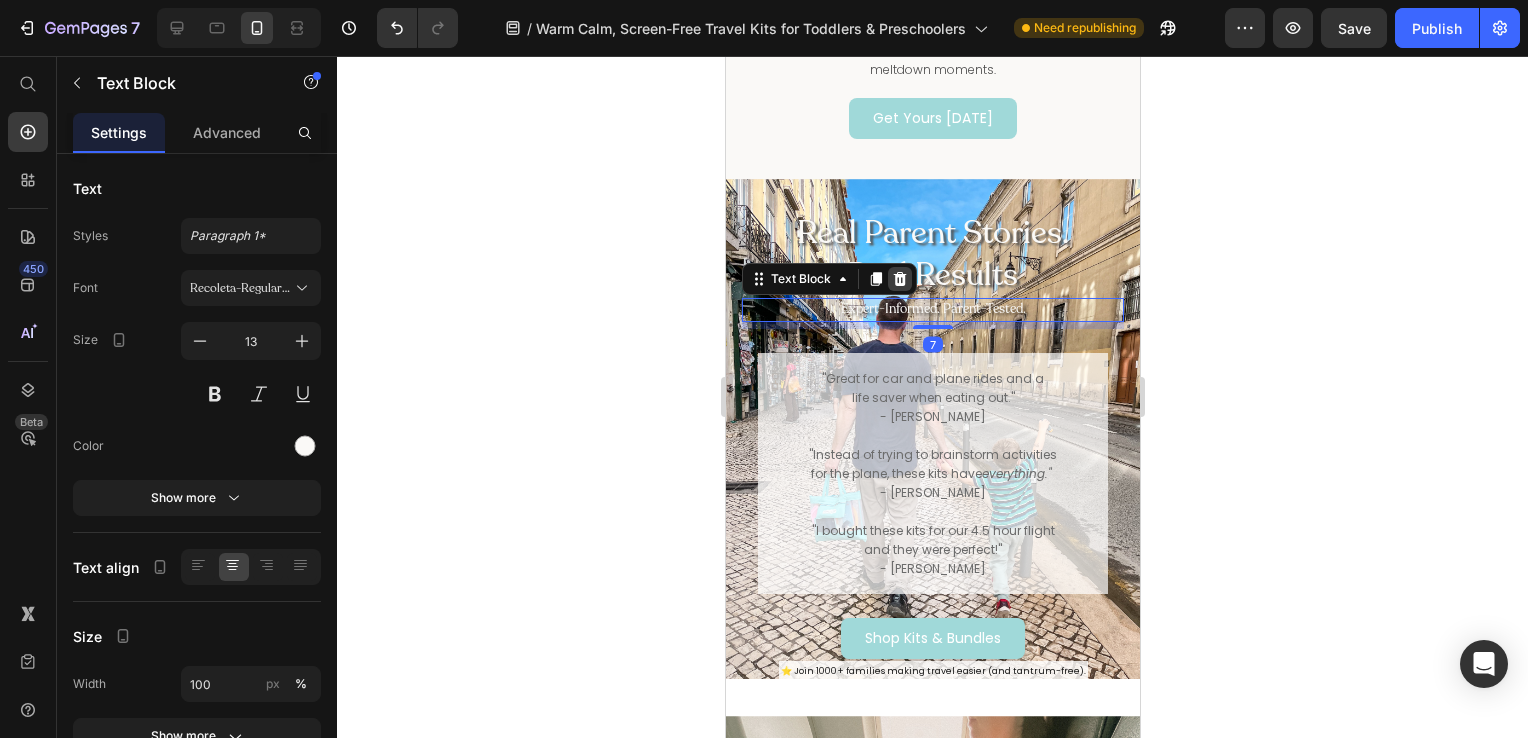 click 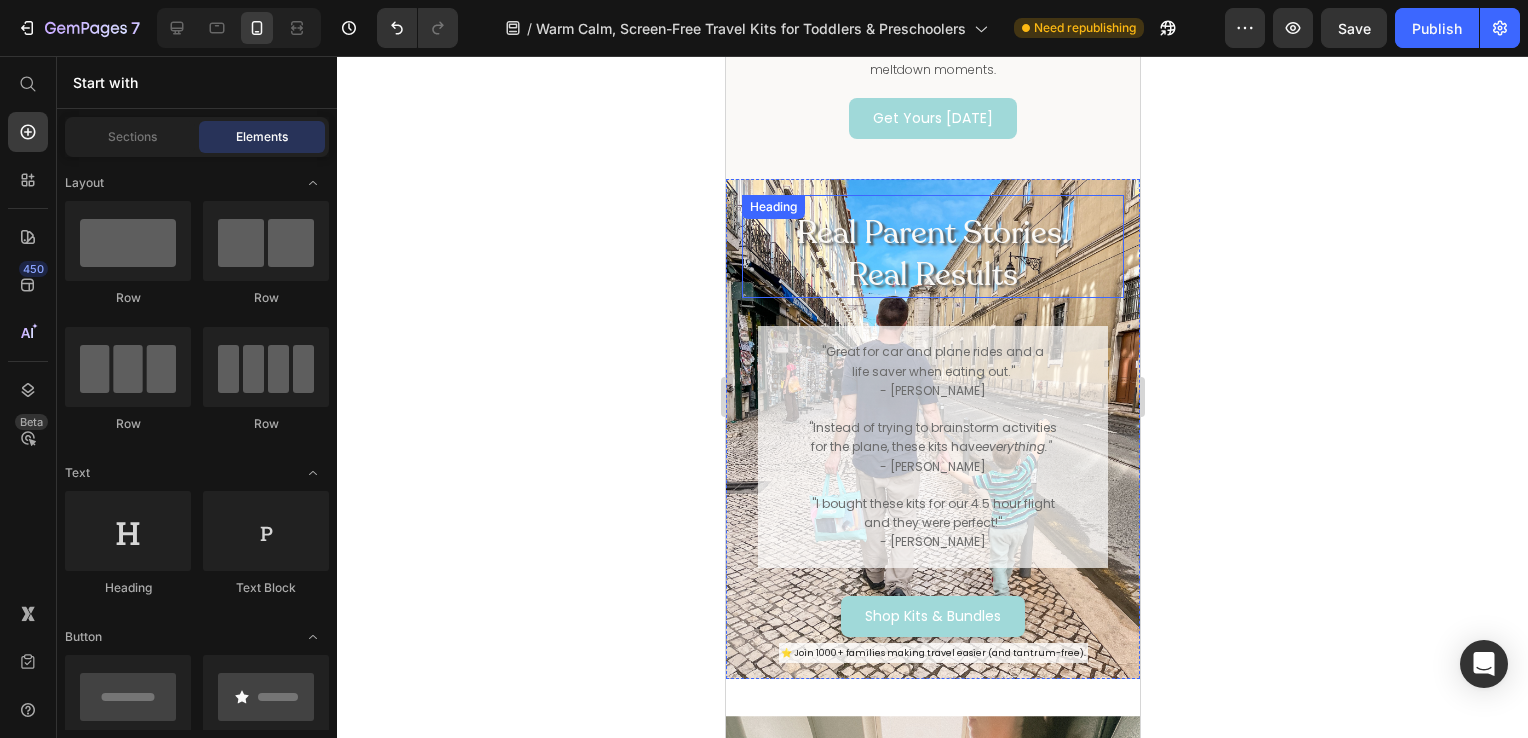 click on "Real Parent Stories.  Real Results" at bounding box center [932, 254] 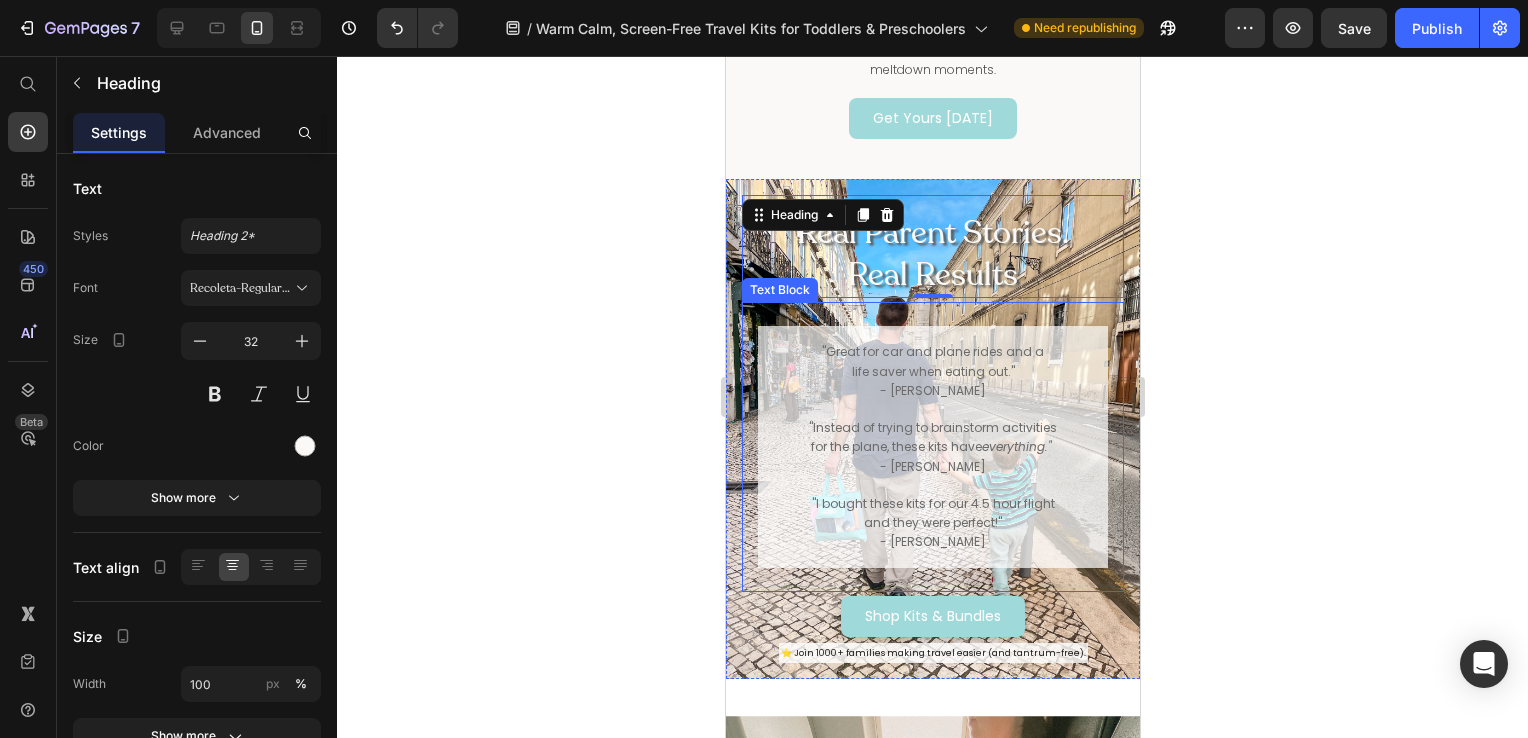 click on "- [PERSON_NAME]" at bounding box center (932, 541) 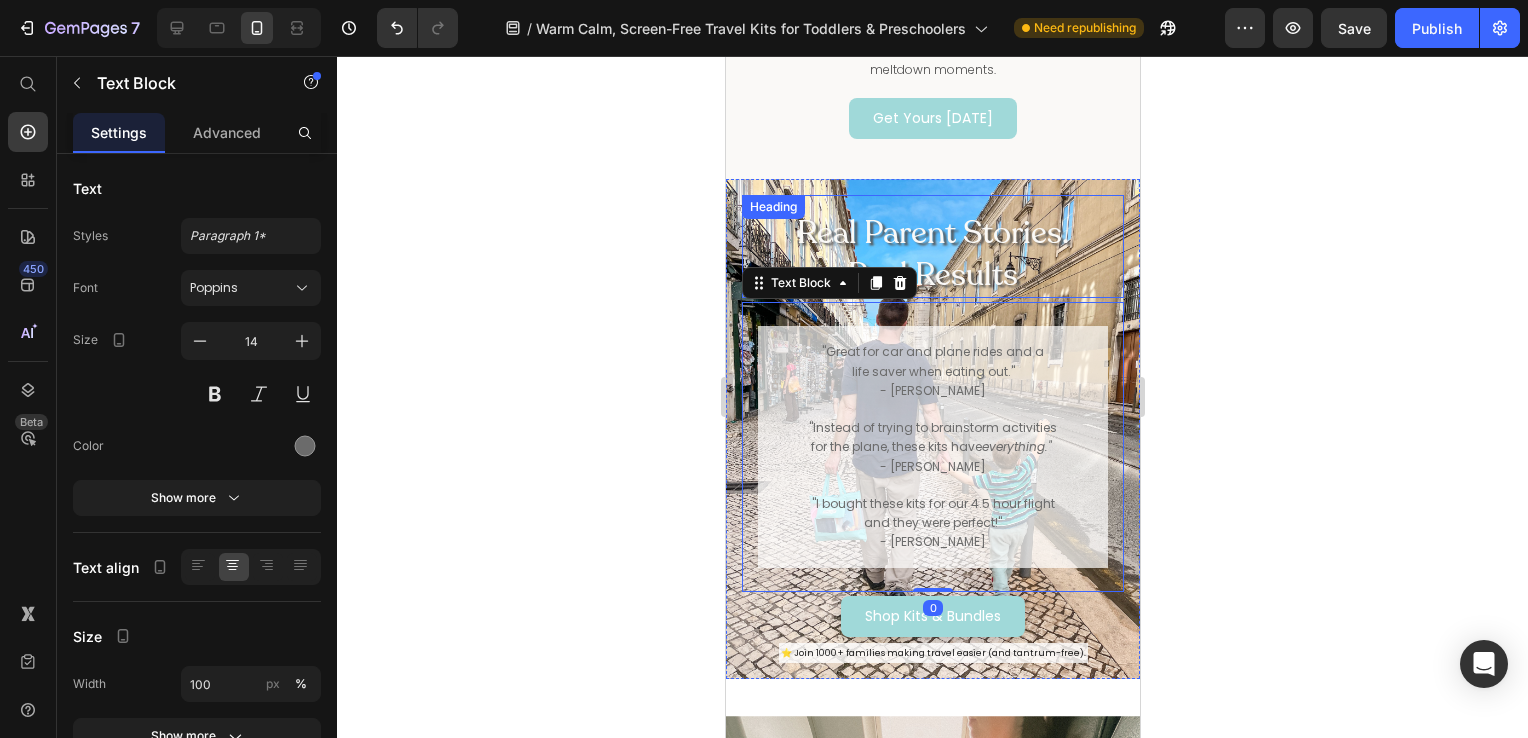 click on "Real Parent Stories.  Real Results" at bounding box center [932, 254] 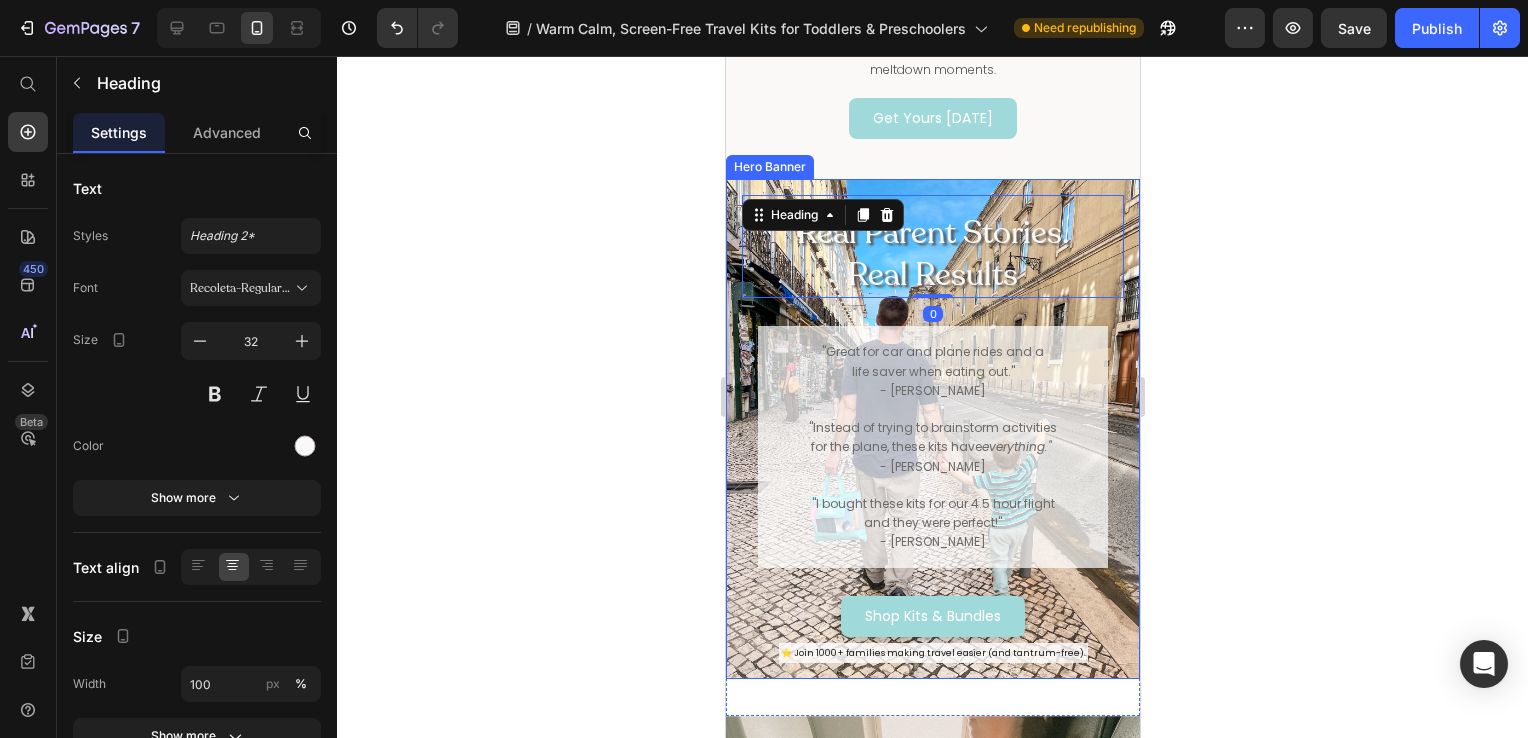 click on ""Great for car and plane rides and a  life saver when eating out."  - [PERSON_NAME]    "Instead of trying to brainstorm activities  for the plane, these kits have  everything."   - [PERSON_NAME]    "I bought these kits for our 4.5 hour flight  and they were perfect!"  - [PERSON_NAME]" at bounding box center [932, 446] 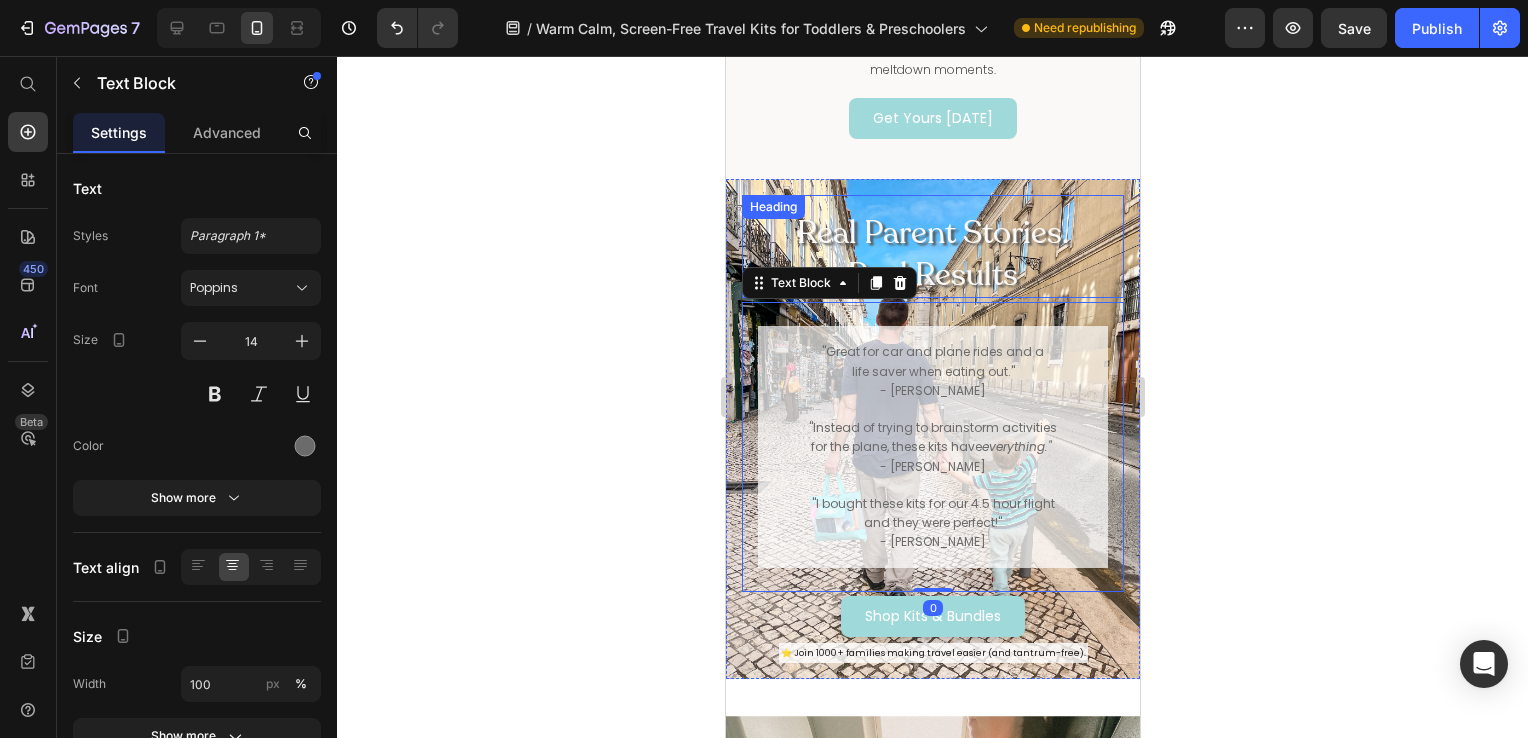 click on "Real Parent Stories.  Real Results" at bounding box center [932, 254] 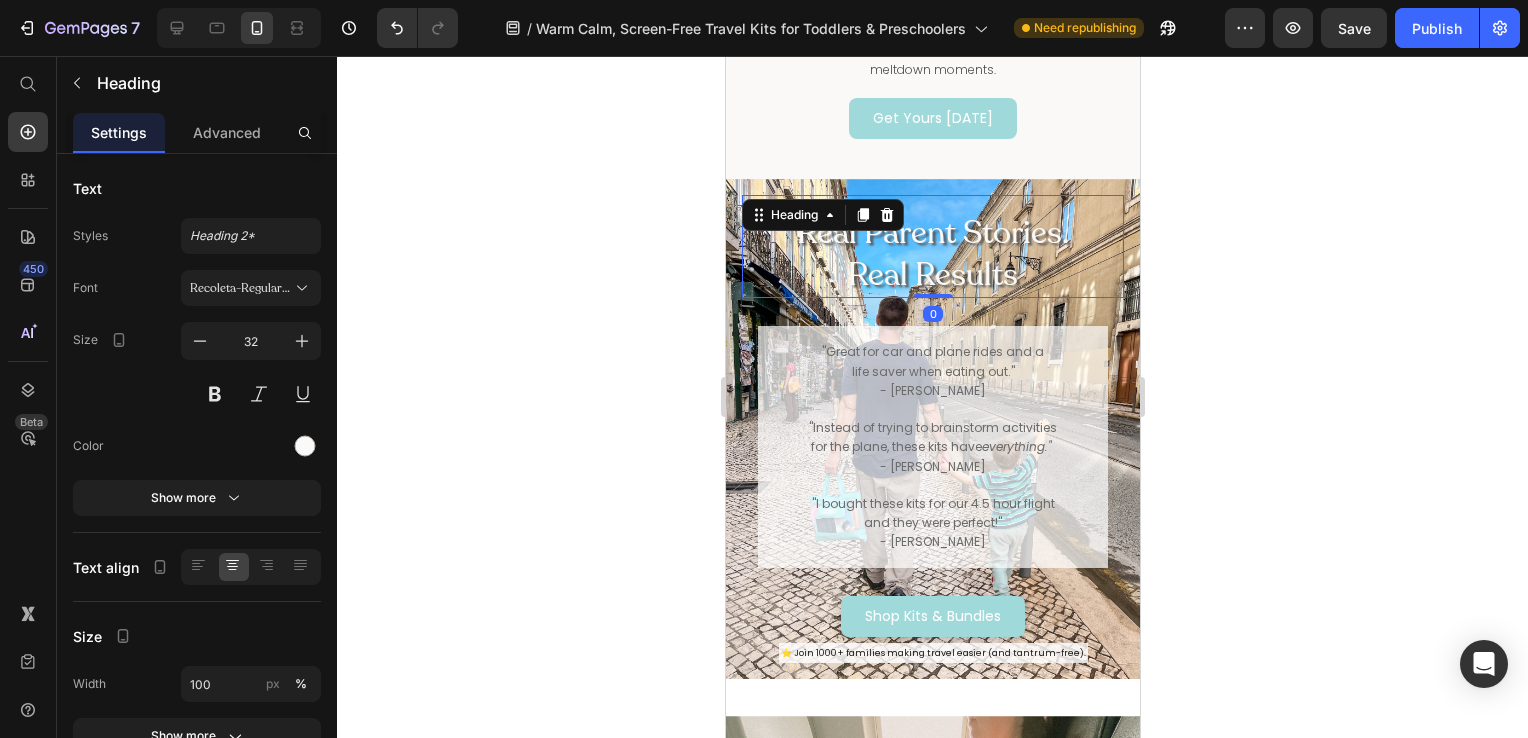drag, startPoint x: 936, startPoint y: 292, endPoint x: 934, endPoint y: 264, distance: 28.071337 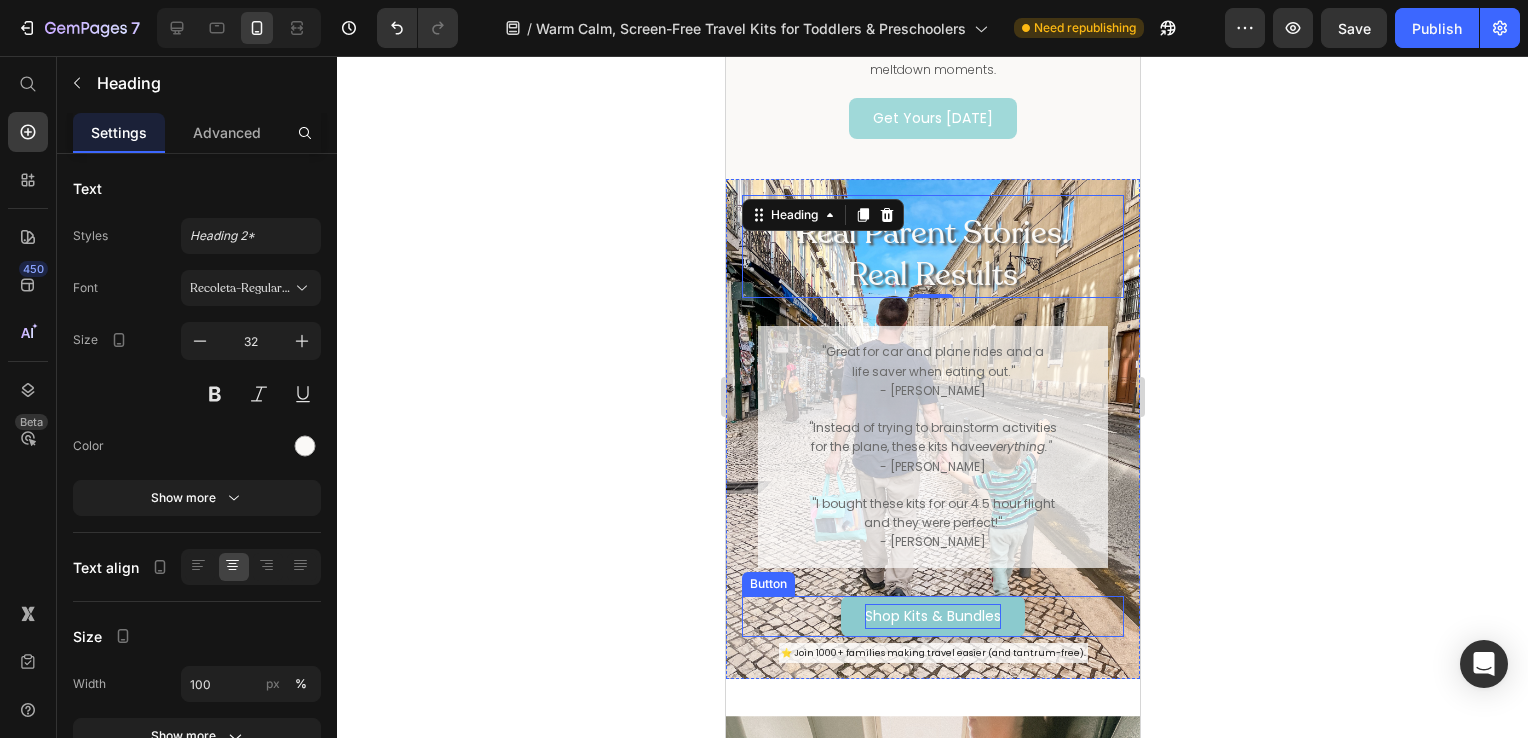 click on "Shop Kits & Bundles" at bounding box center (932, 616) 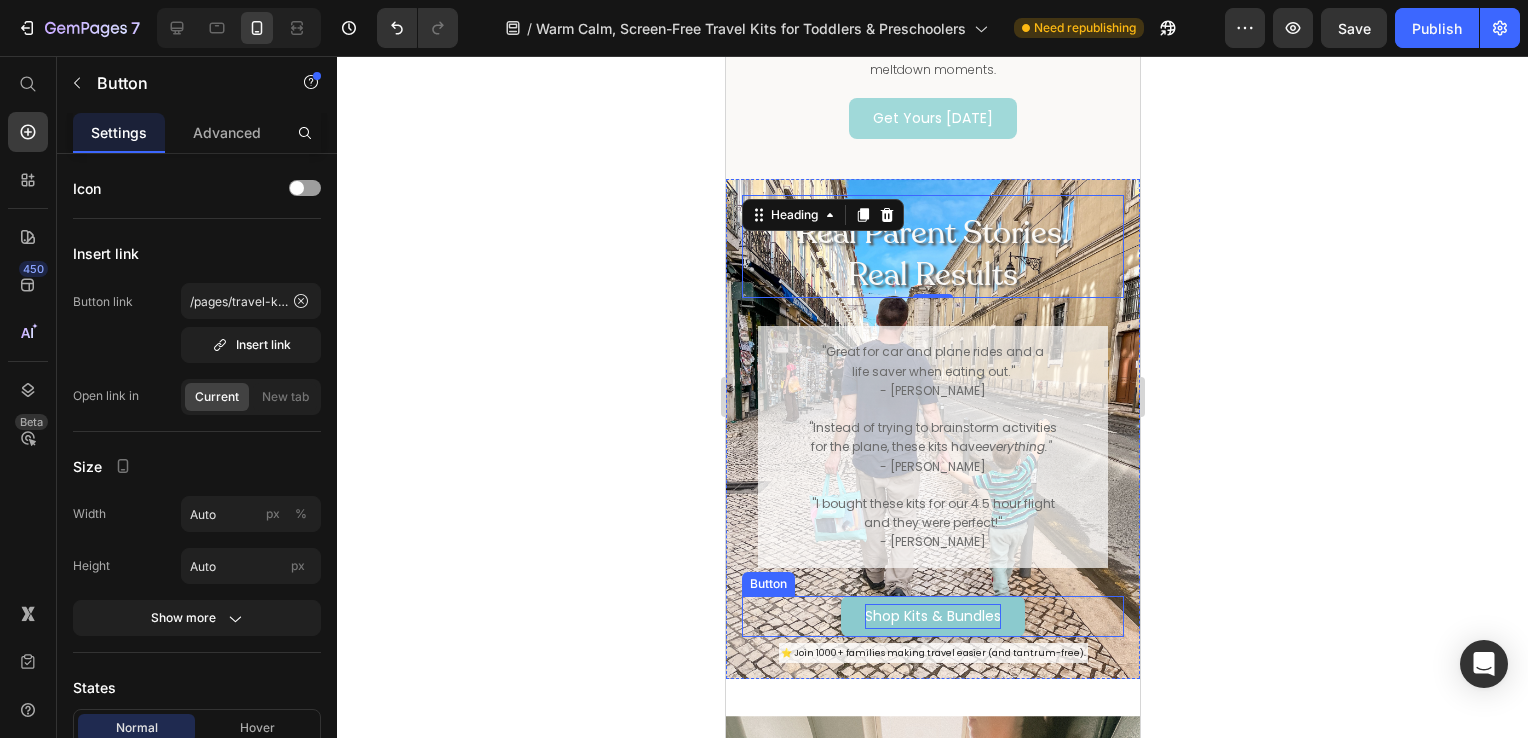 click on "Shop Kits & Bundles" at bounding box center (932, 616) 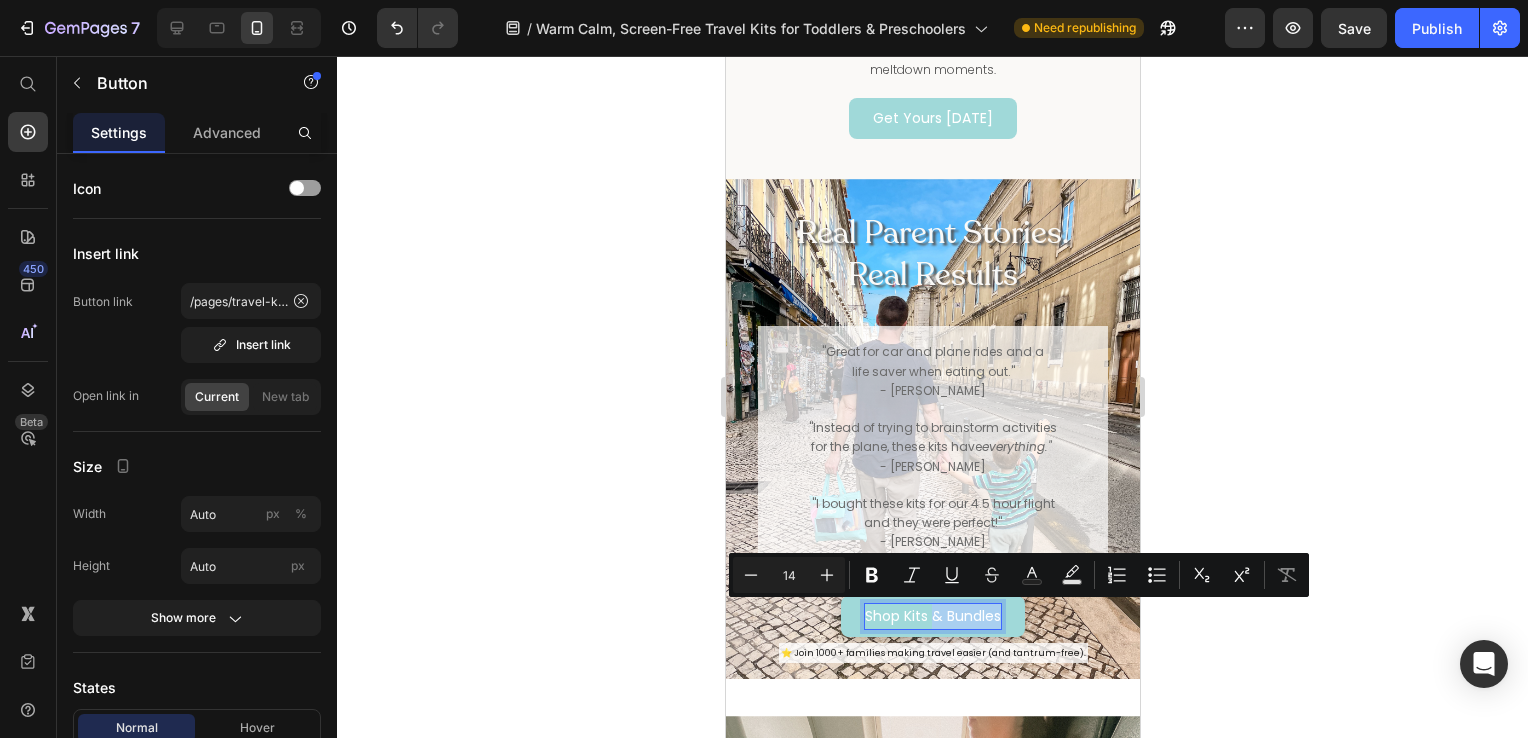 drag, startPoint x: 922, startPoint y: 614, endPoint x: 1017, endPoint y: 622, distance: 95.33625 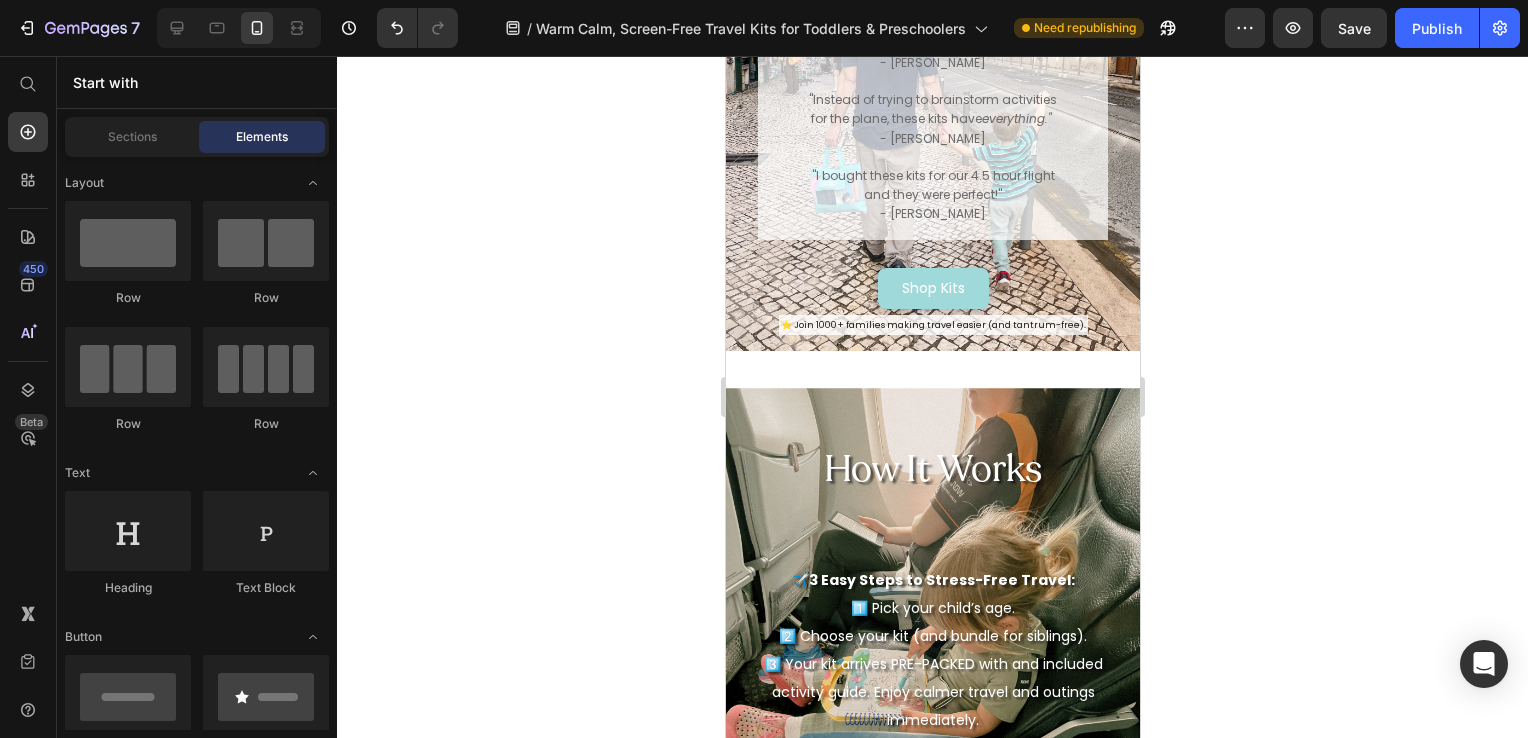 scroll, scrollTop: 2116, scrollLeft: 0, axis: vertical 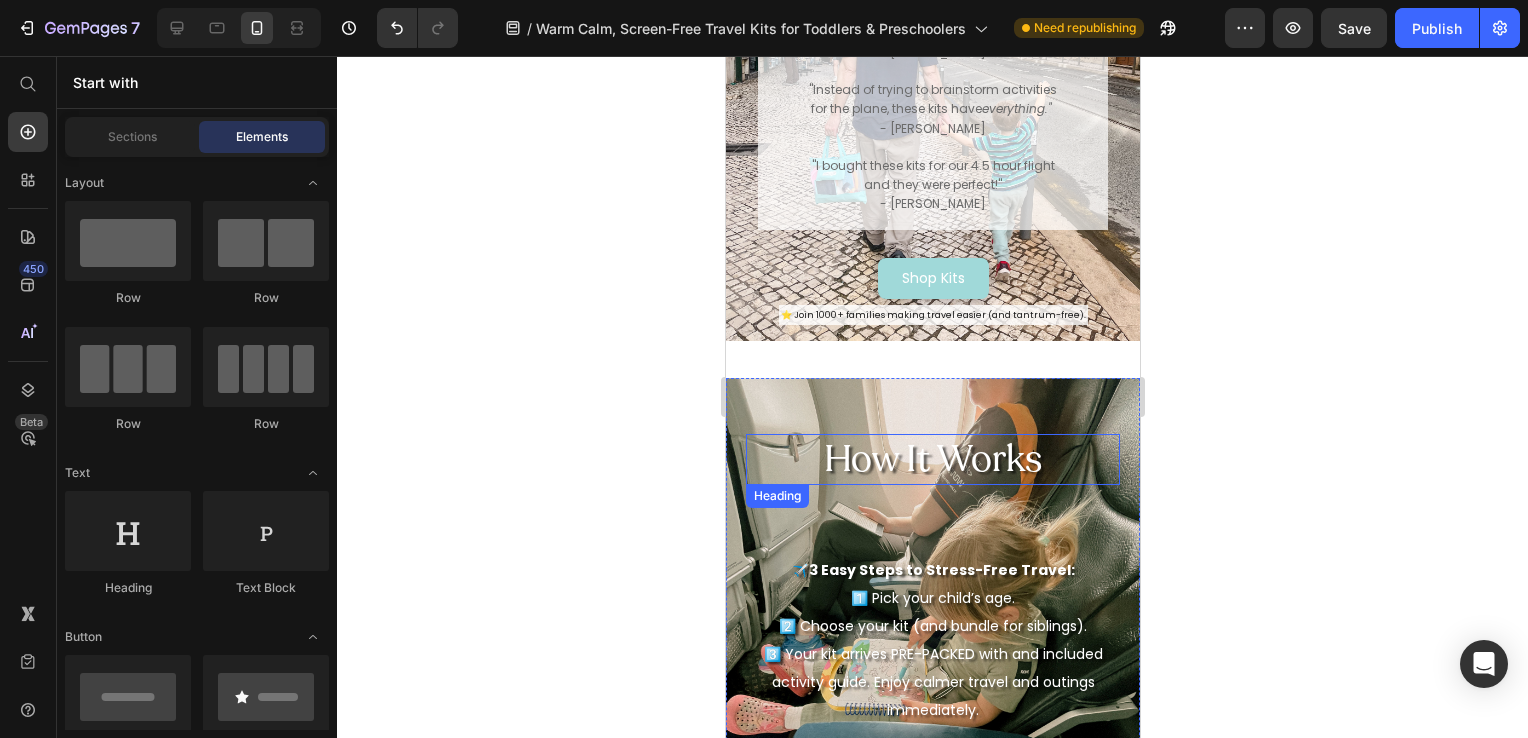 click on "How It Works" at bounding box center [932, 459] 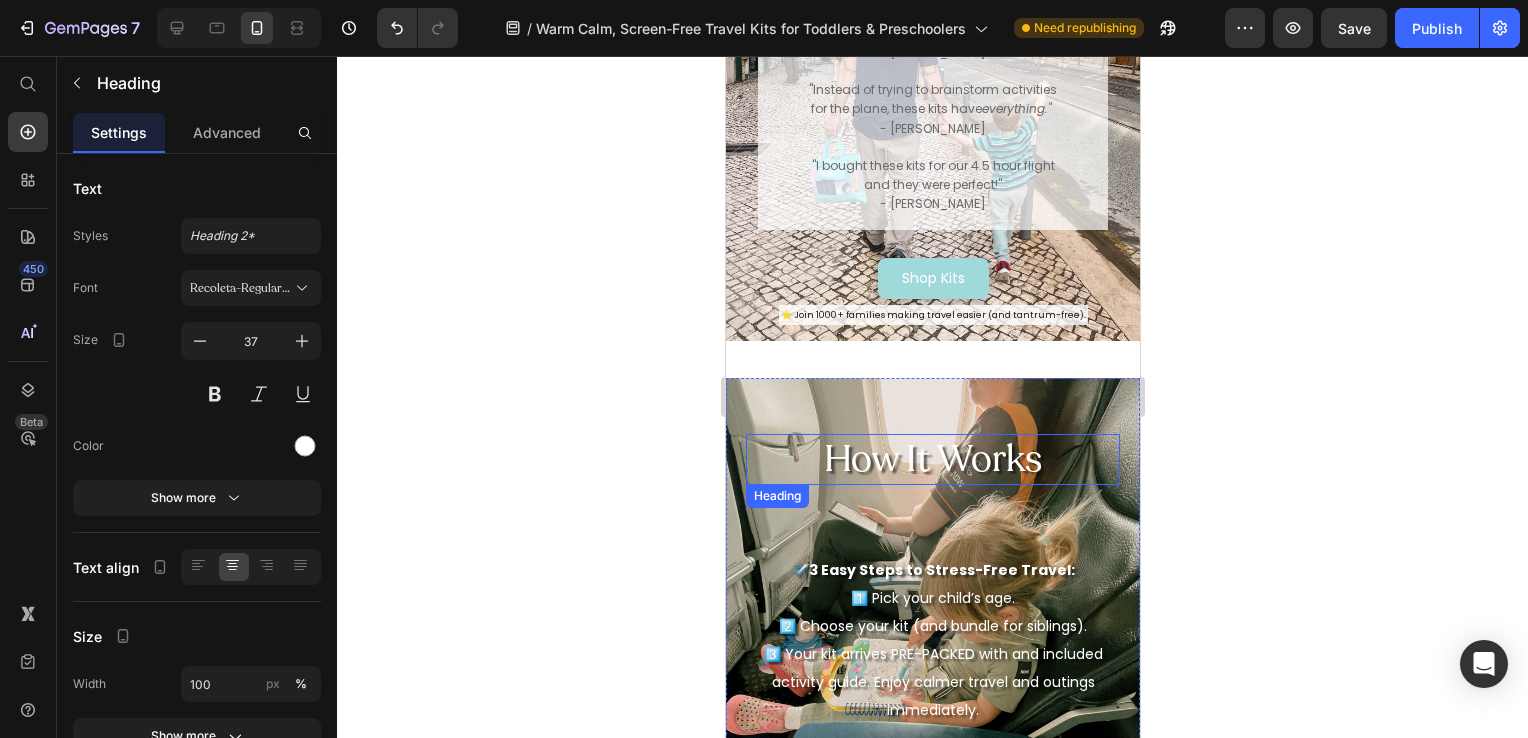 click on "How It Works" at bounding box center [932, 459] 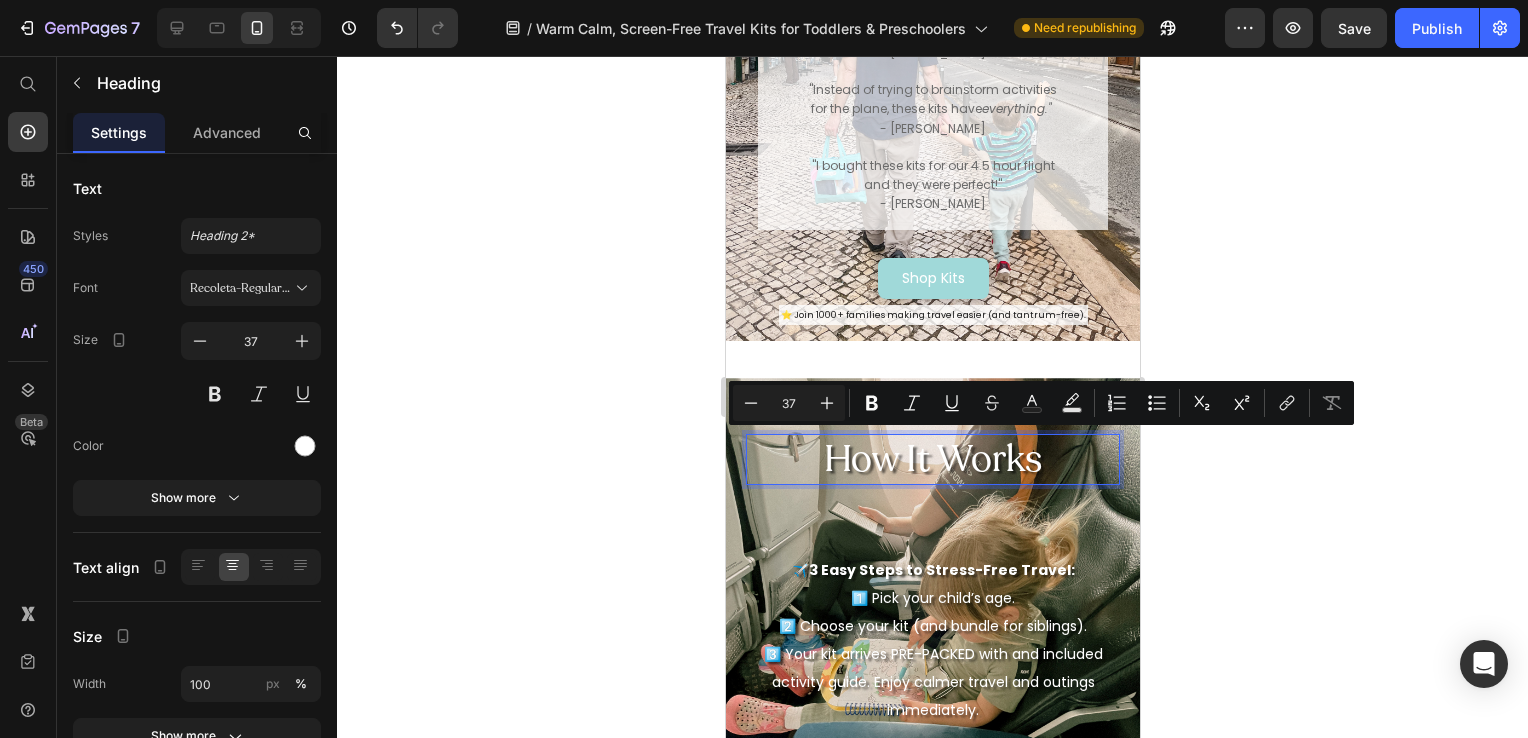 drag, startPoint x: 1041, startPoint y: 462, endPoint x: 849, endPoint y: 465, distance: 192.02344 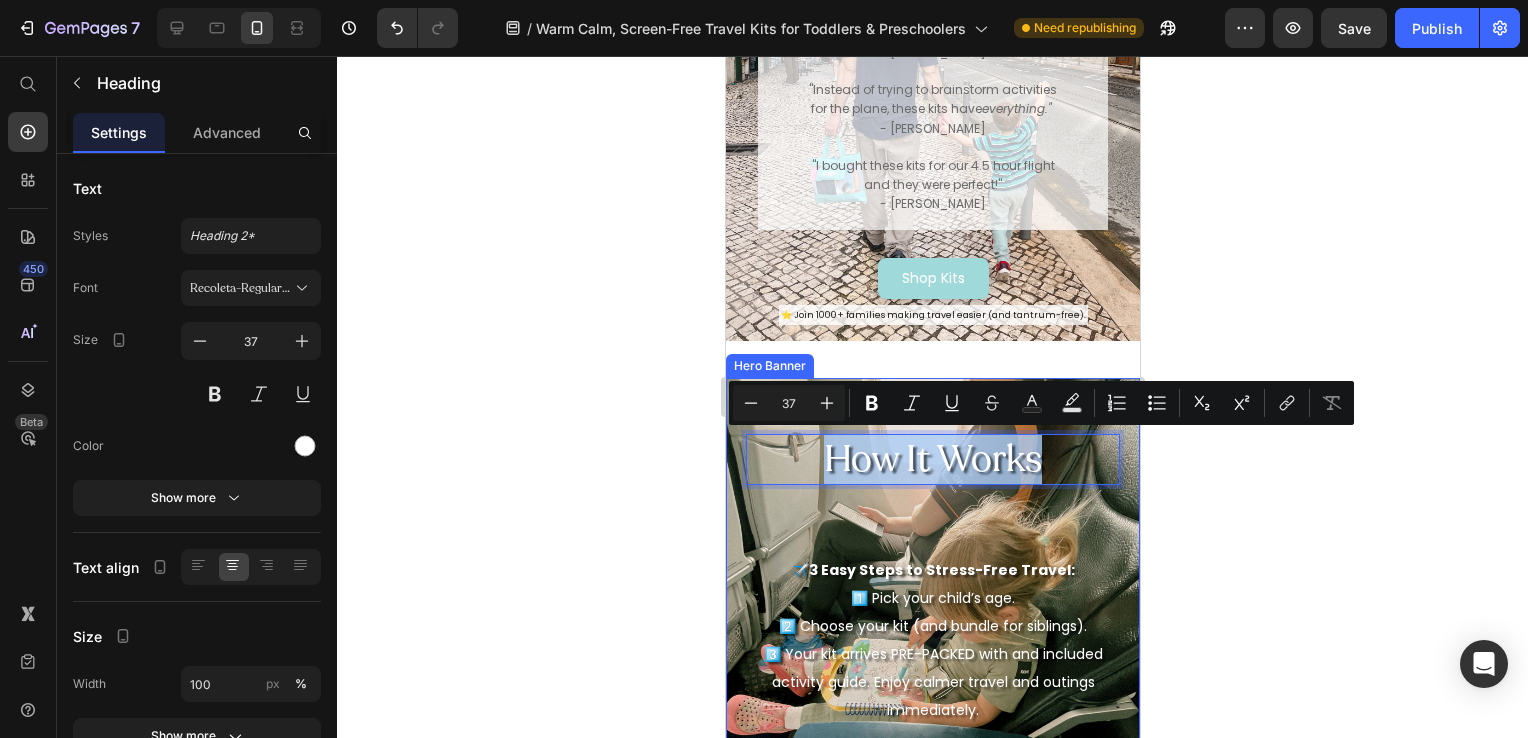 drag, startPoint x: 812, startPoint y: 450, endPoint x: 1054, endPoint y: 485, distance: 244.5179 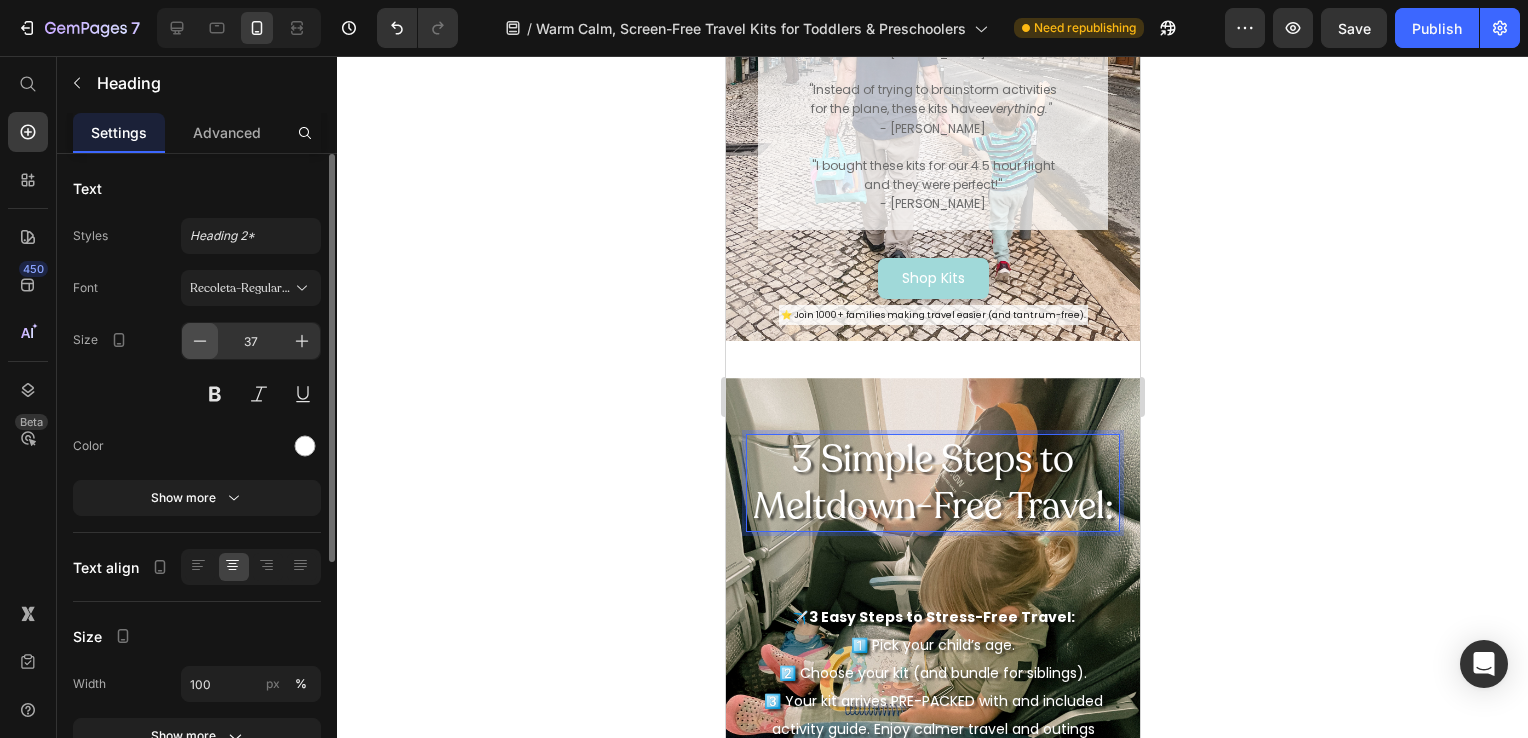 click at bounding box center (200, 341) 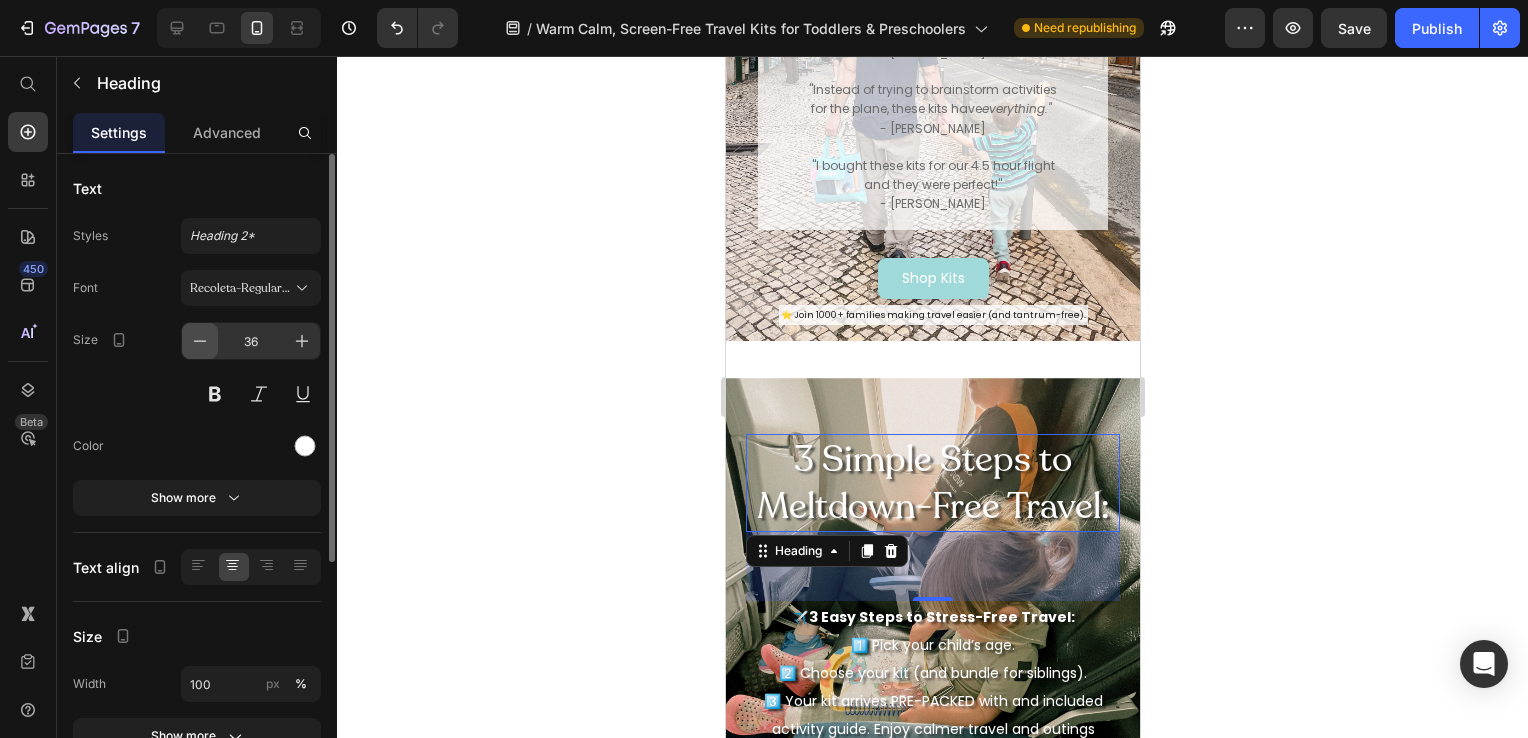 click at bounding box center [200, 341] 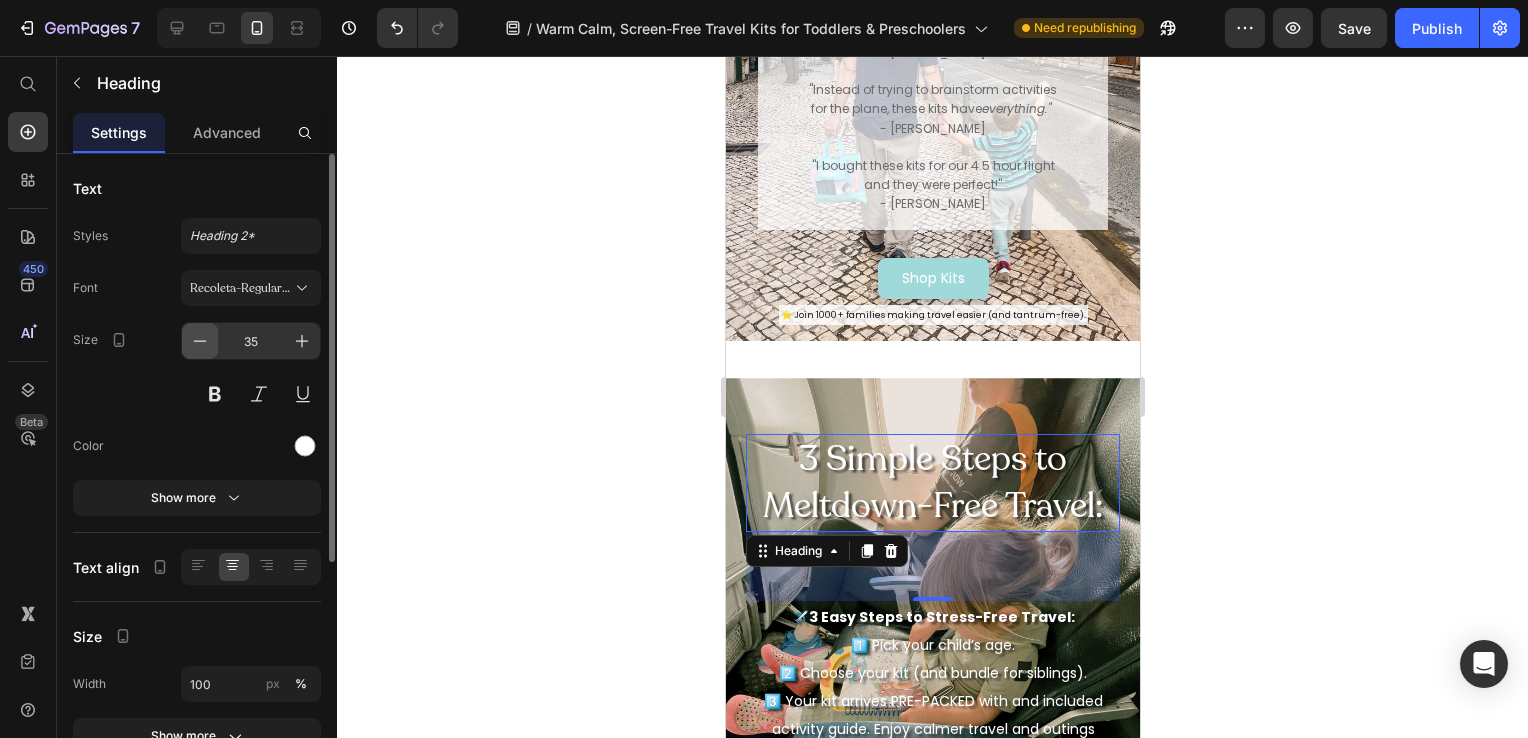 click at bounding box center [200, 341] 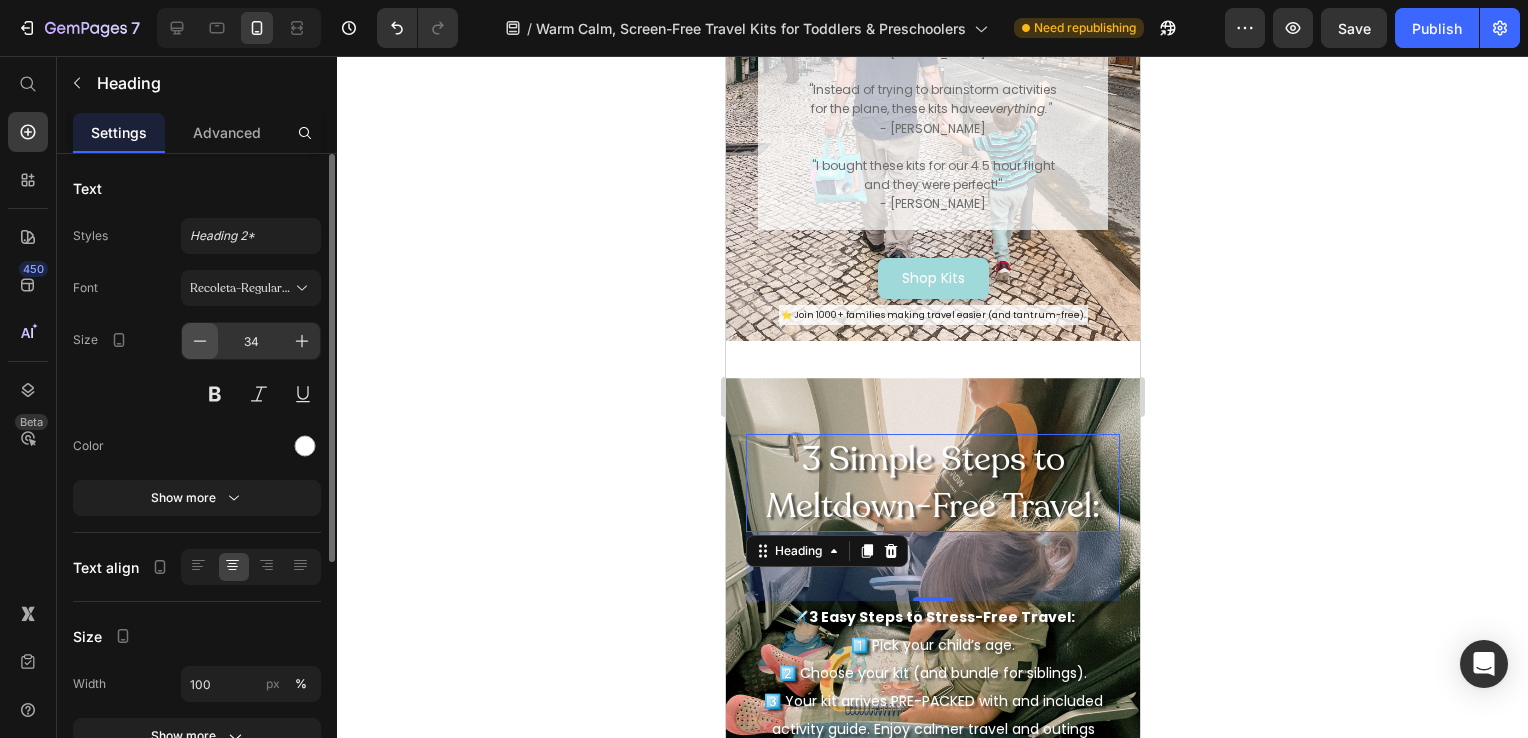 click at bounding box center [200, 341] 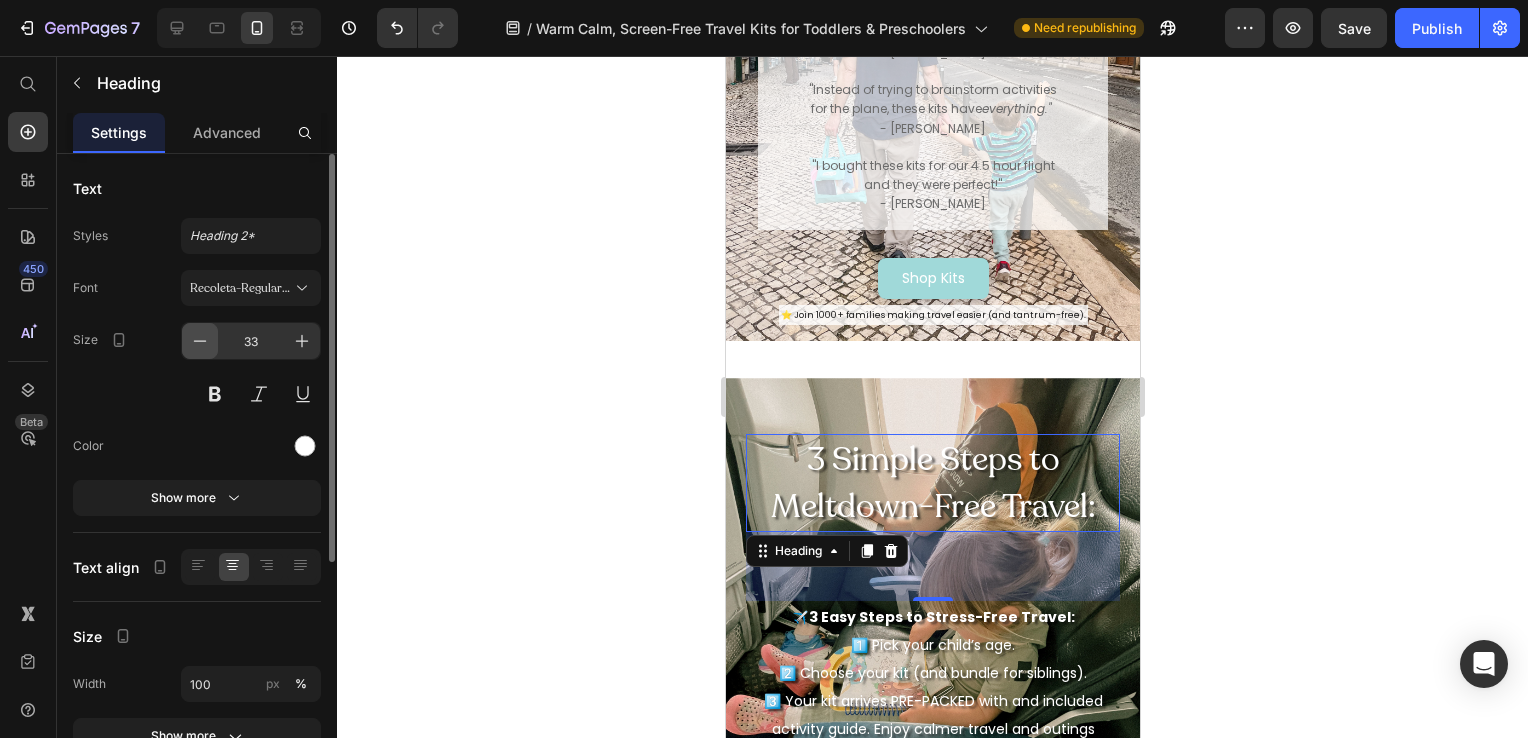 click at bounding box center (200, 341) 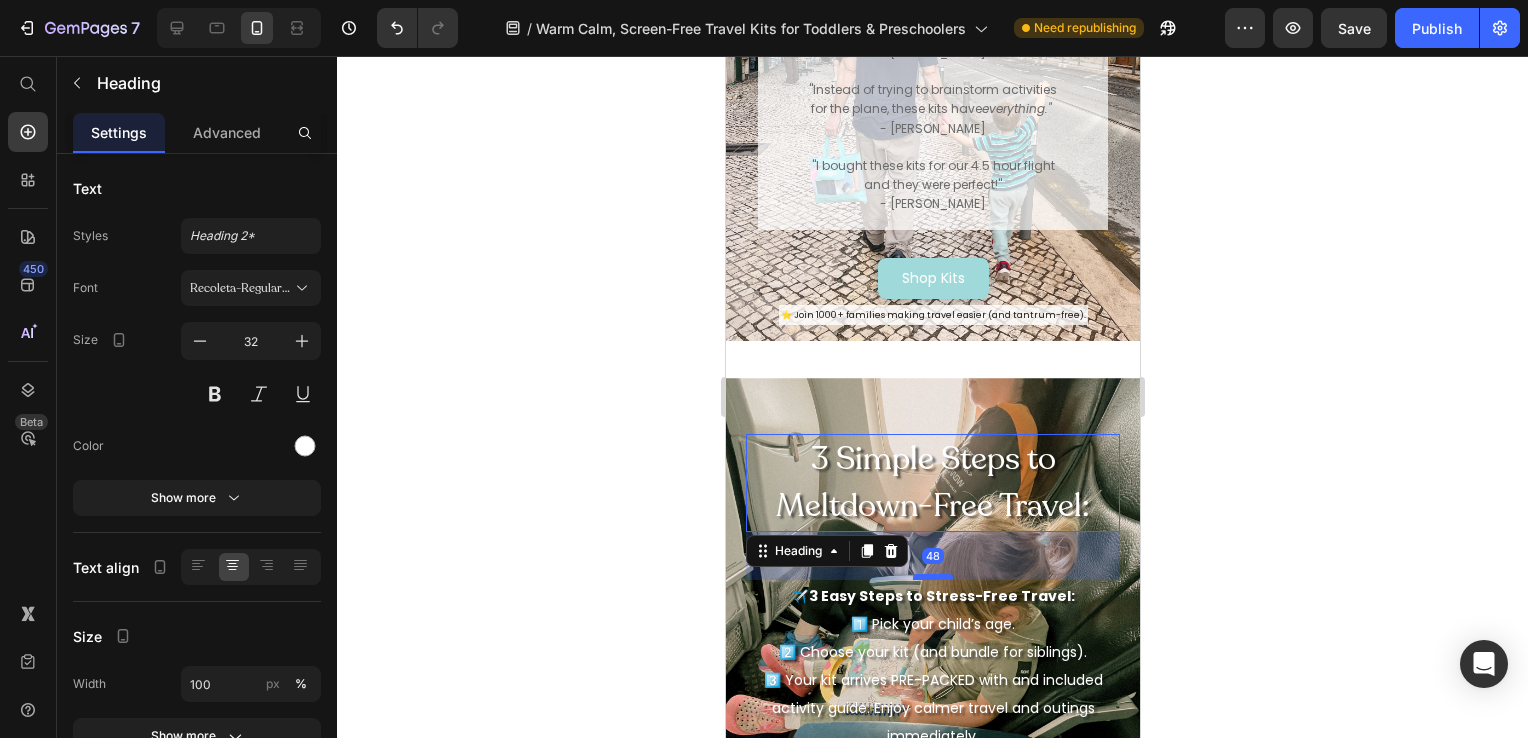 drag, startPoint x: 931, startPoint y: 599, endPoint x: 931, endPoint y: 578, distance: 21 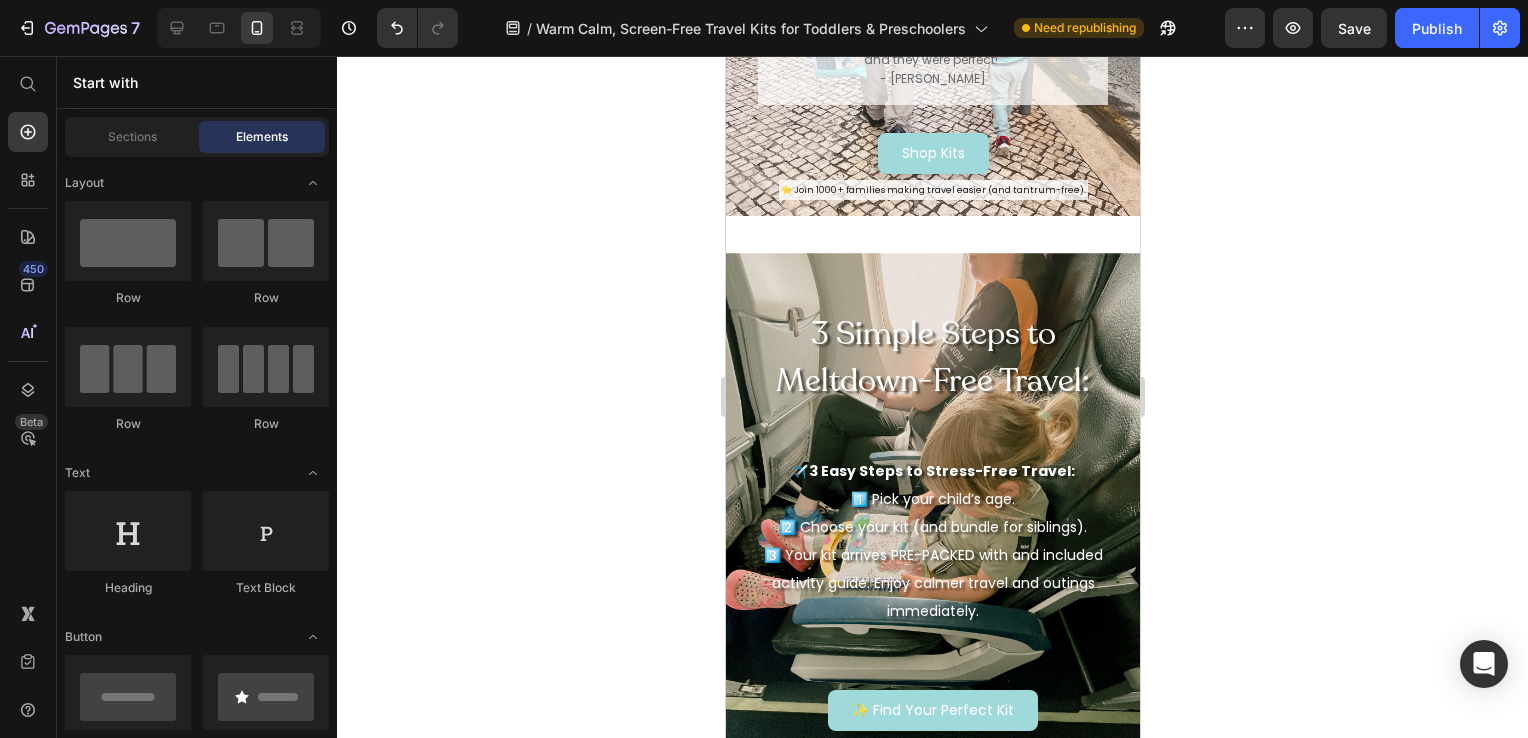 scroll, scrollTop: 2296, scrollLeft: 0, axis: vertical 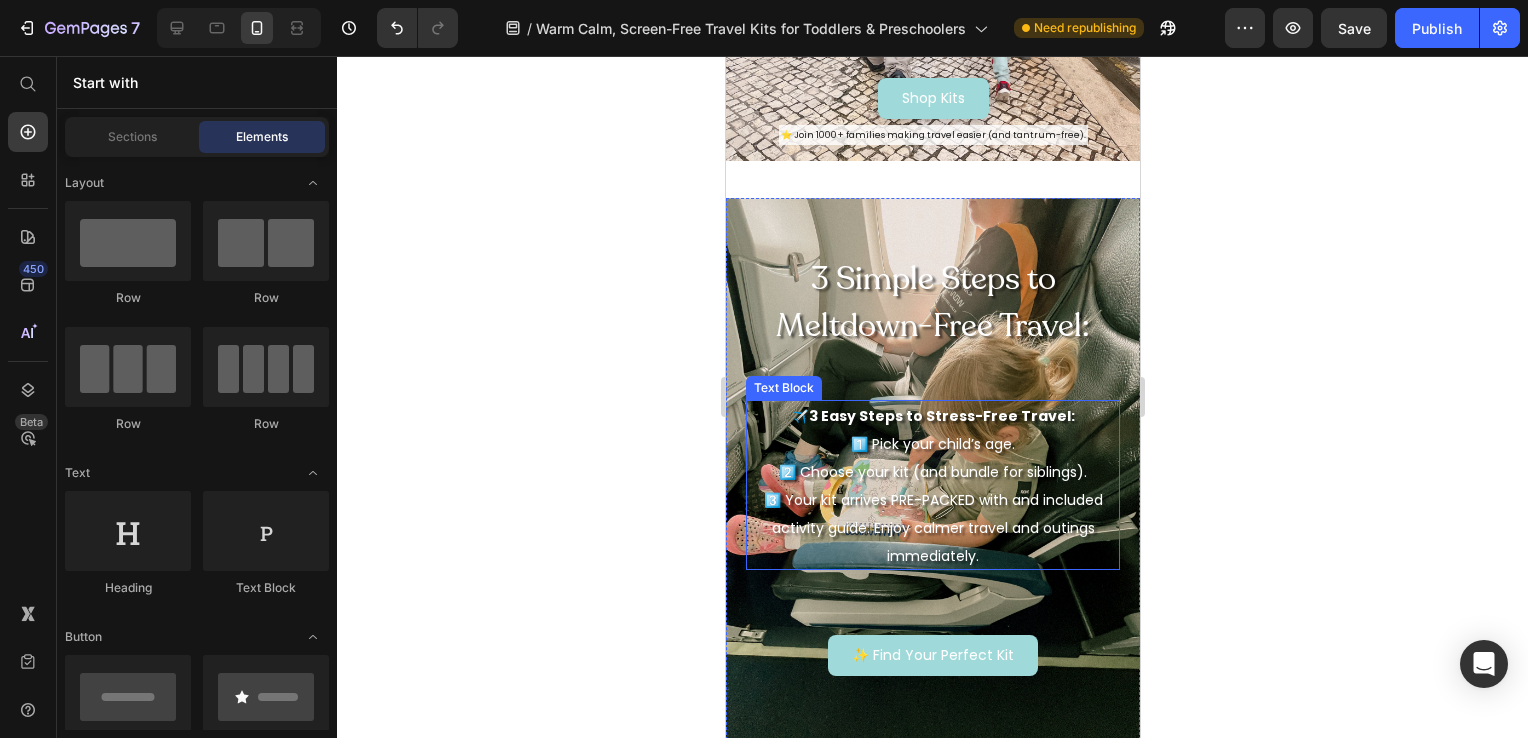 click on "3 Easy Steps to Stress-Free Travel:" at bounding box center (941, 416) 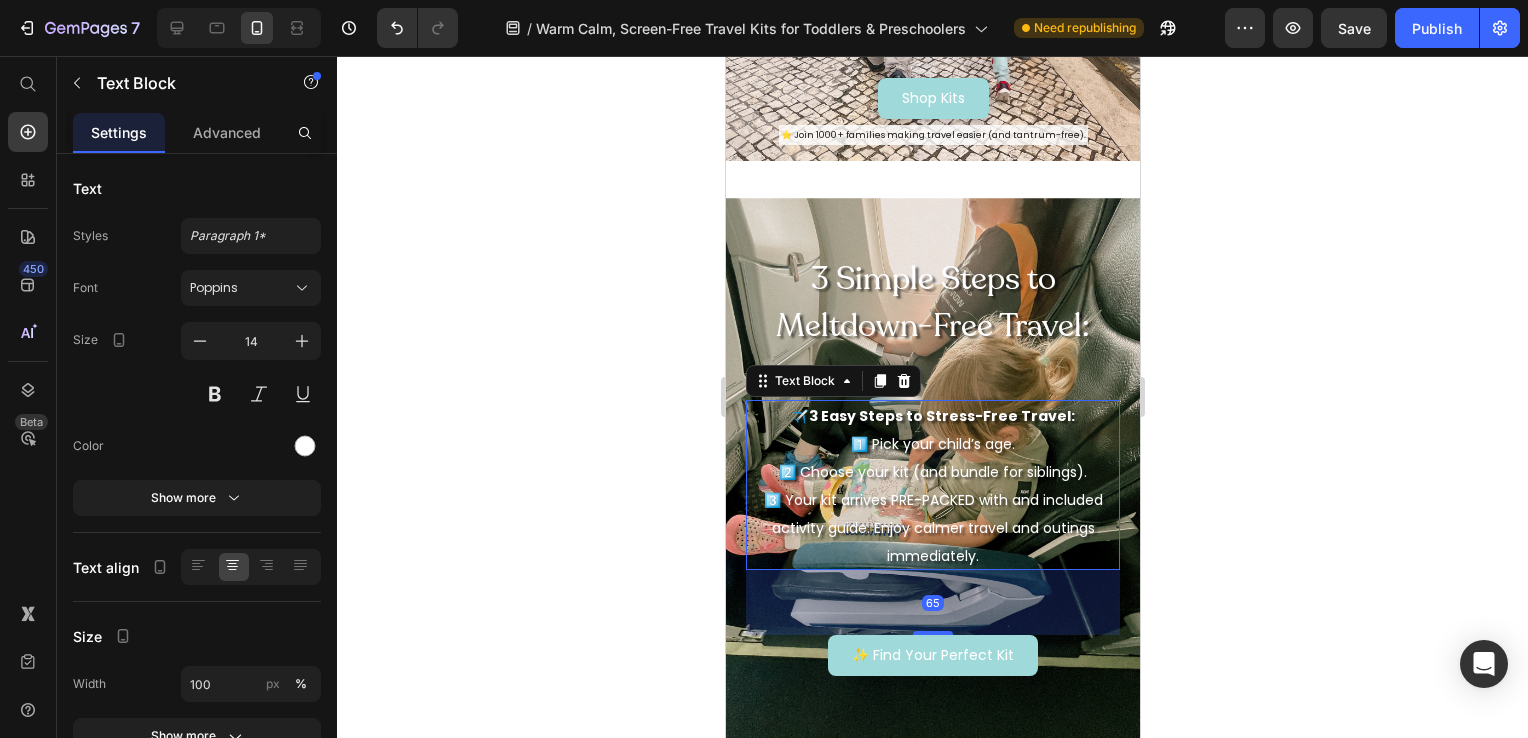 click on "✈️  3 Easy Steps to Stress-Free Travel: 1️⃣ Pick your child’s age. [DEMOGRAPHIC_DATA]️⃣ Choose your kit (and bundle for siblings). 3️⃣ Your kit arrives PRE-PACKED with and included activity guide. Enjoy calmer travel and outings immediately." at bounding box center (932, 486) 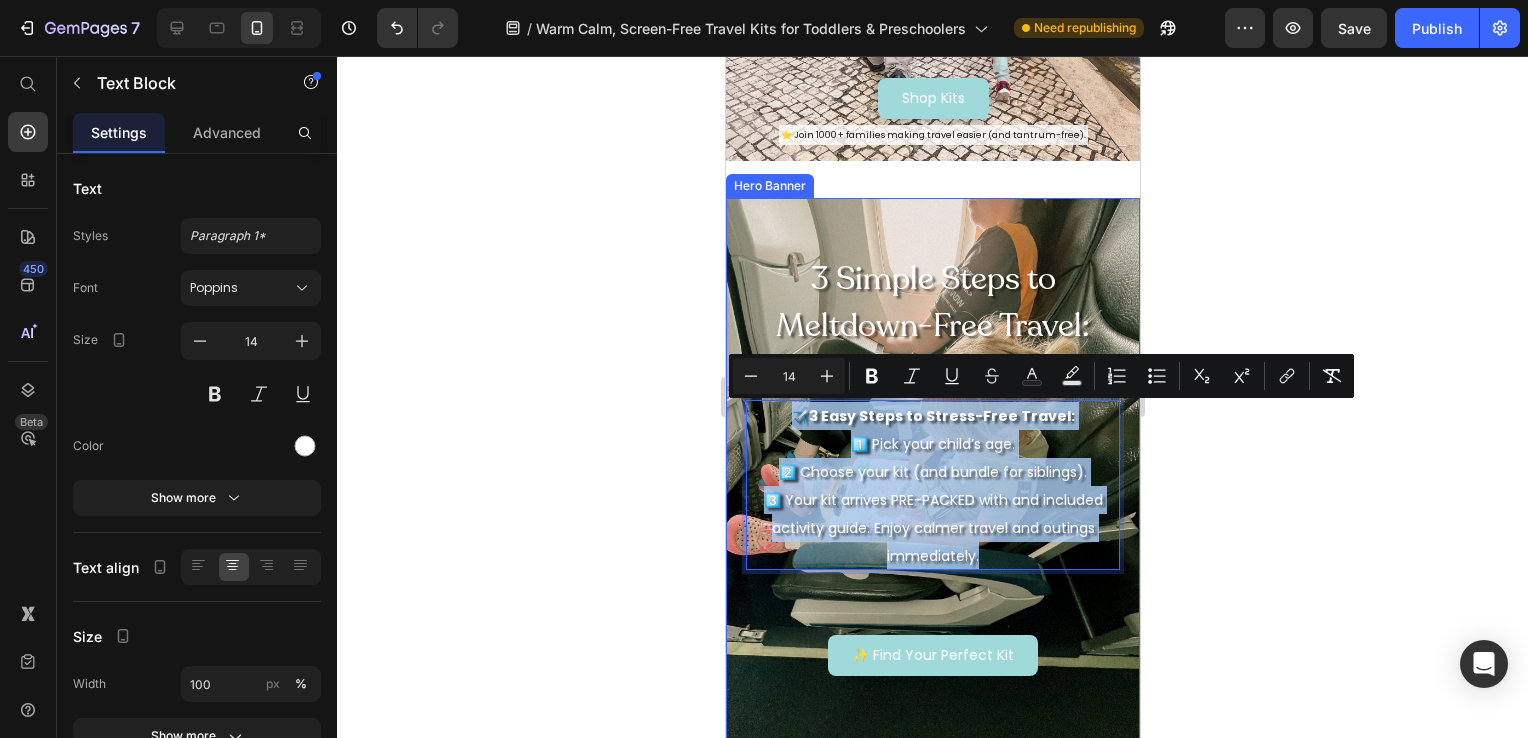 drag, startPoint x: 793, startPoint y: 418, endPoint x: 1033, endPoint y: 574, distance: 286.24466 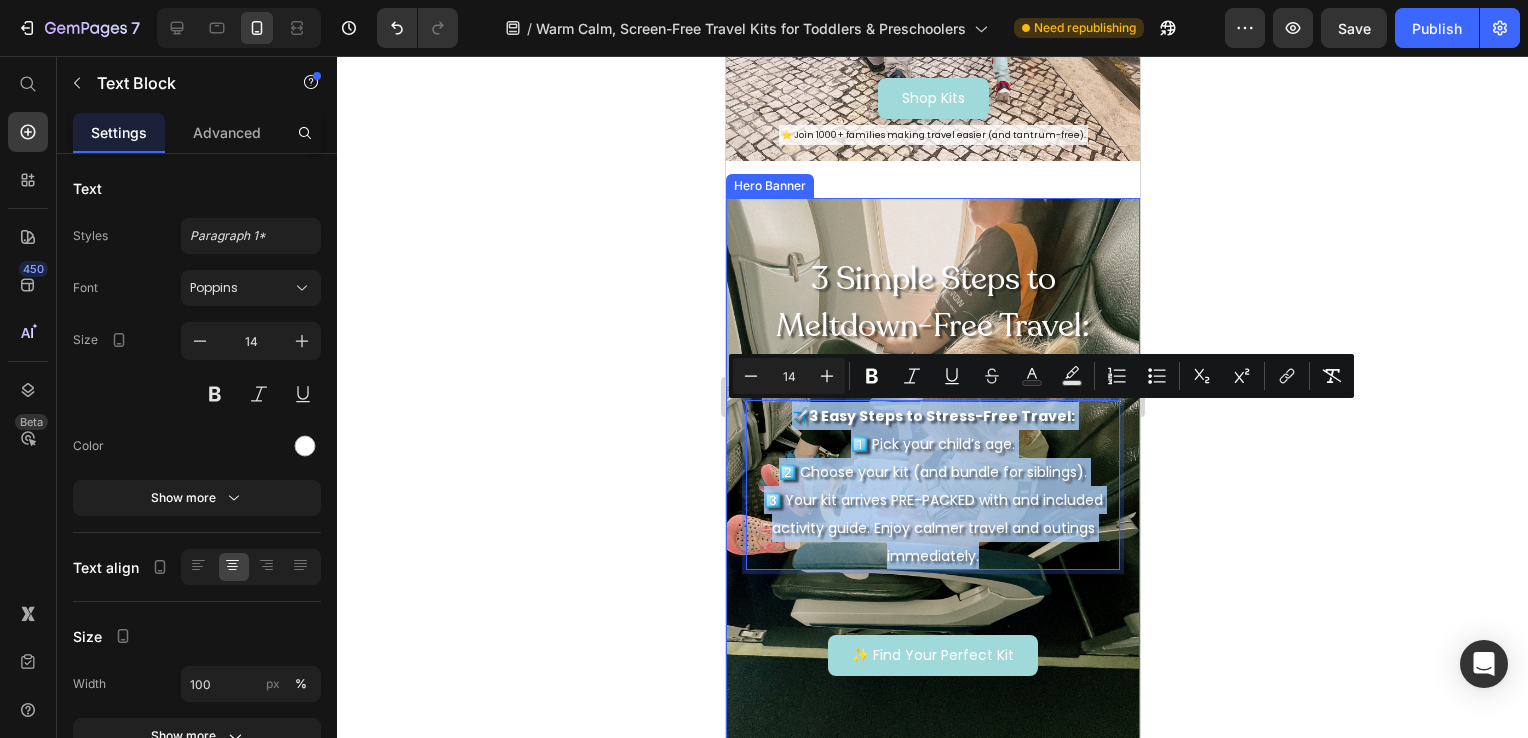 click on "3 Simple Steps to Meltdown-Free Travel: Heading ✈️  3 Easy Steps to Stress-Free Travel: 1️⃣ Pick your child’s age. [DEMOGRAPHIC_DATA]️⃣ Choose your kit (and bundle for siblings). 3️⃣ Your kit arrives PRE-PACKED with and included activity guide. Enjoy calmer travel and outings immediately. Text Block   65 ✨ Find Your Perfect Kit Button" at bounding box center [932, 465] 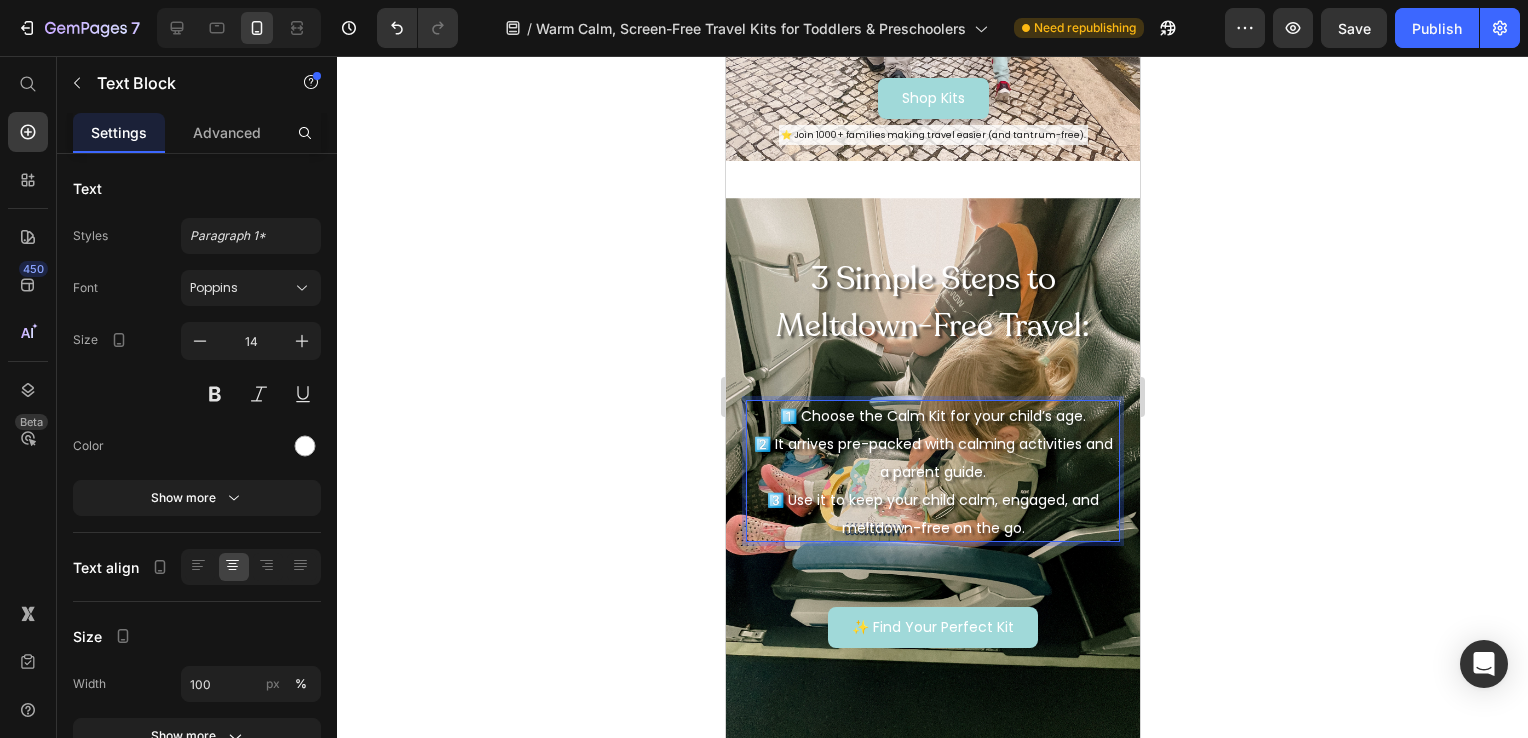 click on "1️⃣ Choose the Calm Kit for your child’s age. [DEMOGRAPHIC_DATA]️⃣ It arrives pre-packed with calming activities and a parent guide. 3️⃣ Use it to keep your child calm, engaged, and meltdown-free on the go." at bounding box center (932, 472) 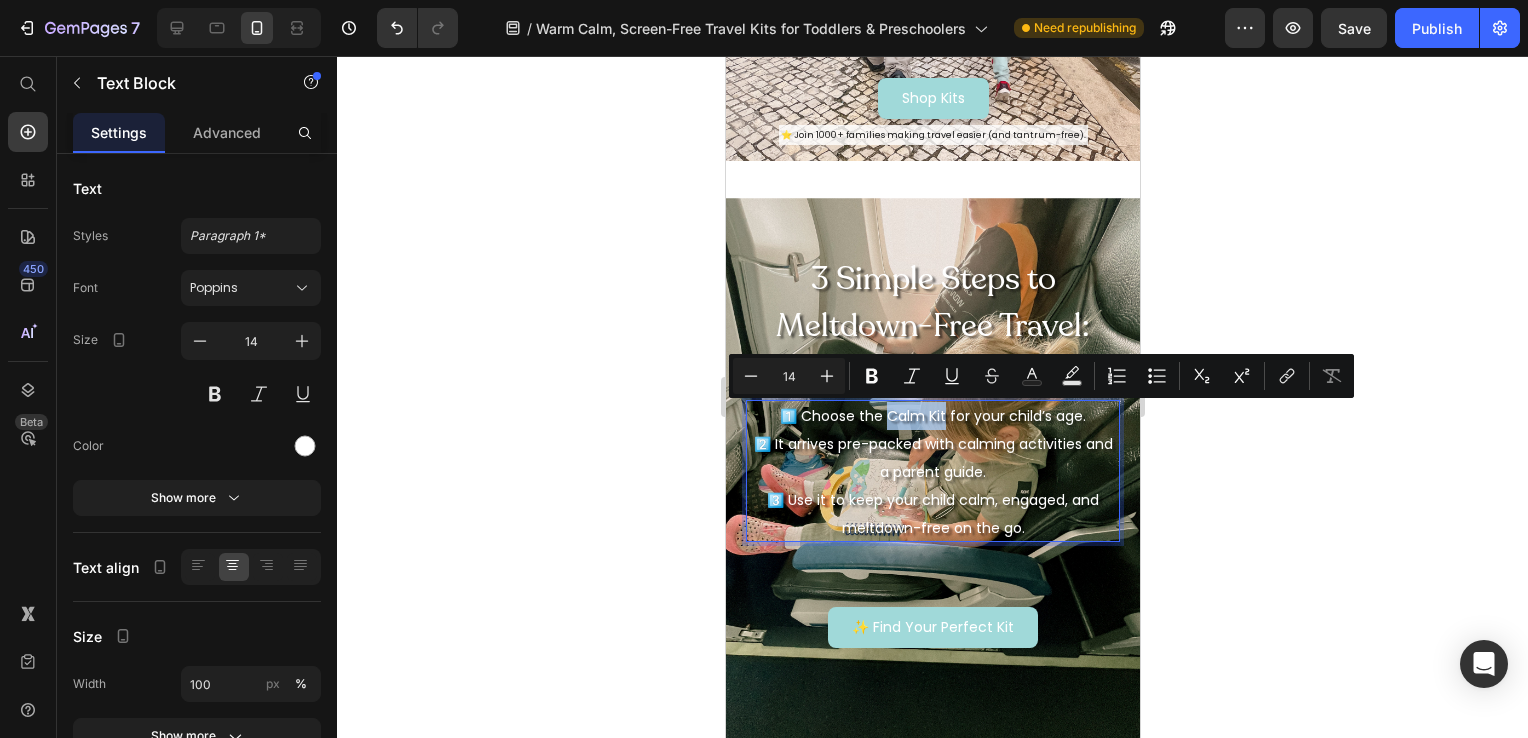 drag, startPoint x: 877, startPoint y: 419, endPoint x: 936, endPoint y: 412, distance: 59.413803 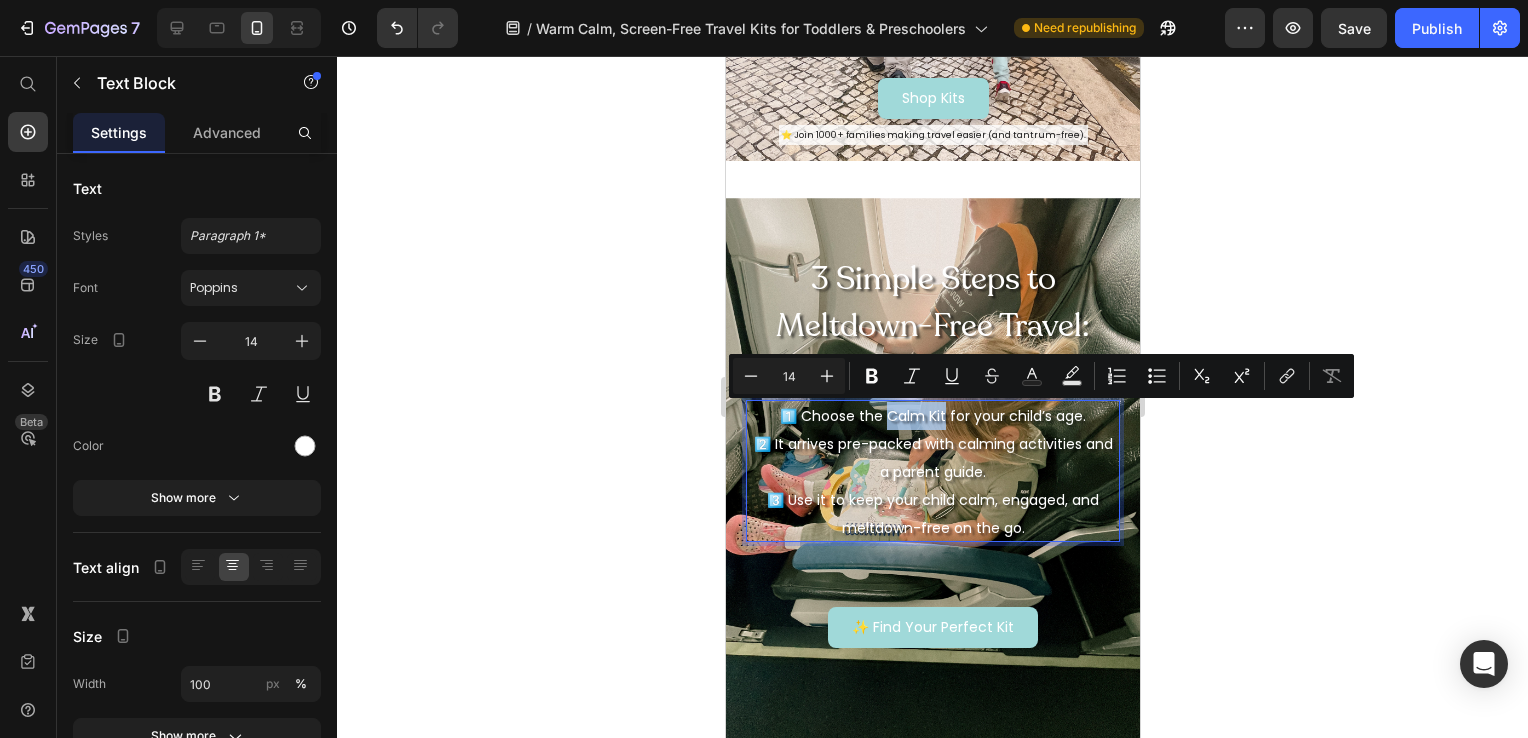 click on "1️⃣ Choose the Calm Kit for your child’s age. [DEMOGRAPHIC_DATA]️⃣ It arrives pre-packed with calming activities and a parent guide. 3️⃣ Use it to keep your child calm, engaged, and meltdown-free on the go." at bounding box center (932, 472) 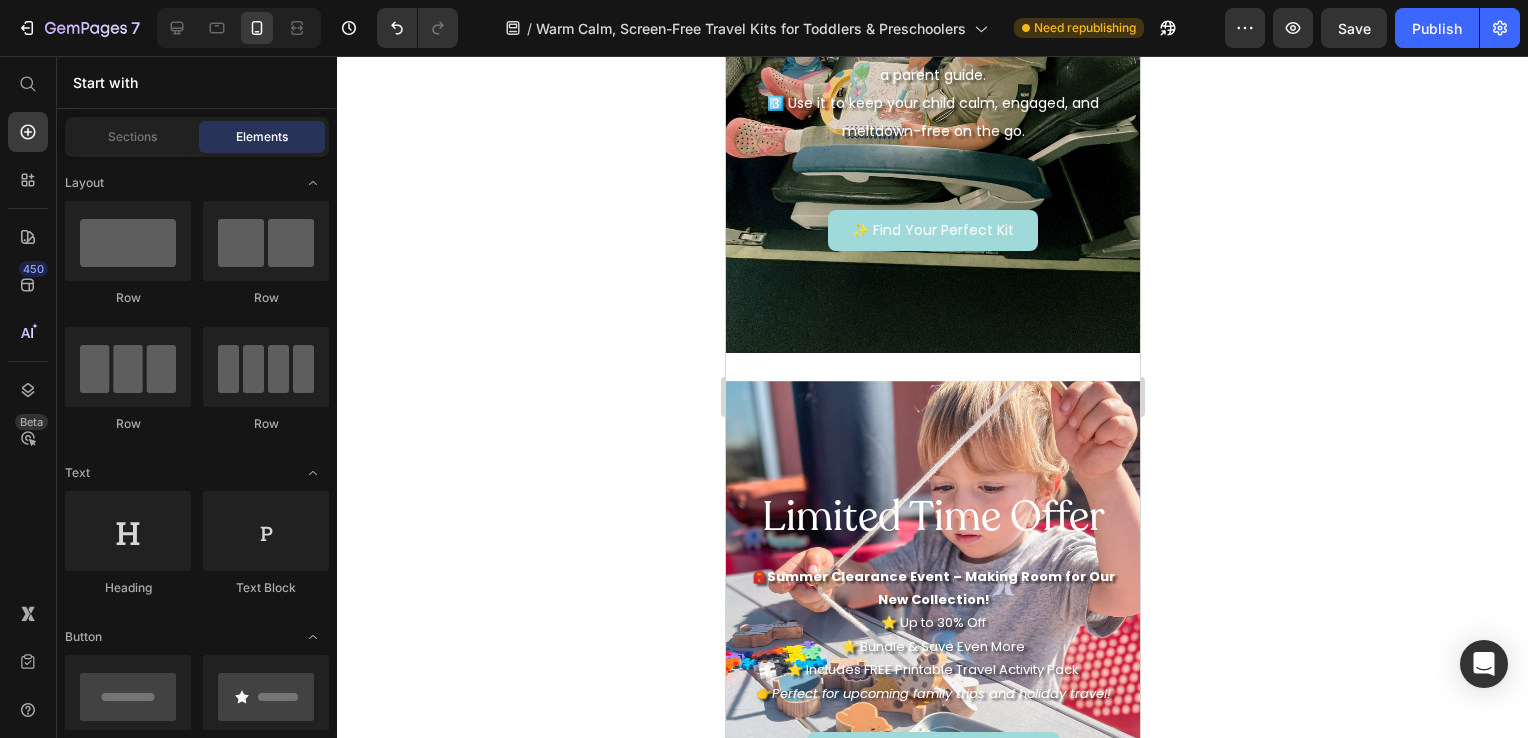 scroll, scrollTop: 2892, scrollLeft: 0, axis: vertical 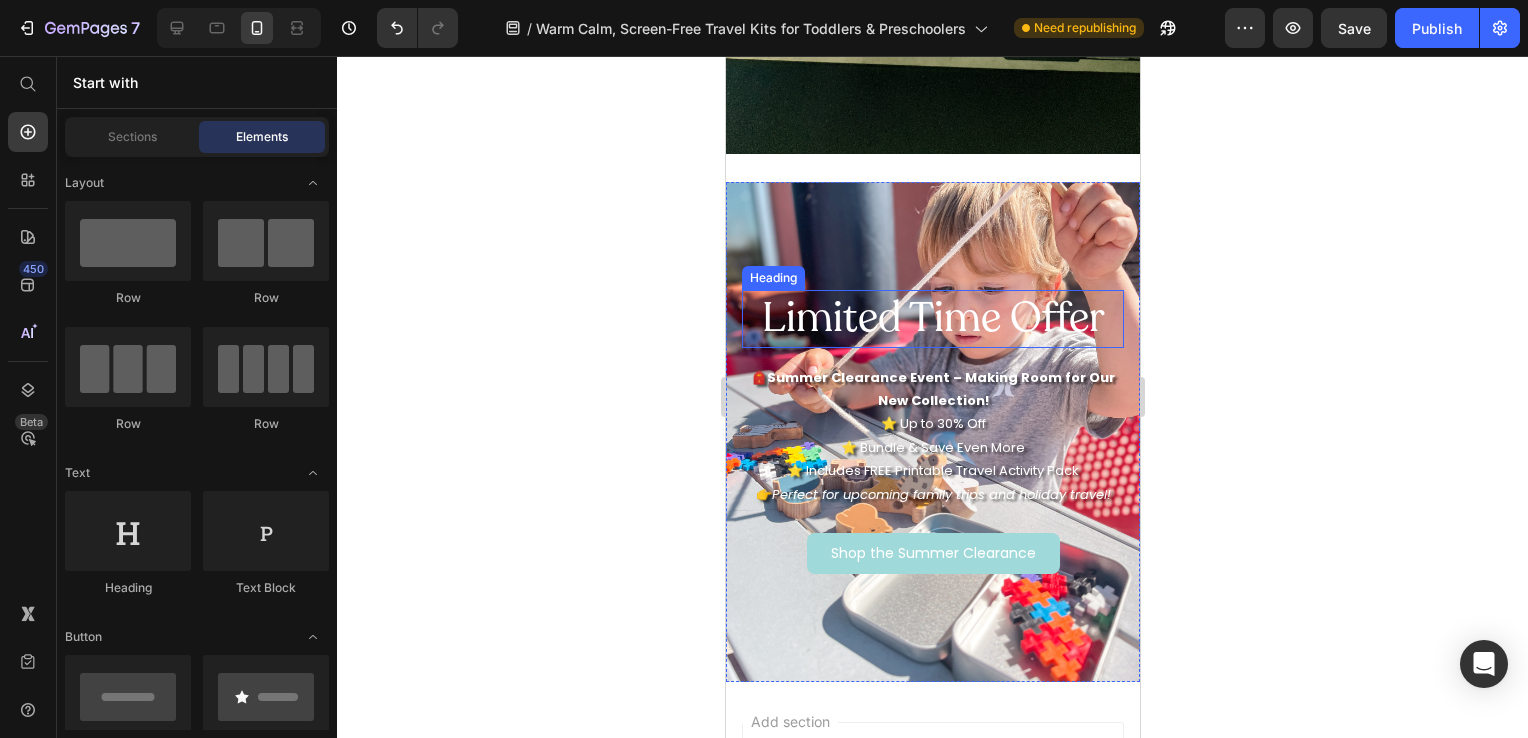 click on "Limited Time Offer" at bounding box center (932, 318) 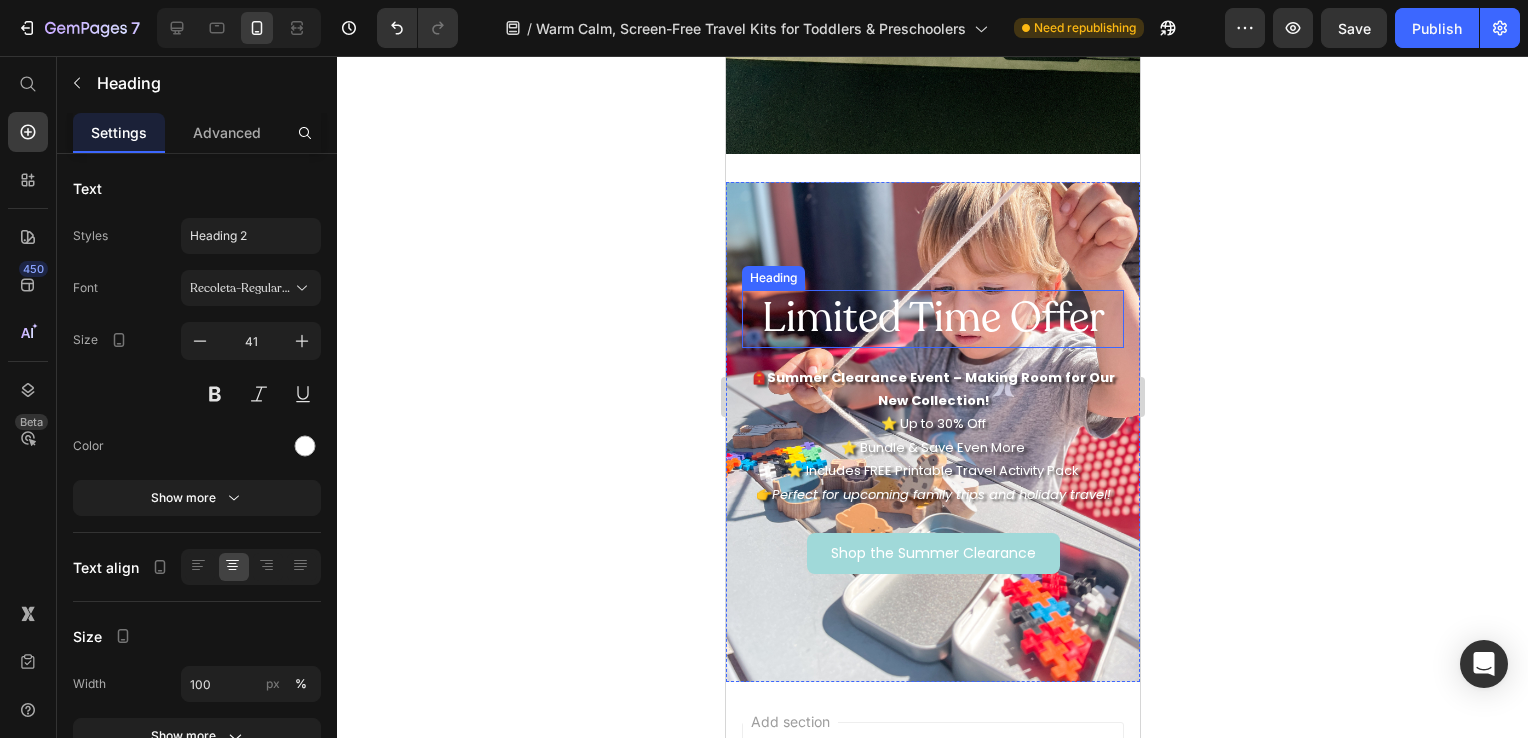 click on "Limited Time Offer" at bounding box center (932, 318) 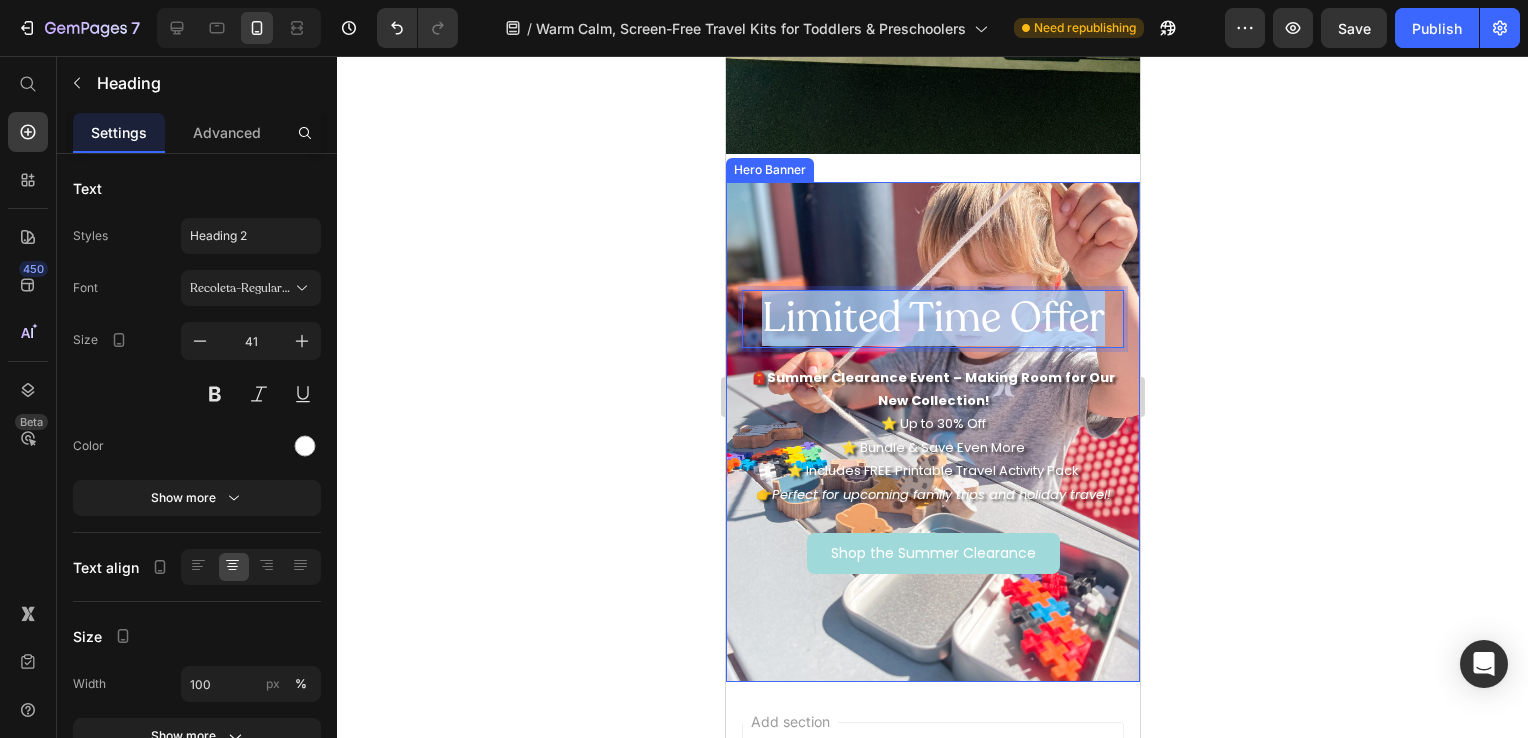 drag, startPoint x: 754, startPoint y: 297, endPoint x: 1108, endPoint y: 306, distance: 354.11438 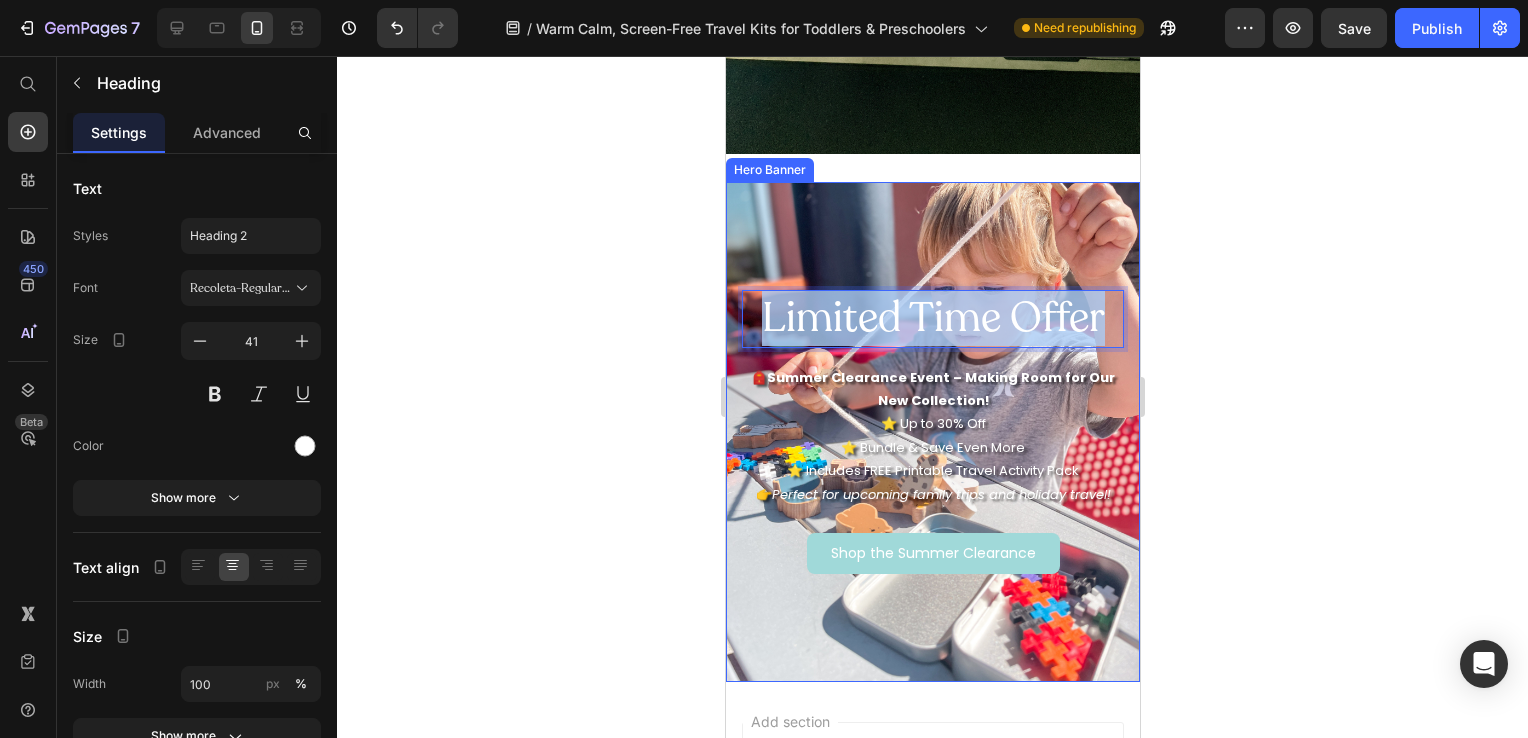 click on "Limited Time Offer Heading   16 🎒  Summer Clearance Event – Making Room for Our New Collection! ⭐ Up to 30% Off ⭐ Bundle & Save Even More ⭐ Includes FREE Printable Travel Activity Pack 👉  Perfect for upcoming family trips and holiday travel! Text Block Shop the Summer Clearance Button" at bounding box center (932, 432) 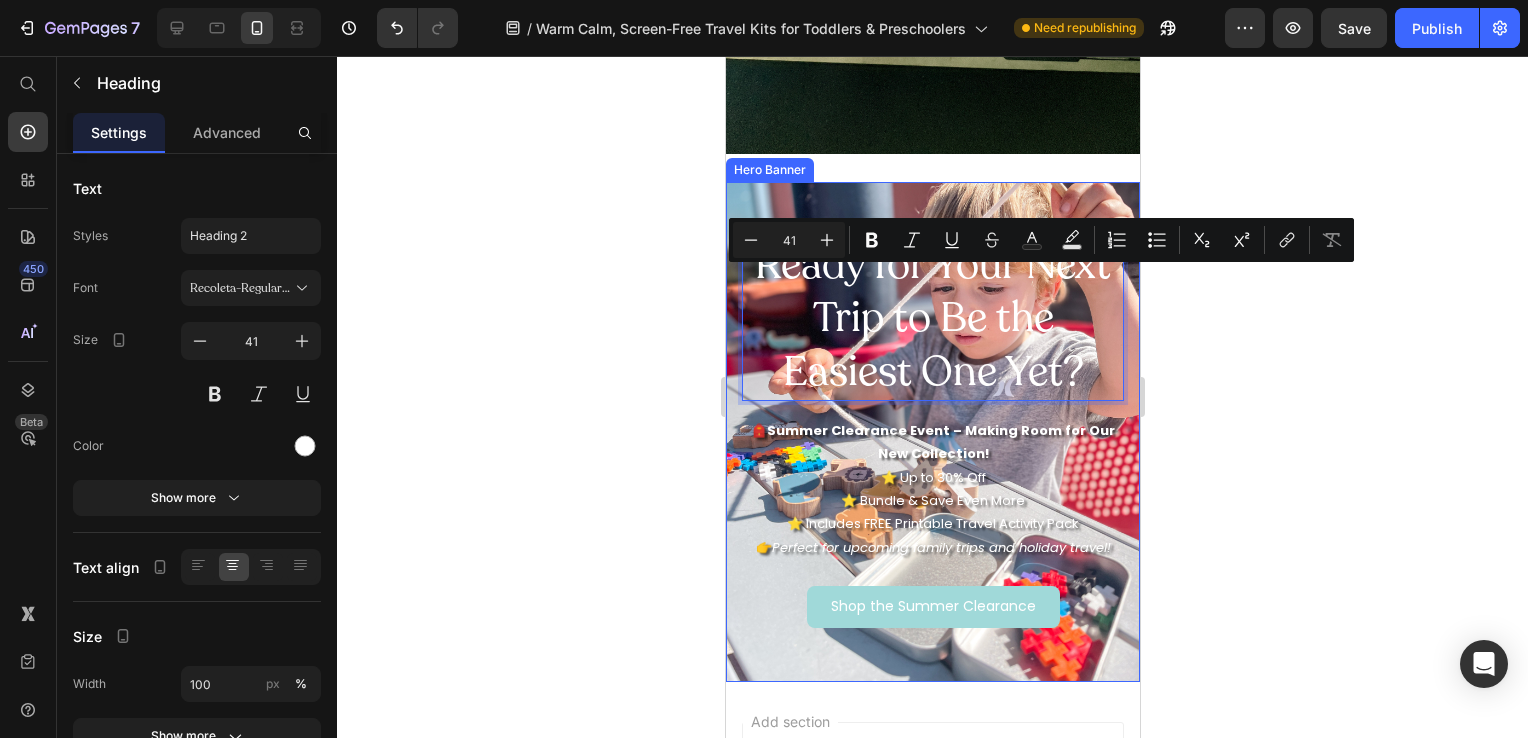 scroll, scrollTop: 2839, scrollLeft: 0, axis: vertical 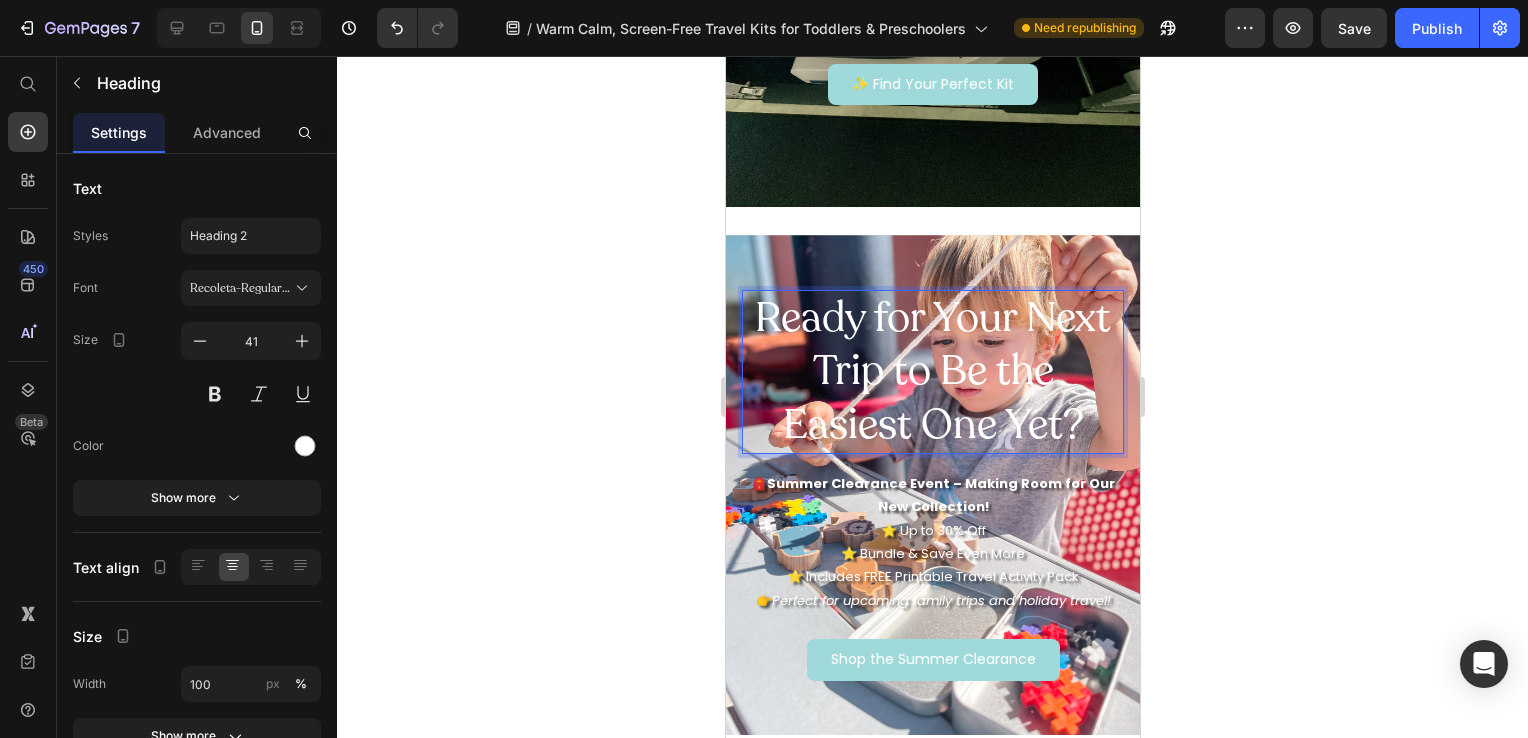 click 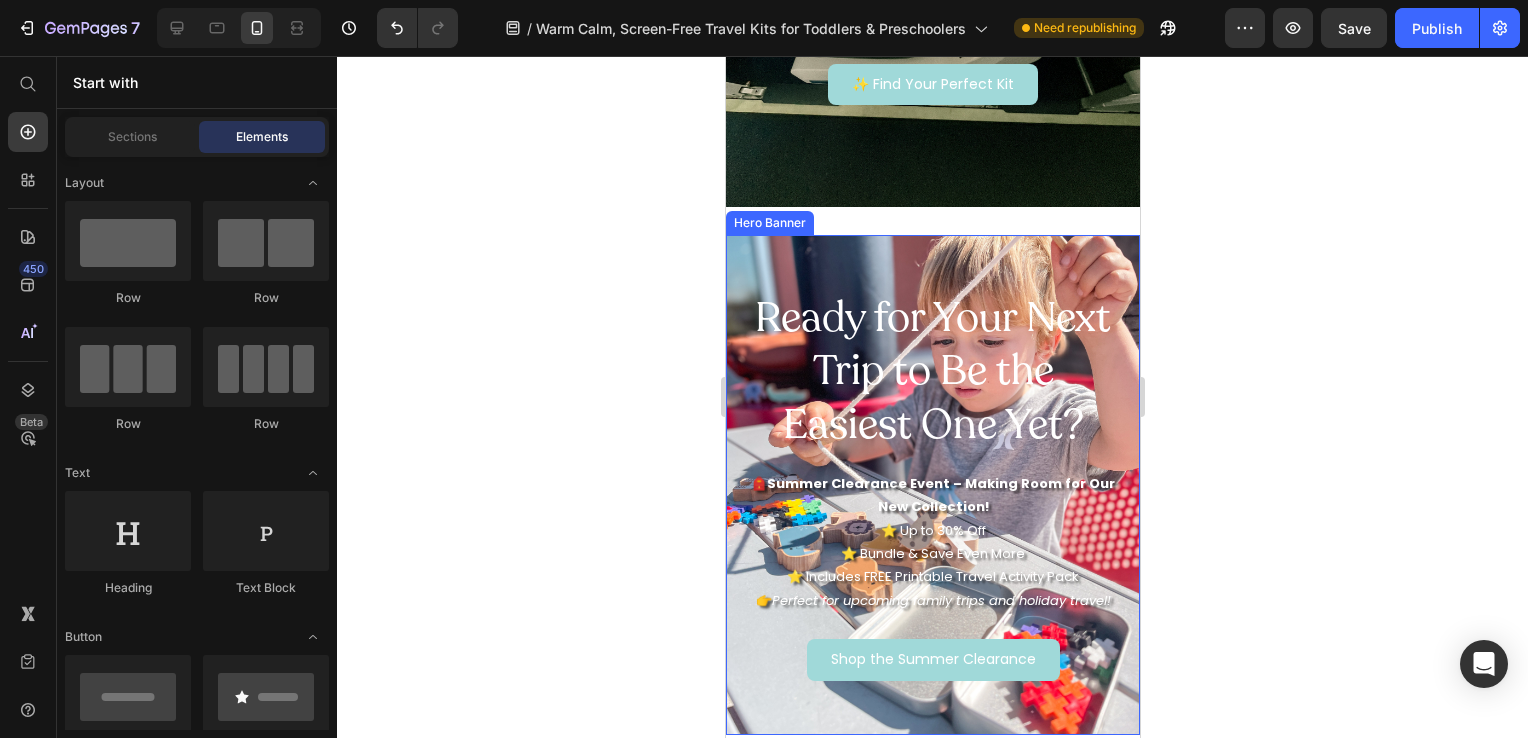 click on "Ready for Your Next Trip to Be the Easiest One Yet?" at bounding box center (932, 372) 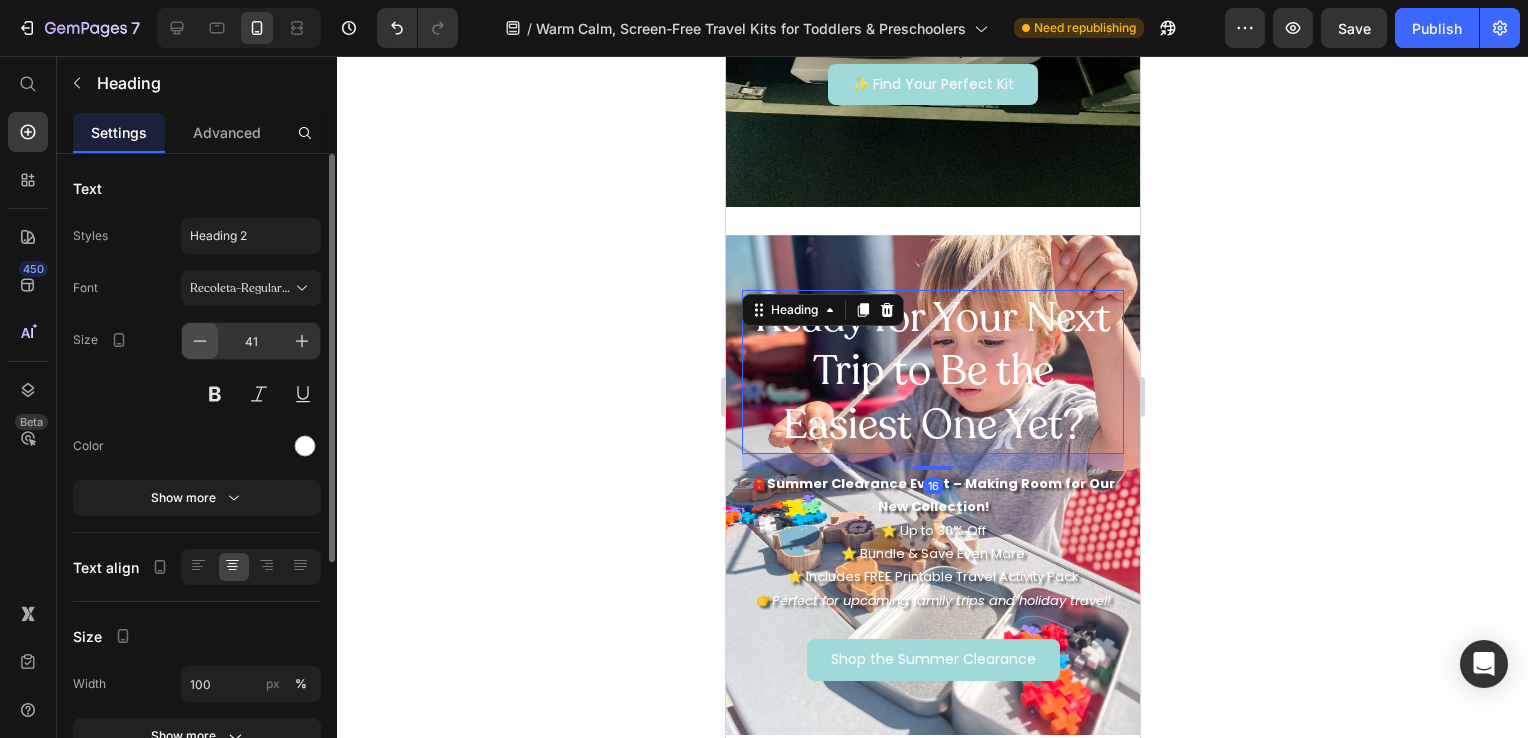 click 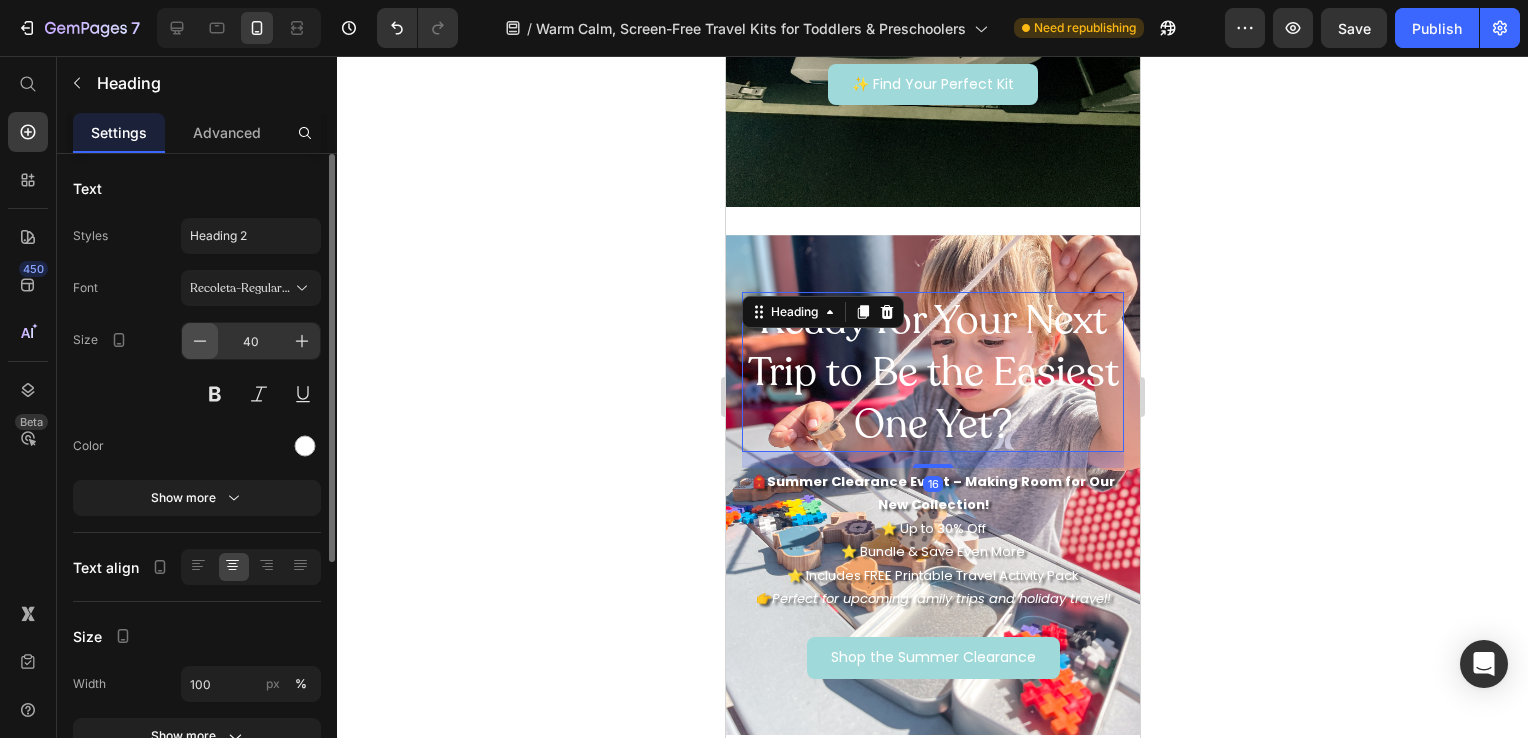 click 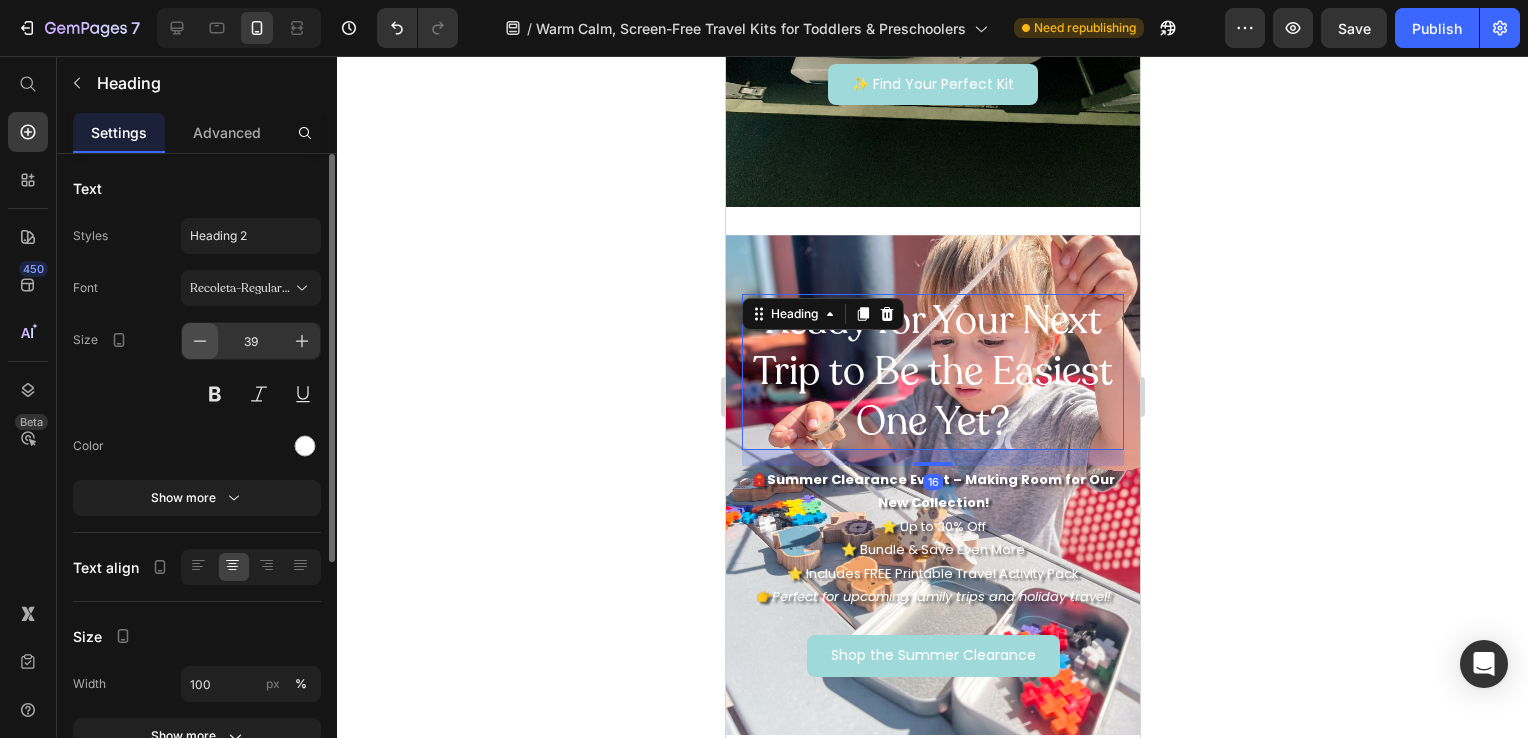 click 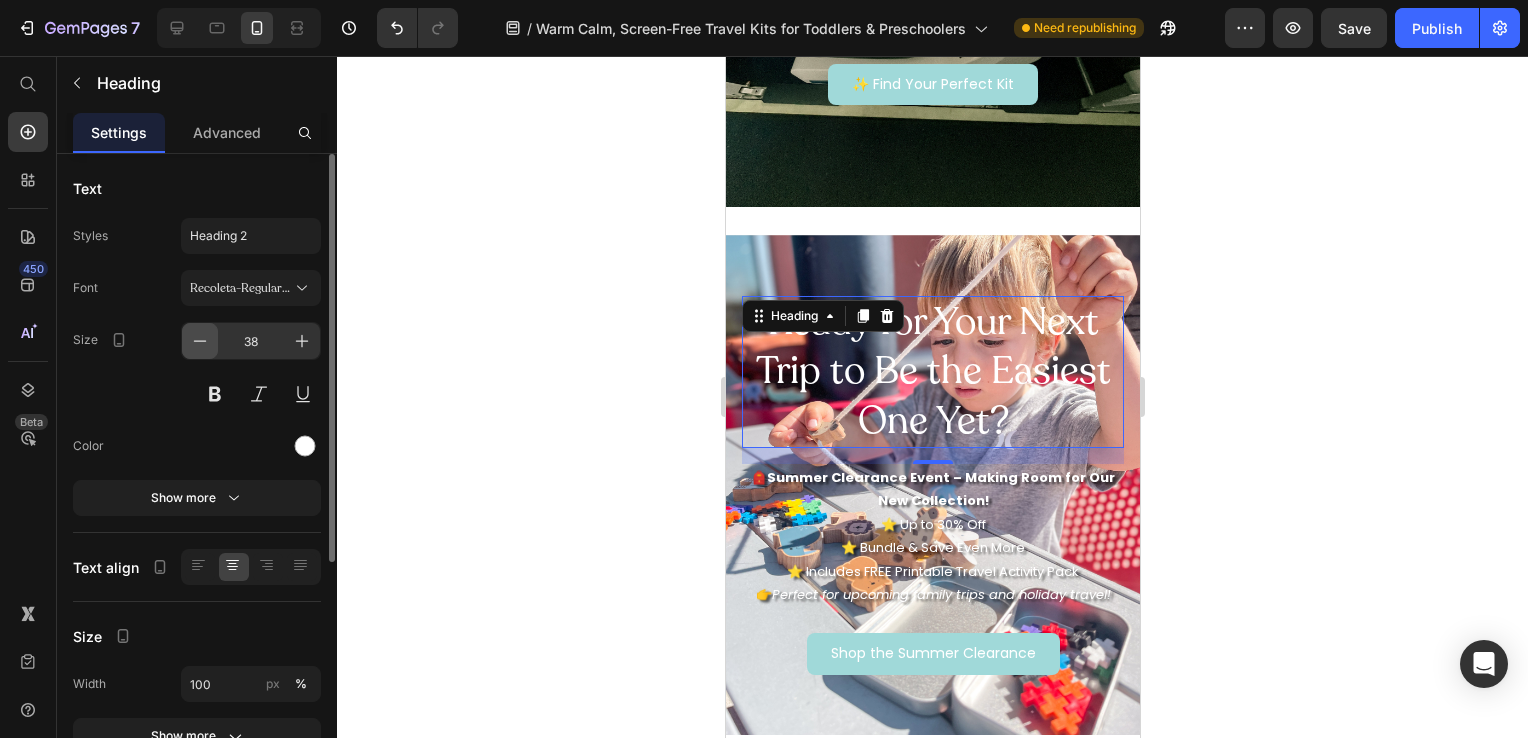 click 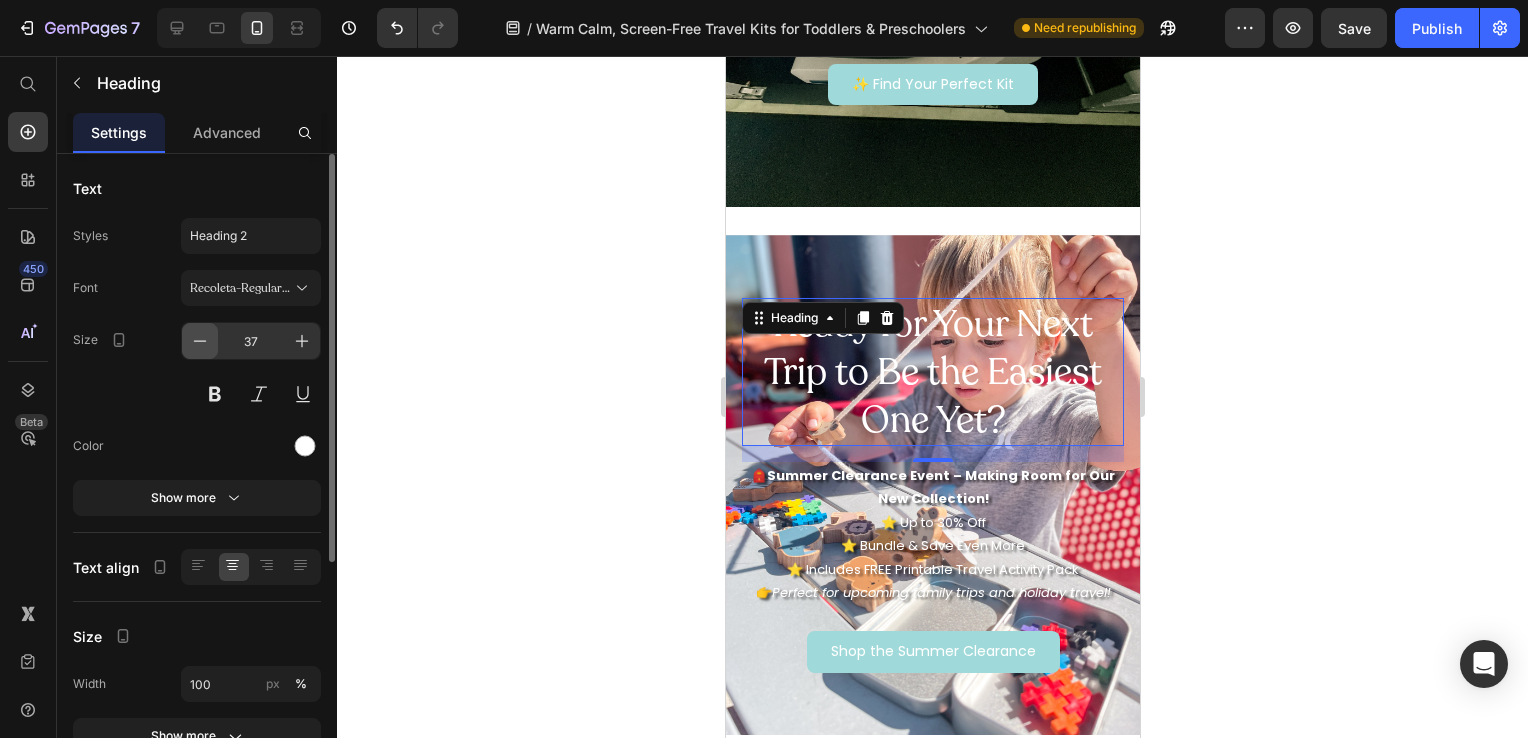 click 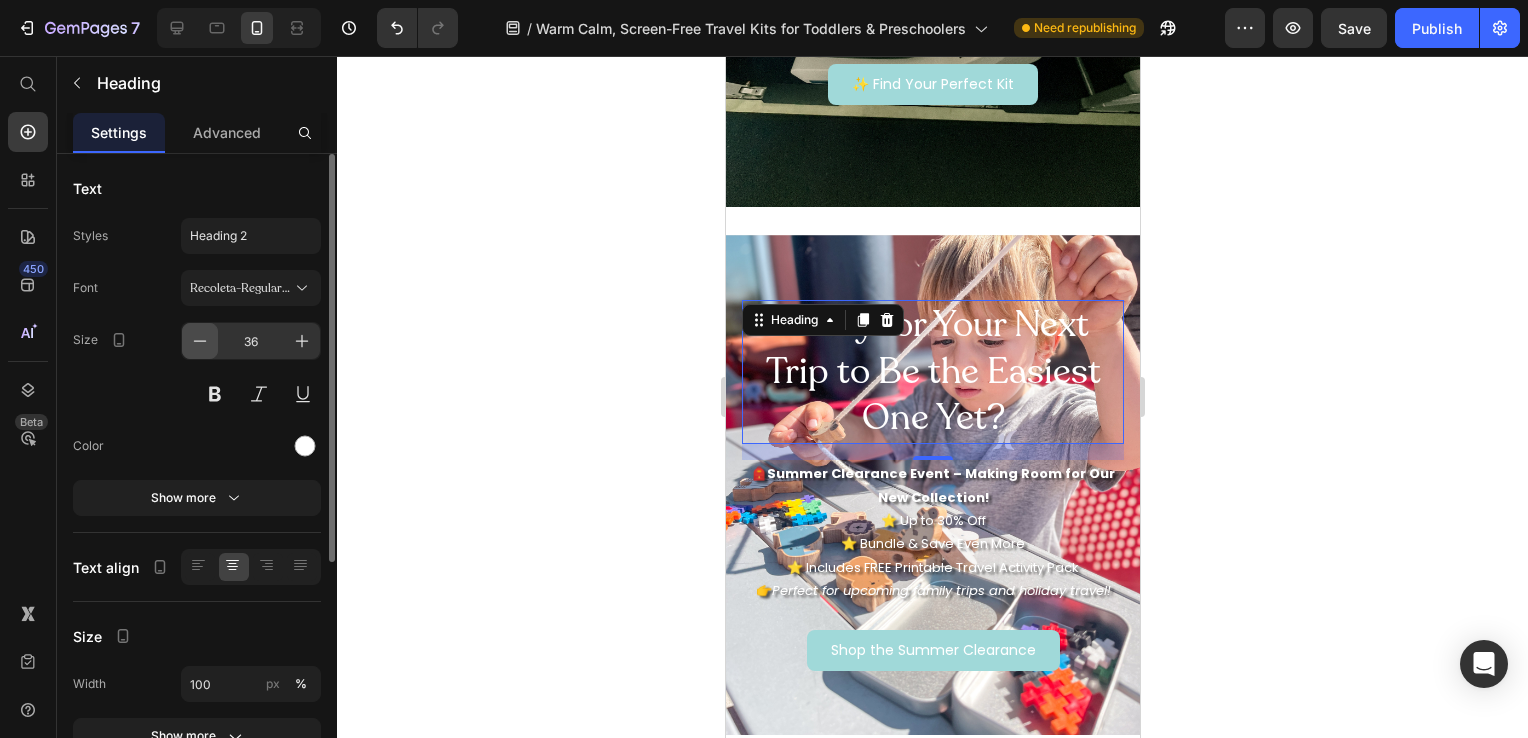 click 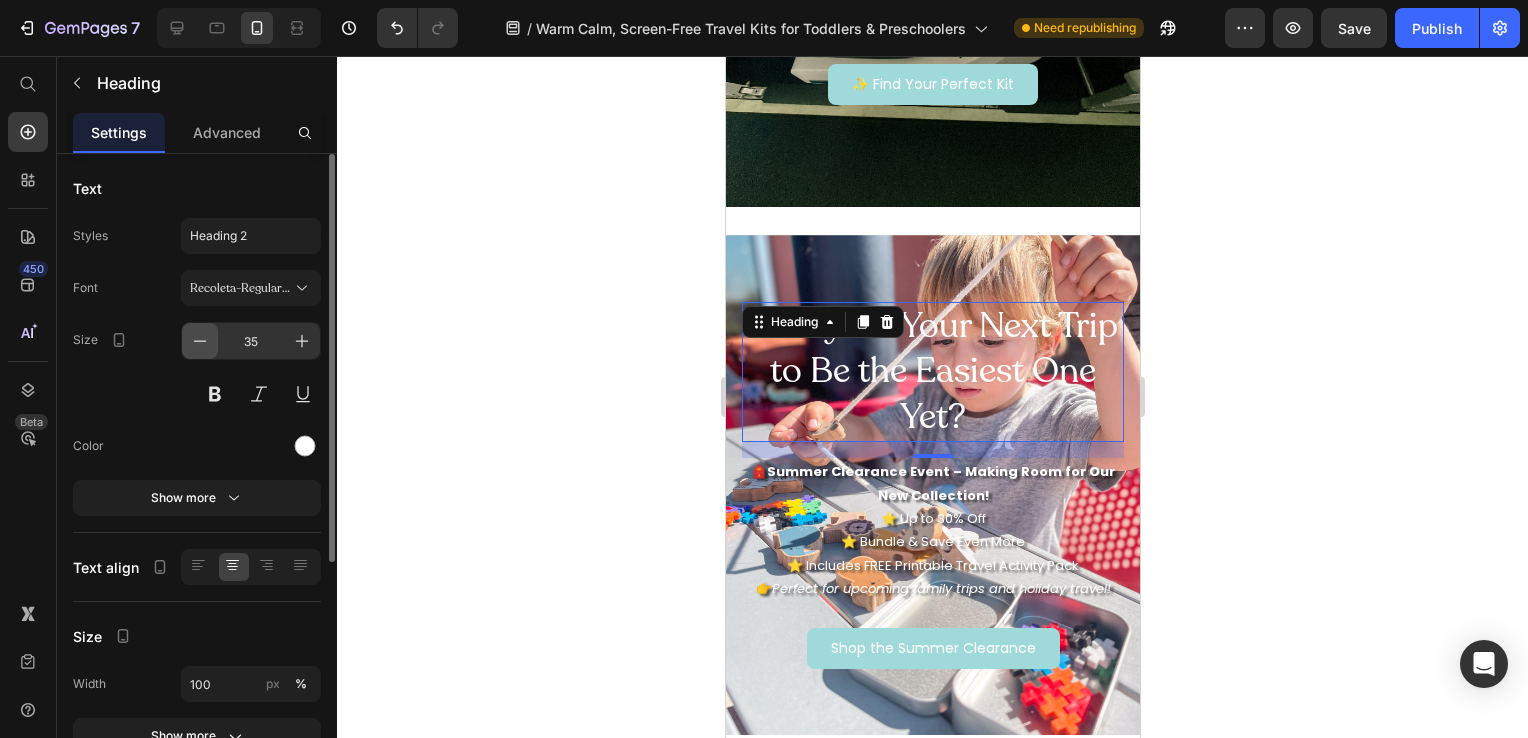 click 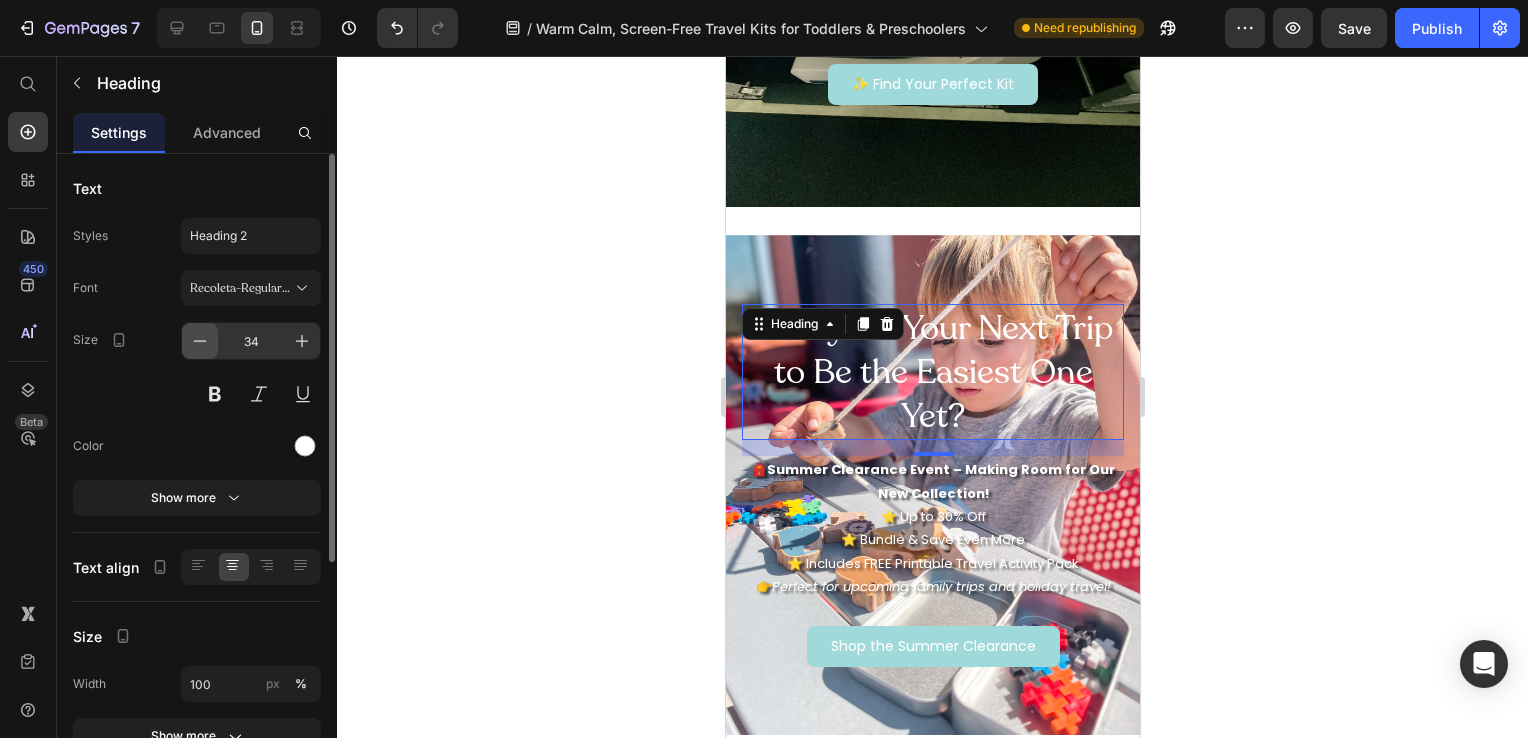 click 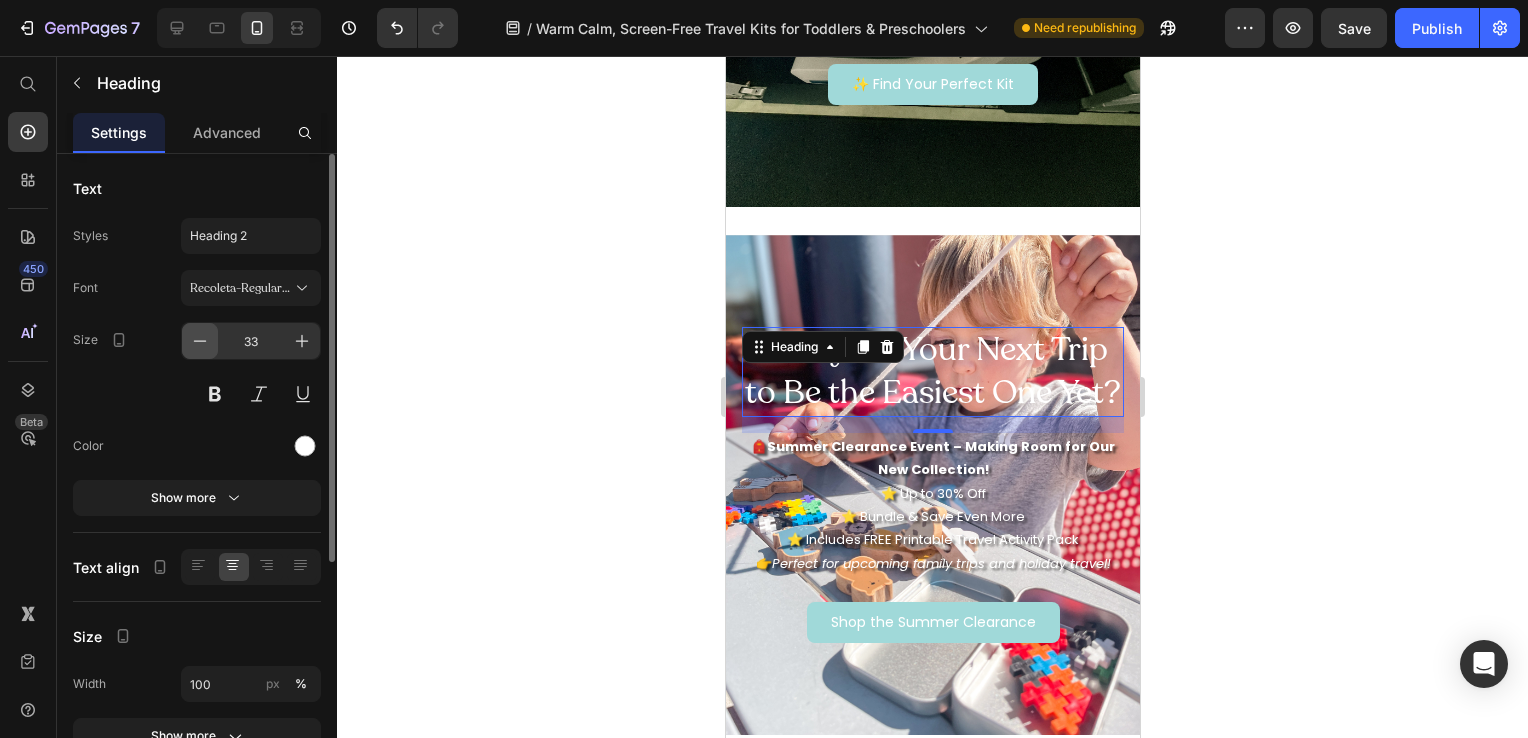 click 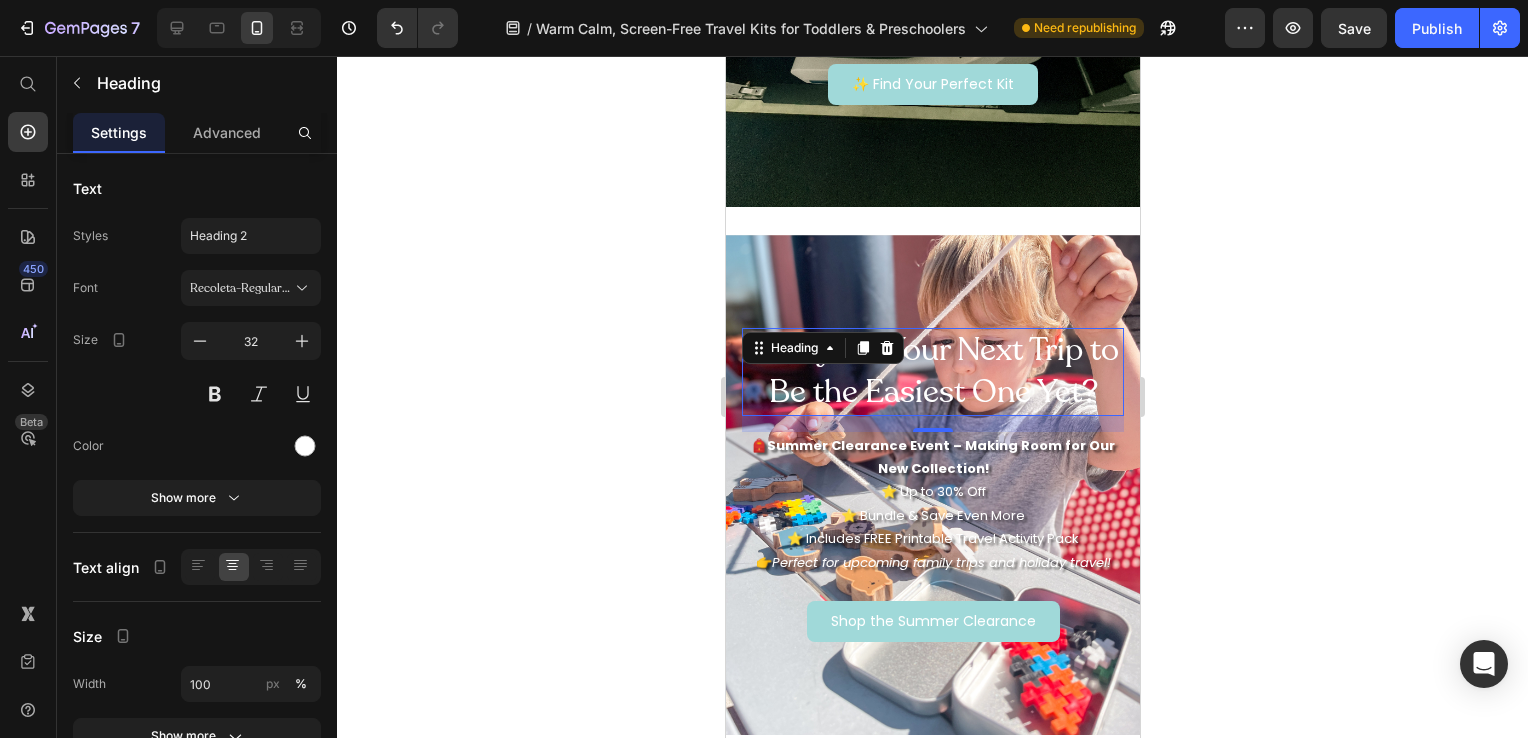 click 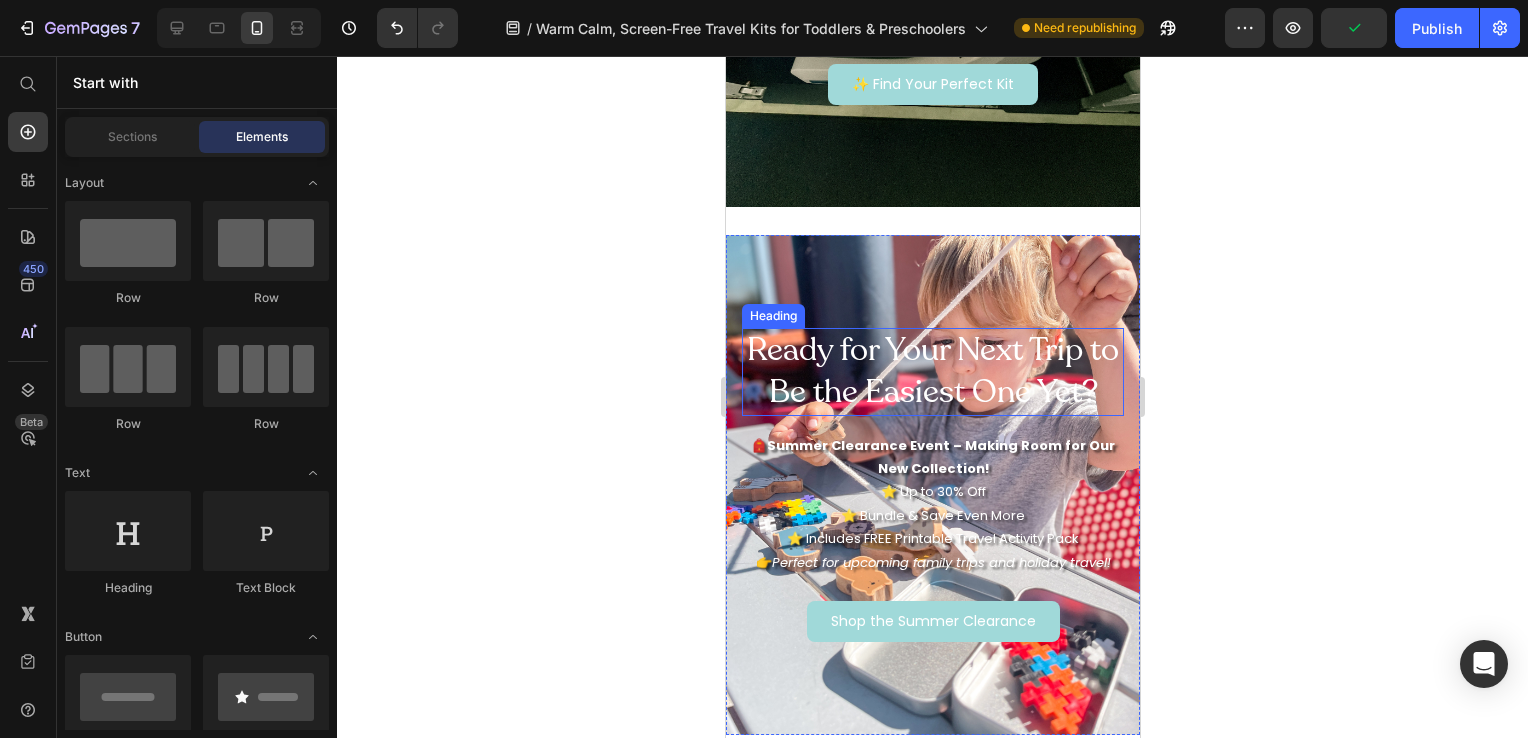 click on "Ready for Your Next Trip to Be the Easiest One Yet?" at bounding box center (932, 371) 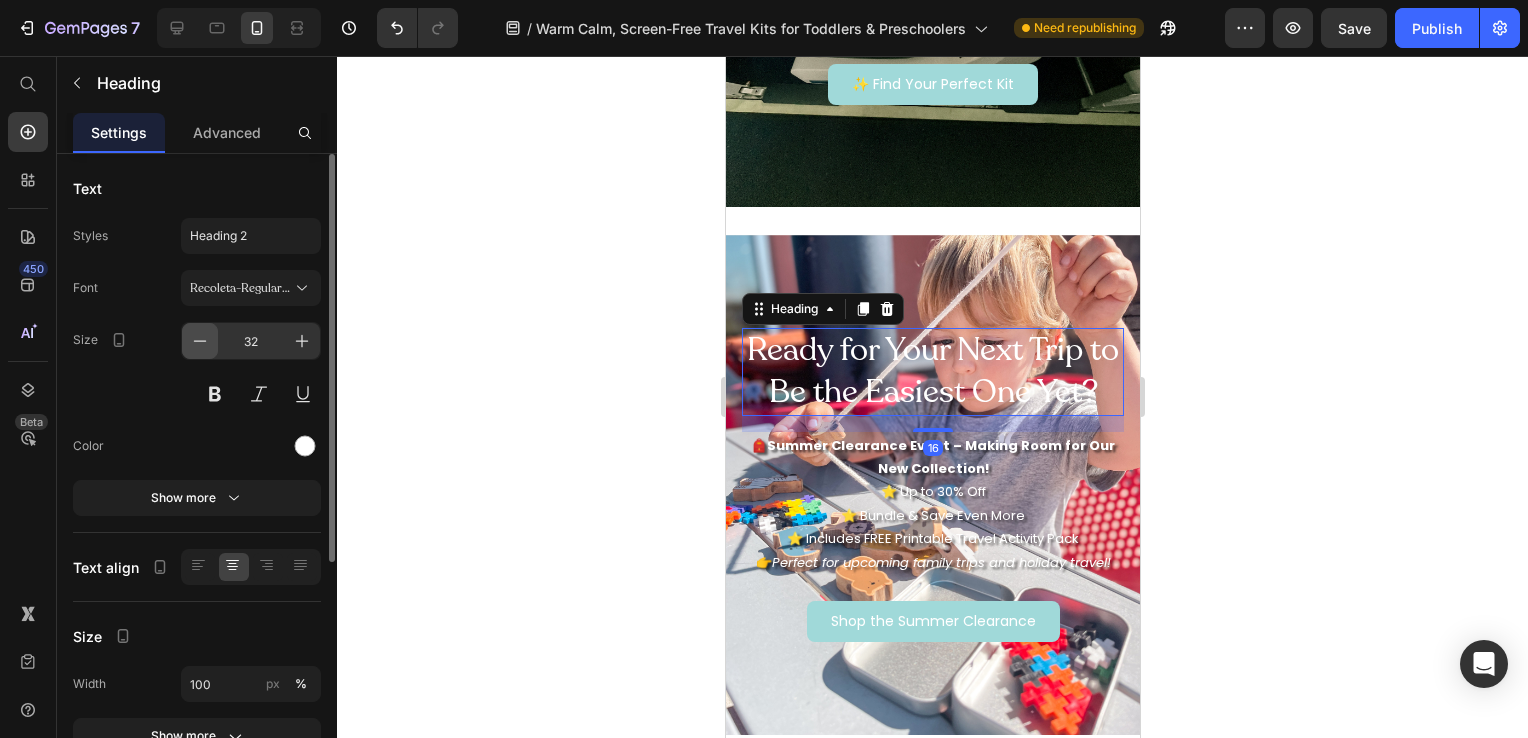 click 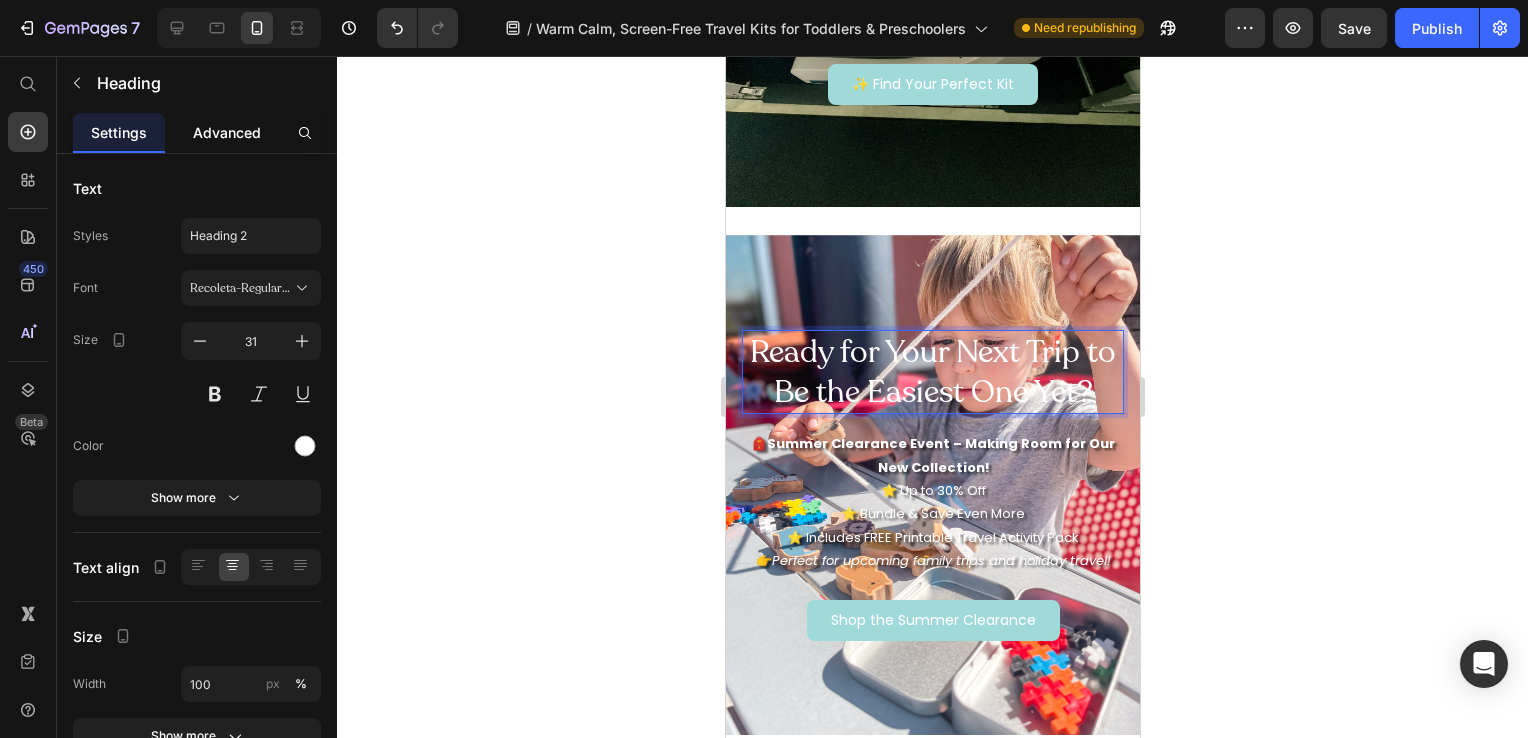 click on "Advanced" at bounding box center (227, 132) 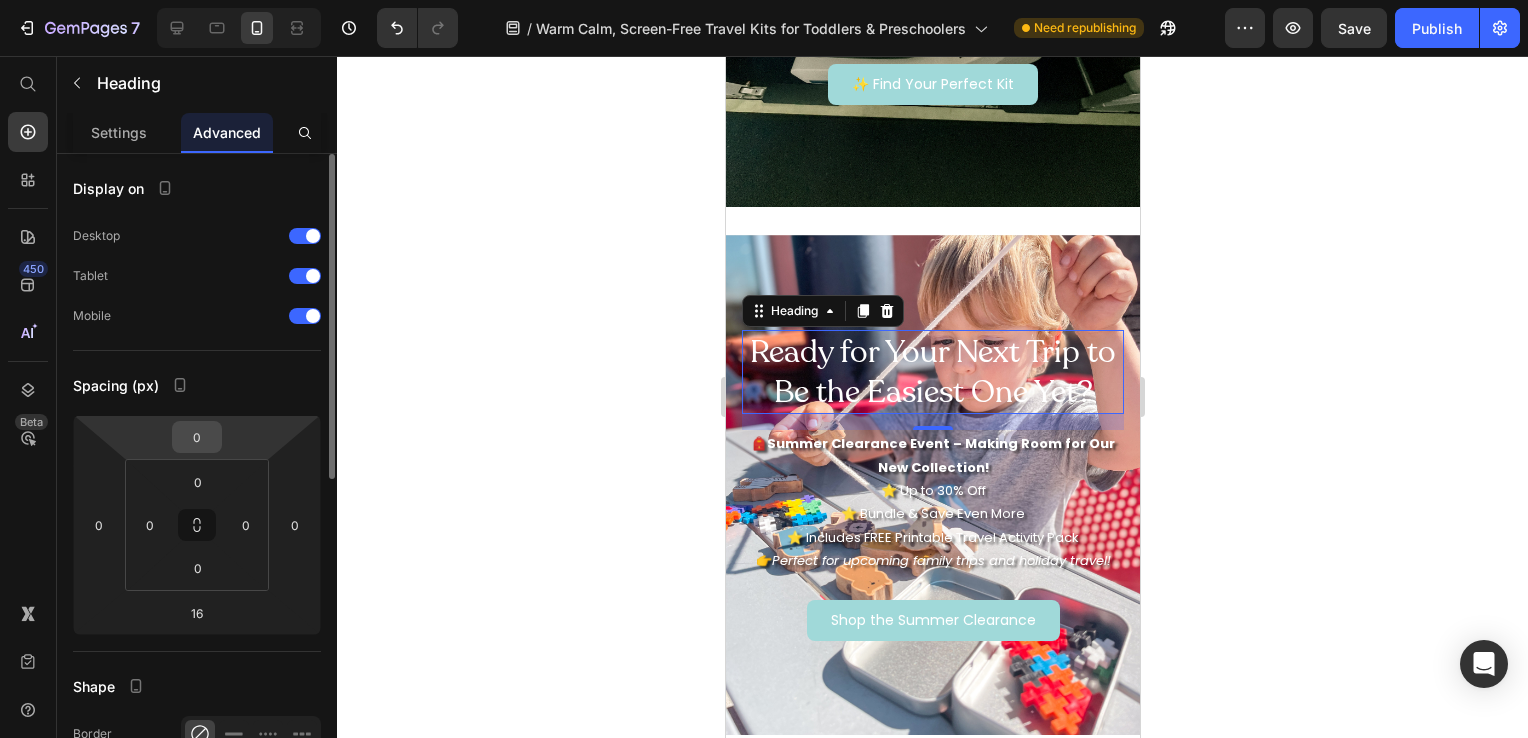 click on "0" at bounding box center [197, 437] 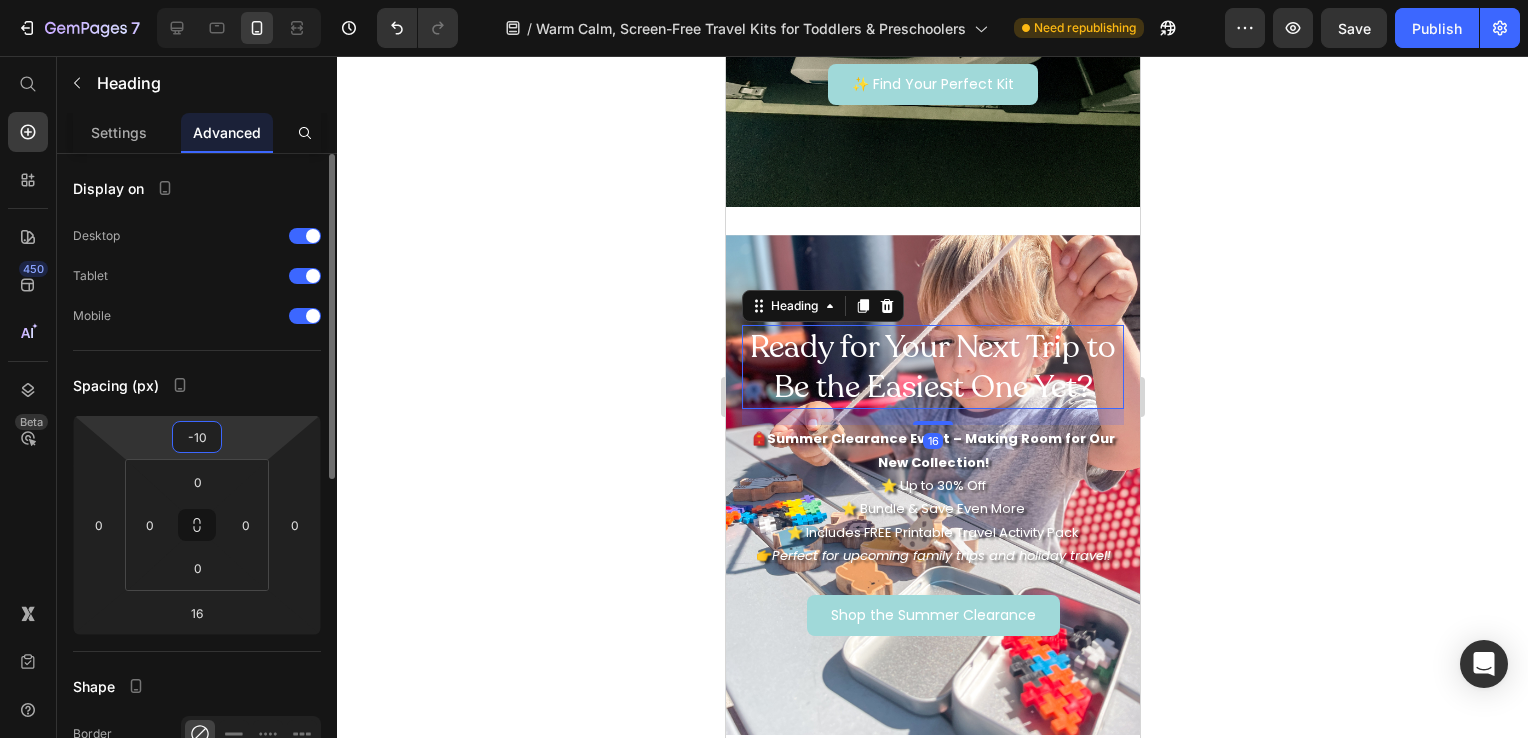 type on "-1" 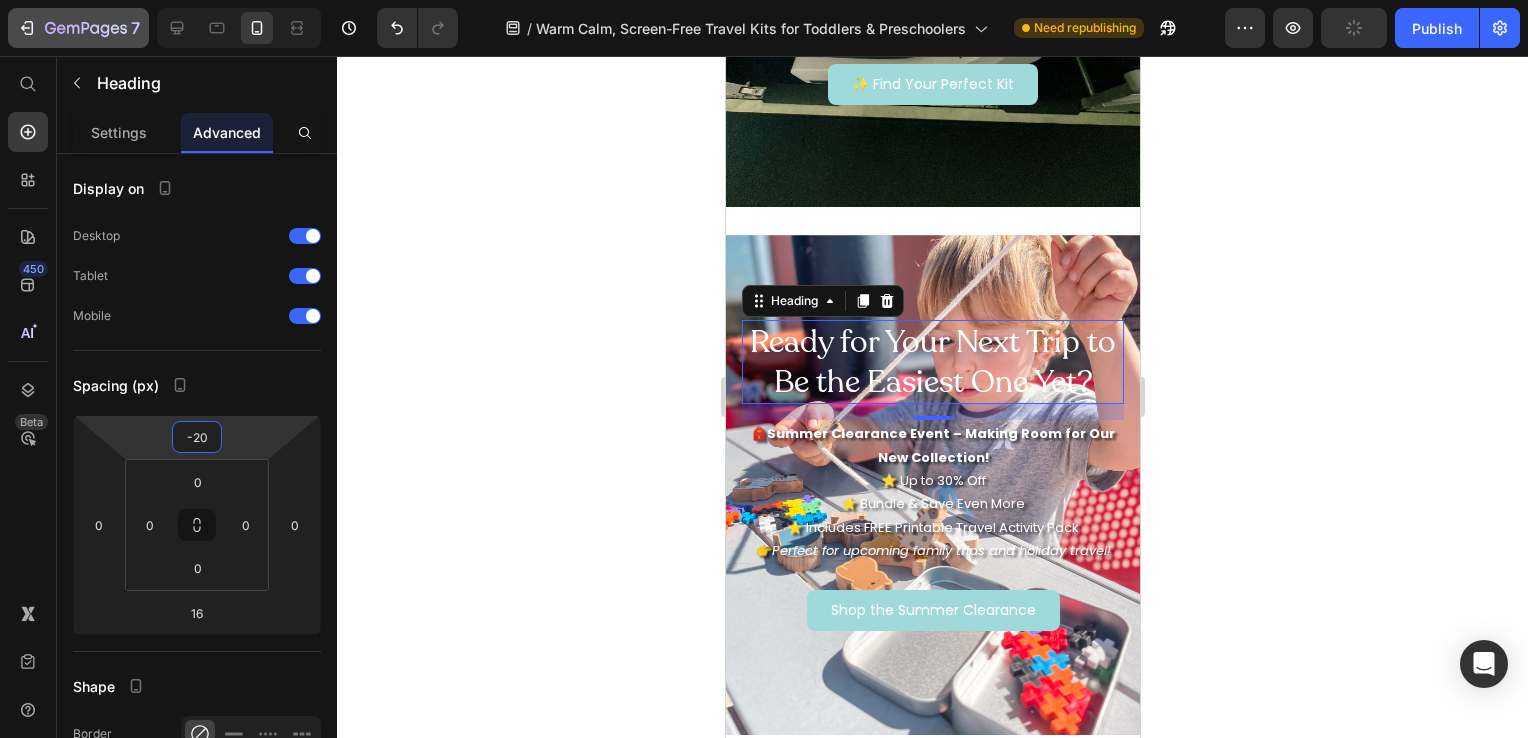 type on "-20" 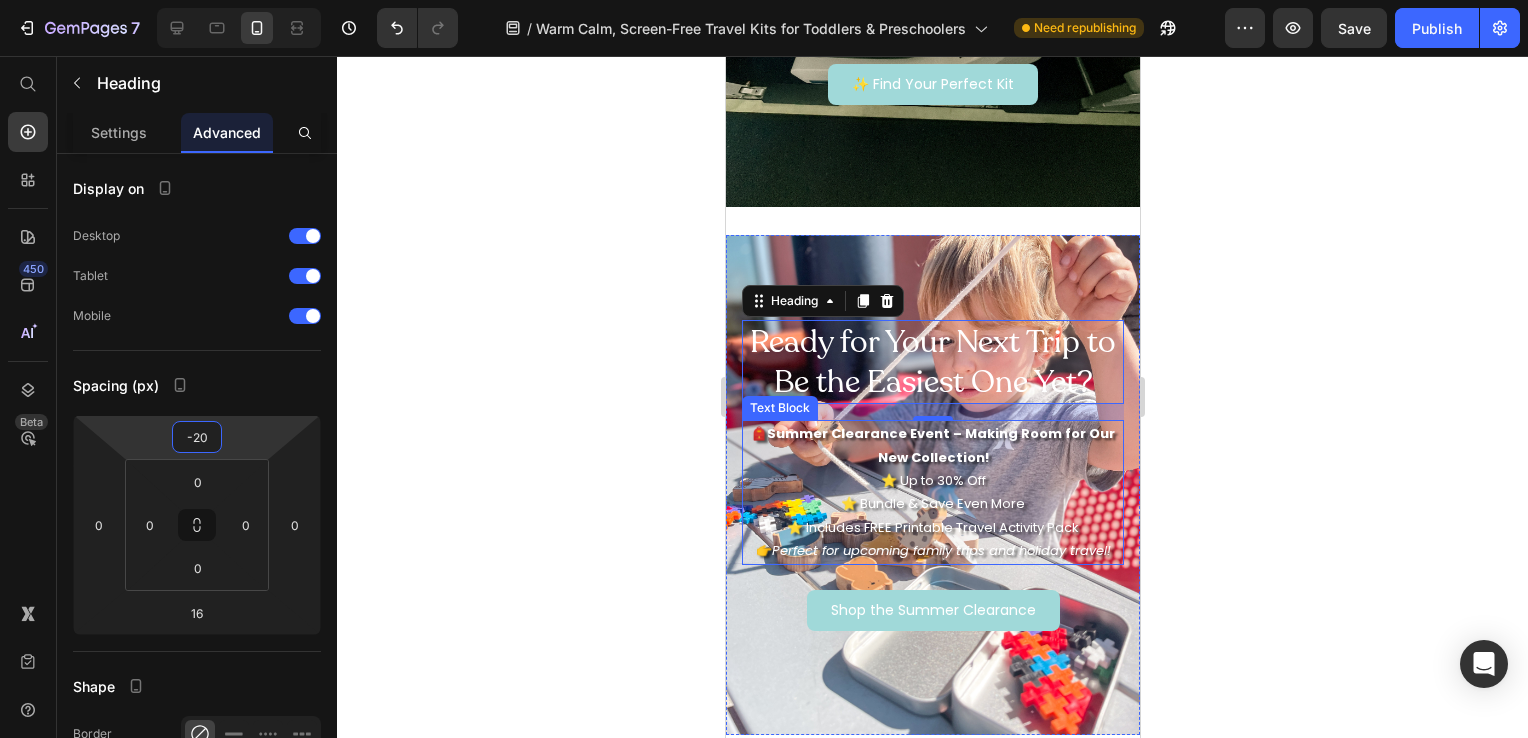 click on "🎒  Summer Clearance Event – Making Room for Our New Collection! ⭐ Up to 30% Off ⭐ Bundle & Save Even More ⭐ Includes FREE Printable Travel Activity Pack 👉  Perfect for upcoming family trips and holiday travel!" at bounding box center (932, 492) 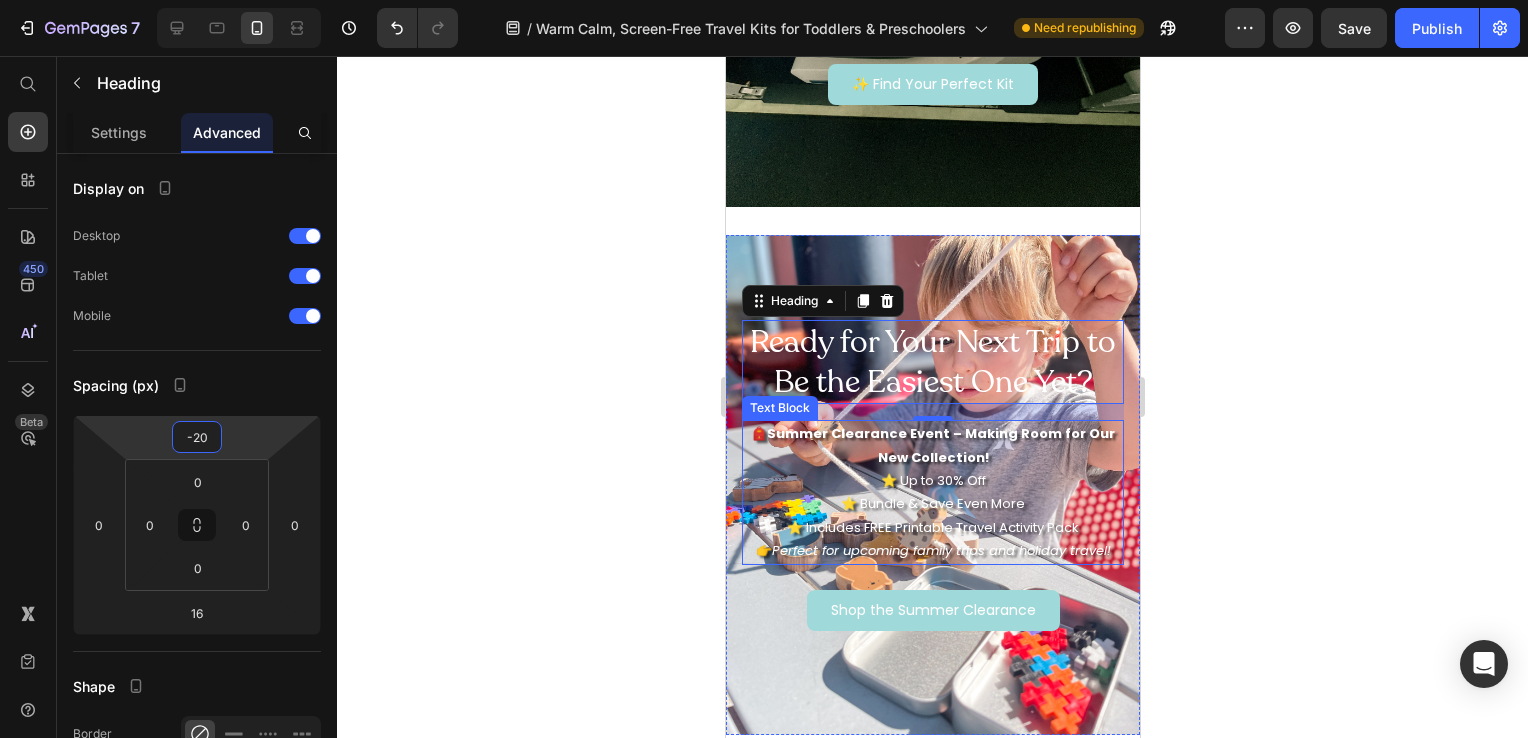 click on "🎒  Summer Clearance Event – Making Room for Our New Collection! ⭐ Up to 30% Off ⭐ Bundle & Save Even More ⭐ Includes FREE Printable Travel Activity Pack 👉  Perfect for upcoming family trips and holiday travel!" at bounding box center [932, 492] 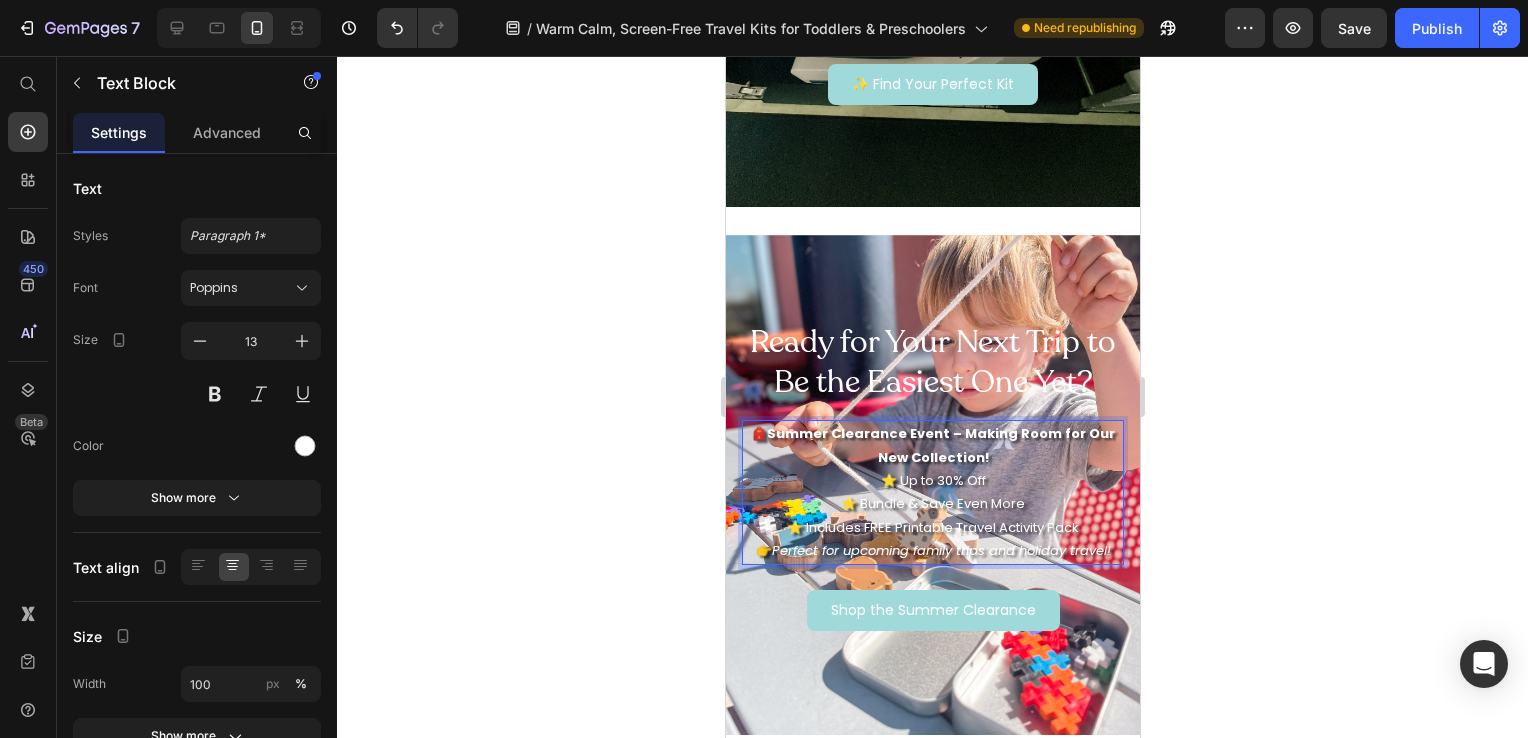 drag, startPoint x: 916, startPoint y: 461, endPoint x: 898, endPoint y: 461, distance: 18 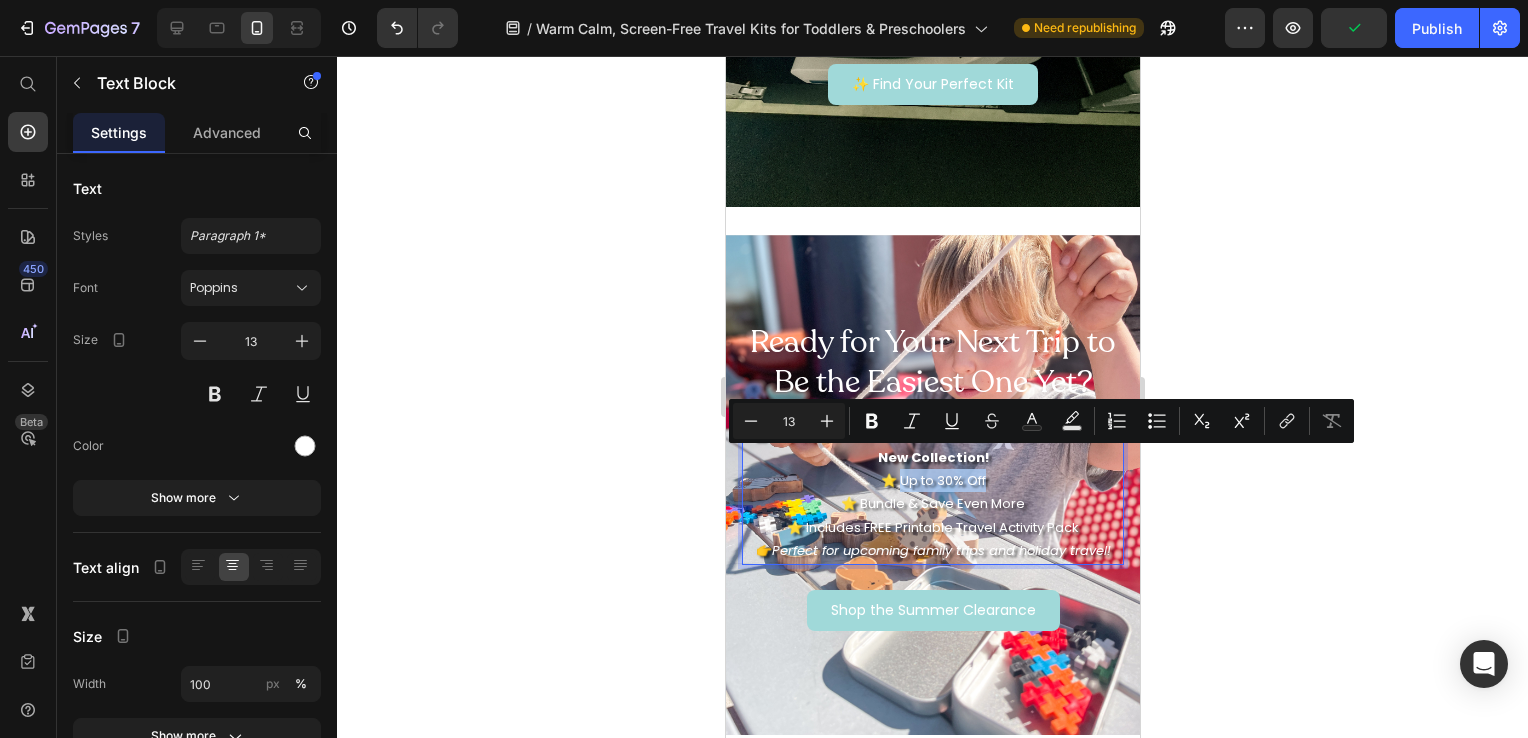 drag, startPoint x: 898, startPoint y: 461, endPoint x: 993, endPoint y: 461, distance: 95 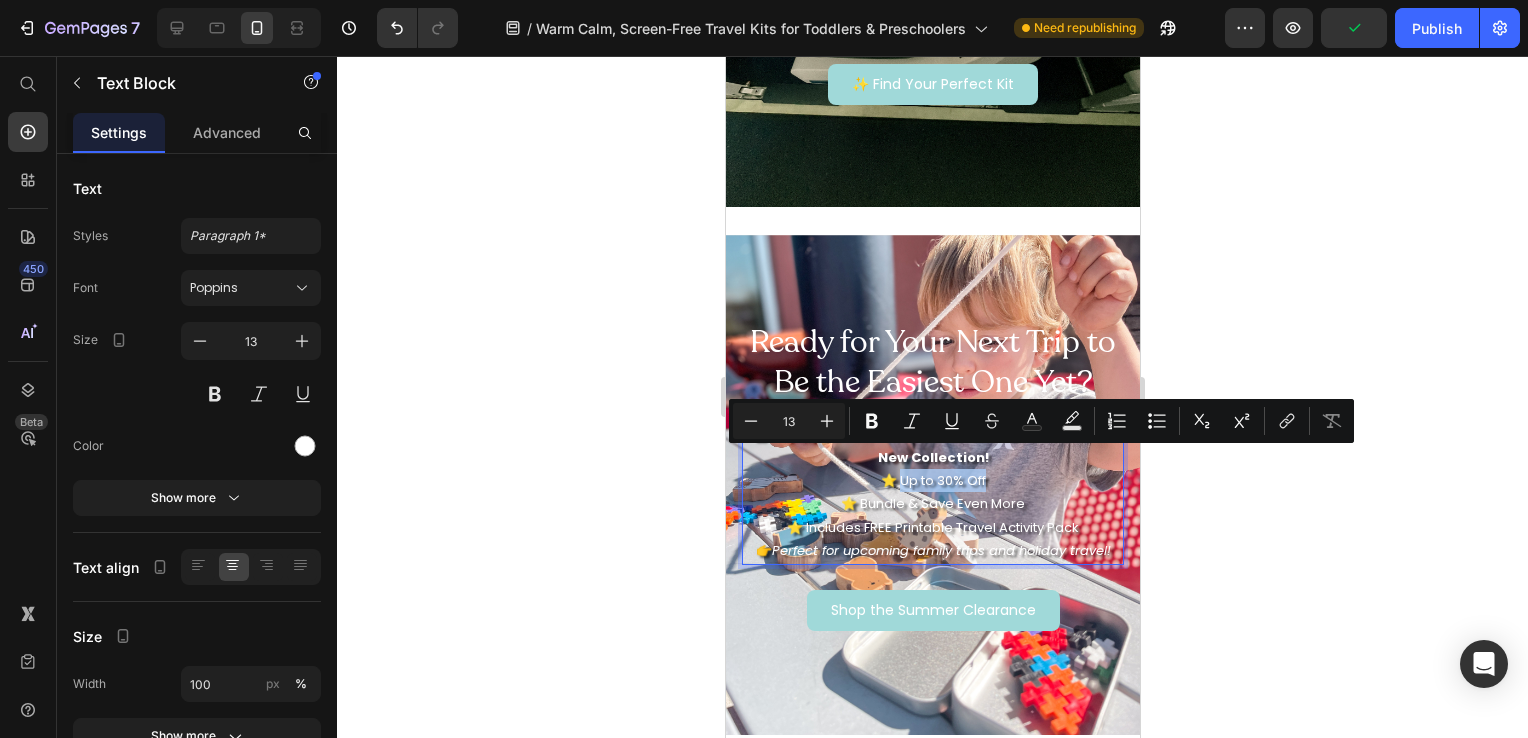 click on "🎒  Summer Clearance Event – Making Room for Our New Collection! ⭐ Up to 30% Off ⭐ Bundle & Save Even More ⭐ Includes FREE Printable Travel Activity Pack 👉  Perfect for upcoming family trips and holiday travel!" at bounding box center [932, 492] 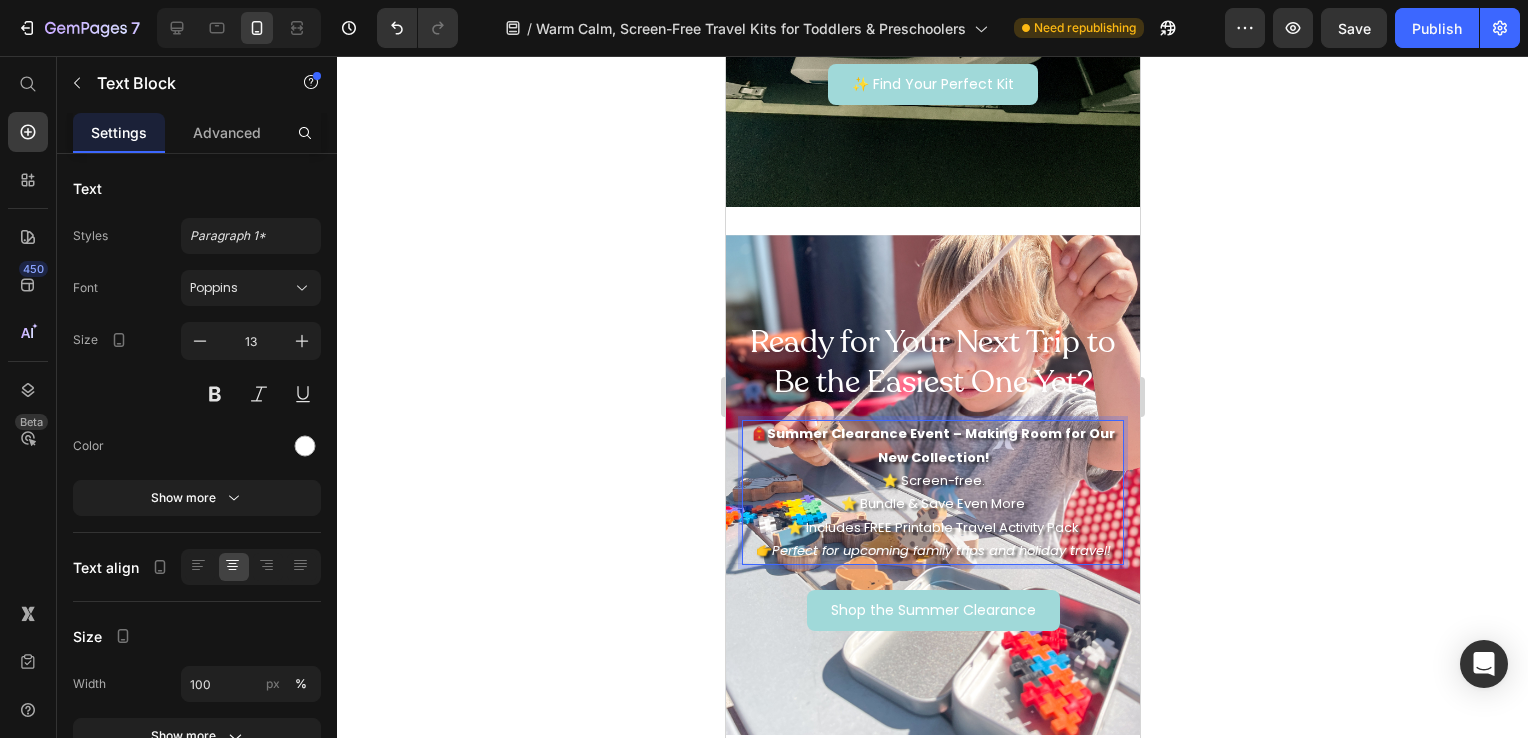 click on "🎒  Summer Clearance Event – Making Room for Our New Collection! ⭐ Screen-free. ⭐ Bundle & Save Even More ⭐ Includes FREE Printable Travel Activity Pack 👉  Perfect for upcoming family trips and holiday travel!" at bounding box center (932, 492) 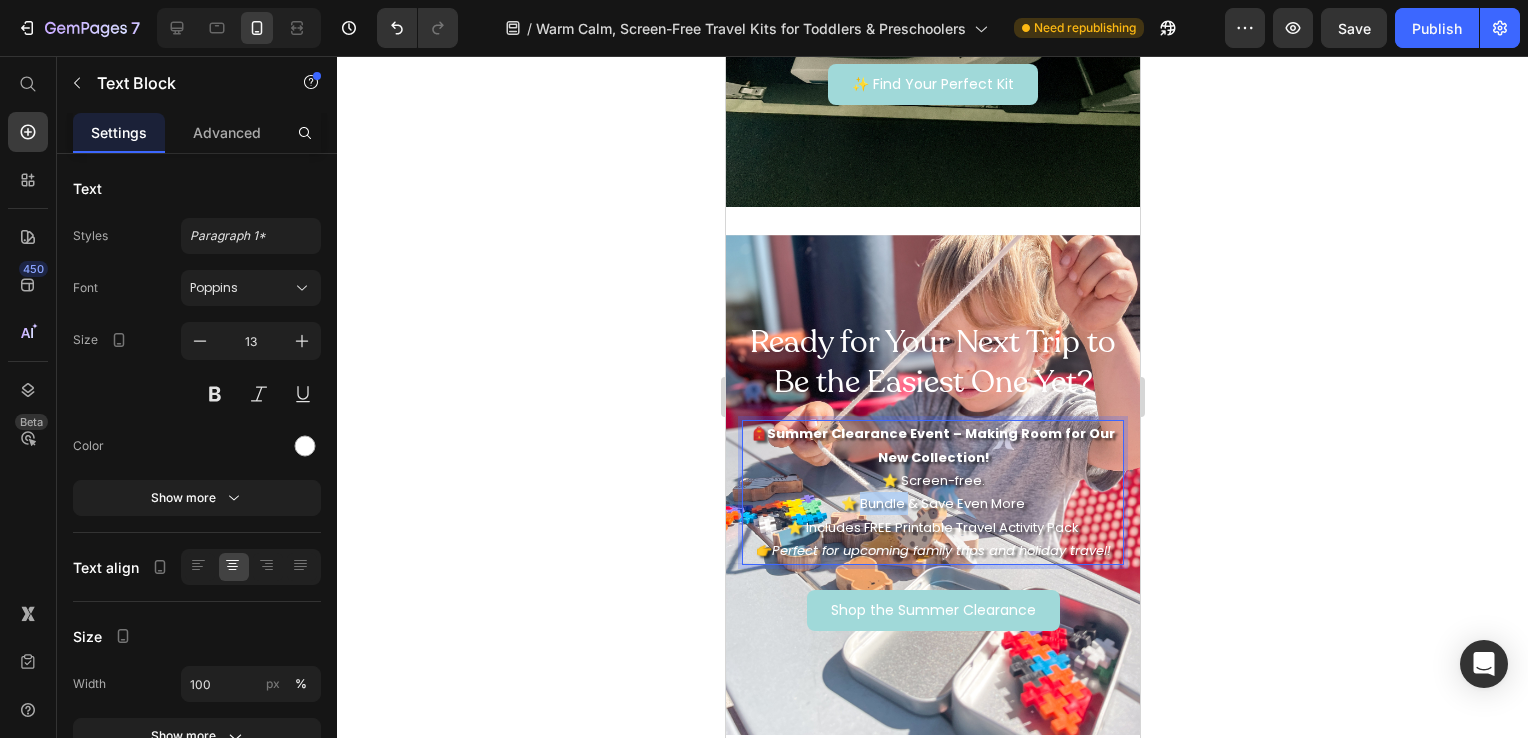 click on "🎒  Summer Clearance Event – Making Room for Our New Collection! ⭐ Screen-free. ⭐ Bundle & Save Even More ⭐ Includes FREE Printable Travel Activity Pack 👉  Perfect for upcoming family trips and holiday travel!" at bounding box center [932, 492] 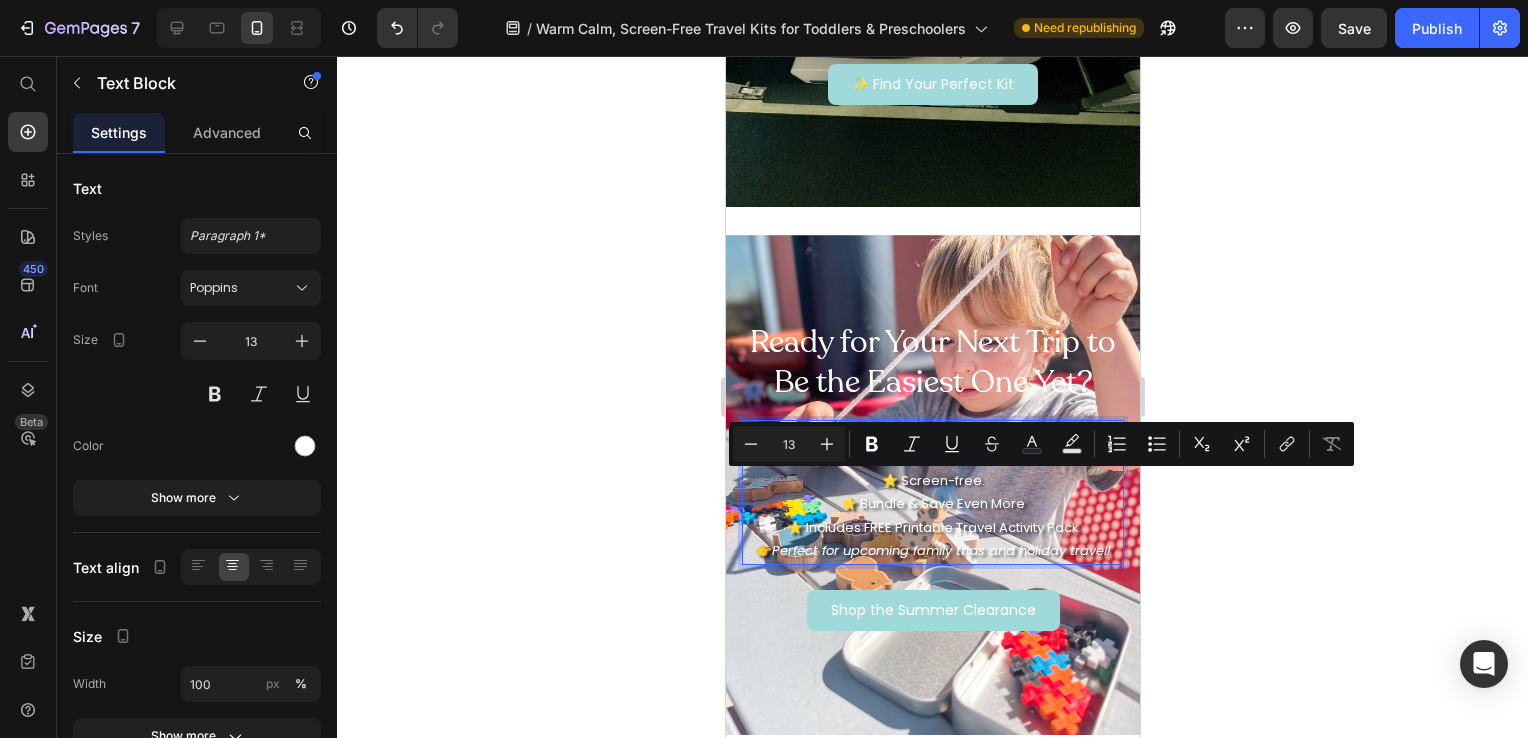 click on "🎒  Summer Clearance Event – Making Room for Our New Collection! ⭐ Screen-free. ⭐ Bundle & Save Even More ⭐ Includes FREE Printable Travel Activity Pack 👉  Perfect for upcoming family trips and holiday travel!" at bounding box center (932, 492) 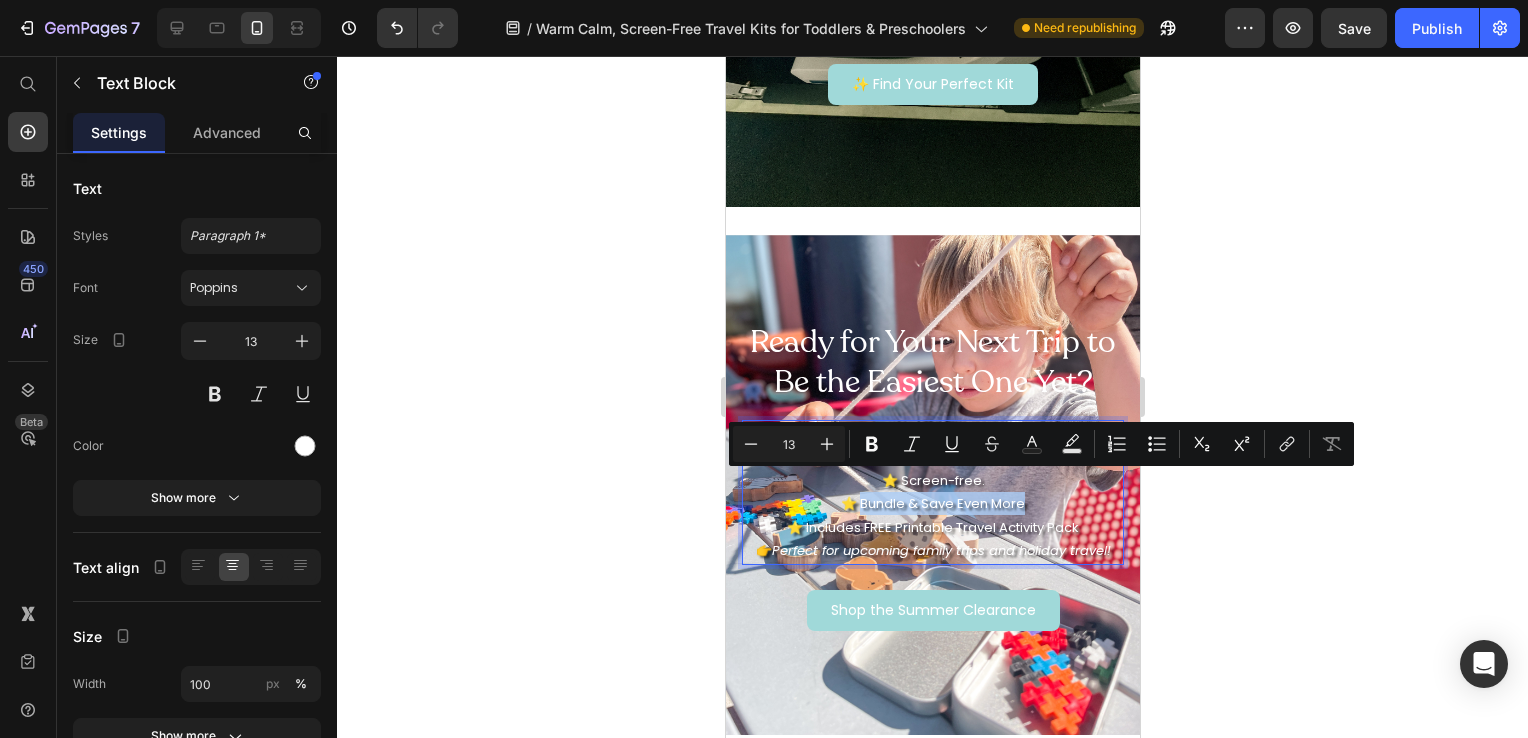 drag, startPoint x: 1021, startPoint y: 487, endPoint x: 857, endPoint y: 488, distance: 164.00305 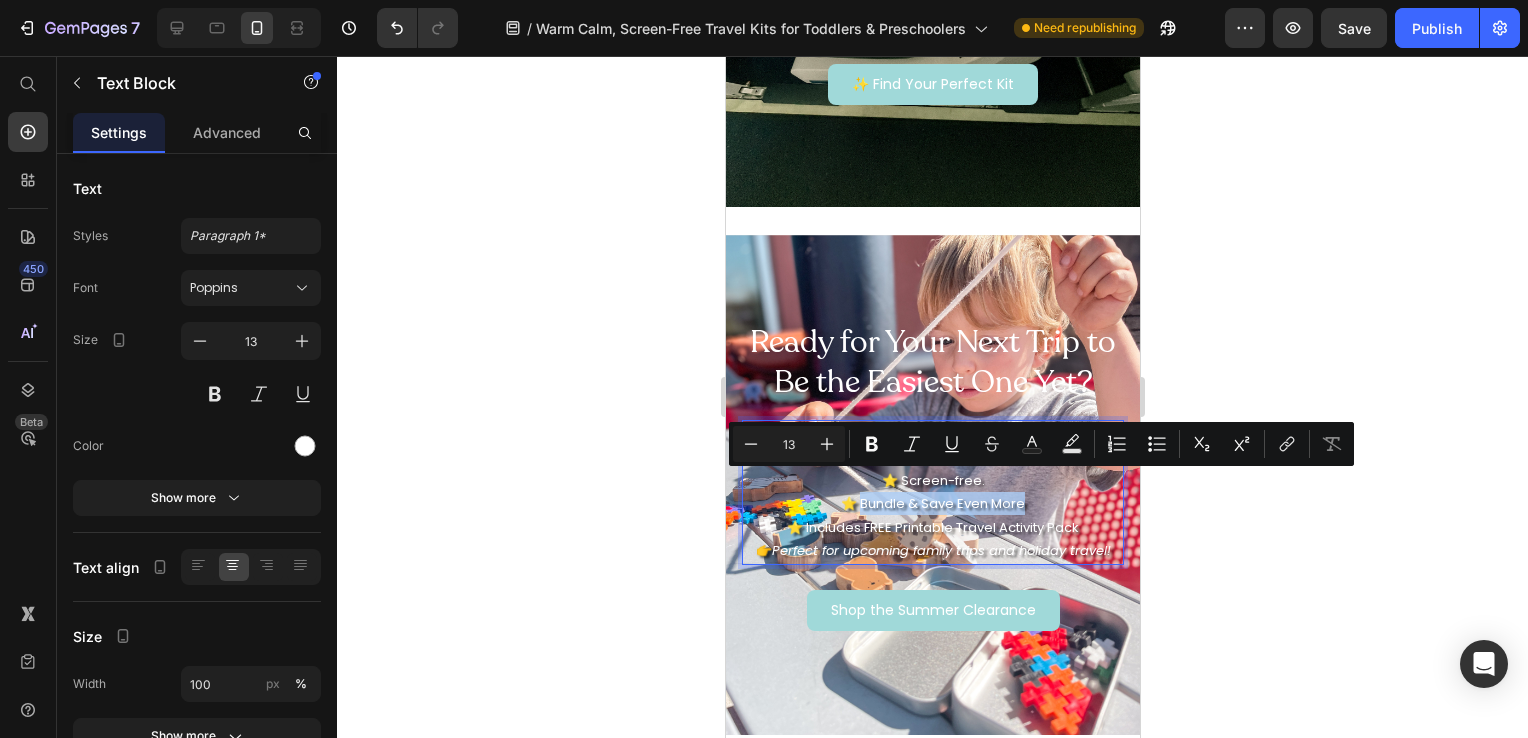 click on "🎒  Summer Clearance Event – Making Room for Our New Collection! ⭐ Screen-free. ⭐ Bundle & Save Even More ⭐ Includes FREE Printable Travel Activity Pack 👉  Perfect for upcoming family trips and holiday travel!" at bounding box center (932, 492) 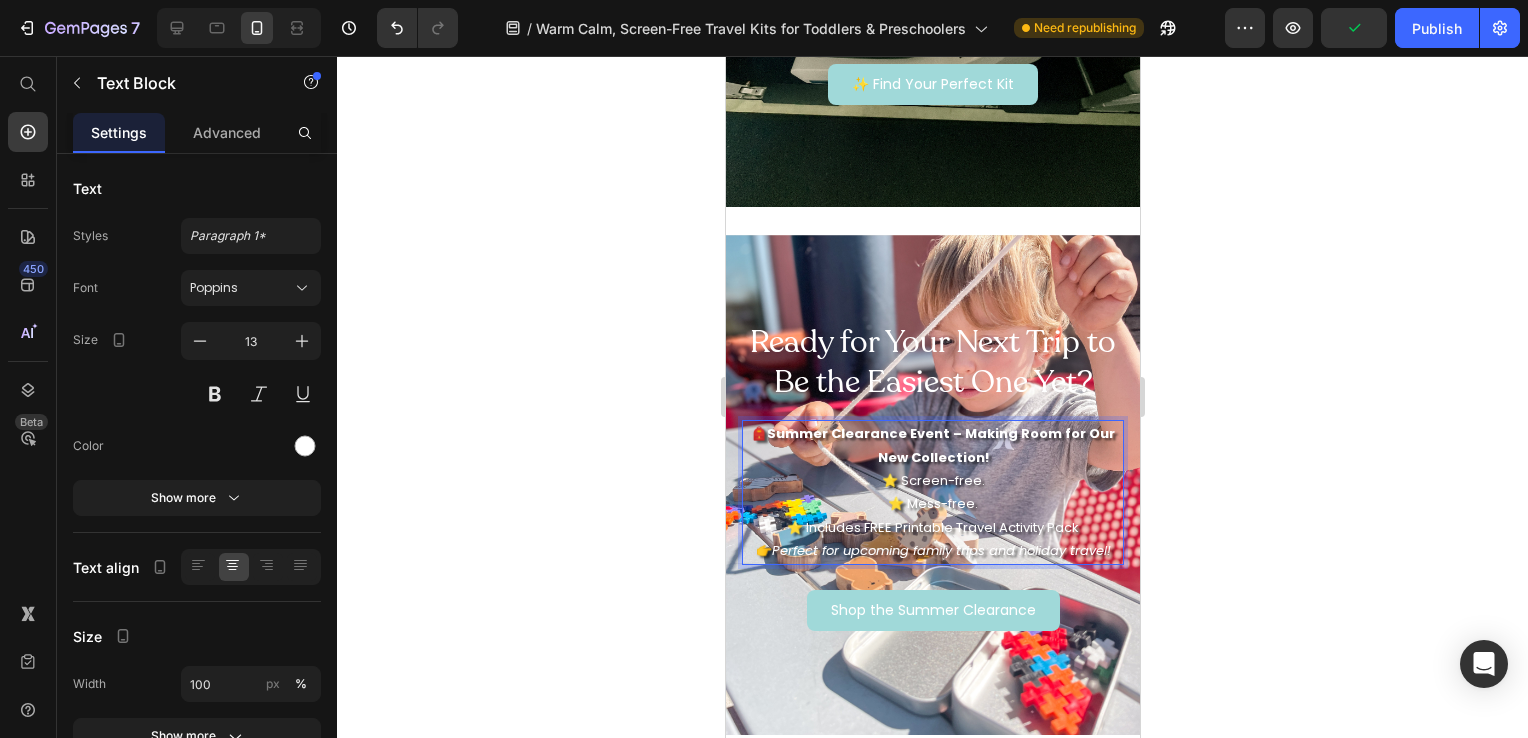 click on "Perfect for upcoming family trips and holiday travel!" at bounding box center (940, 550) 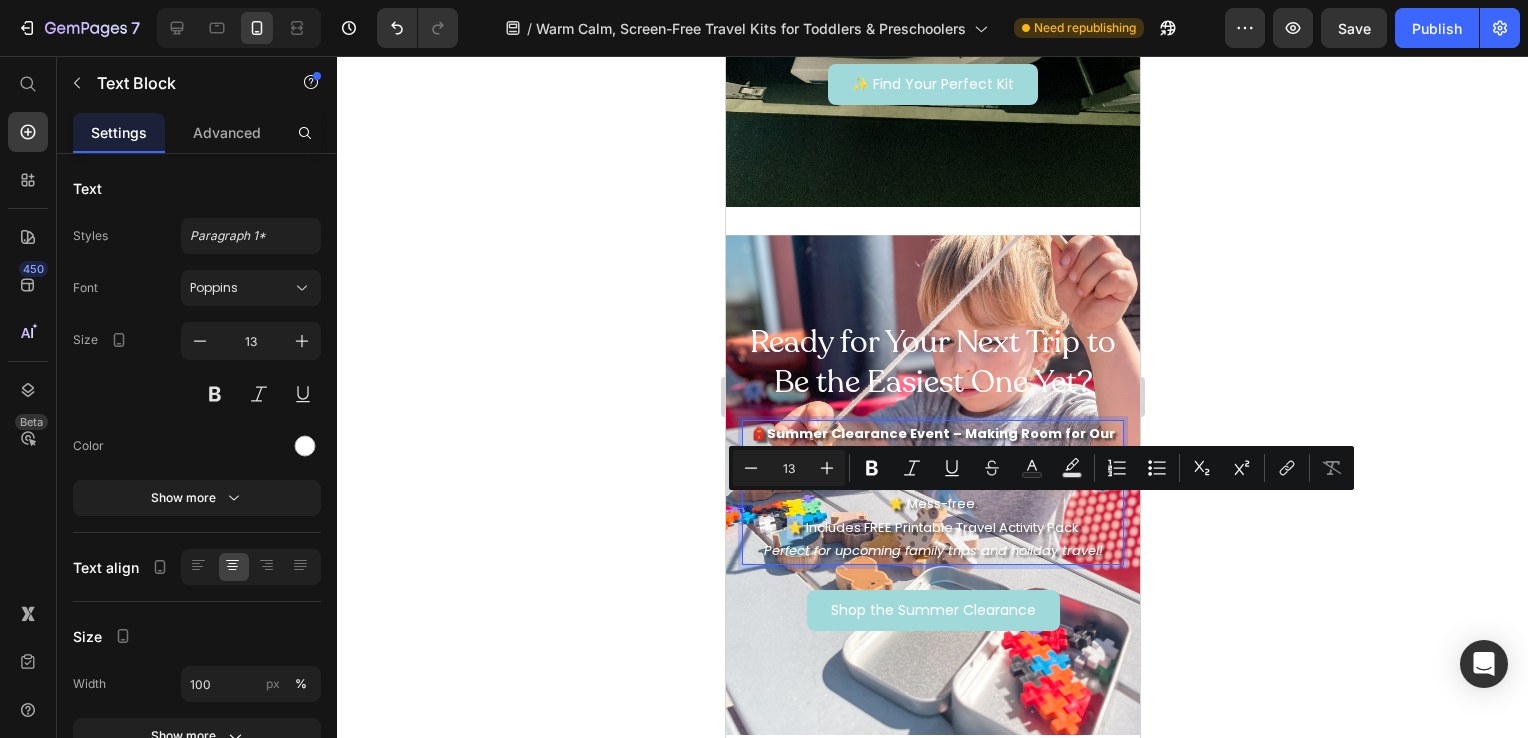 drag, startPoint x: 794, startPoint y: 508, endPoint x: 772, endPoint y: 507, distance: 22.022715 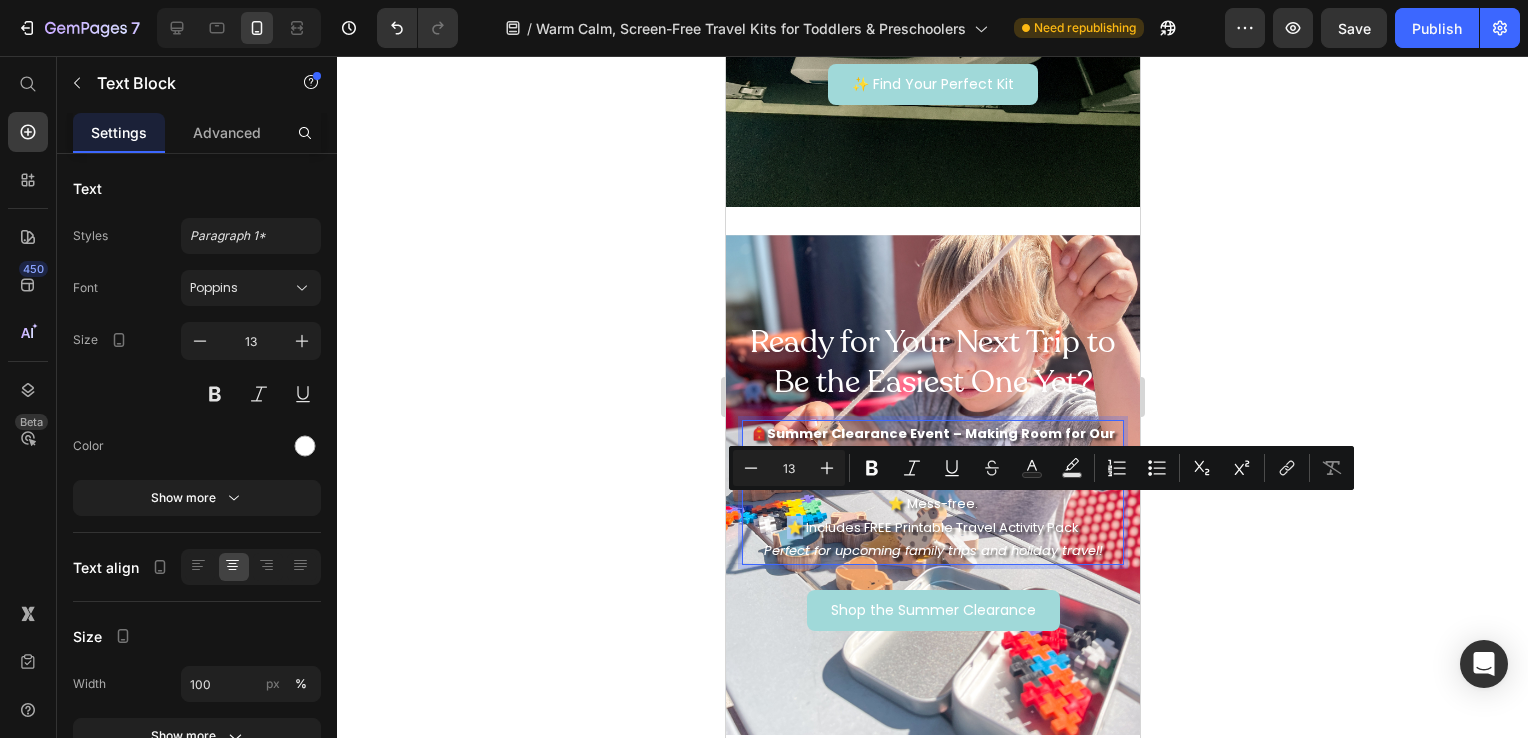 click on "🎒  Summer Clearance Event – Making Room for Our New Collection! ⭐ Screen-free. ⭐ Mess-free. ⭐ Includes FREE Printable Travel Activity Pack Perfect for upcoming family trips and holiday travel!" at bounding box center (932, 492) 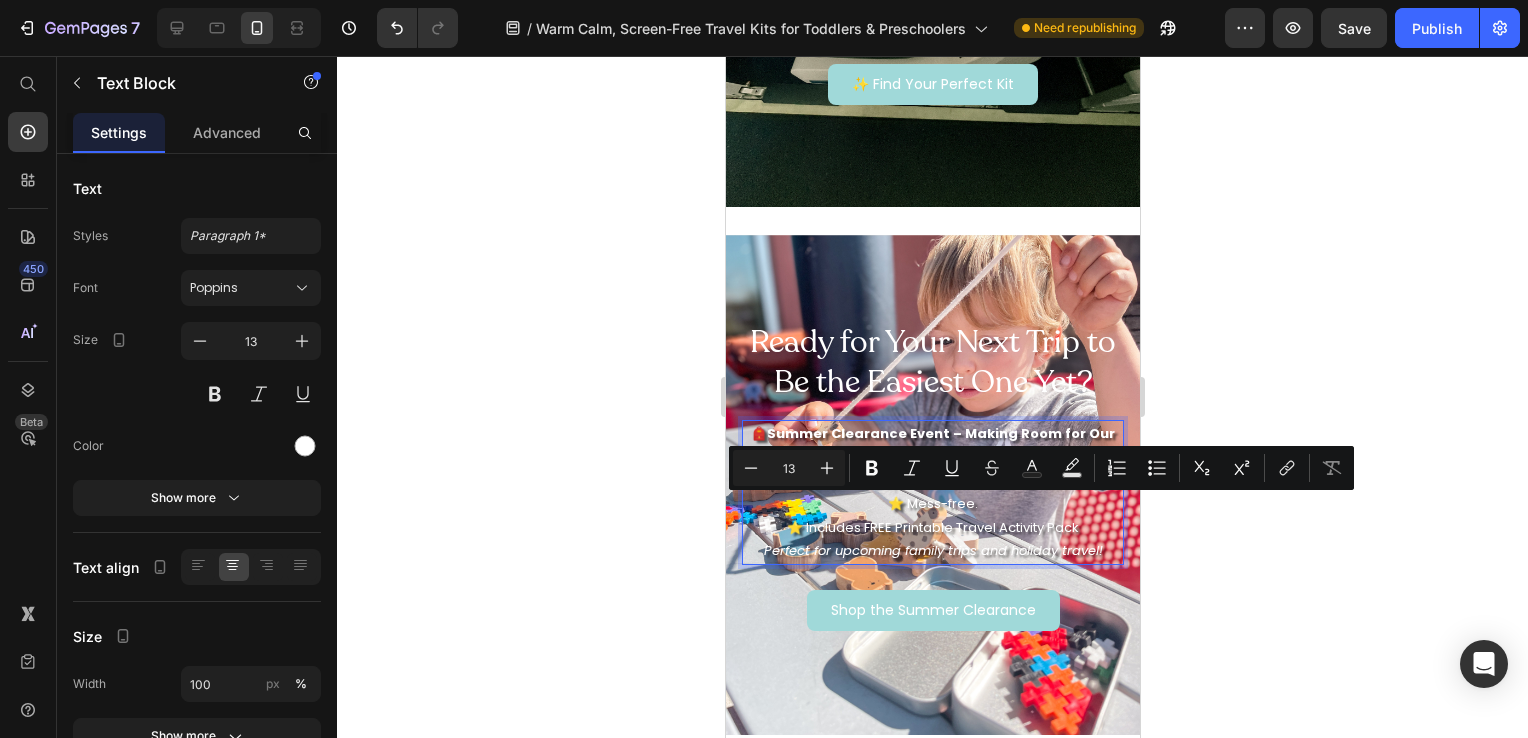 click on "Perfect for upcoming family trips and holiday travel!" at bounding box center (932, 550) 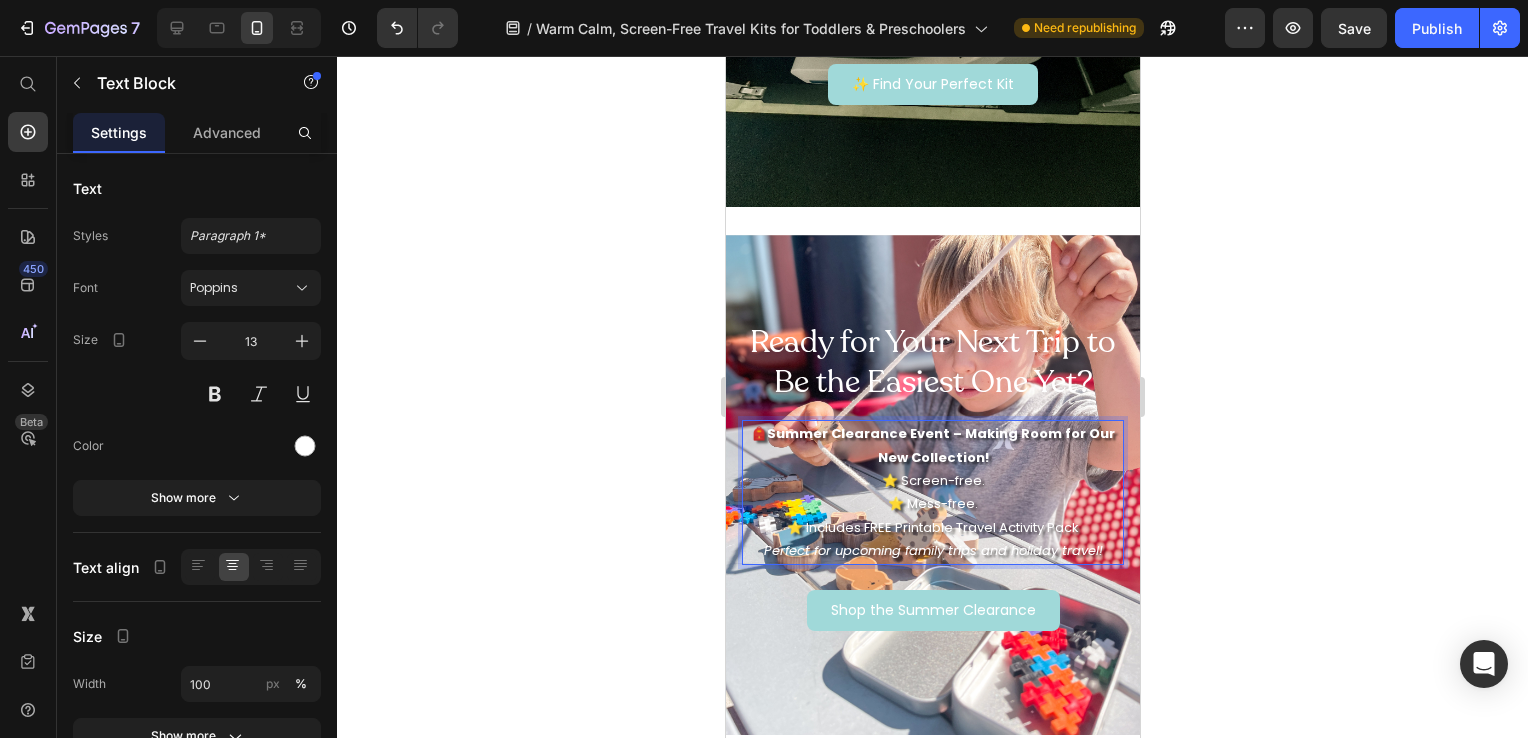 click on "🎒  Summer Clearance Event – Making Room for Our New Collection! ⭐ Screen-free. ⭐ Mess-free. ⭐ Includes FREE Printable Travel Activity Pack Perfect for upcoming family trips and holiday travel!" at bounding box center [932, 492] 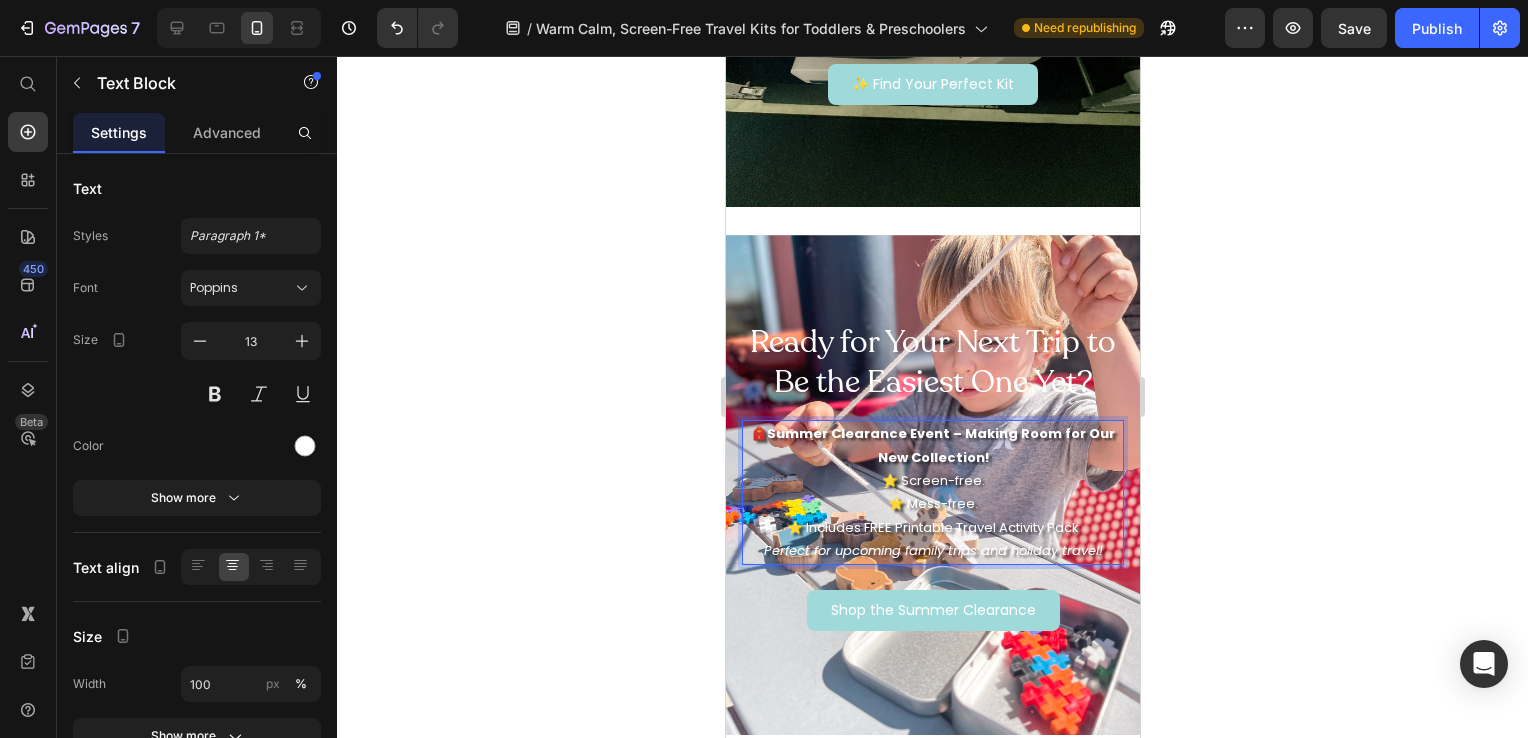 click on "🎒  Summer Clearance Event – Making Room for Our New Collection! ⭐ Screen-free. ⭐ Mess-free. ⭐ Includes FREE Printable Travel Activity Pack Perfect for upcoming family trips and holiday travel!" at bounding box center [932, 492] 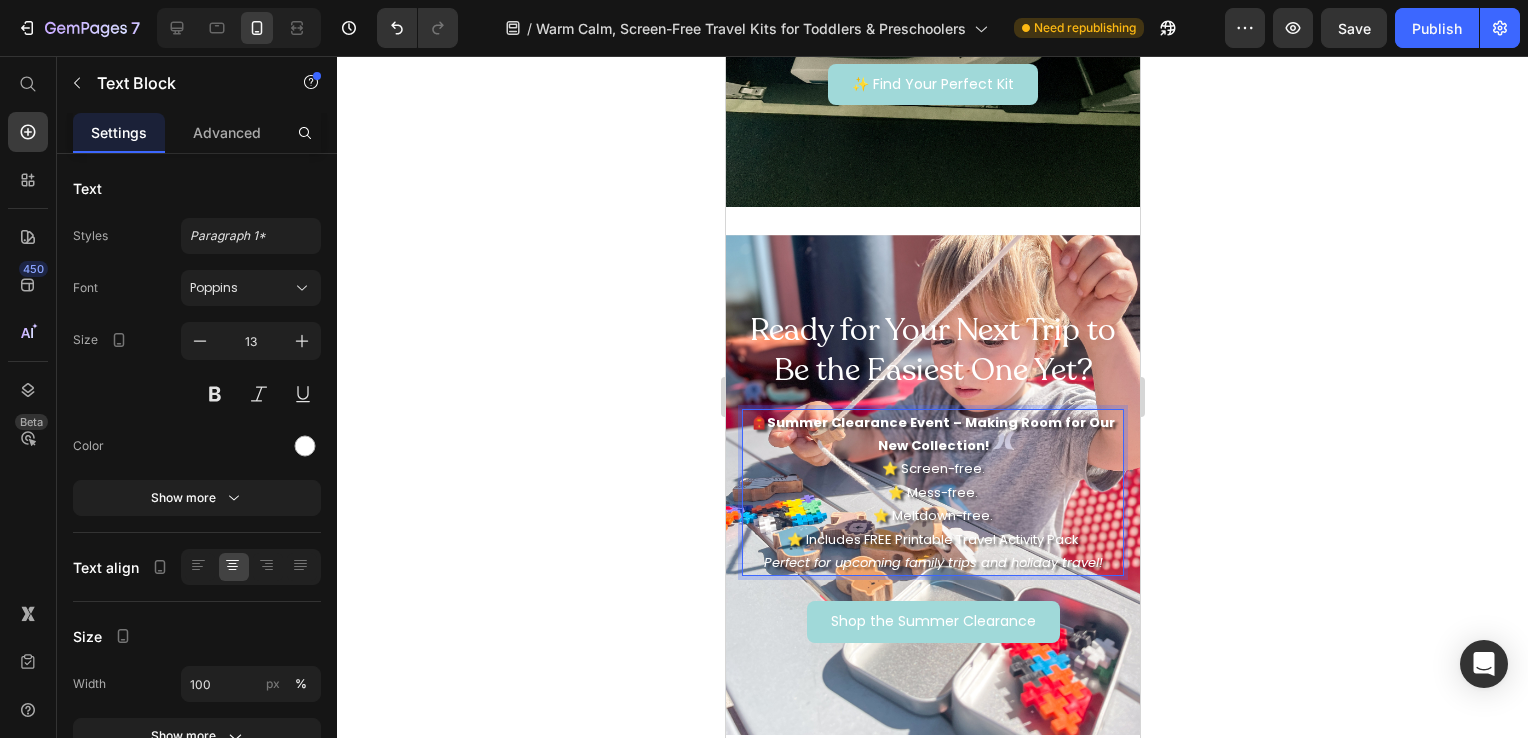 drag, startPoint x: 1091, startPoint y: 396, endPoint x: 995, endPoint y: 424, distance: 100 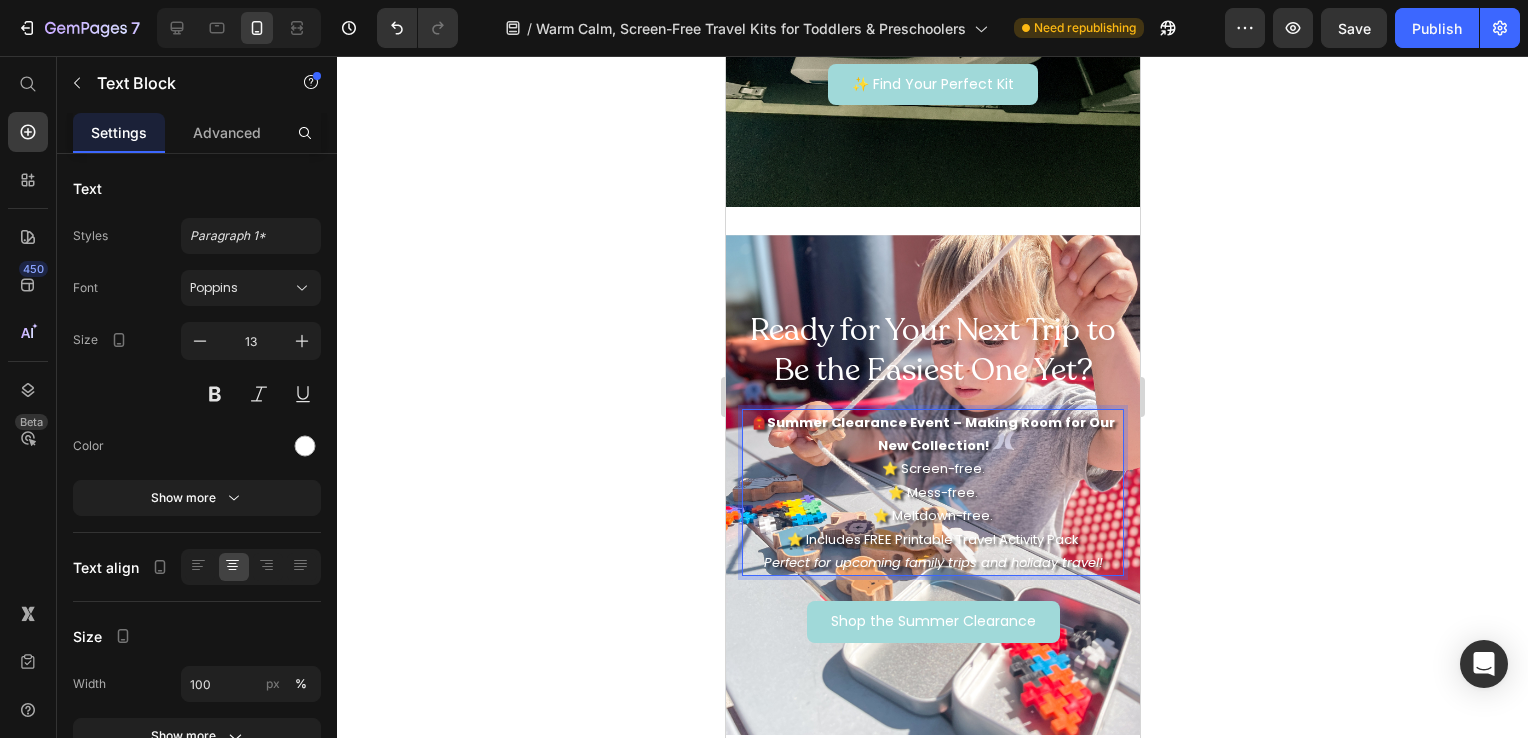 drag, startPoint x: 995, startPoint y: 424, endPoint x: 949, endPoint y: 404, distance: 50.159744 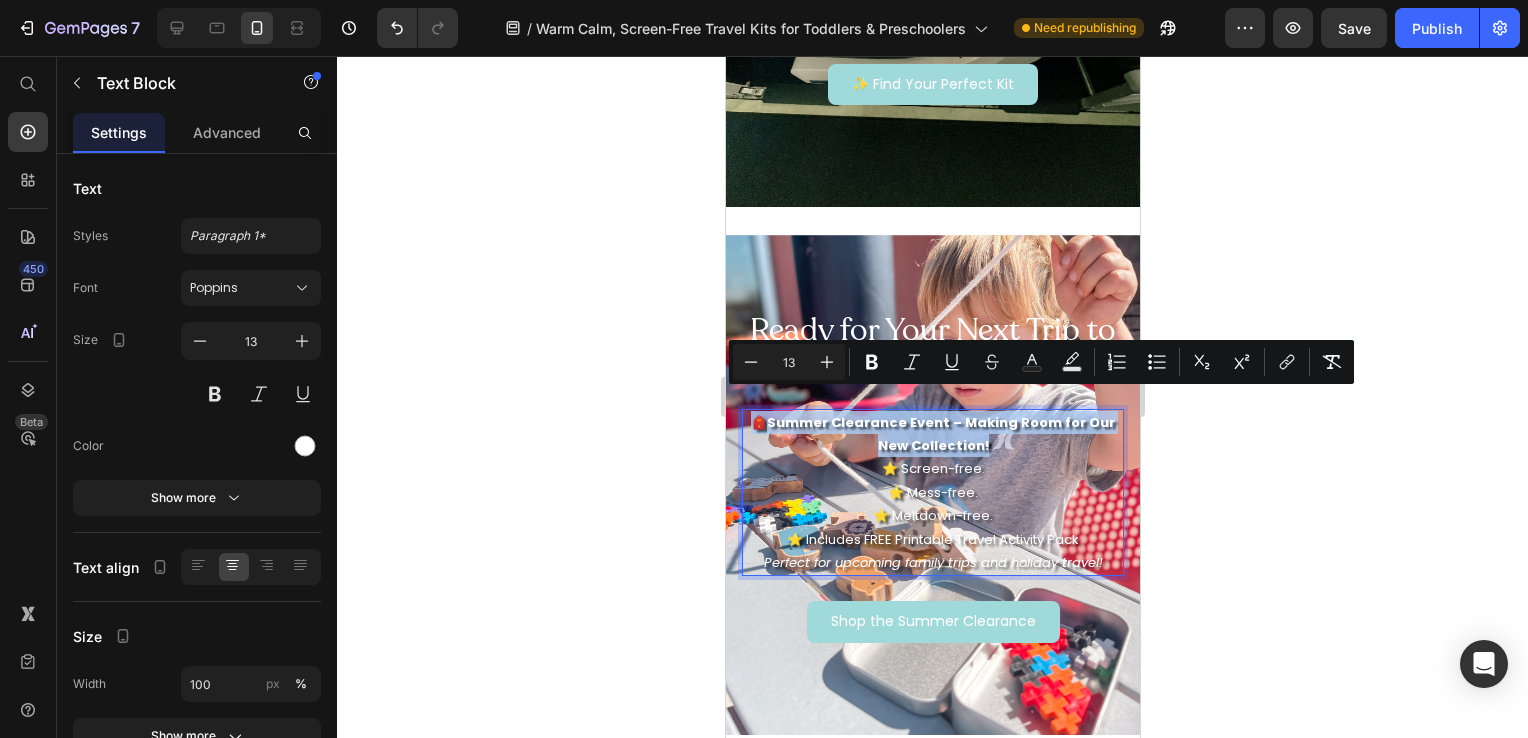 drag, startPoint x: 949, startPoint y: 404, endPoint x: 721, endPoint y: 398, distance: 228.07893 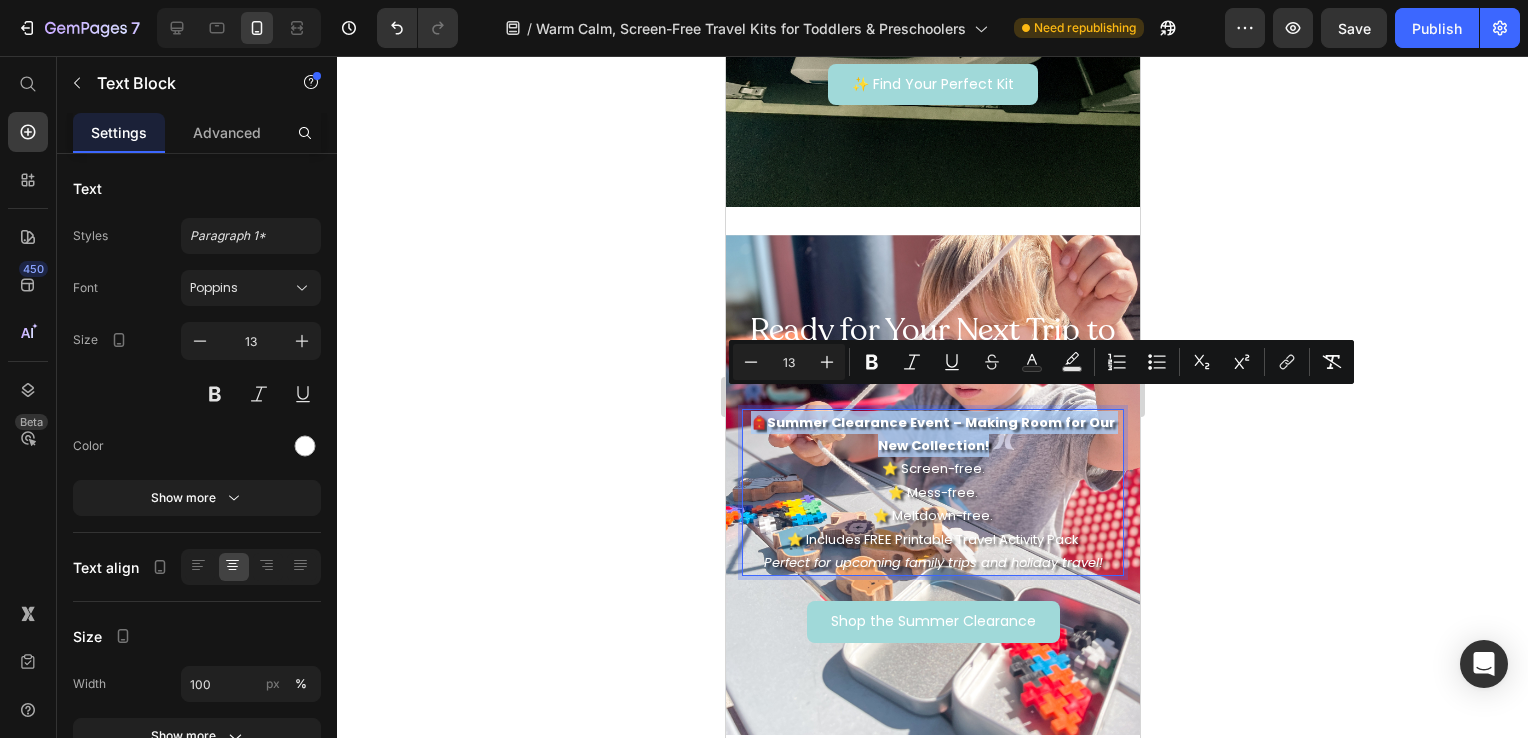 click on "iPhone 11 Pro Max  ( 414 px) iPhone 13 Mini iPhone 13 Pro iPhone 11 Pro Max iPhone 15 Pro Max Pixel 7 Galaxy S8+ Galaxy S20 Ultra iPad Mini iPad Air iPad Pro Header Image Text Block Row Row How It Works Heading 1. Pick your child's age. [DEMOGRAPHIC_DATA]. Peek inside your kit.  3. Enjoy calmer, happier travels.  Text Block ✨ Find Your Kit Button Section 5 Real Parent Stories.  Real Results Heading "Great for car and plane rides and a  life saver when eating out."  - [PERSON_NAME]    "Instead of trying to brainstorm activities  for the plane, these kits have  everything."   - [PERSON_NAME]    "I bought these kits for our 4.5 hour flight  and they were perfect!"  - [PERSON_NAME]  Text Block Shop Kits Button ⭐ Join 1000+ families making travel easier (and tantrum-free). Text Block Image Hero Banner Section 6 Image 3 Simple Steps to Meltdown-Free Travel: Heading 1️⃣ Choose the kit for your child’s age. [DEMOGRAPHIC_DATA]️⃣ It arrives pre-packed with calming activities and a parent guide. Text Block ✨ Find Your Perfect Kit Button" at bounding box center (932, -812) 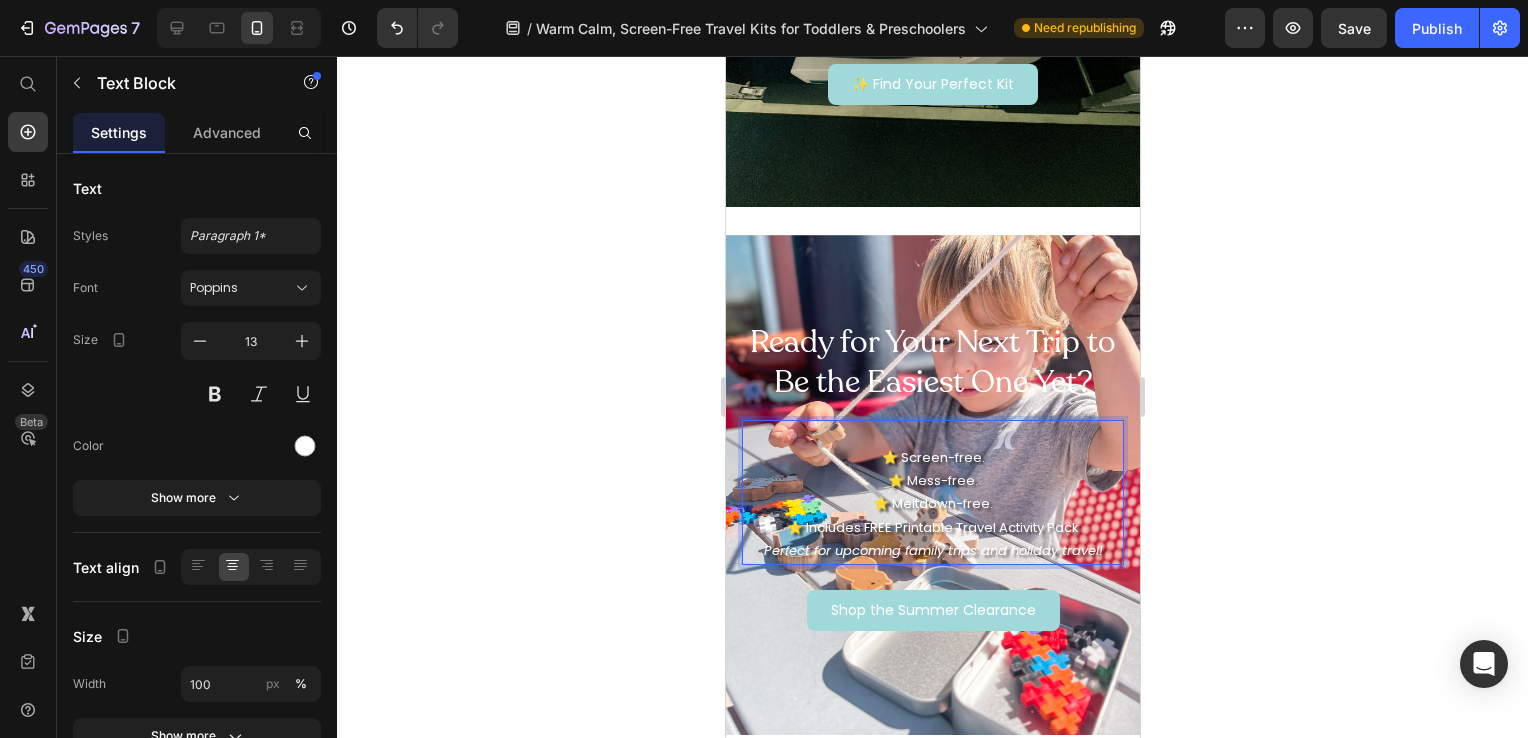 click on "⭐ Screen-free. ⭐ Mess-free." at bounding box center [932, 457] 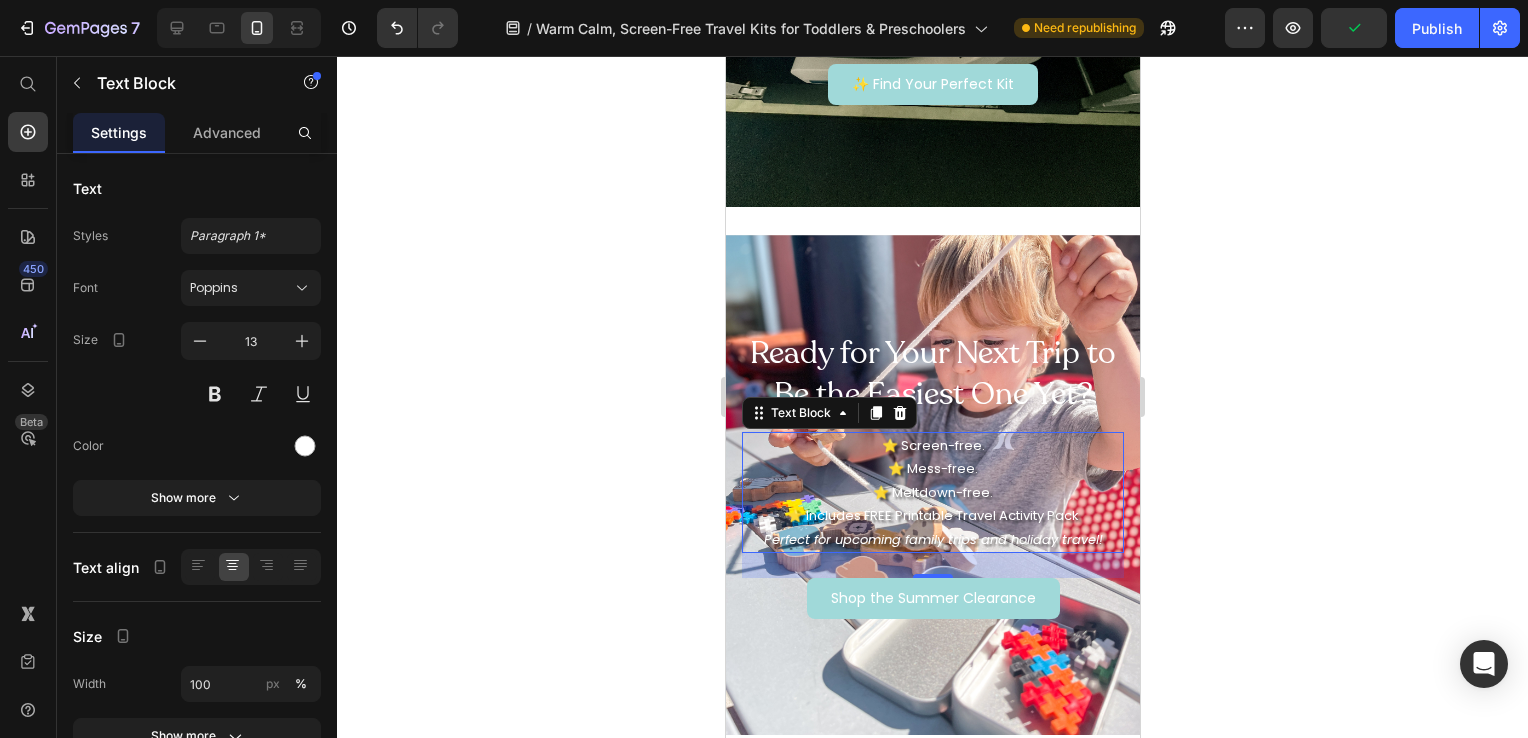 drag, startPoint x: 1266, startPoint y: 482, endPoint x: 653, endPoint y: 537, distance: 615.4624 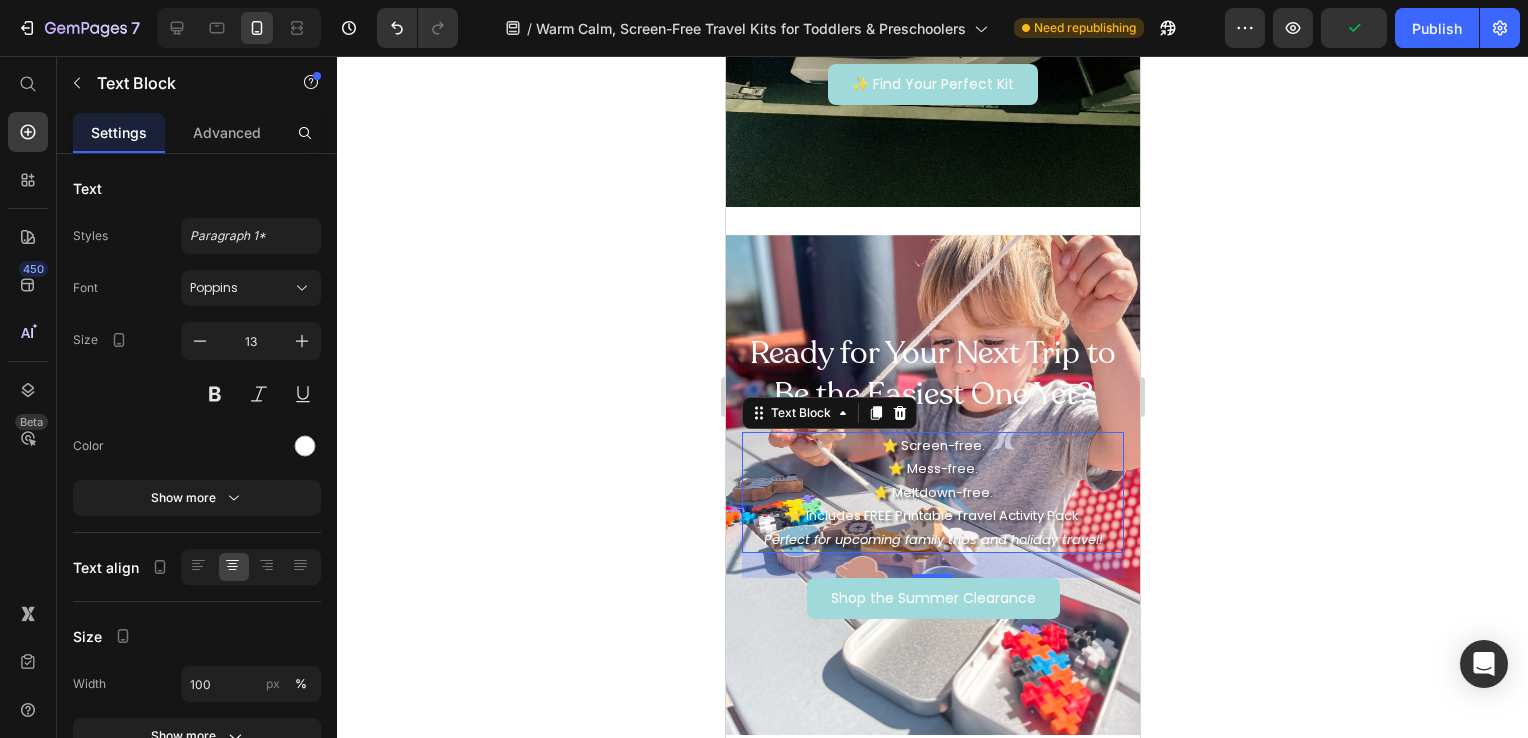 click 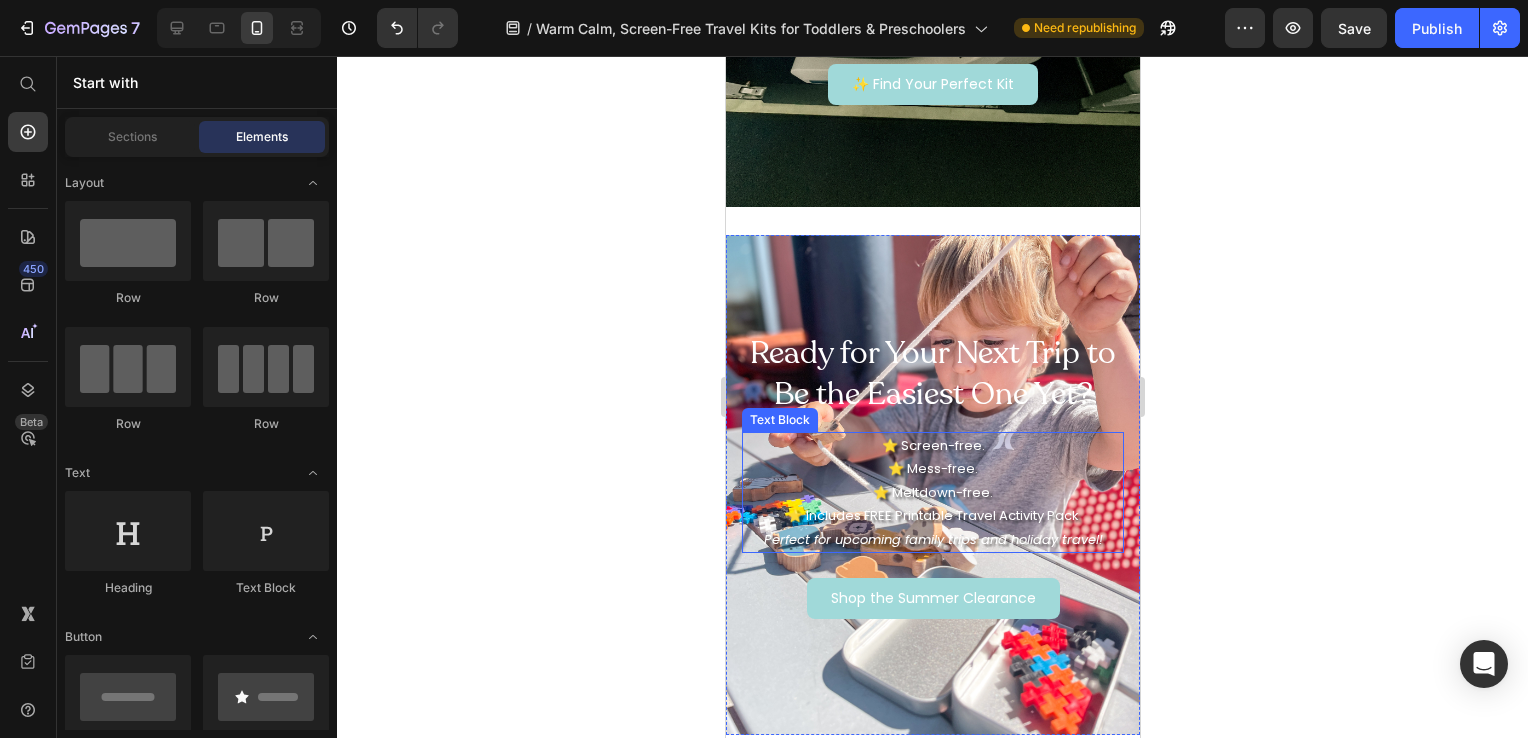 click on "Perfect for upcoming family trips and holiday travel!" at bounding box center (932, 539) 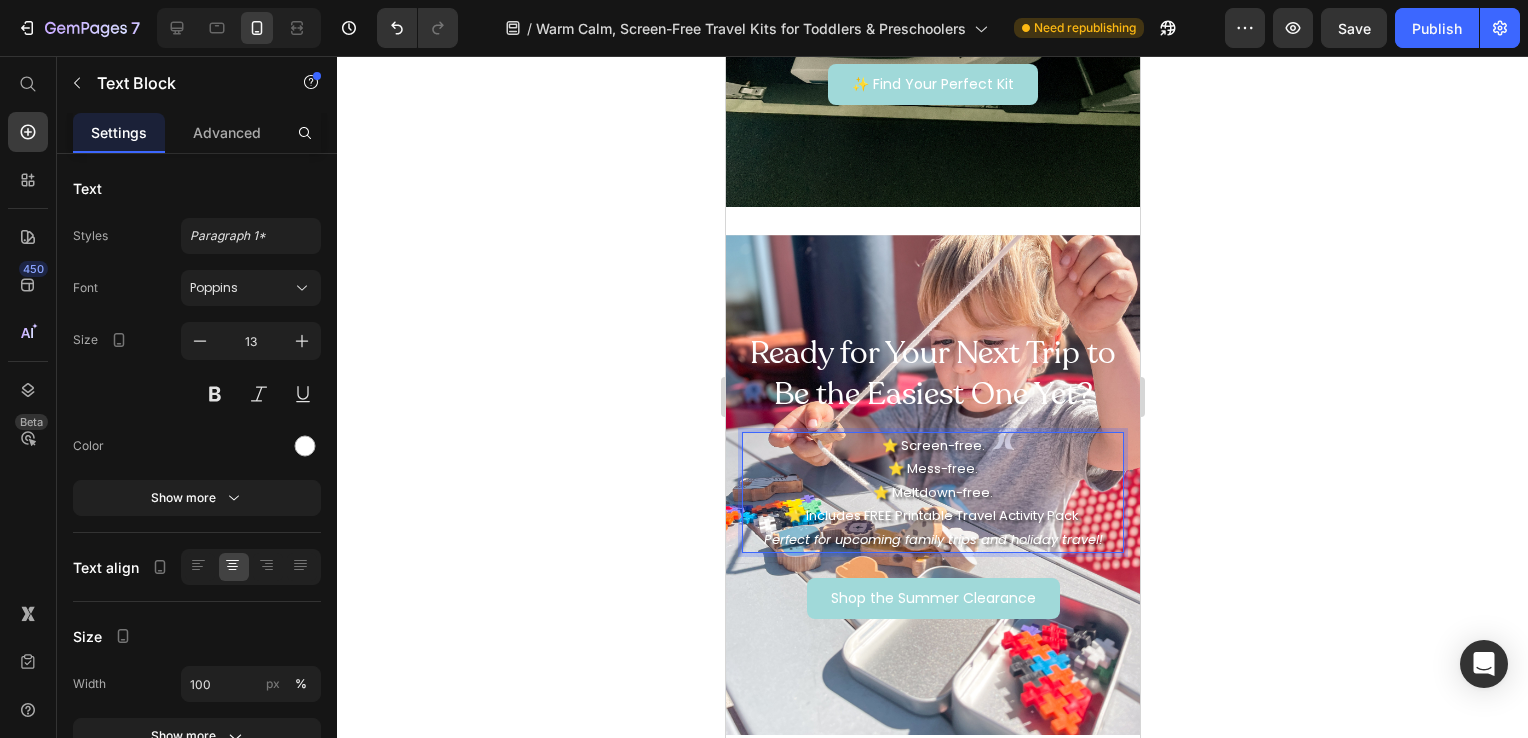 drag, startPoint x: 753, startPoint y: 518, endPoint x: 746, endPoint y: 542, distance: 25 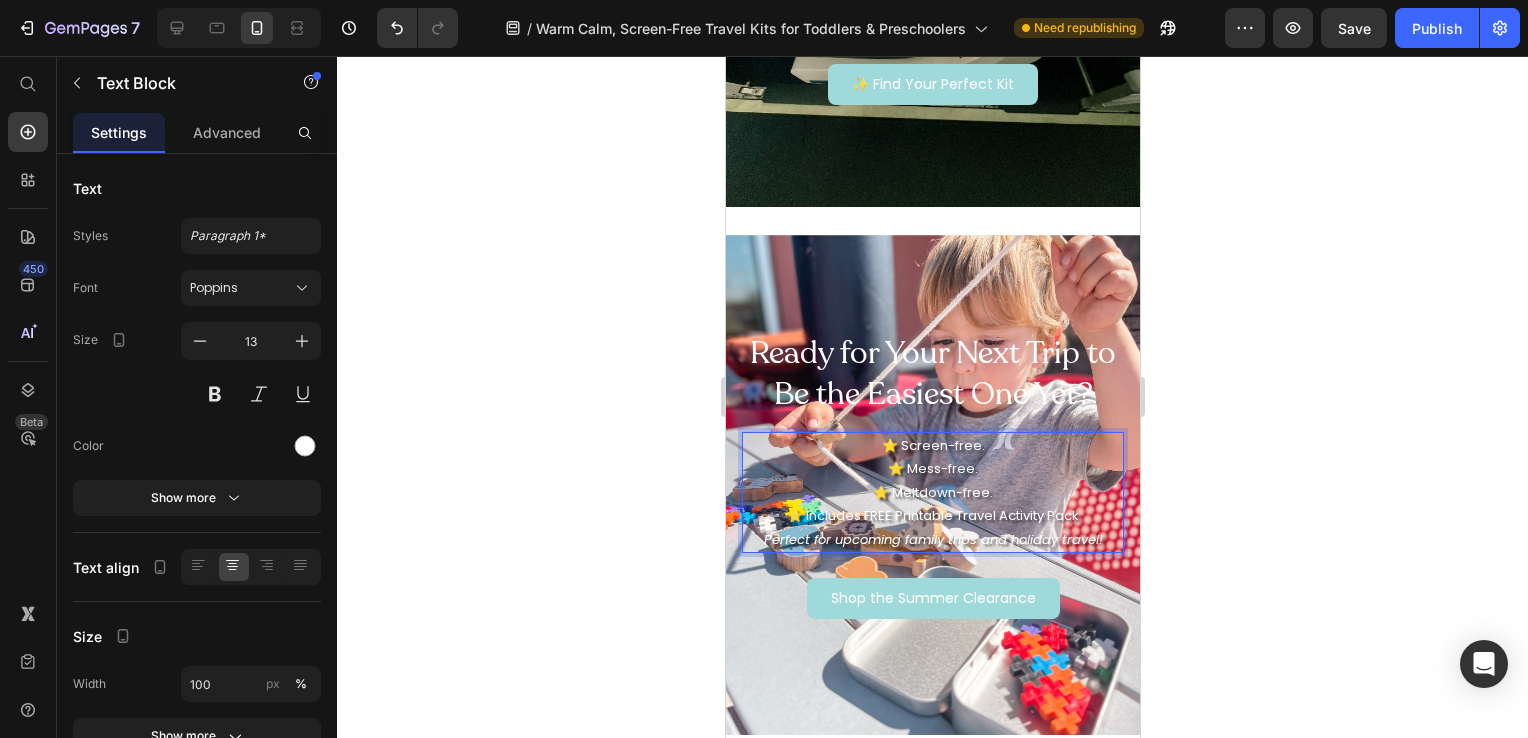 click on "Ready for Your Next Trip to Be the Easiest One Yet? Heading ⭐ Screen-free. ⭐ Mess-free. ⭐ Meltdown-free. ⭐ Includes FREE Printable Travel Activity Pack Perfect for upcoming family trips and holiday travel! Text Block   25 Shop the Summer Clearance Button" at bounding box center (932, 485) 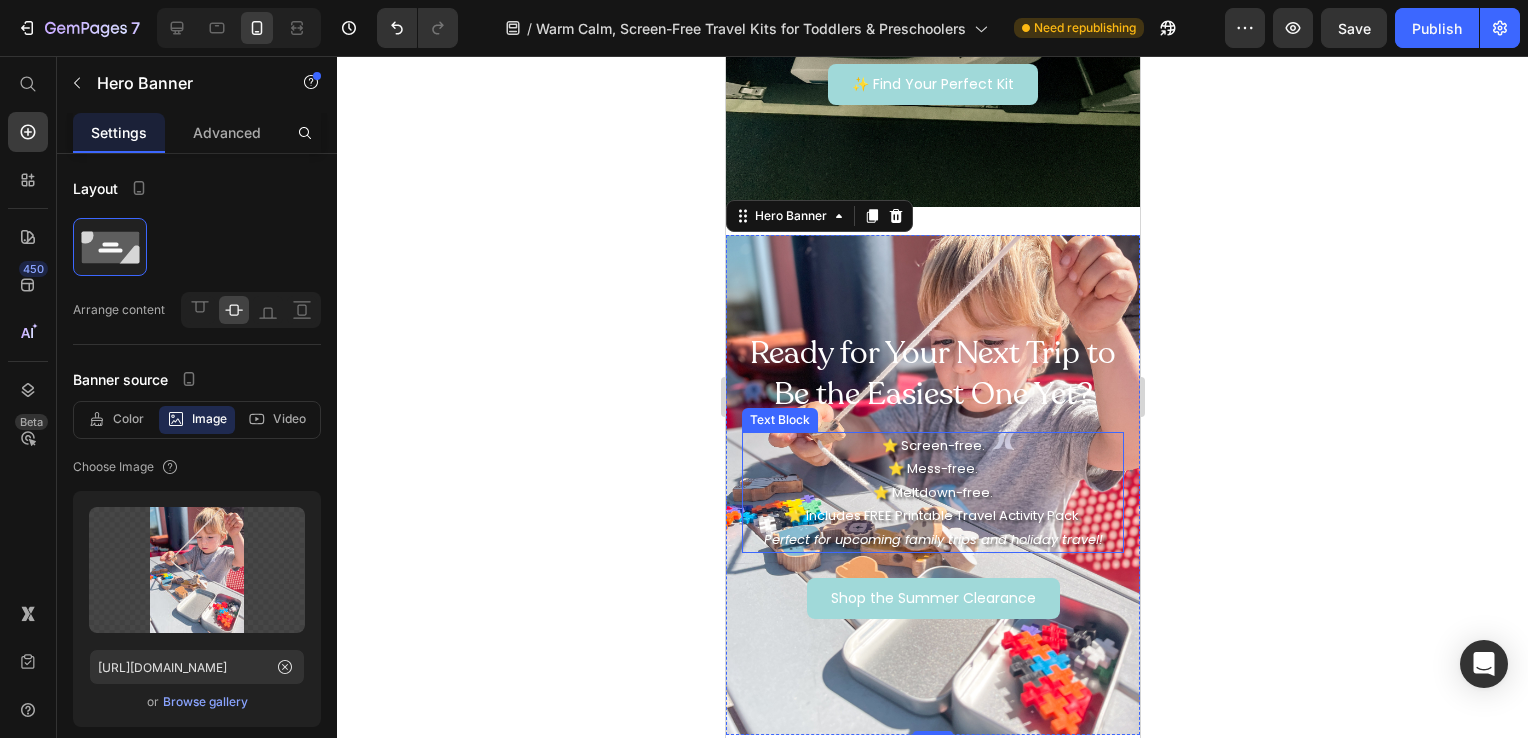 click on "Perfect for upcoming family trips and holiday travel!" at bounding box center (932, 539) 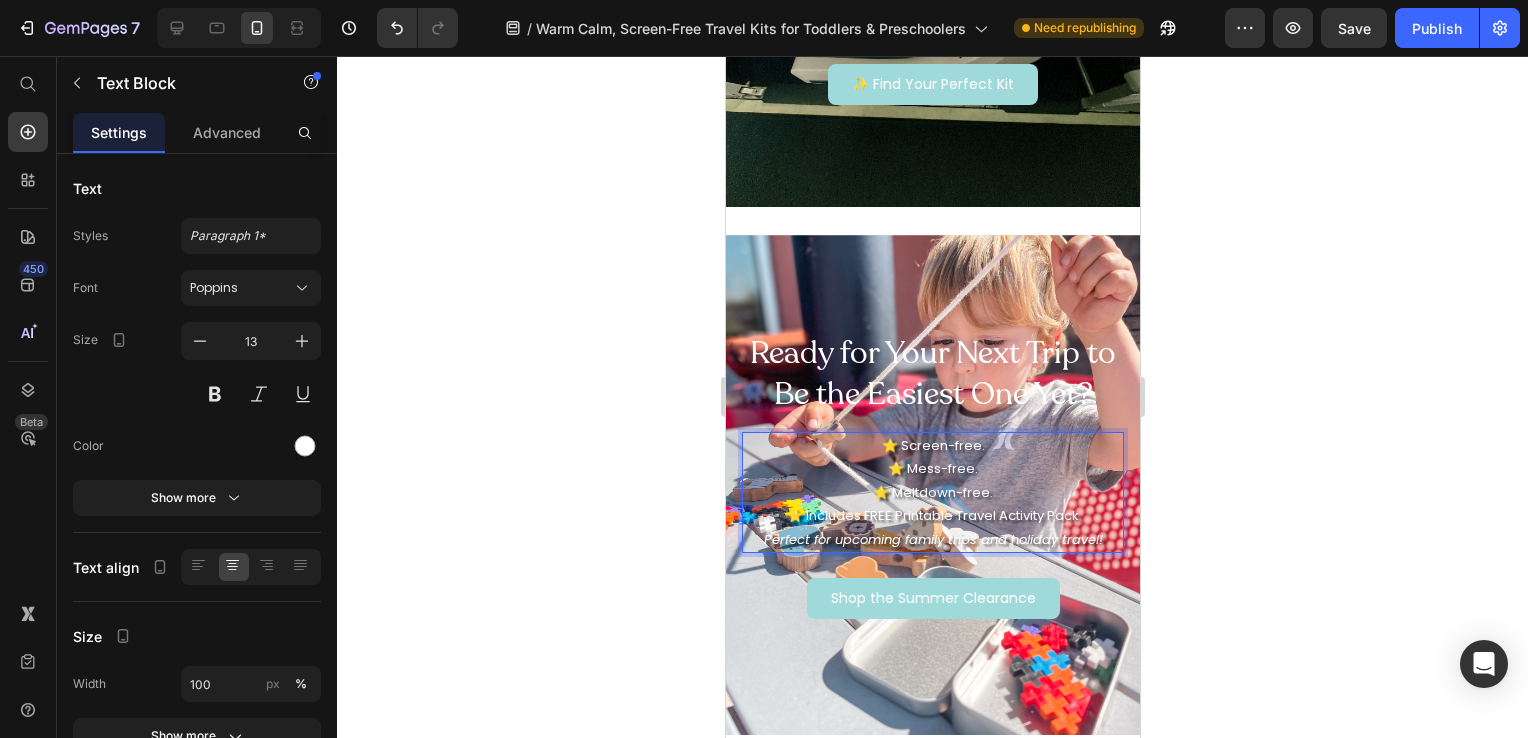 click on "Perfect for upcoming family trips and holiday travel!" at bounding box center [932, 539] 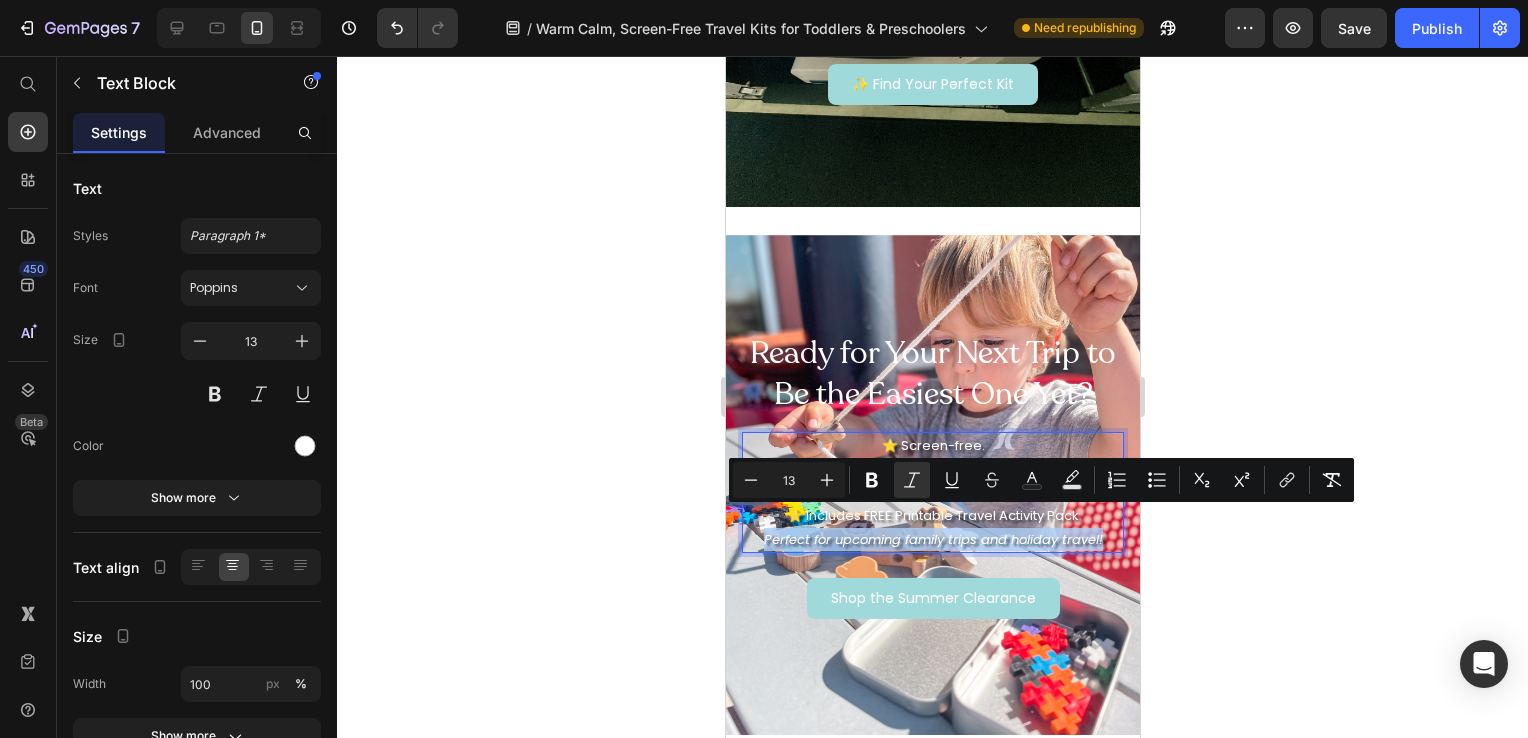 drag, startPoint x: 752, startPoint y: 522, endPoint x: 1097, endPoint y: 515, distance: 345.071 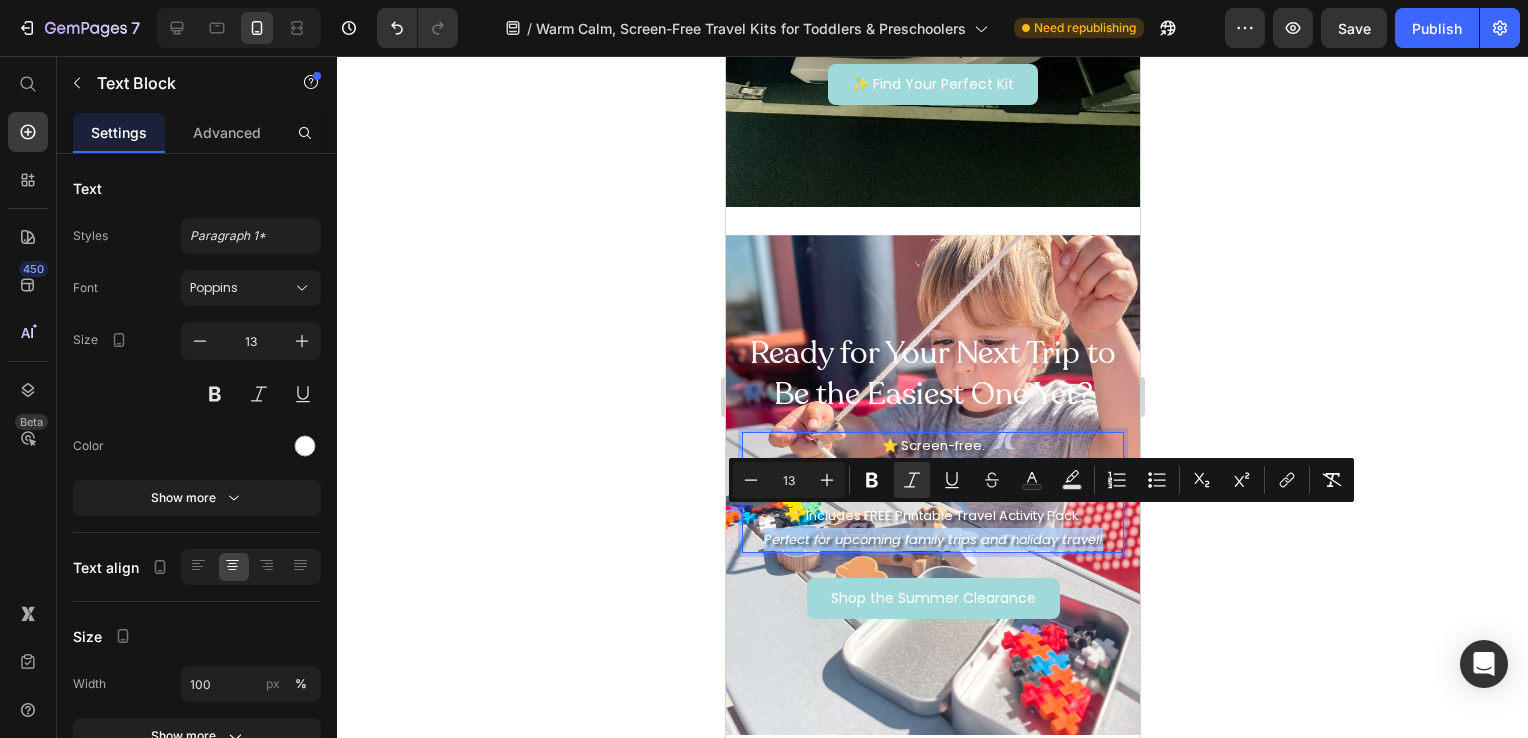 click on "⭐ Meltdown-free. ⭐ Includes FREE Printable Travel Activity Pack Perfect for upcoming family trips and holiday travel!" at bounding box center [932, 516] 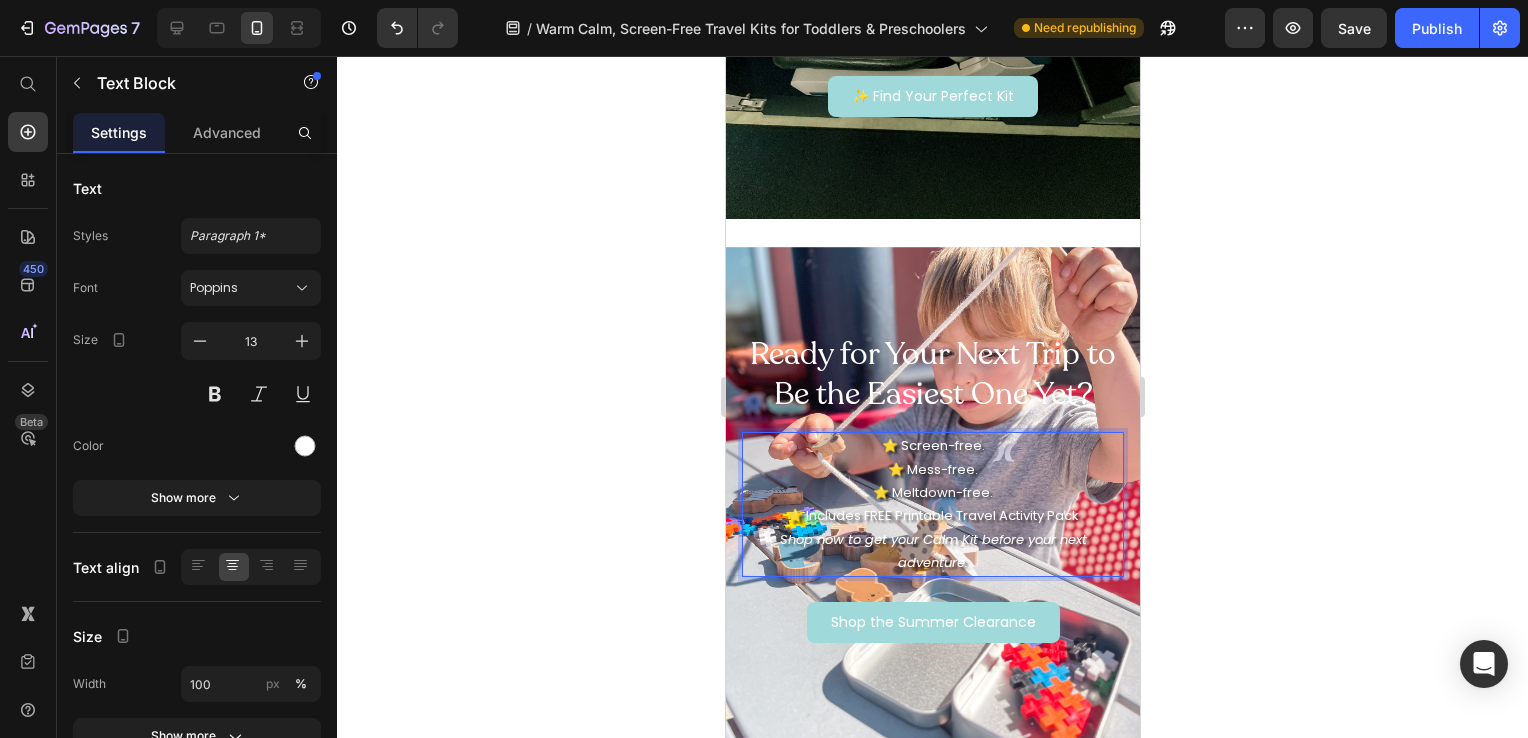drag, startPoint x: 967, startPoint y: 518, endPoint x: 908, endPoint y: 525, distance: 59.413803 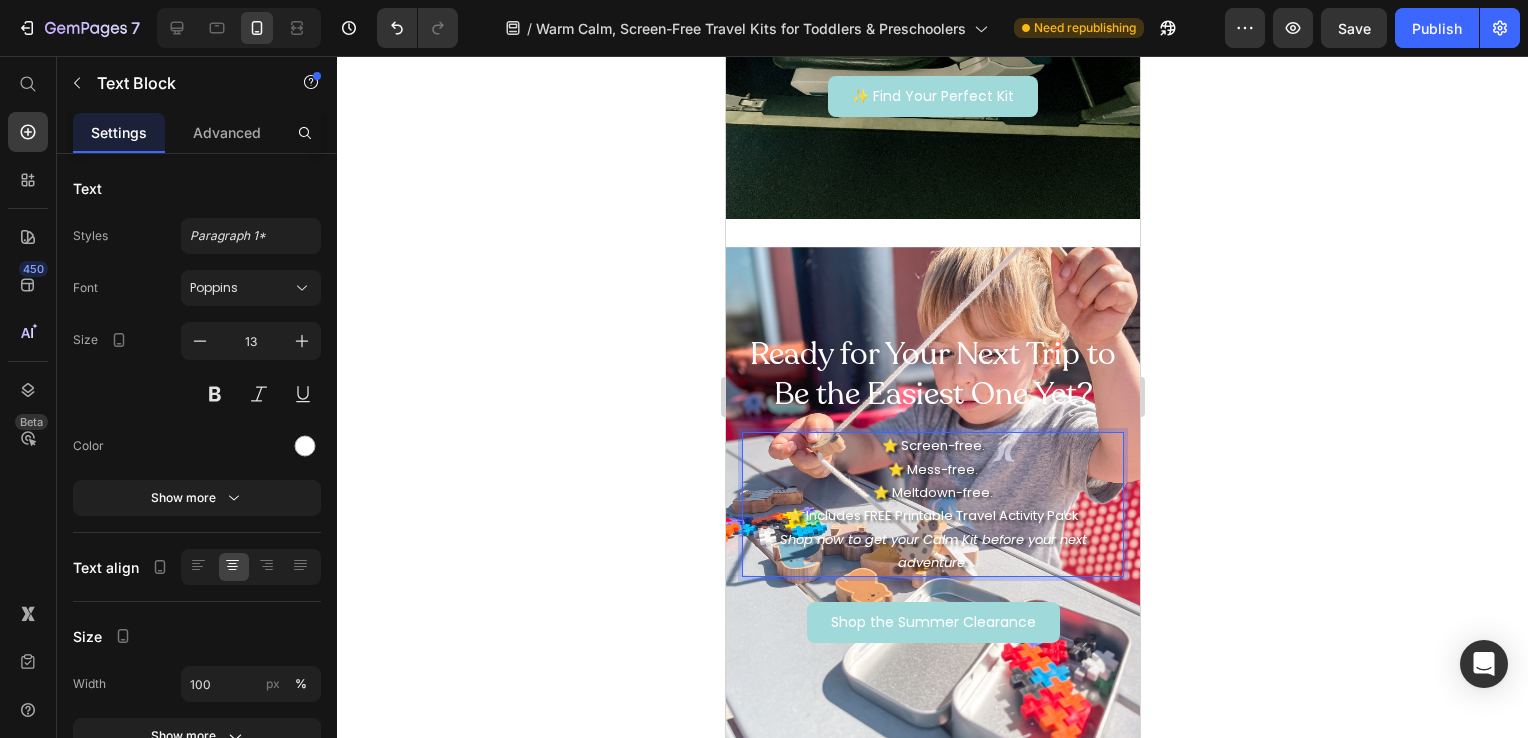 drag, startPoint x: 908, startPoint y: 525, endPoint x: 912, endPoint y: 541, distance: 16.492422 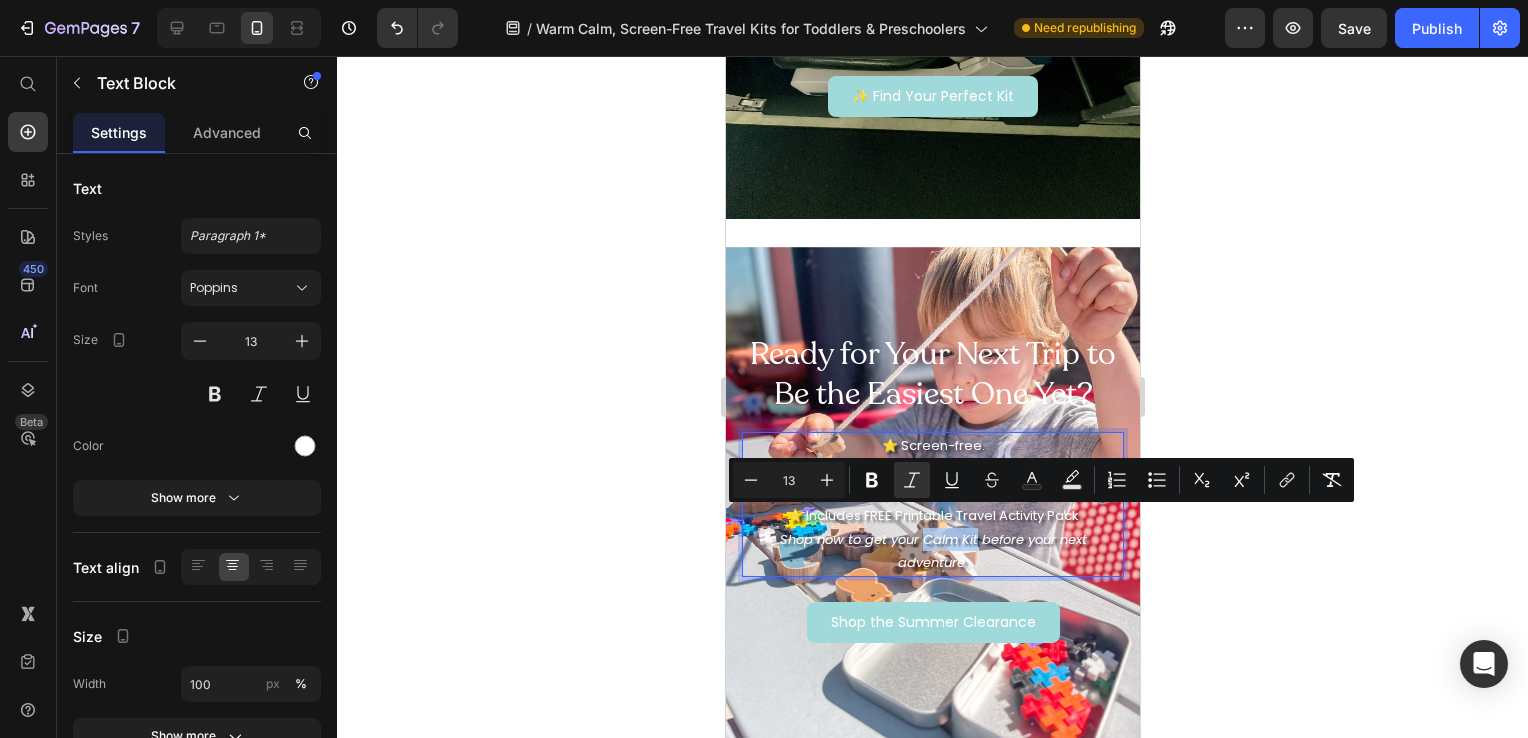 drag, startPoint x: 912, startPoint y: 522, endPoint x: 969, endPoint y: 522, distance: 57 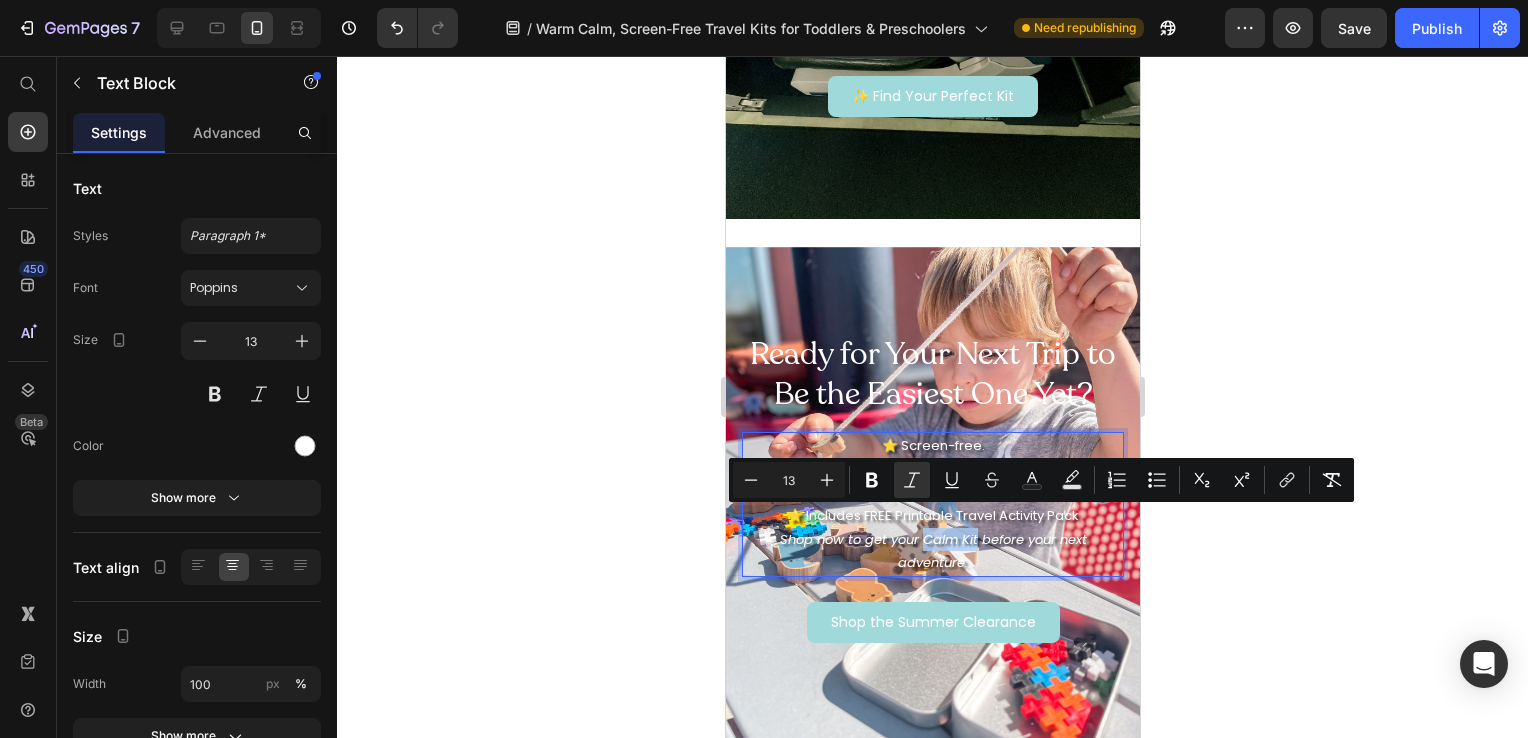 click on "Shop now to get your Calm Kit before your next adventure." at bounding box center [932, 551] 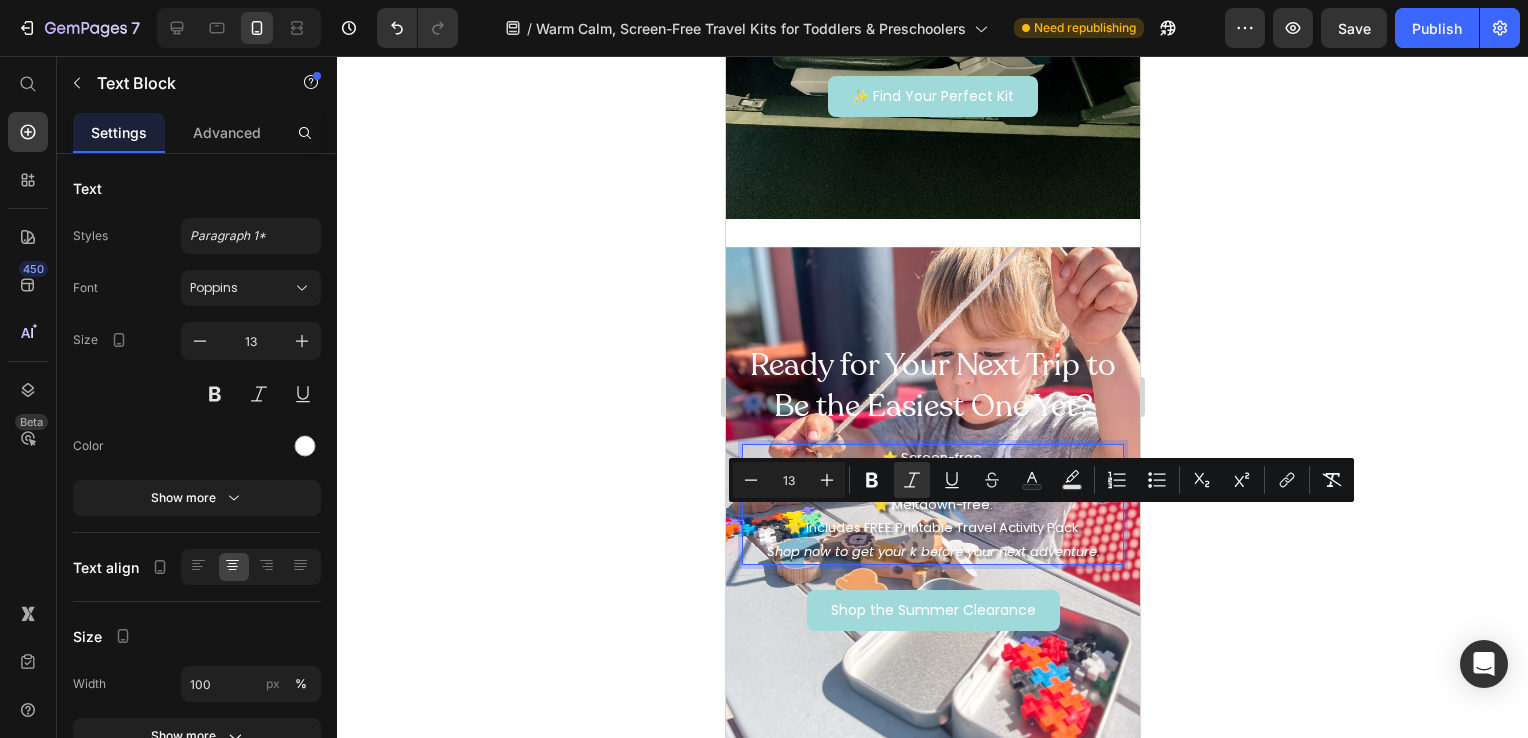 scroll, scrollTop: 2839, scrollLeft: 0, axis: vertical 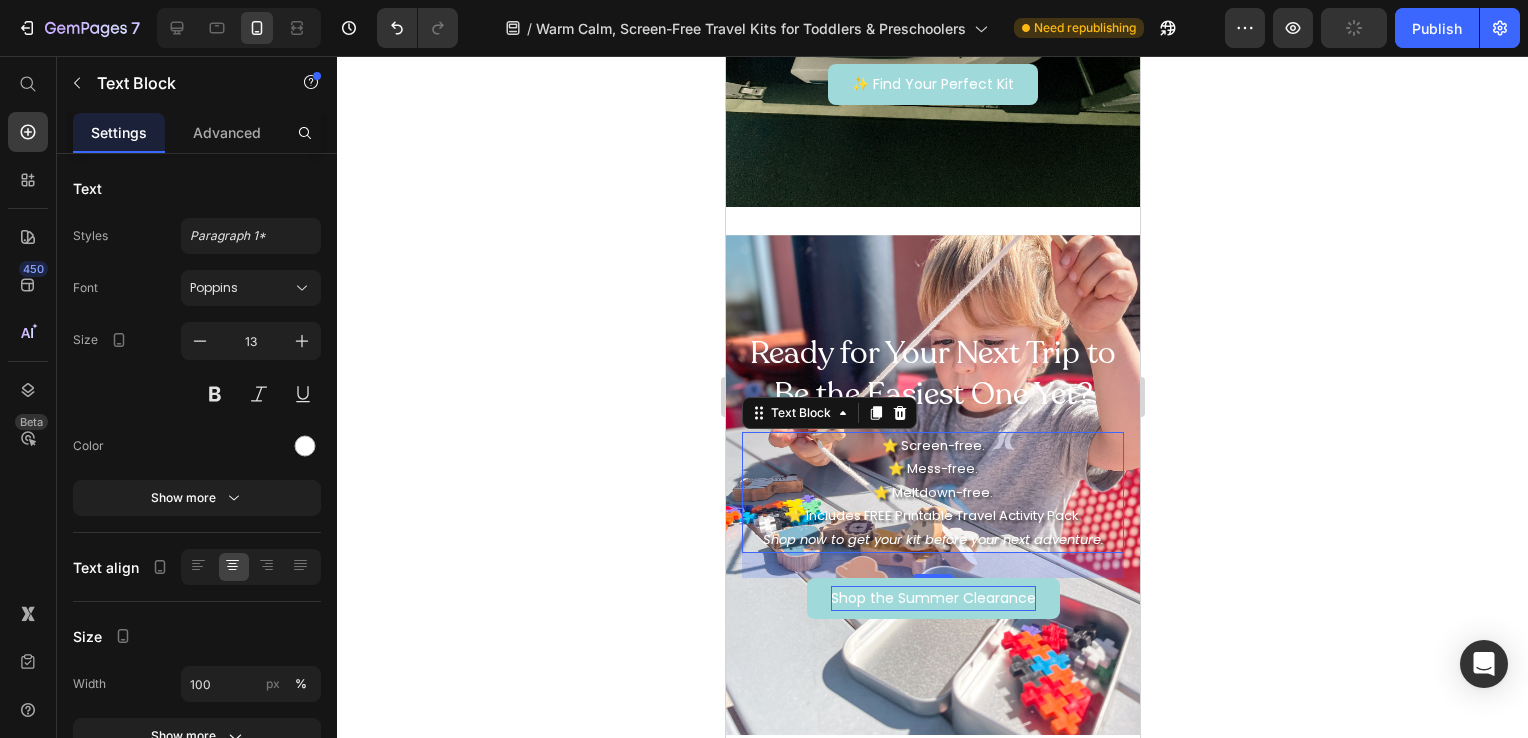 drag, startPoint x: 1901, startPoint y: 579, endPoint x: 958, endPoint y: 578, distance: 943.00055 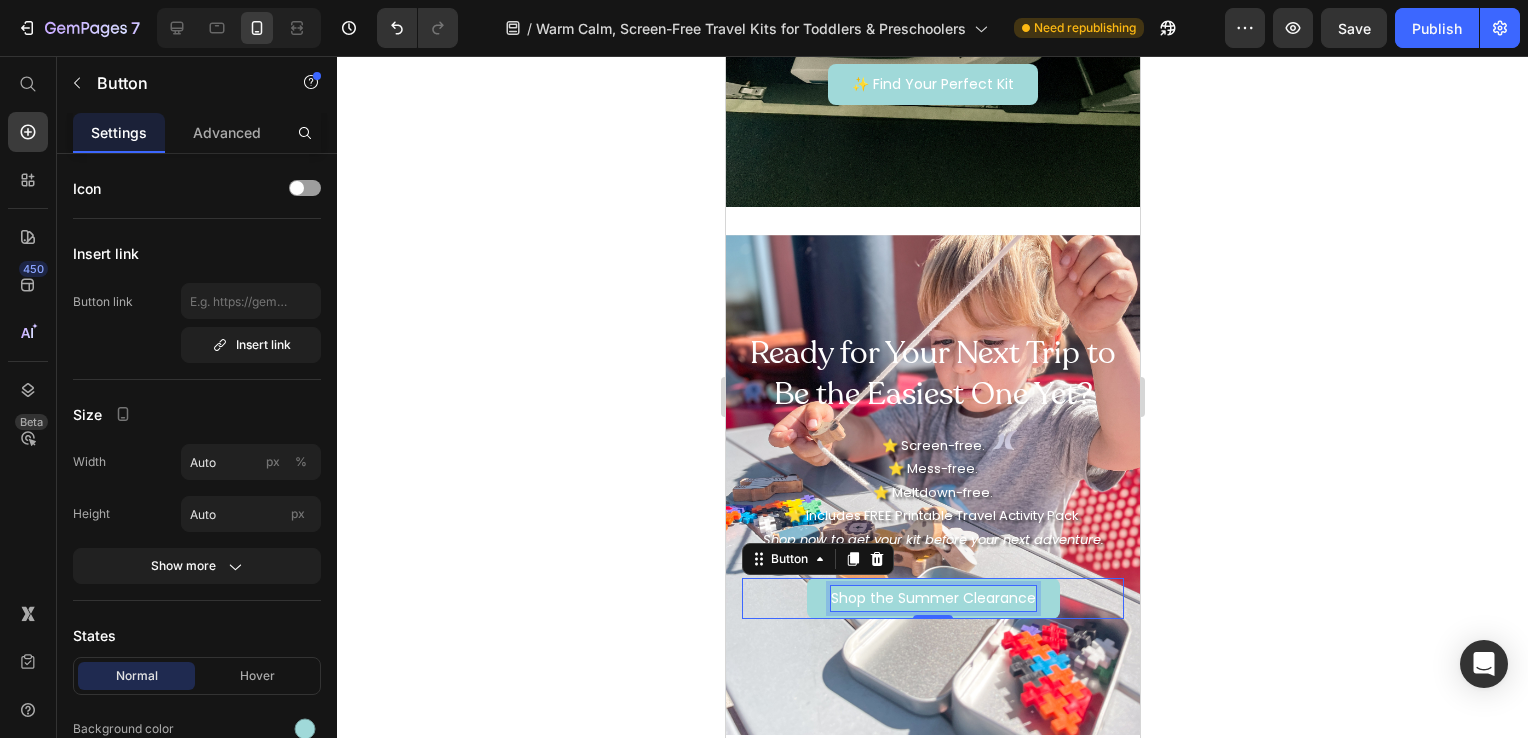 drag, startPoint x: 1965, startPoint y: 696, endPoint x: 918, endPoint y: 570, distance: 1054.5544 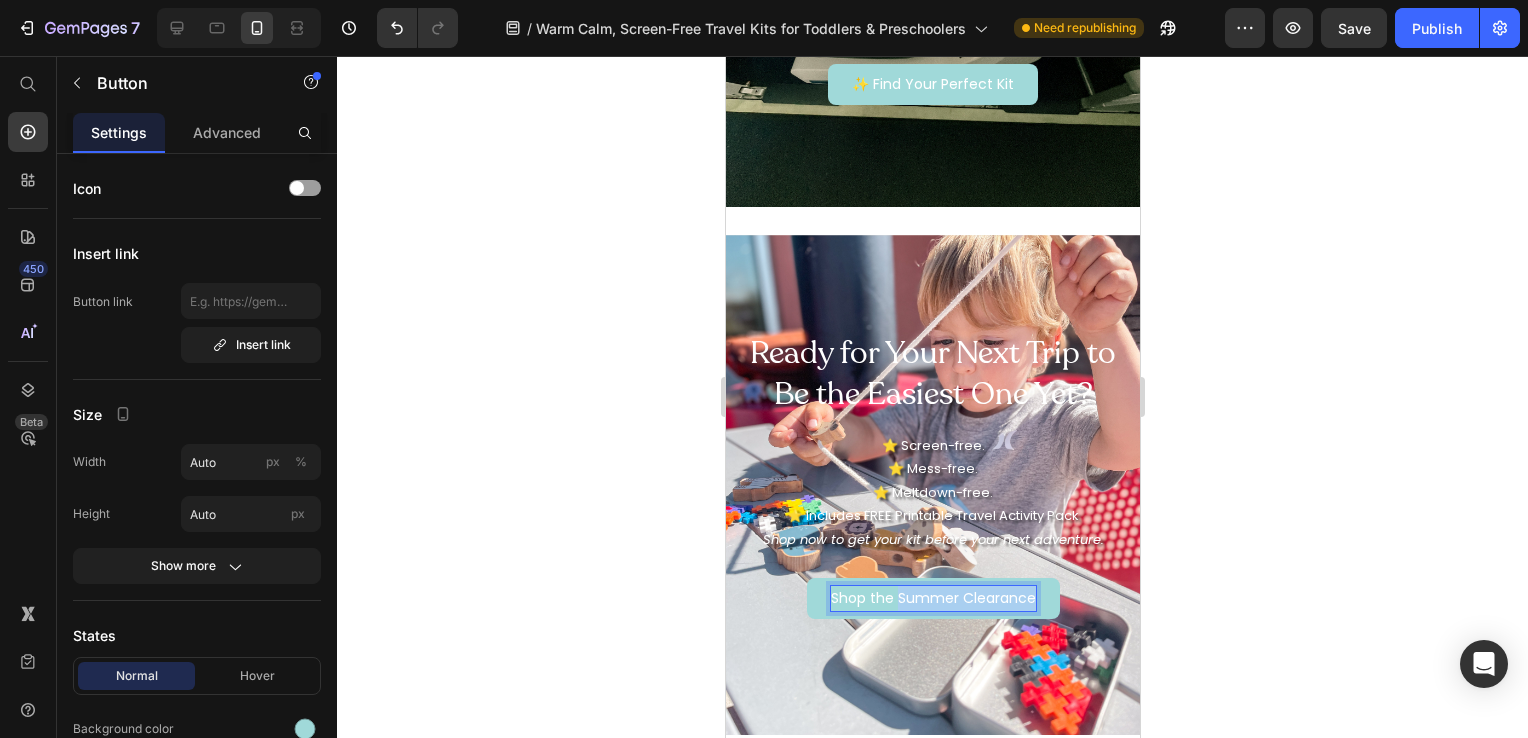 drag, startPoint x: 887, startPoint y: 578, endPoint x: 1082, endPoint y: 575, distance: 195.02307 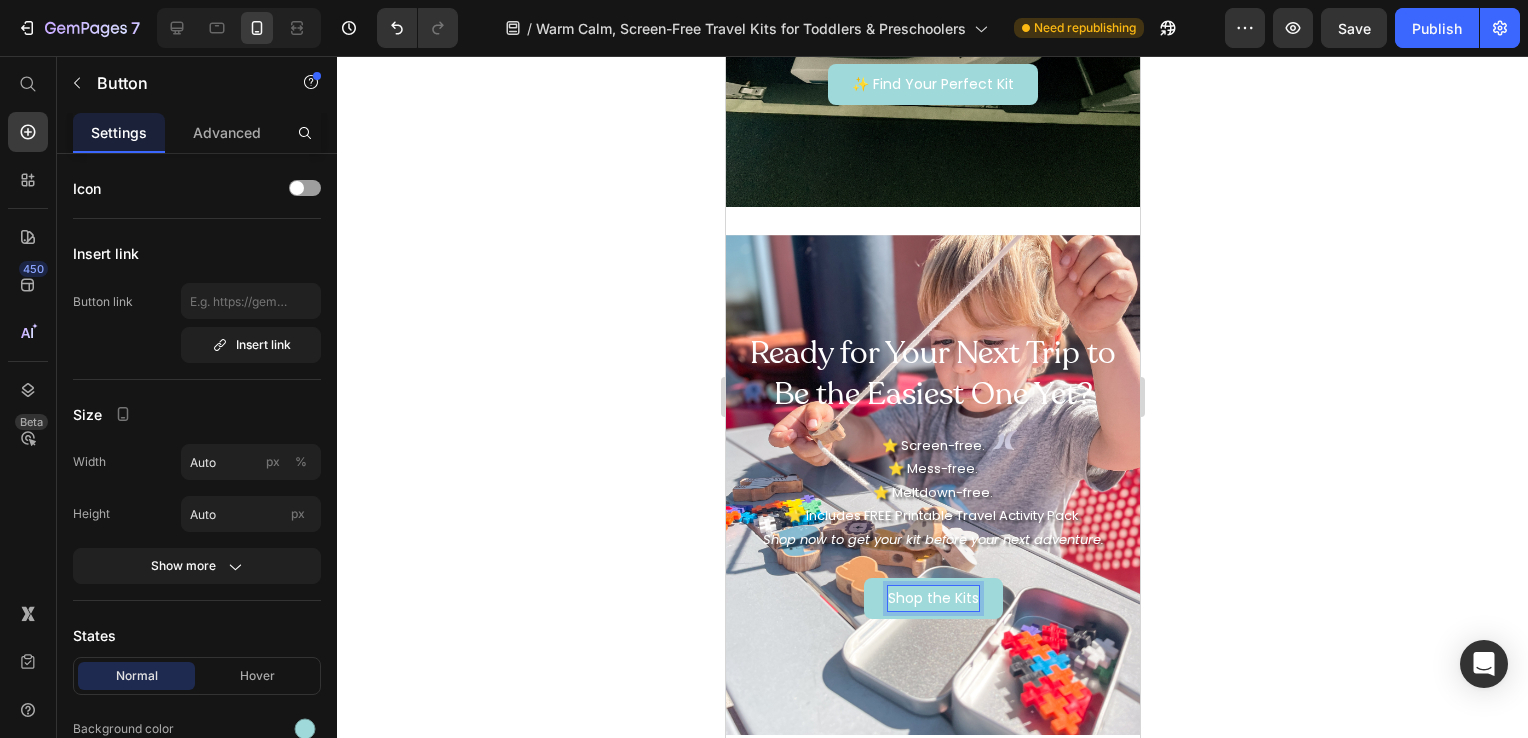 click on "Shop the Kits" at bounding box center (932, 598) 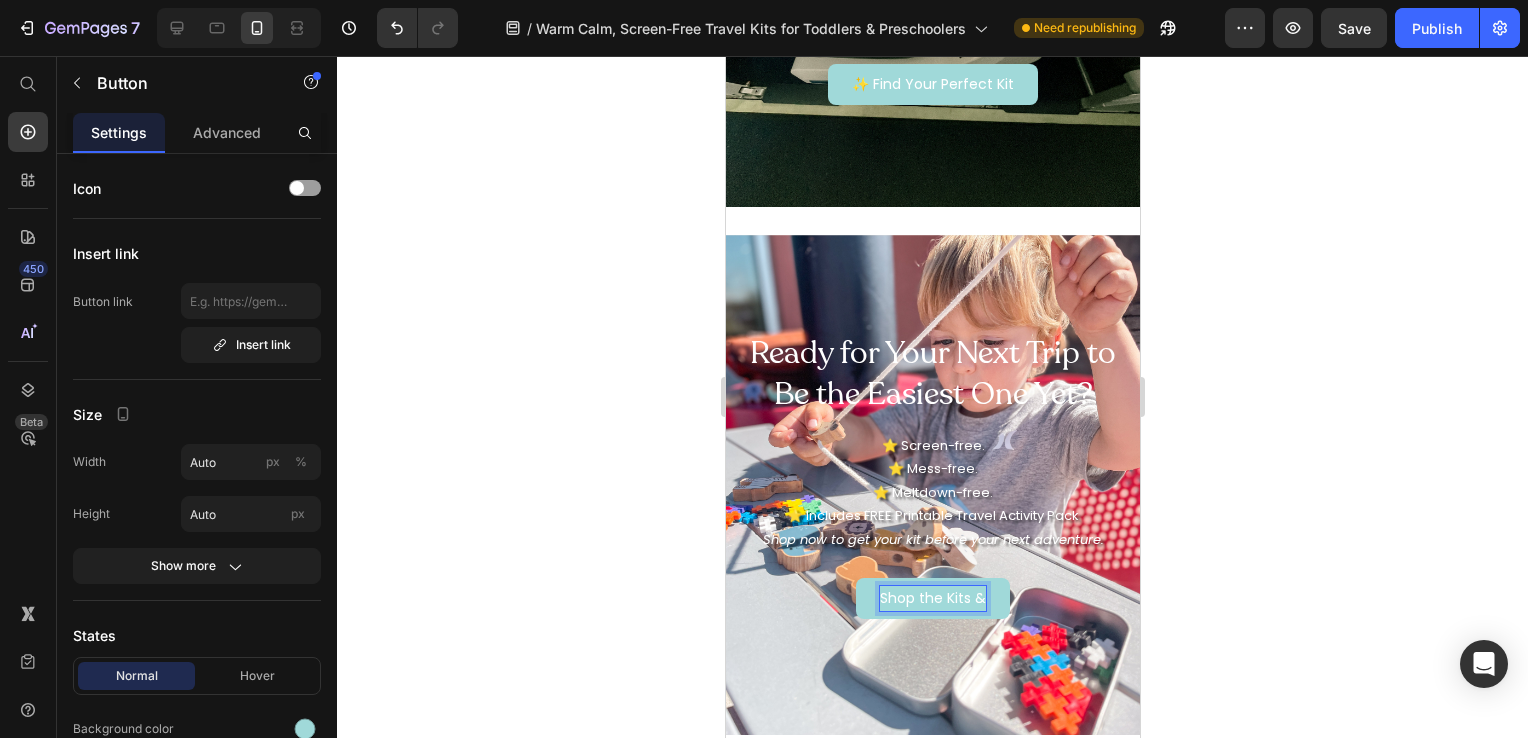 click on "Shop the Kits &" at bounding box center [932, 598] 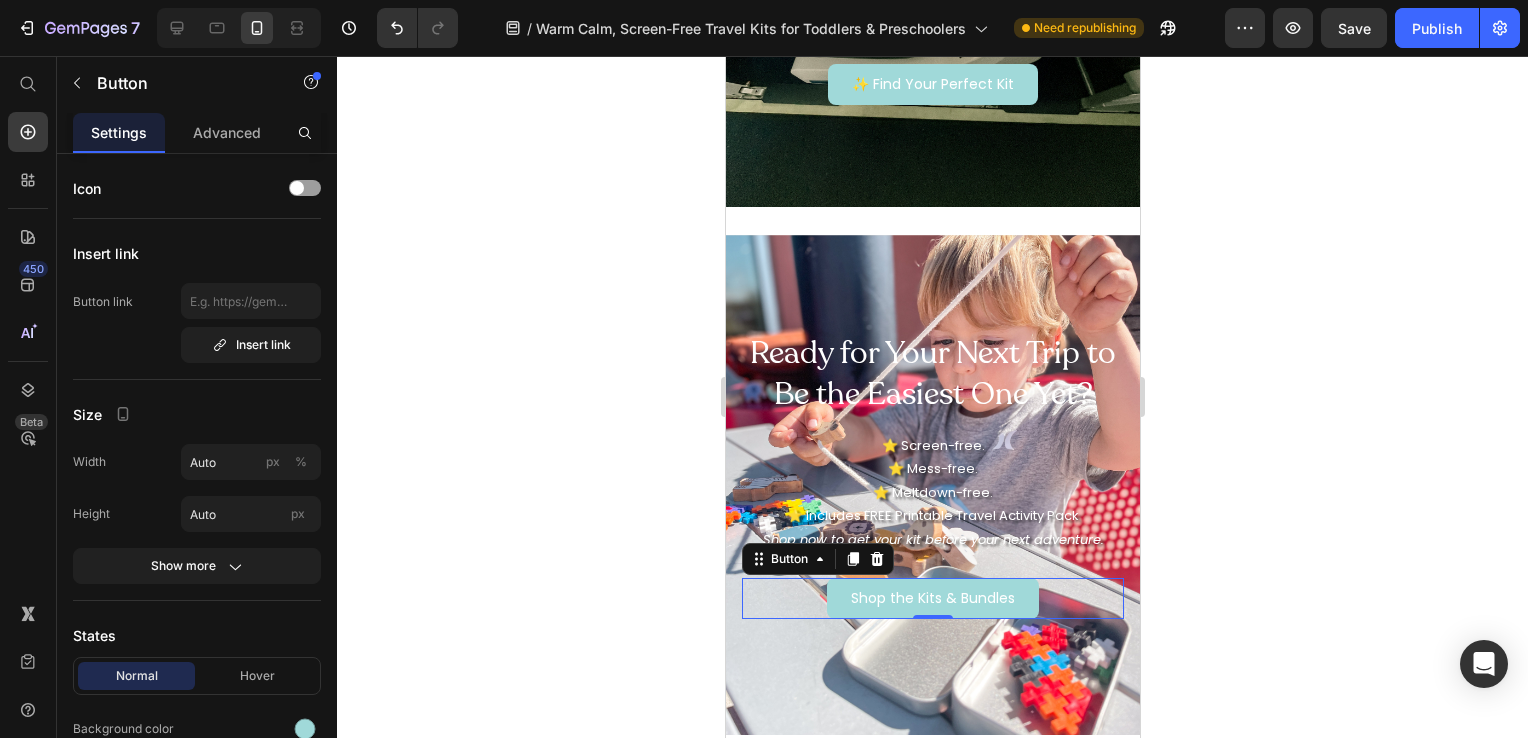 drag, startPoint x: 2013, startPoint y: 630, endPoint x: 1072, endPoint y: 334, distance: 986.4568 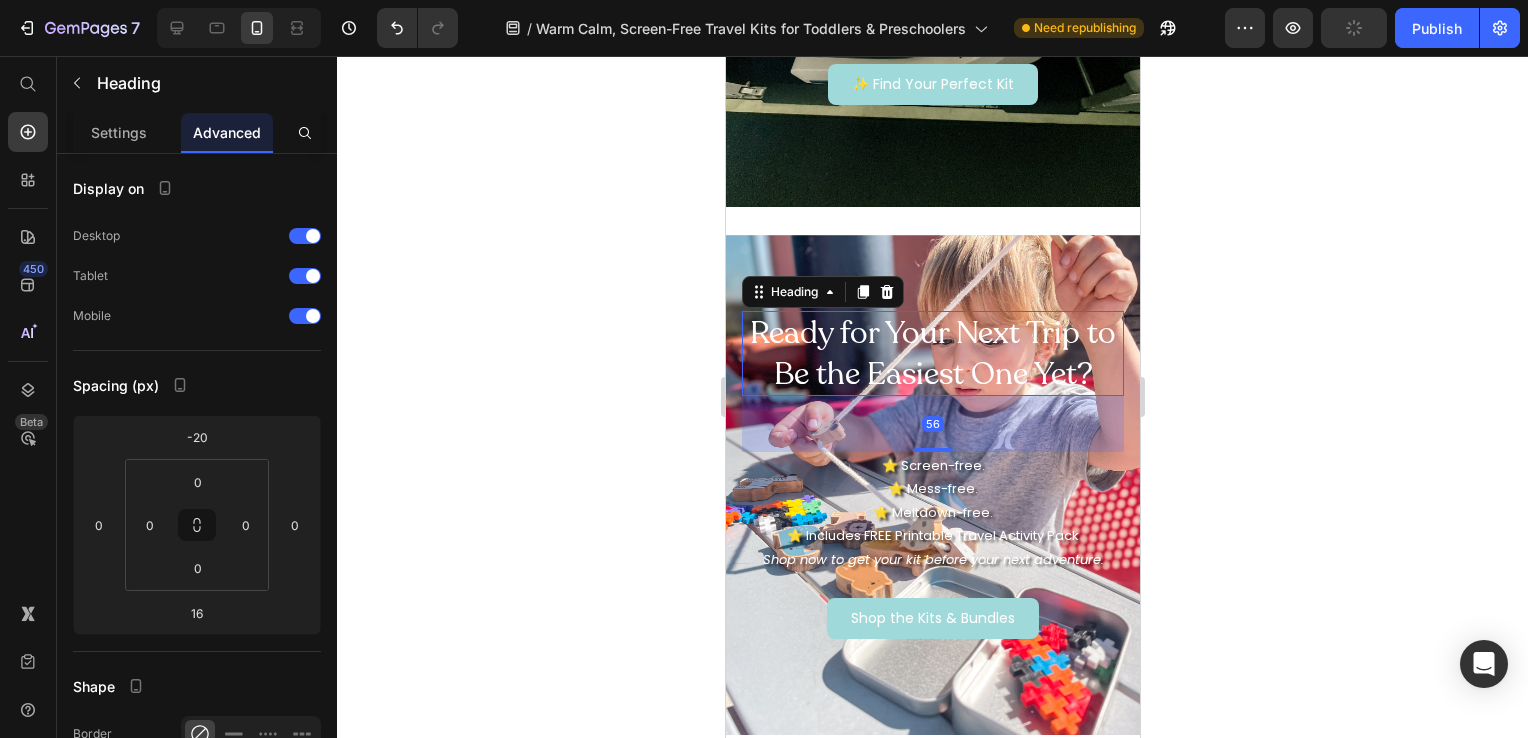 drag, startPoint x: 914, startPoint y: 410, endPoint x: 913, endPoint y: 450, distance: 40.012497 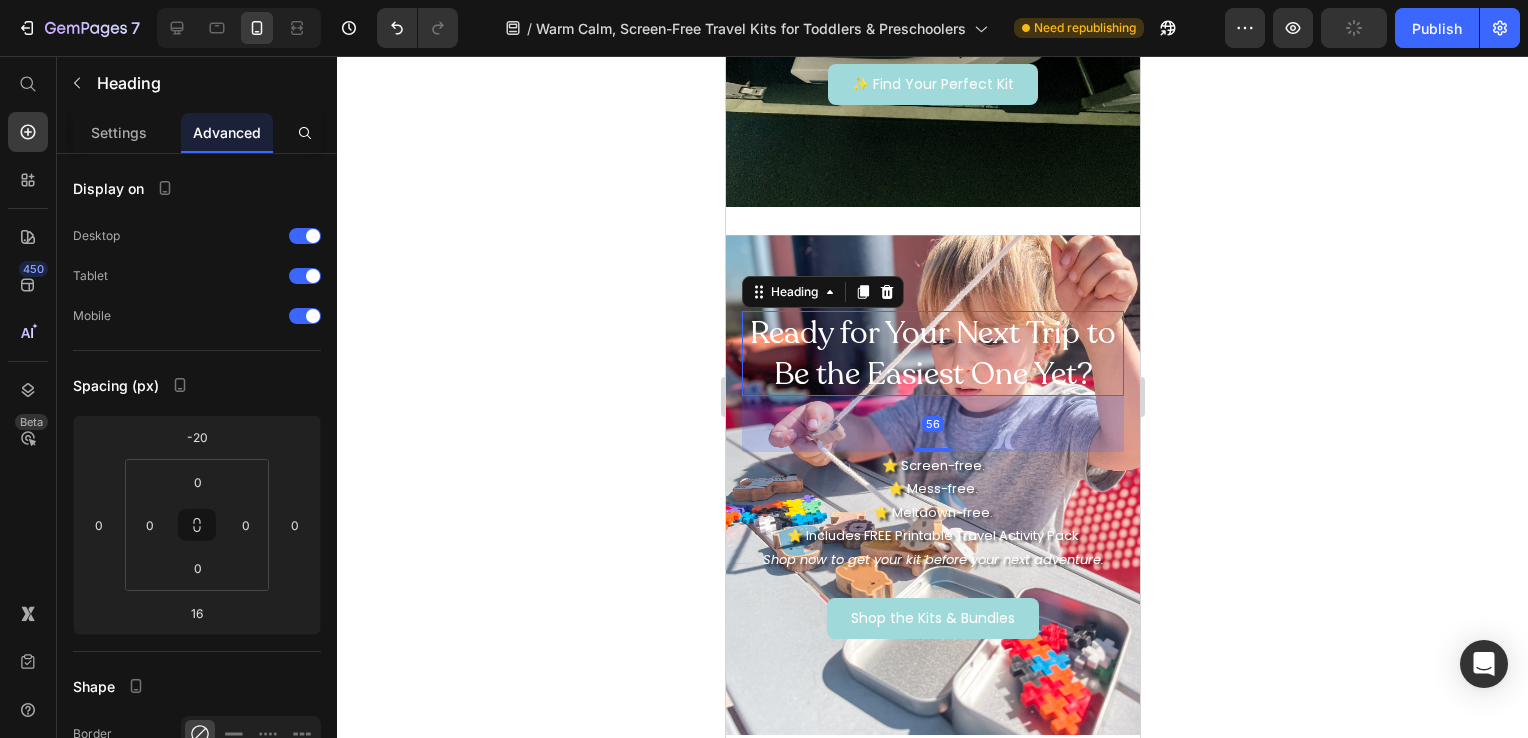 click on "Ready for Your Next Trip to Be the Easiest One Yet? Heading   56 ⭐ Screen-free. ⭐ Mess-free. ⭐ Meltdown-free. ⭐ Includes FREE Printable Travel Activity Pack Shop now to get your kit before your next adventure. Text Block Shop the Kits & Bundles Button" at bounding box center (932, 485) 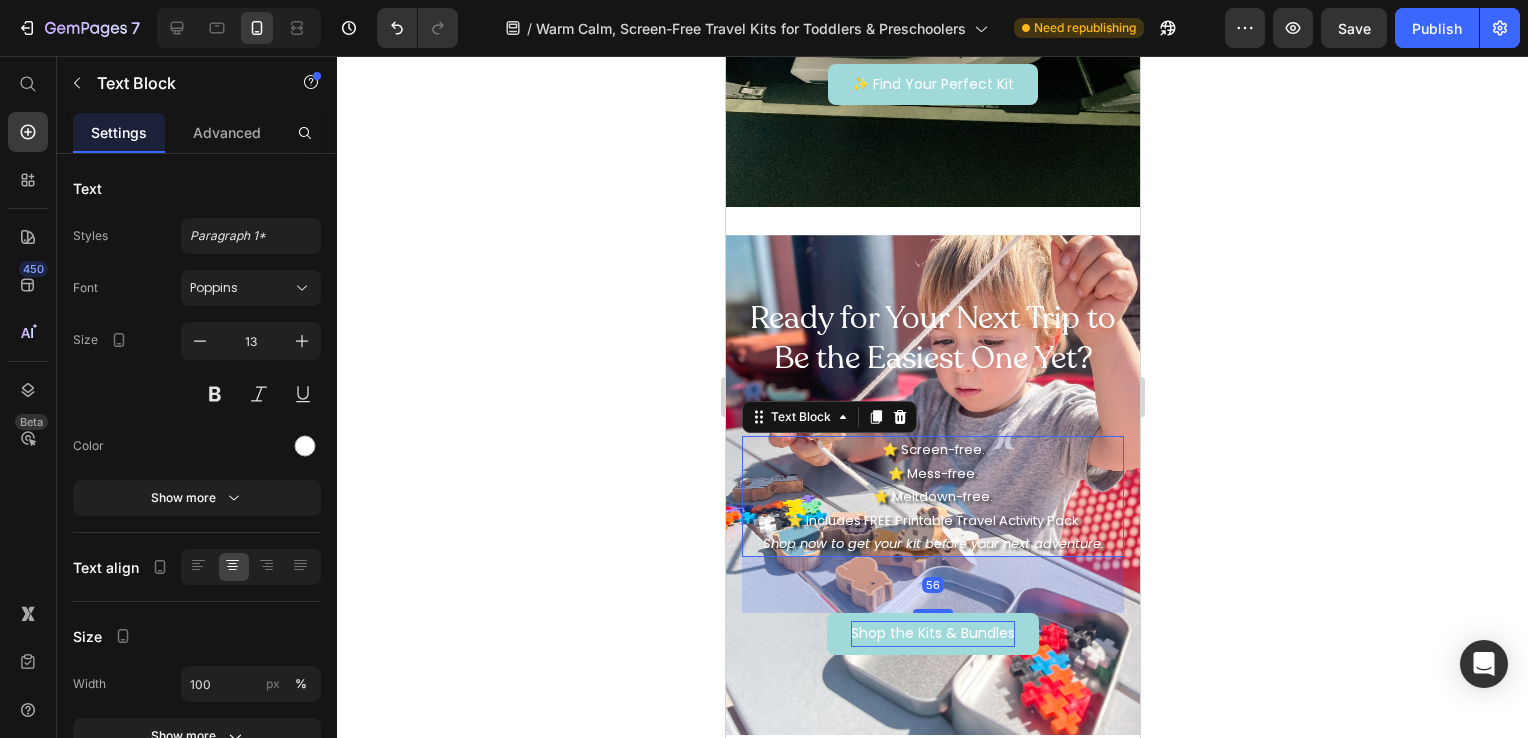 drag, startPoint x: 917, startPoint y: 574, endPoint x: 919, endPoint y: 605, distance: 31.06445 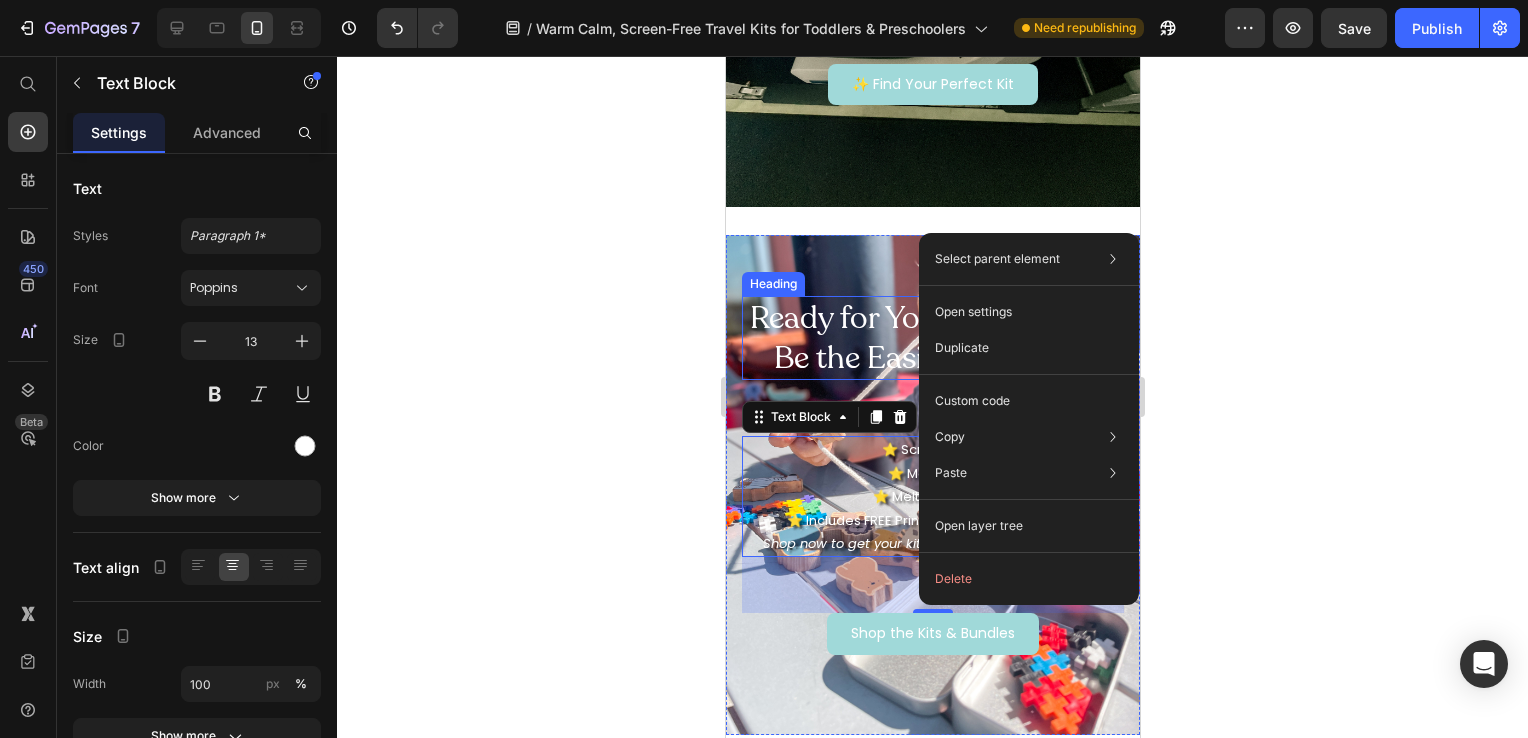 click on "Ready for Your Next Trip to Be the Easiest One Yet?" at bounding box center (932, 338) 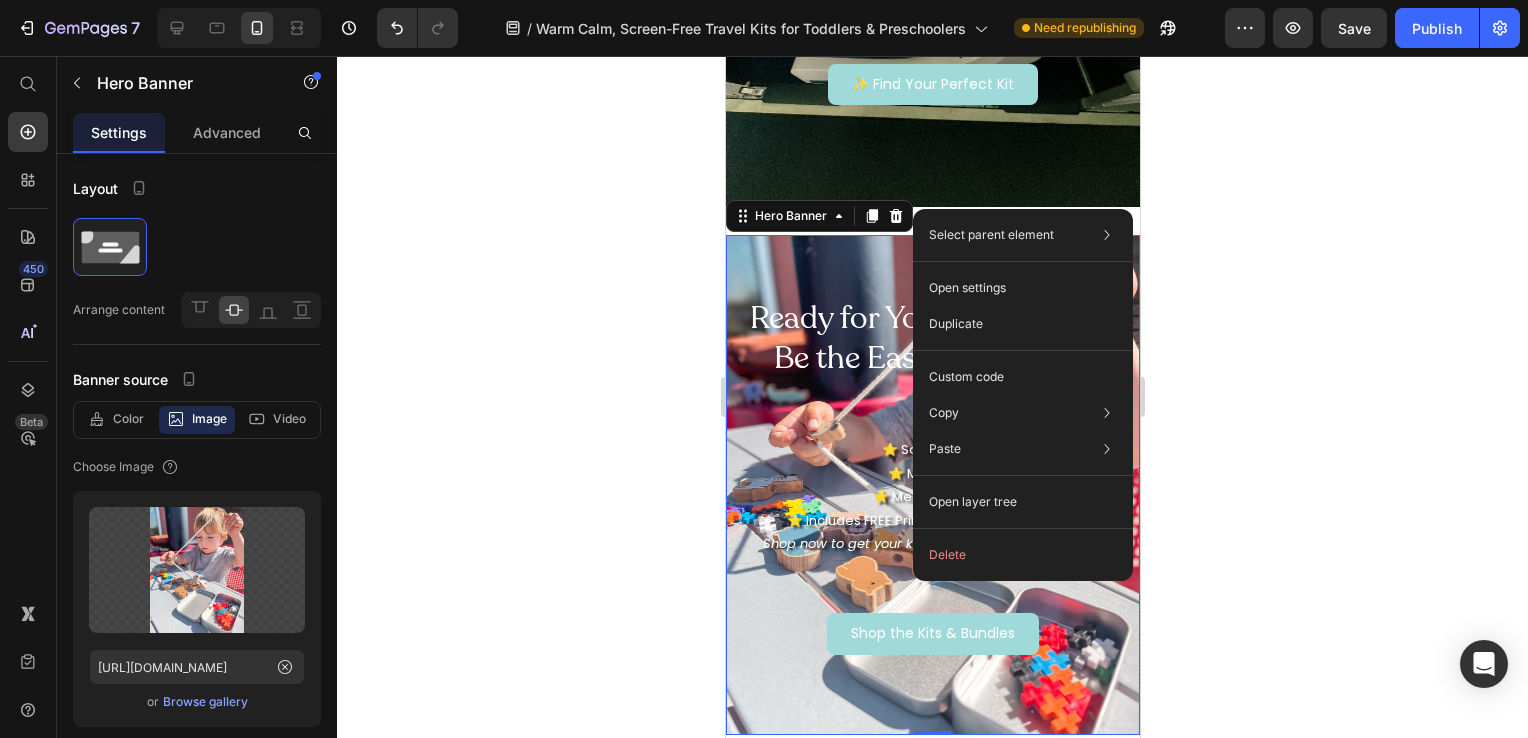 click on "Ready for Your Next Trip to Be the Easiest One Yet? Heading ⭐ Screen-free. ⭐ Mess-free. ⭐ Meltdown-free. ⭐ Includes FREE Printable Travel Activity Pack Shop now to get your kit before your next adventure. Text Block Shop the Kits & Bundles Button" at bounding box center (932, 485) 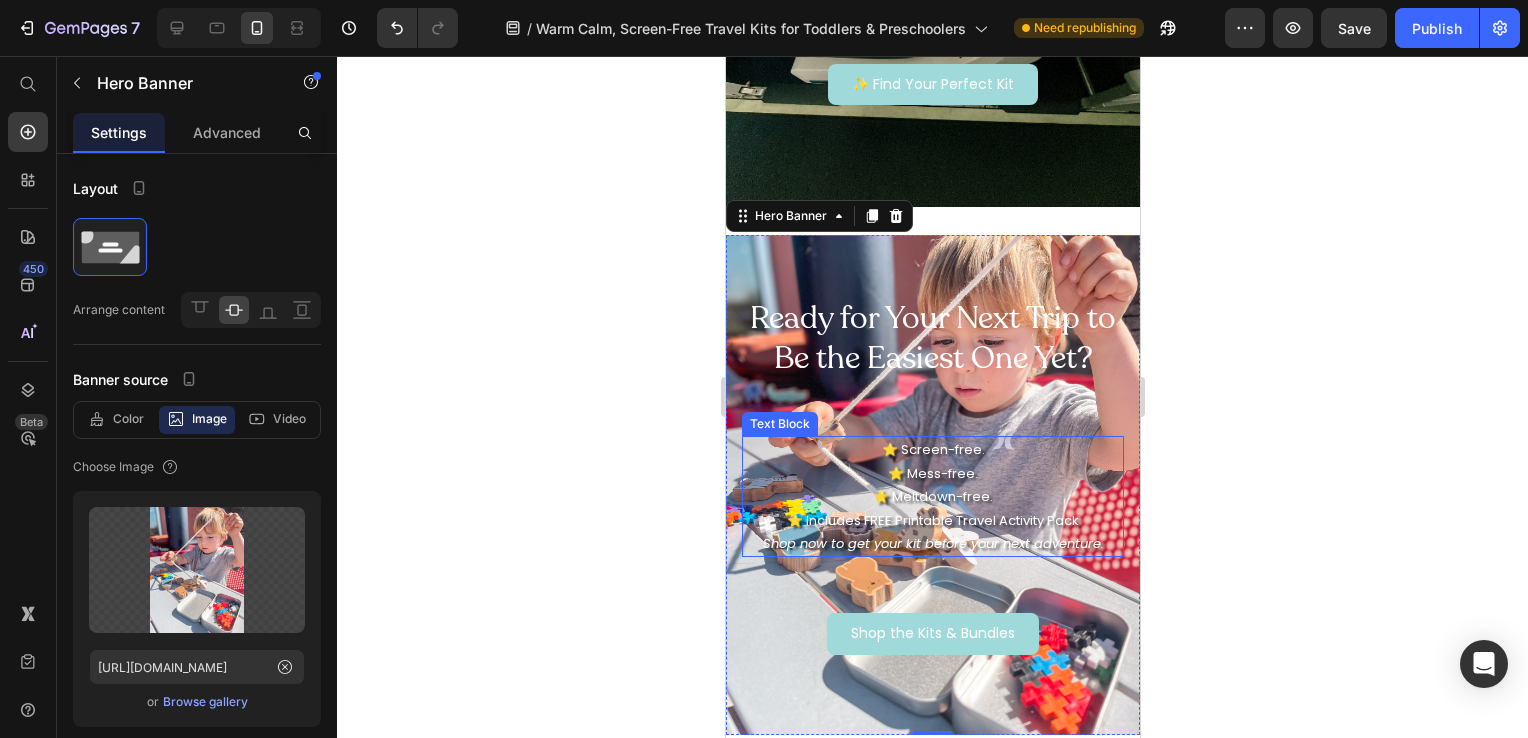click on "⭐ Meltdown-free. ⭐ Includes FREE Printable Travel Activity Pack Shop now to get your kit before your next adventure." at bounding box center (932, 520) 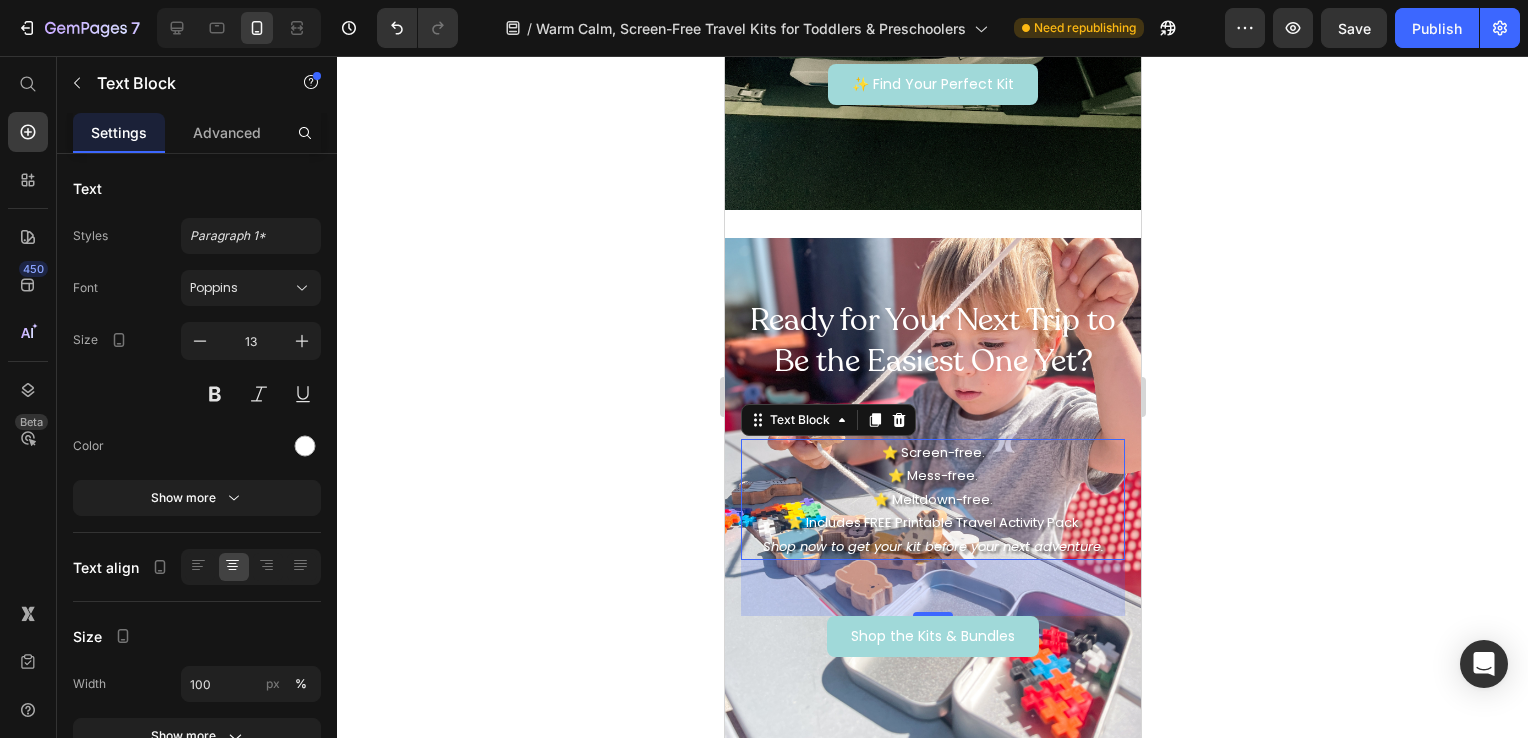 drag, startPoint x: 1151, startPoint y: 565, endPoint x: 1190, endPoint y: 658, distance: 100.84642 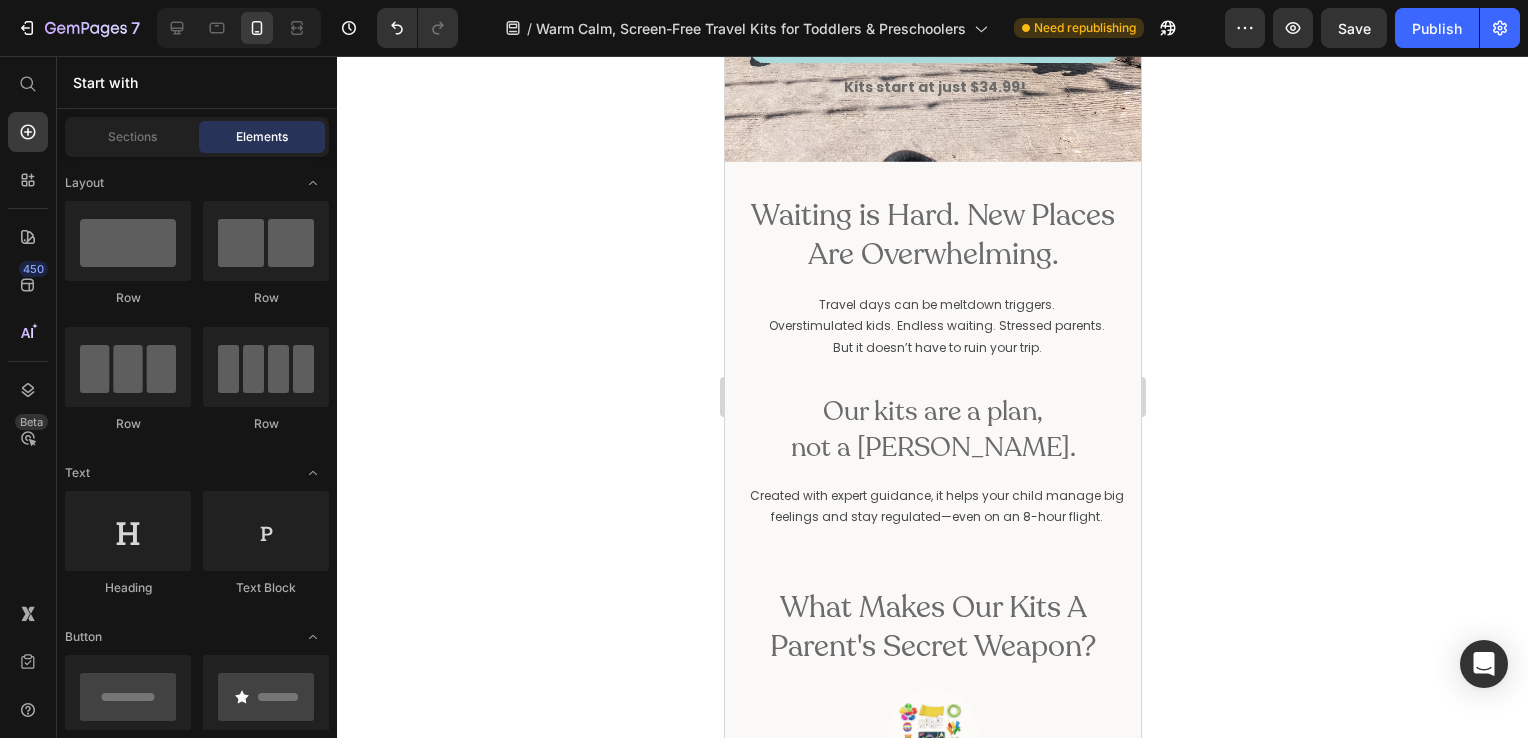 scroll, scrollTop: 495, scrollLeft: 0, axis: vertical 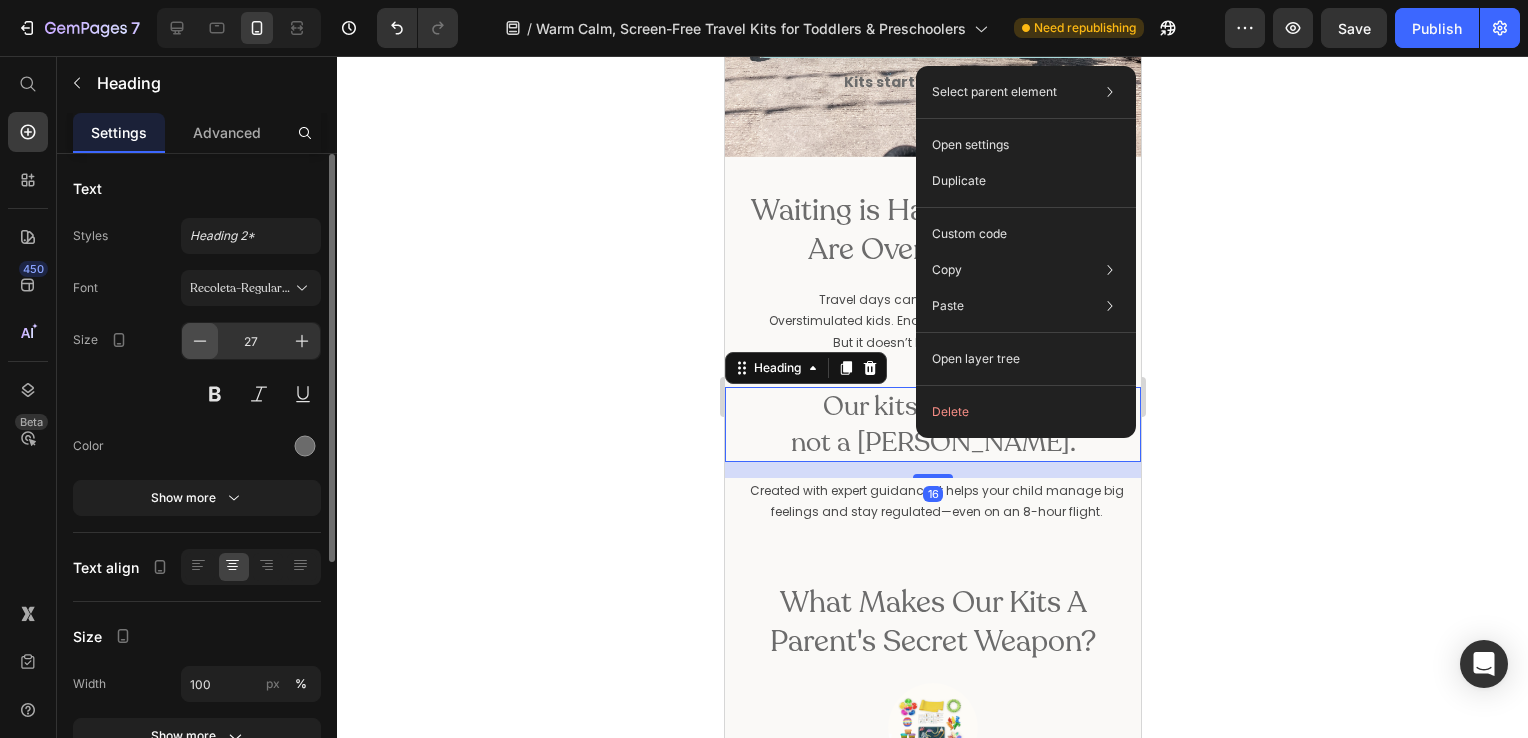 click 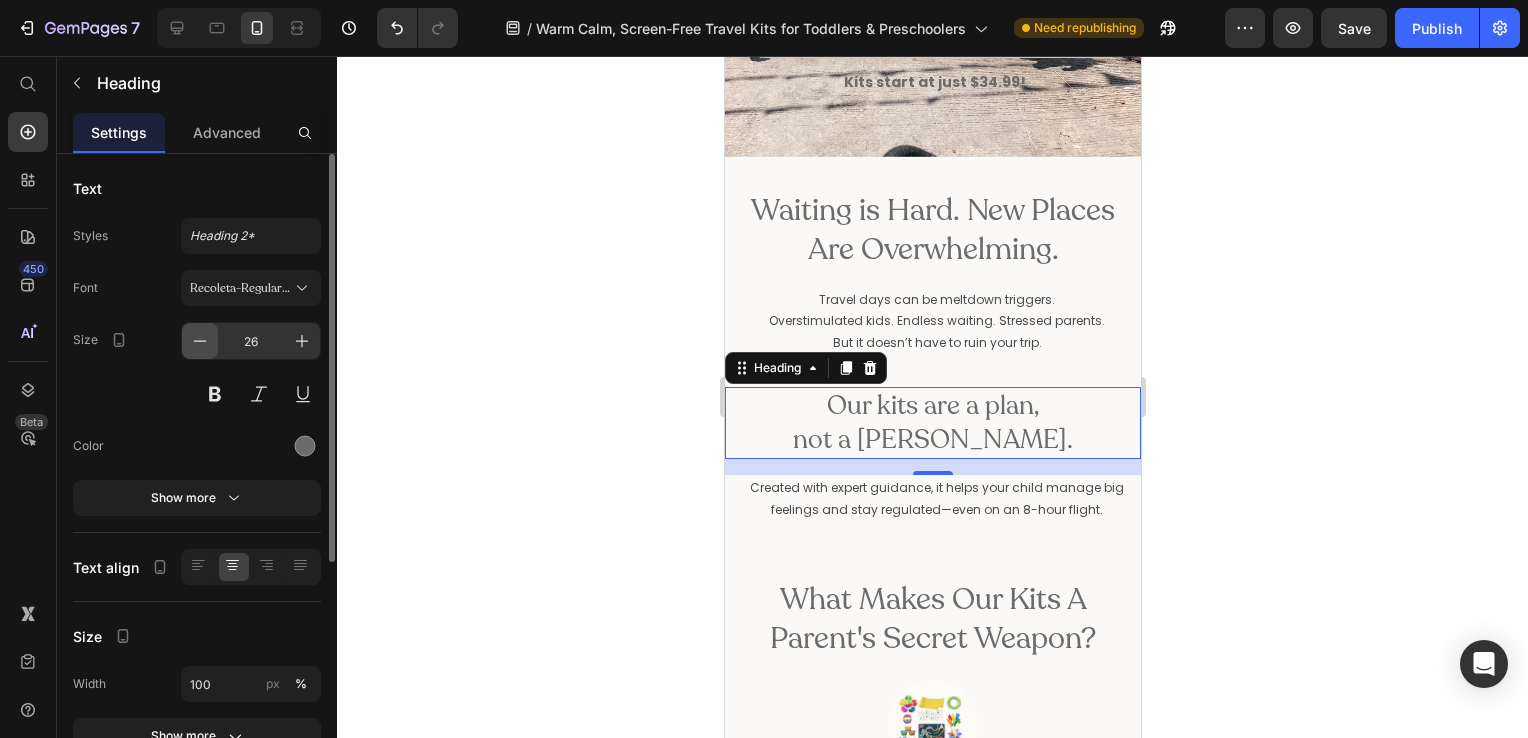 click 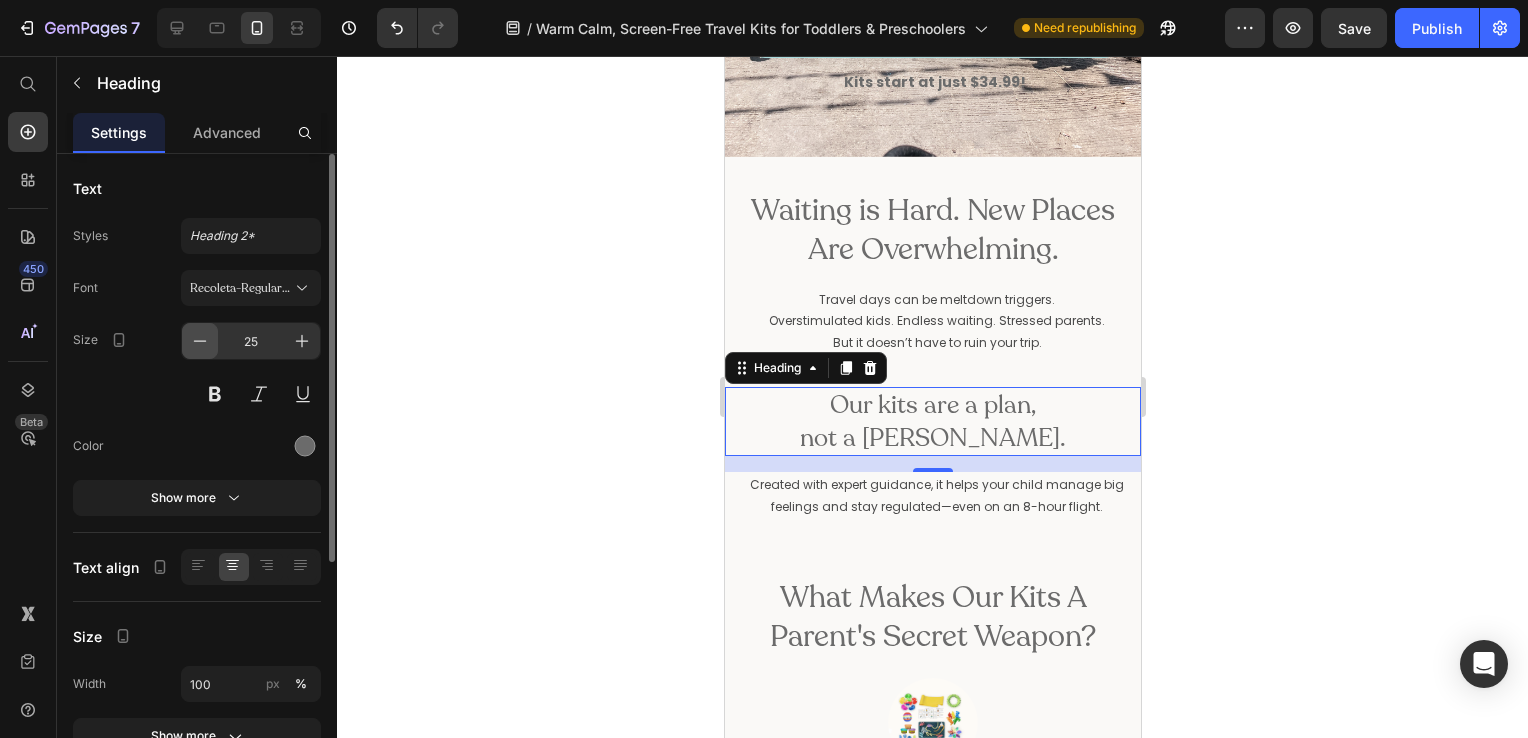 click 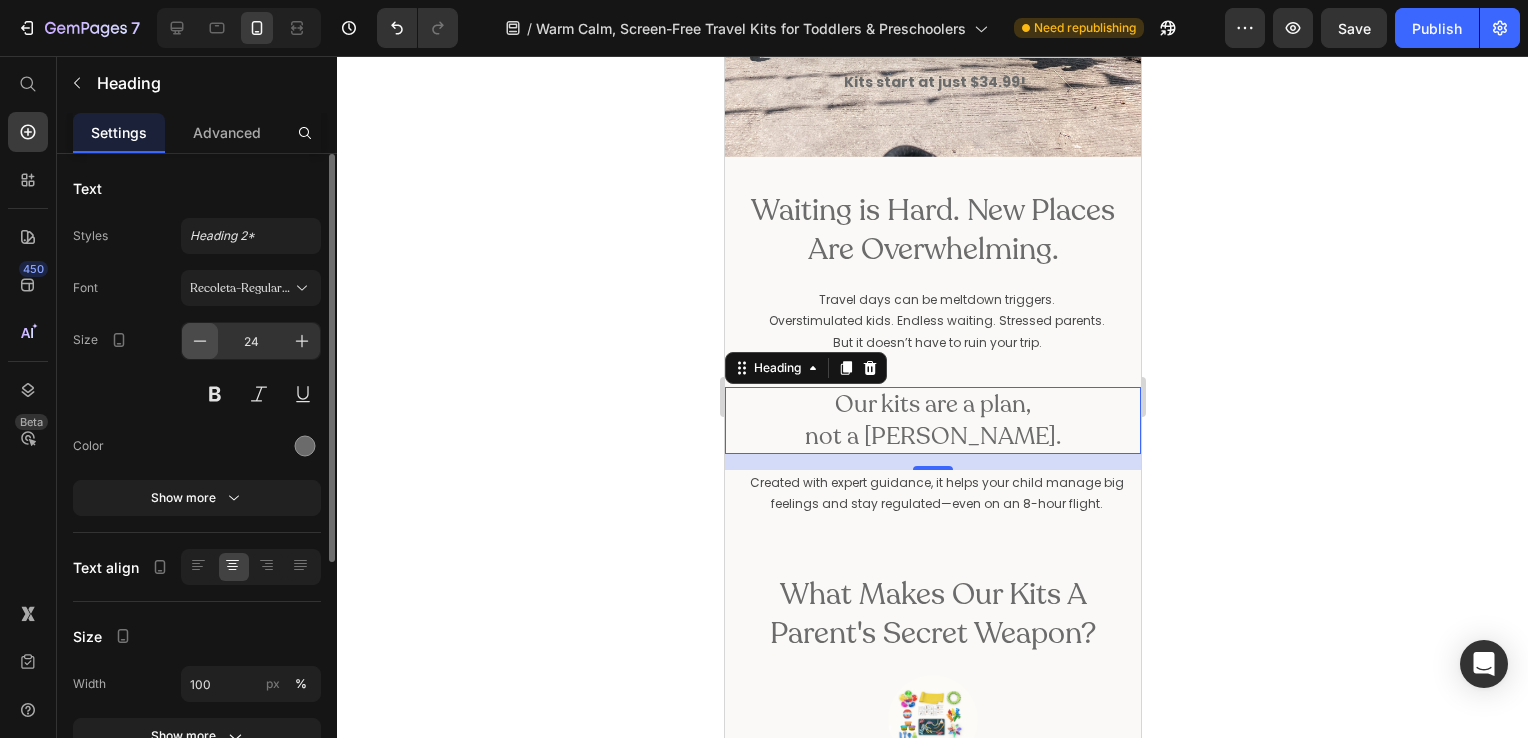 click 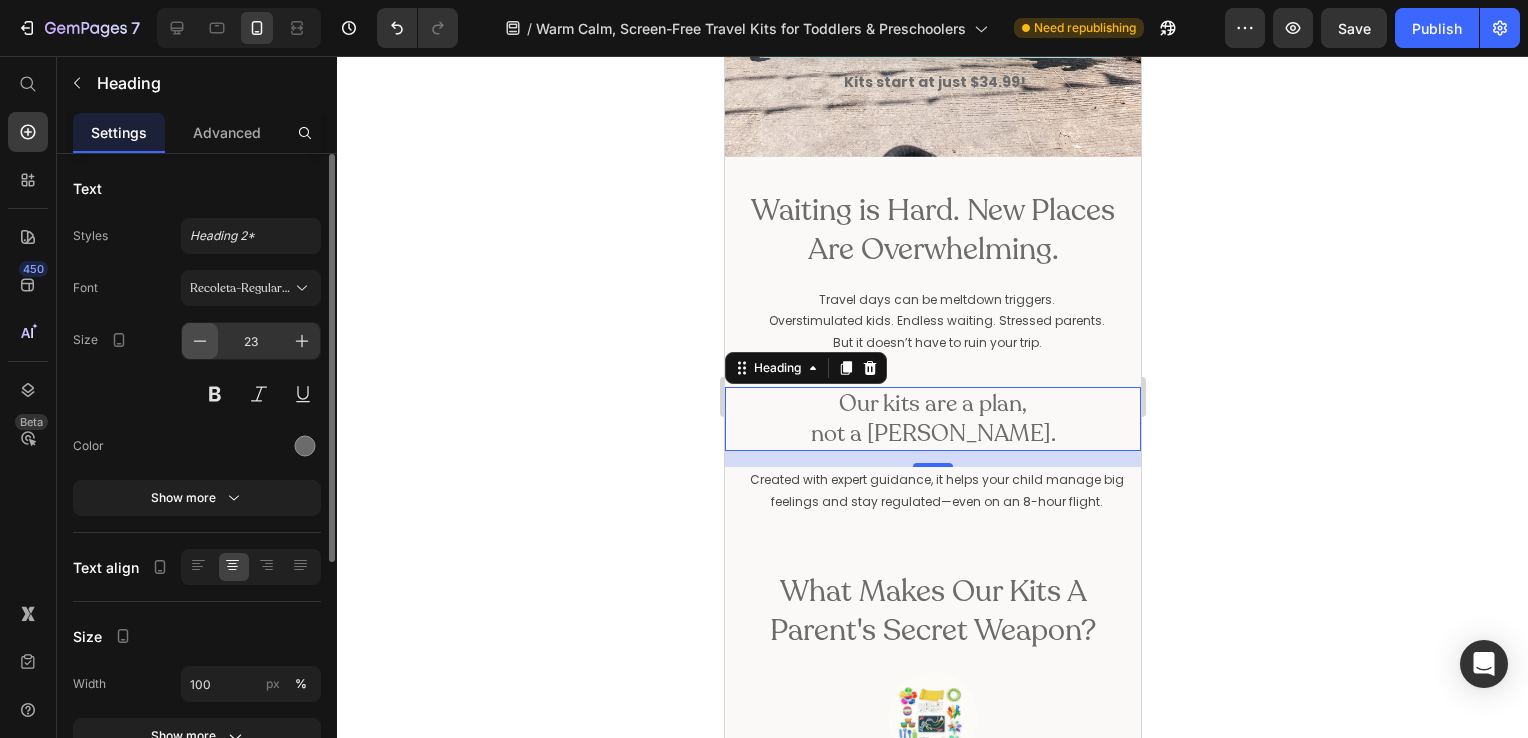 click 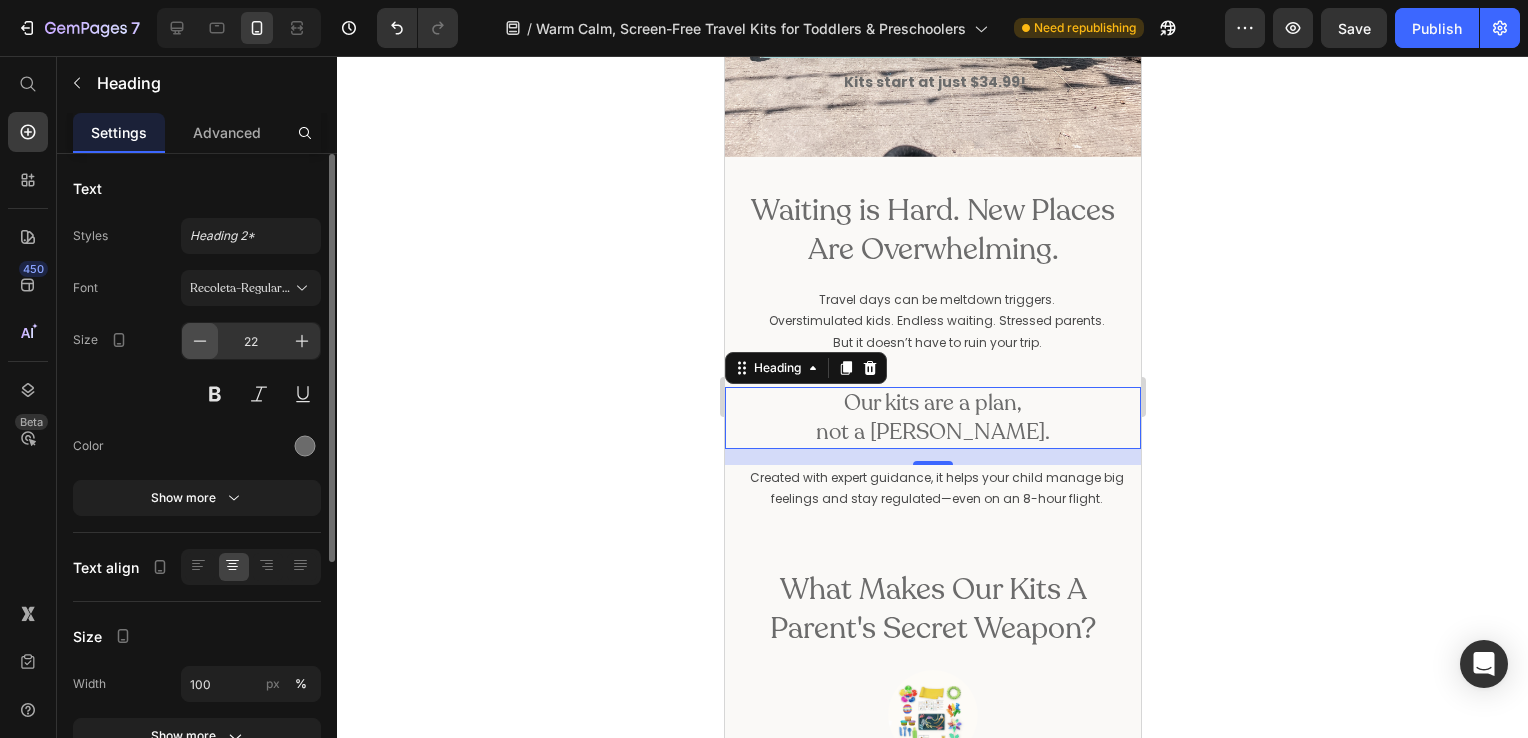 click 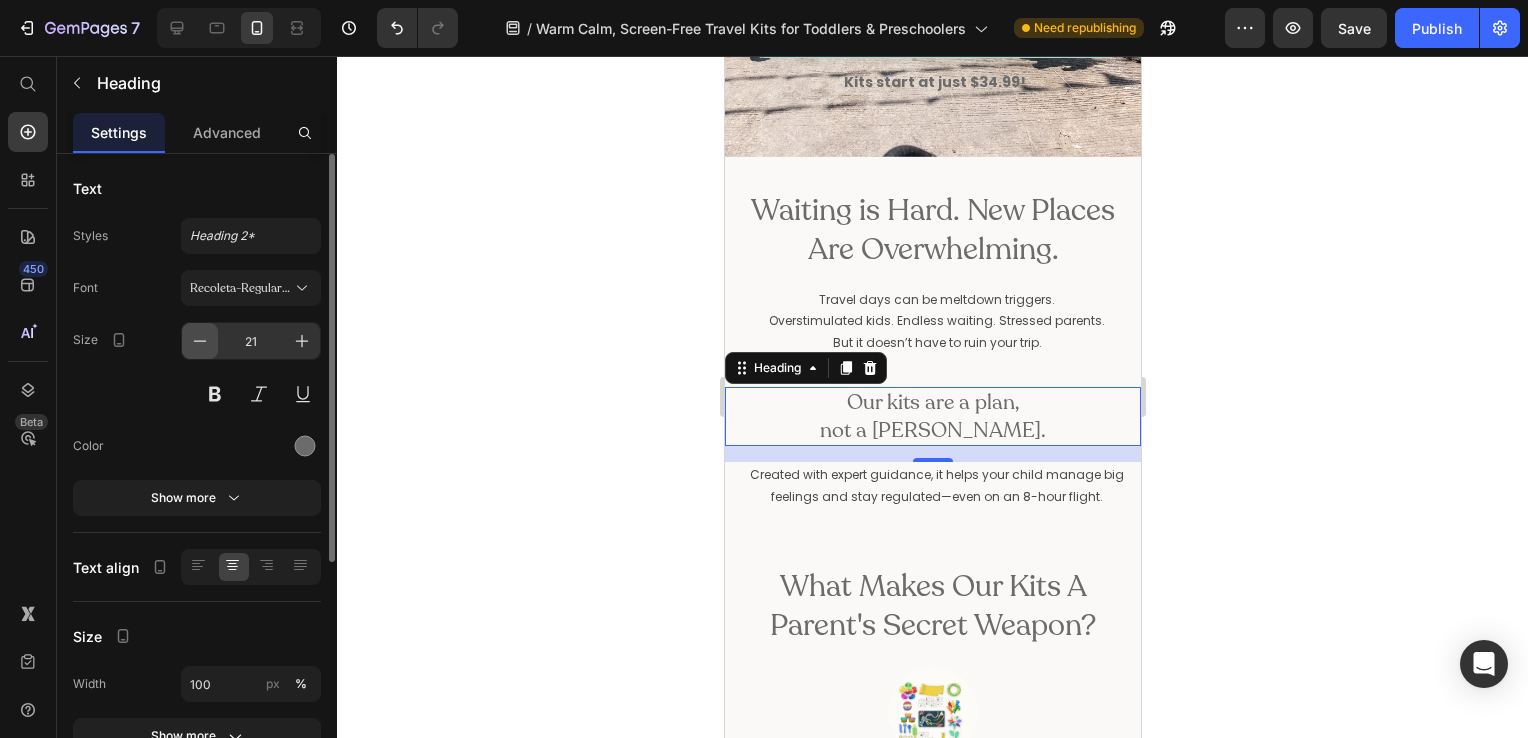 click 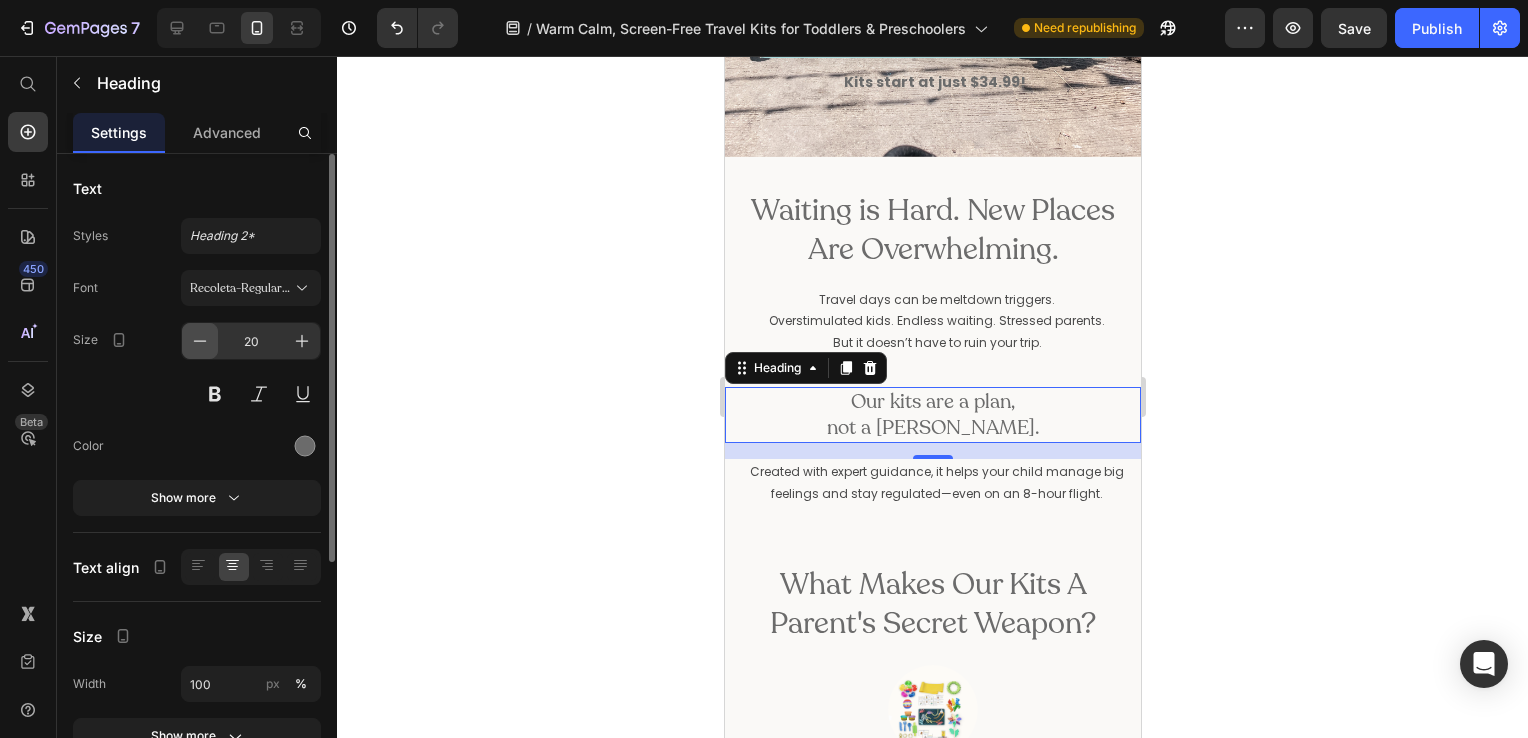 click 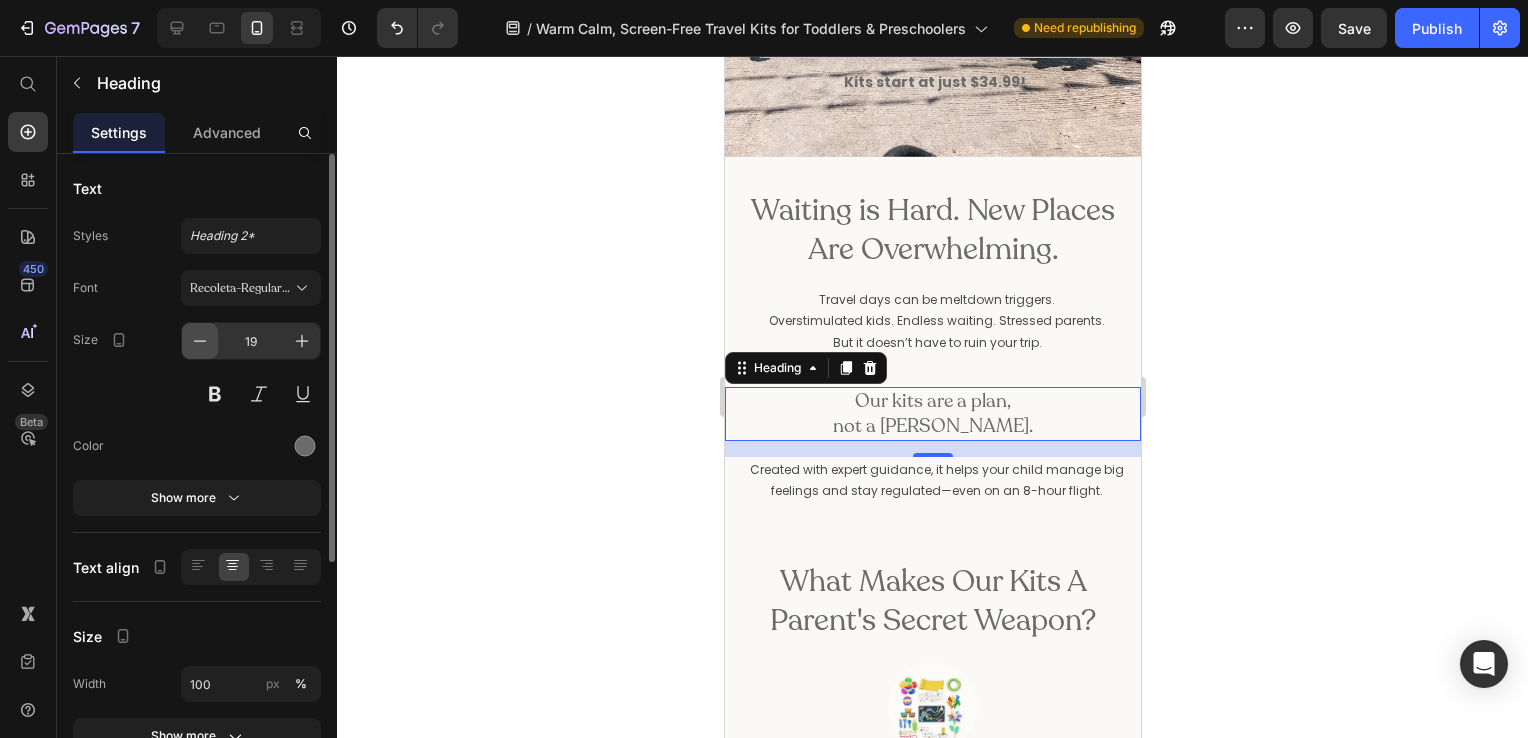 click 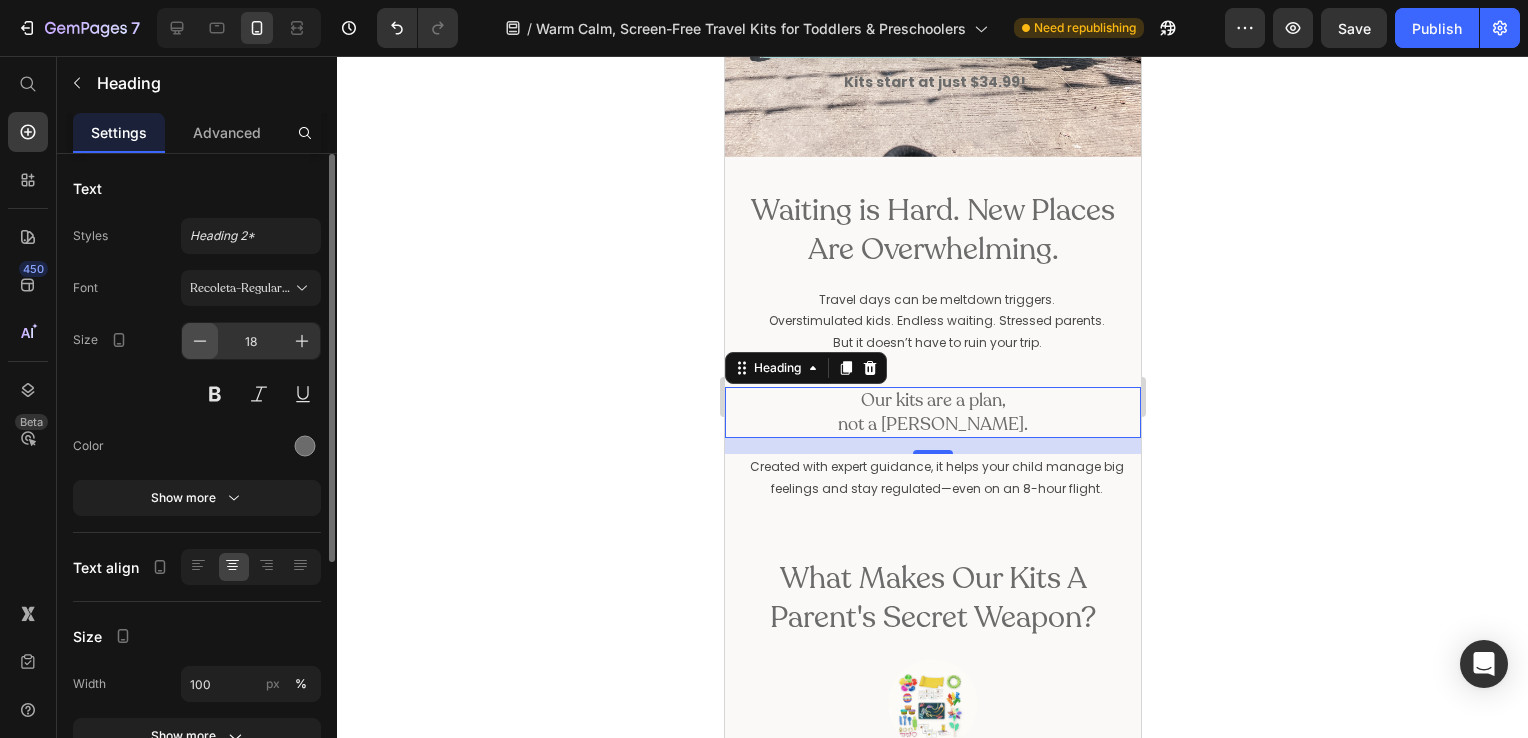 click 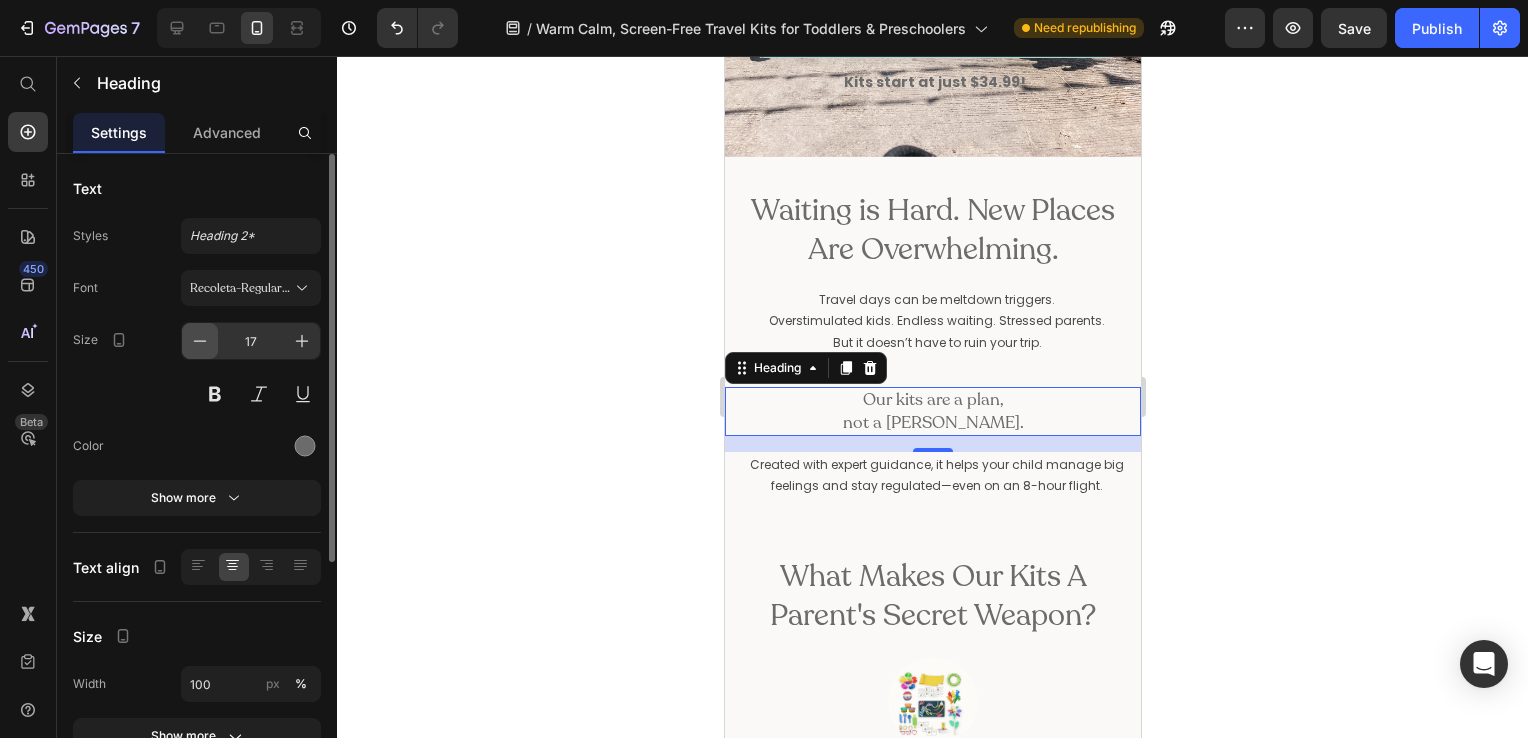 click 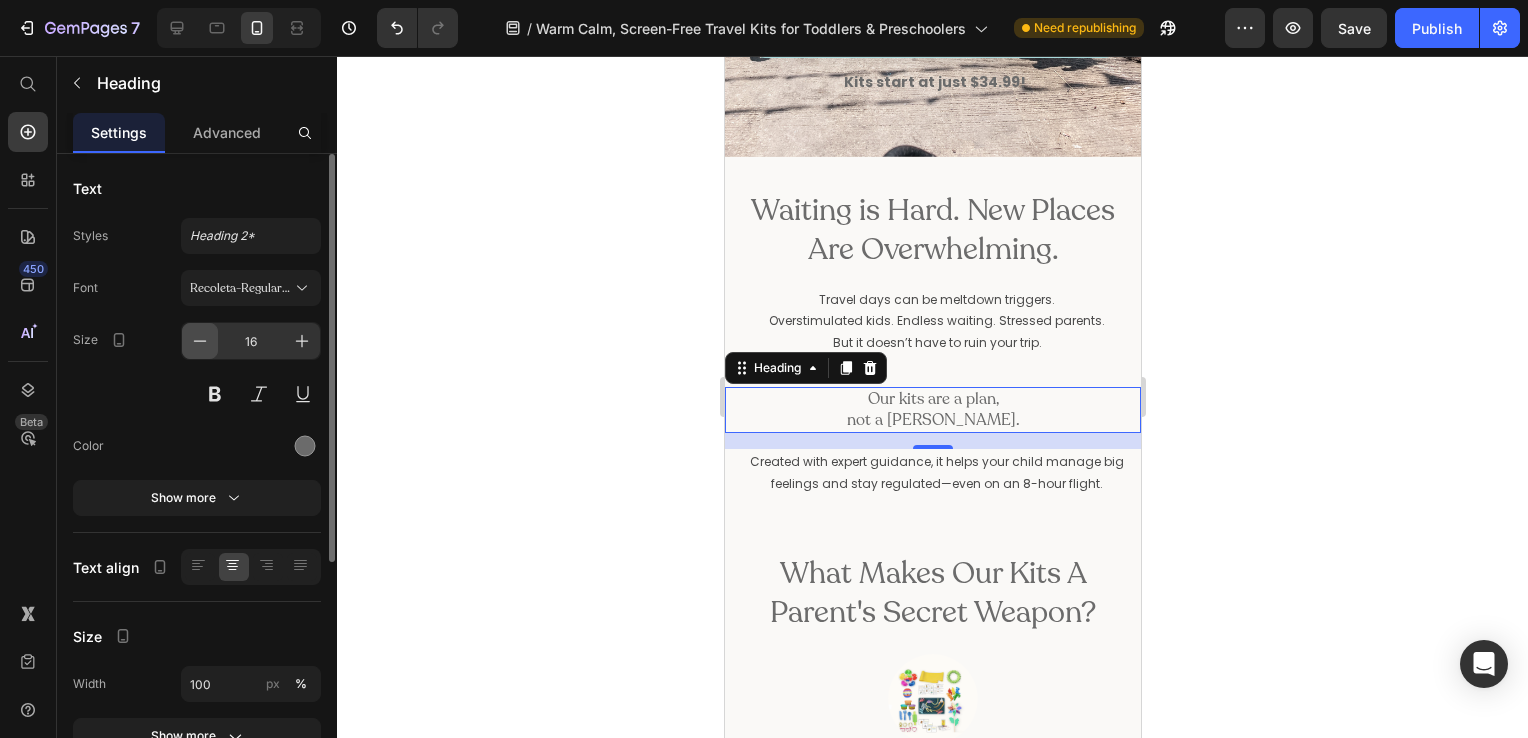 click 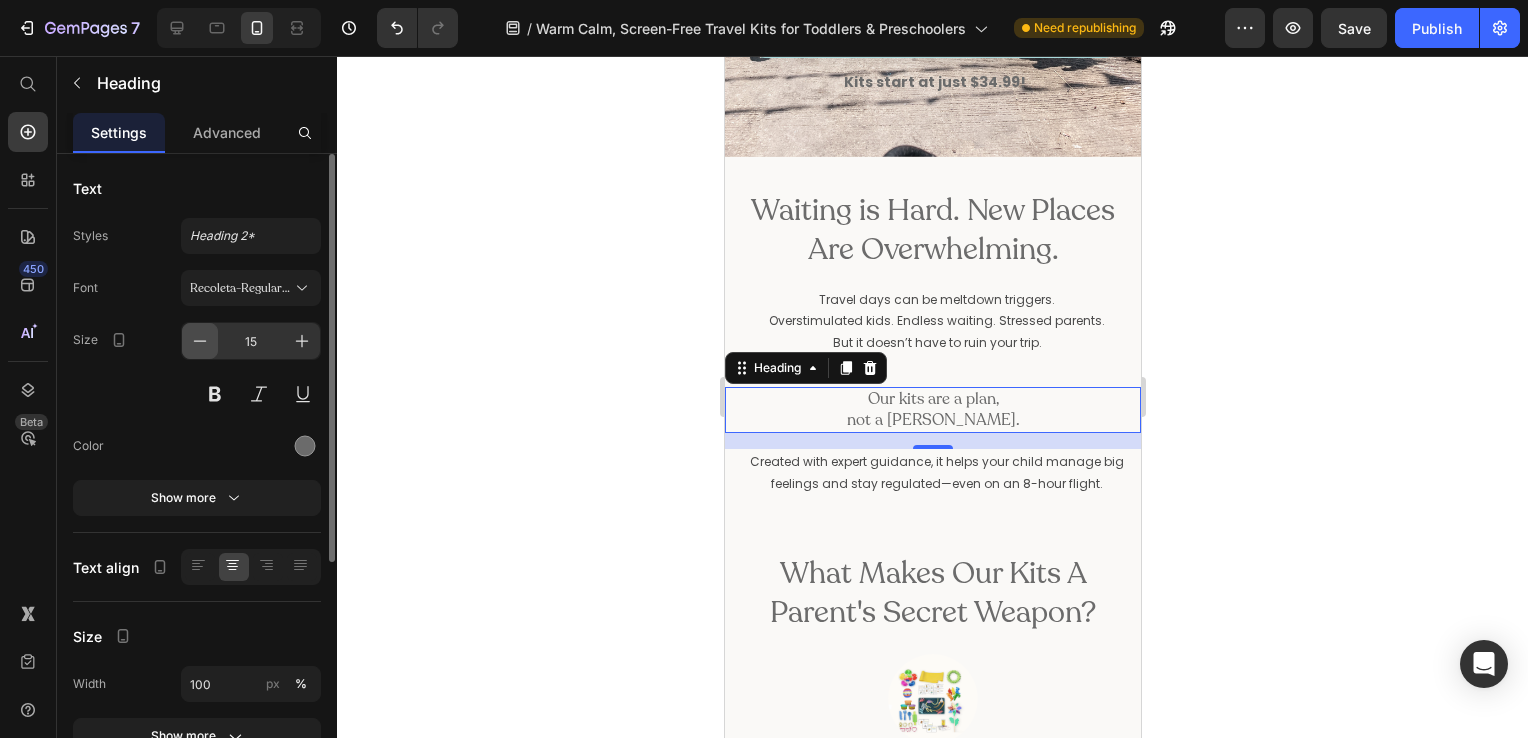 click 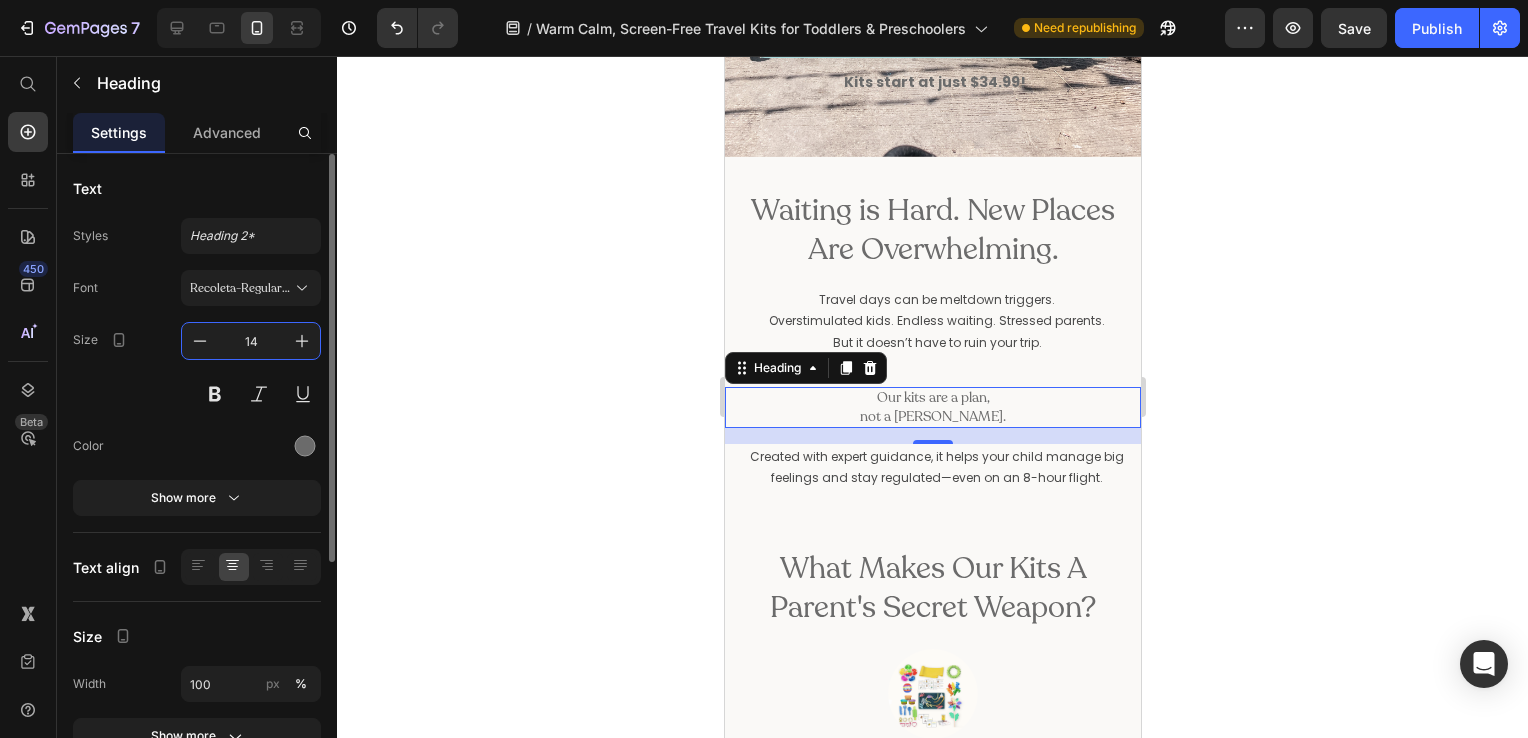 click on "14" at bounding box center [251, 341] 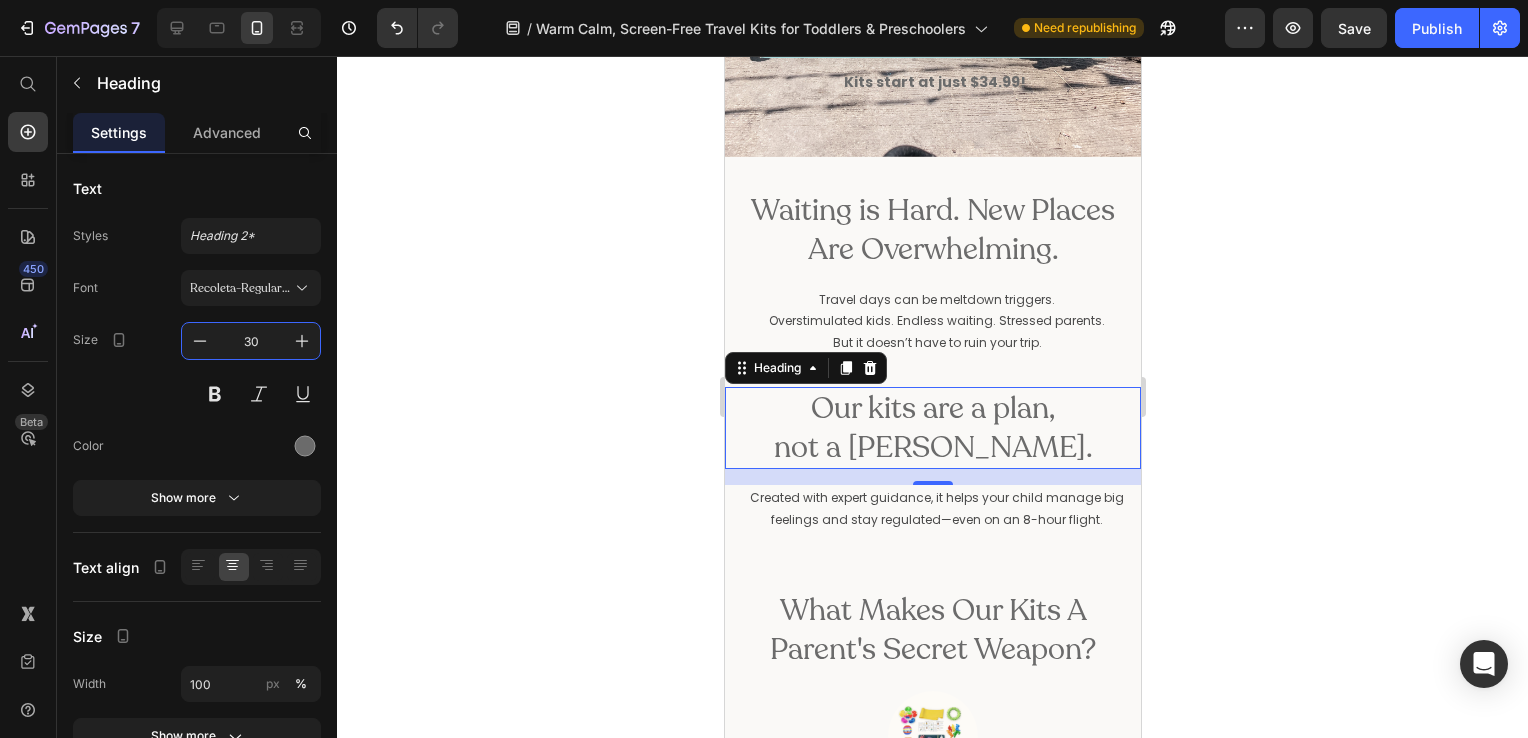 type on "30" 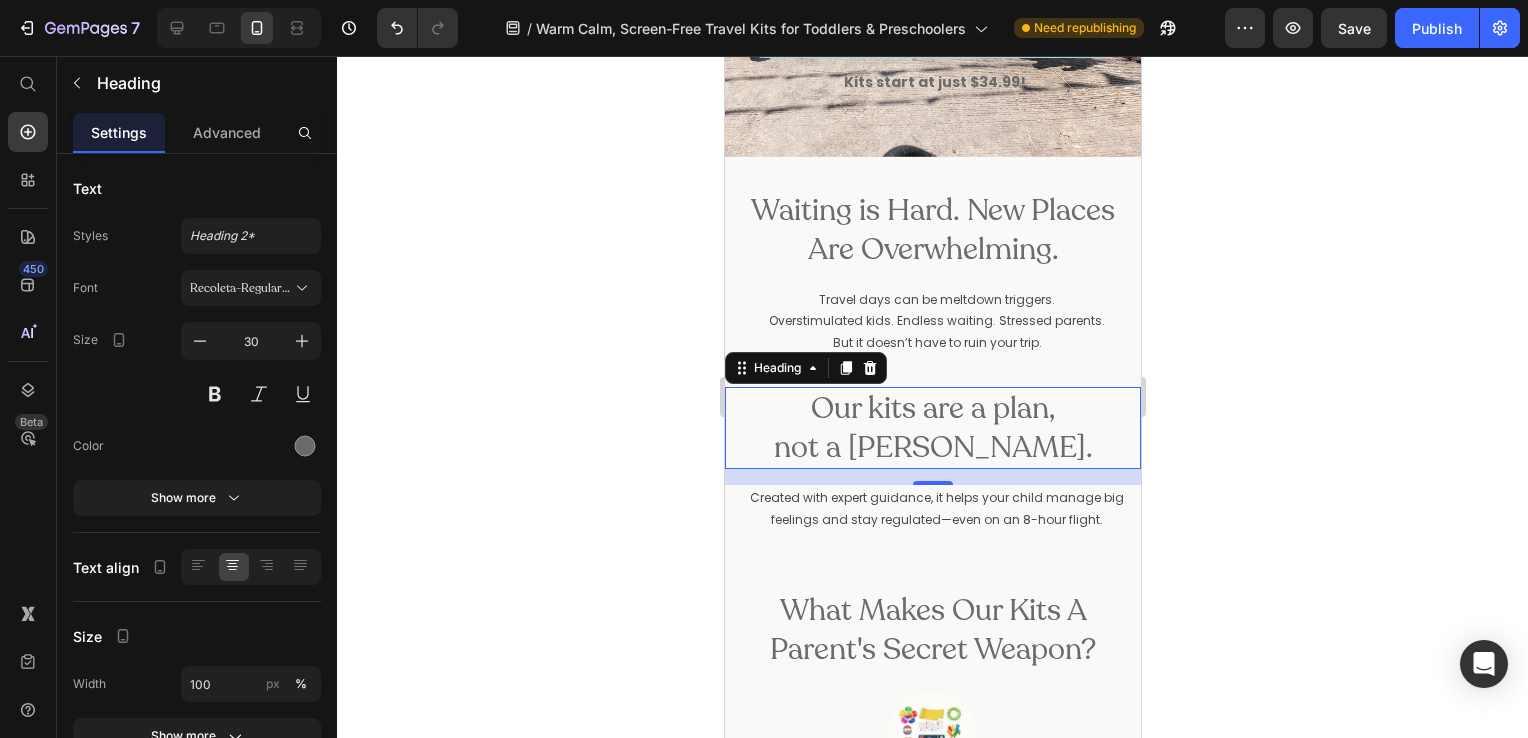 drag, startPoint x: 1145, startPoint y: 409, endPoint x: 859, endPoint y: 410, distance: 286.00174 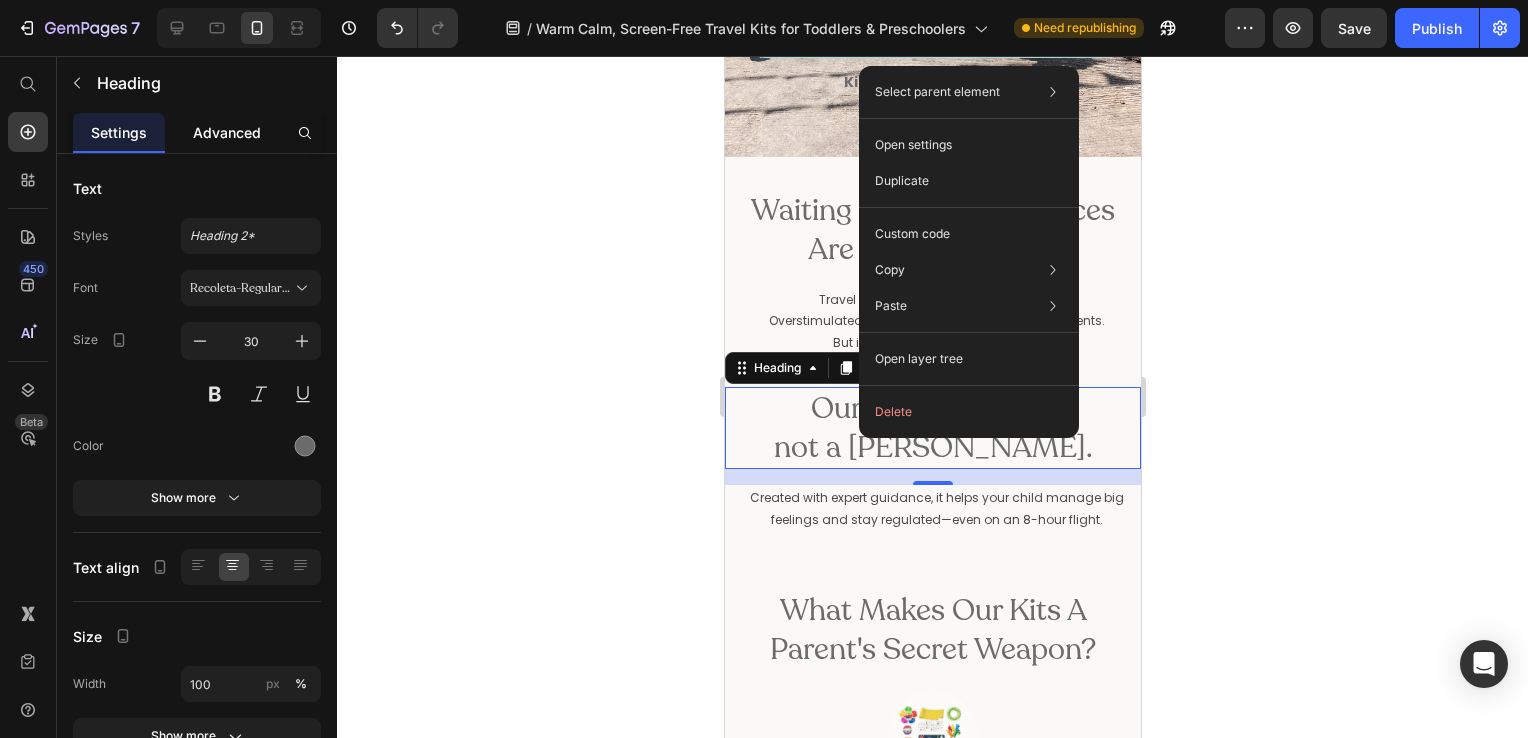 click on "Advanced" at bounding box center (227, 132) 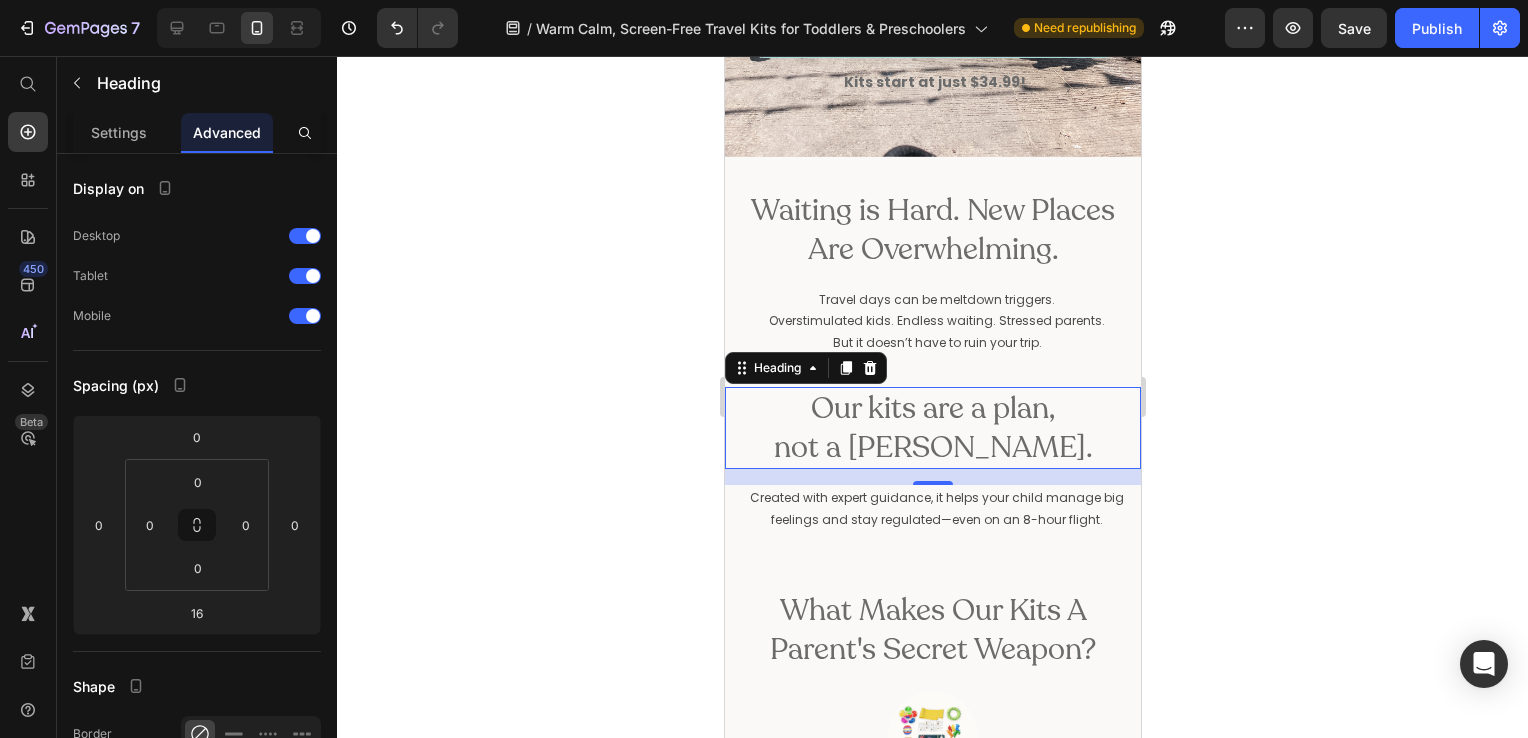 click on "Our kits are a plan,  not a [PERSON_NAME]." at bounding box center (932, 428) 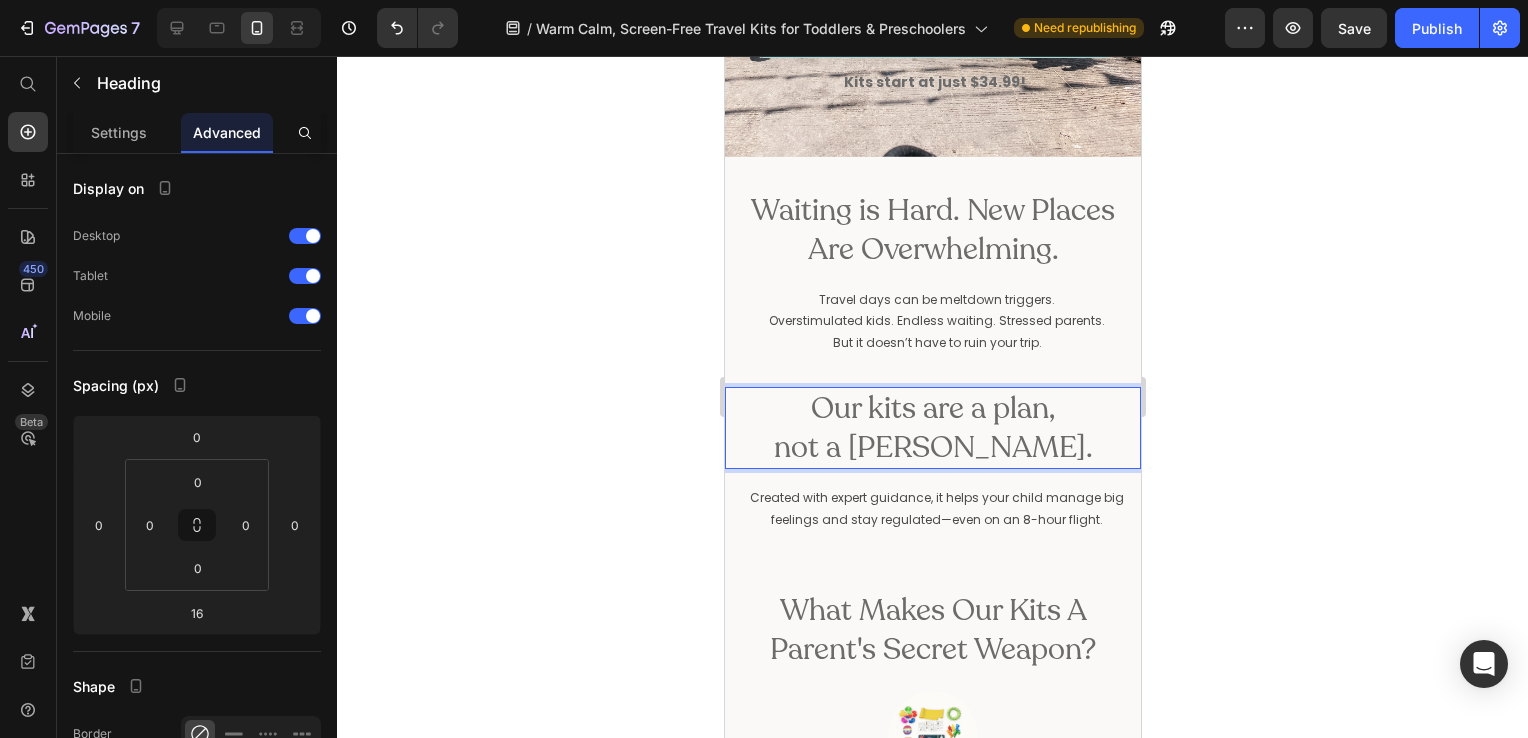 drag, startPoint x: 749, startPoint y: 406, endPoint x: 1016, endPoint y: 450, distance: 270.6012 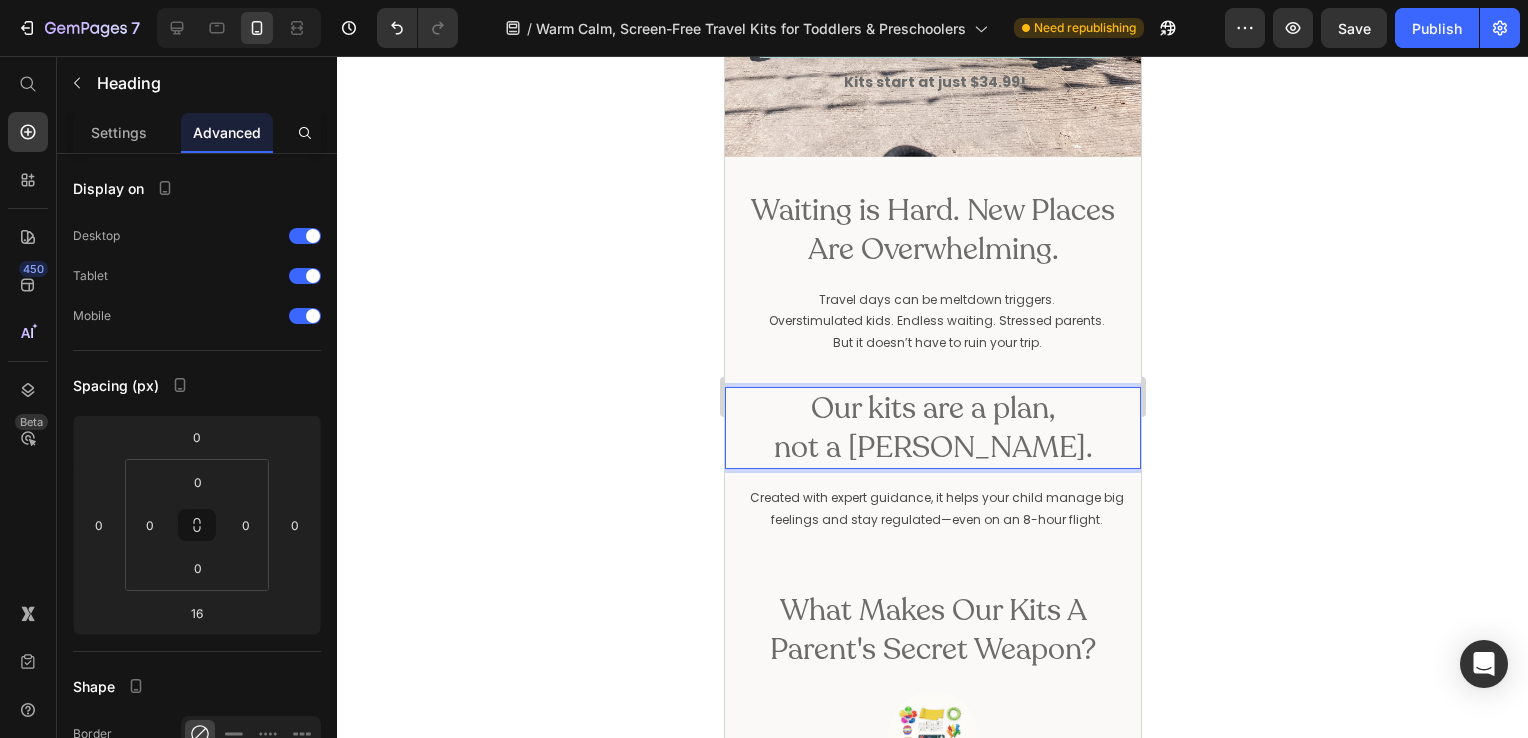 click on "Our kits are a plan,  not a [PERSON_NAME]. Heading   16 Created with expert guidance, it helps your child manage big feelings and stay regulated—even on an 8-hour flight. Text Block" at bounding box center [932, 459] 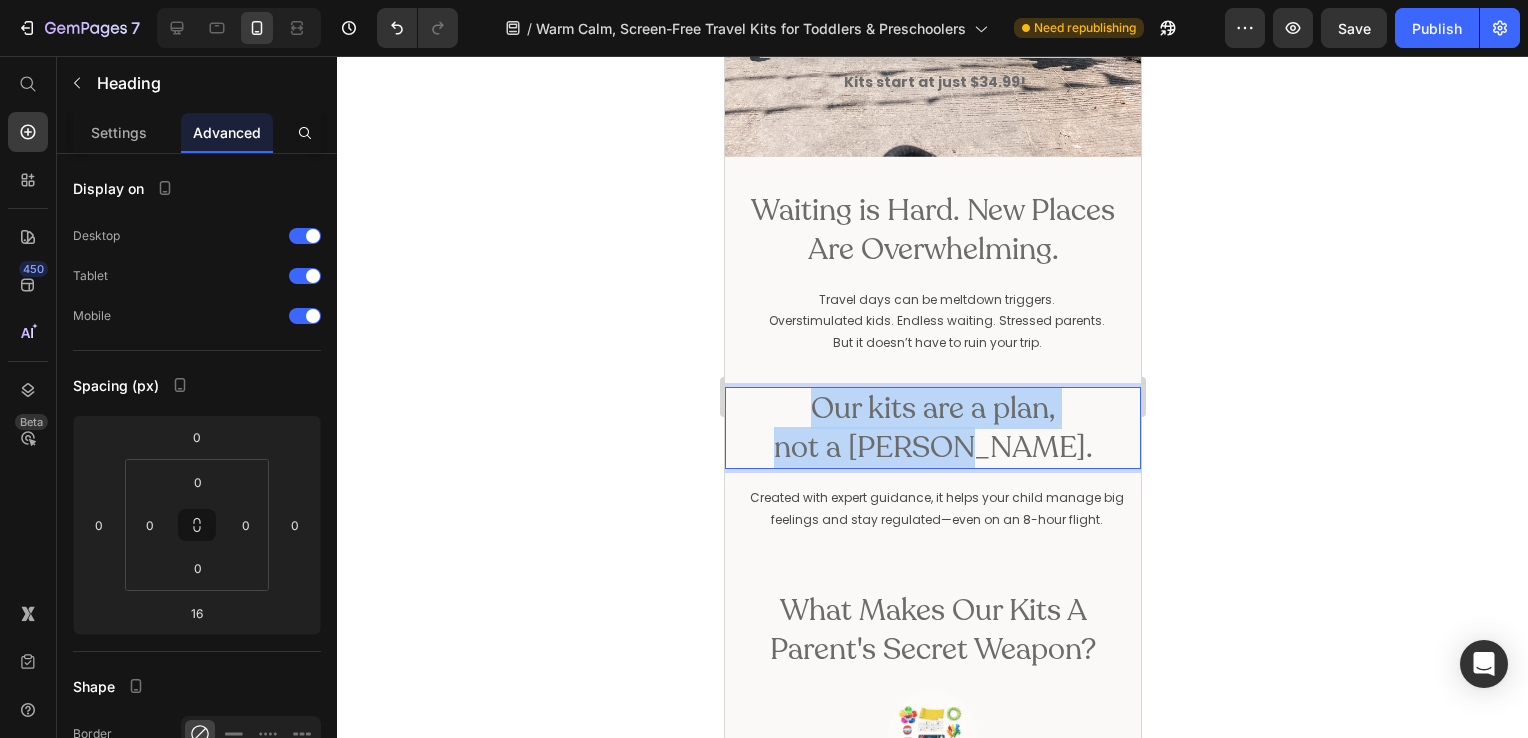 drag, startPoint x: 1021, startPoint y: 430, endPoint x: 746, endPoint y: 388, distance: 278.18878 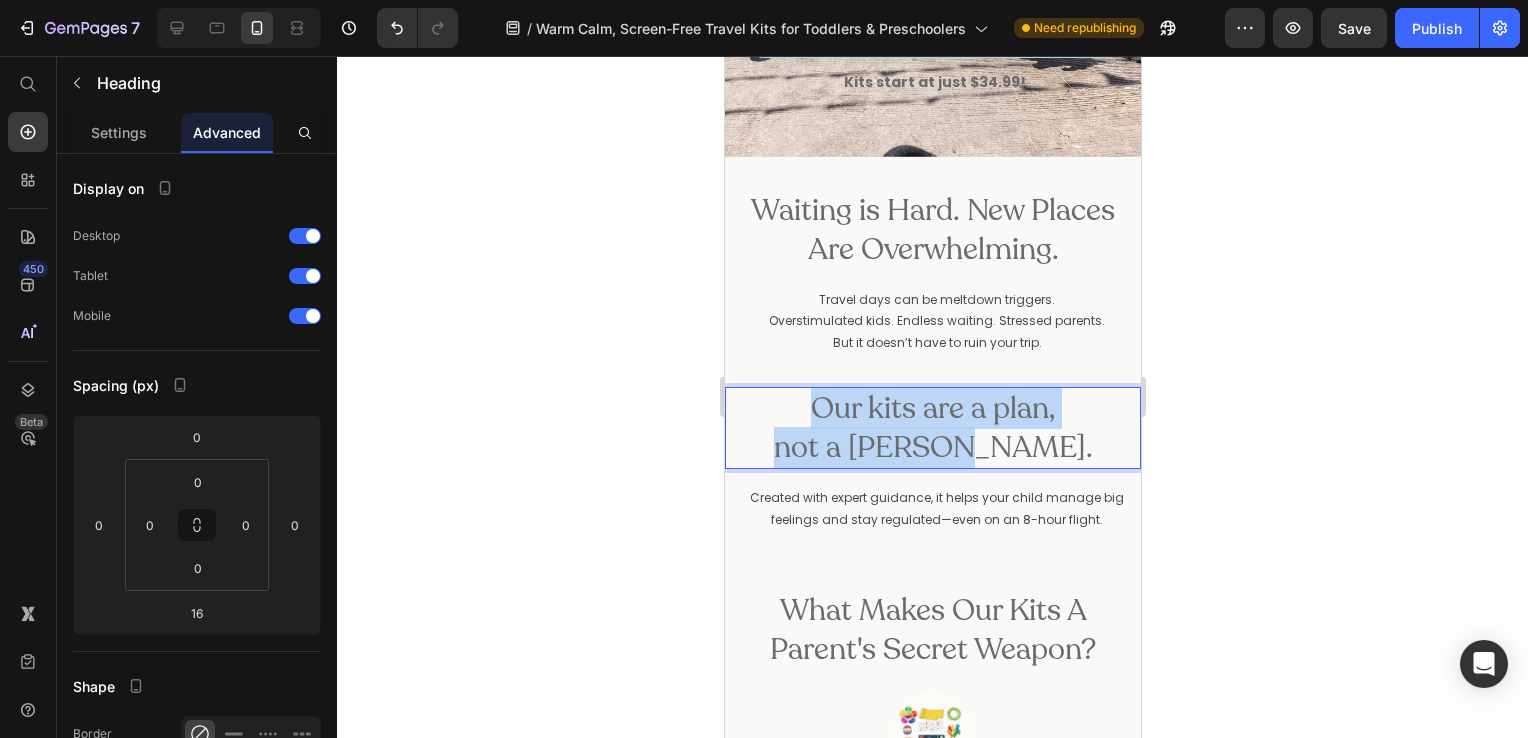 click on "Our kits are a plan,  not a [PERSON_NAME]." at bounding box center [932, 428] 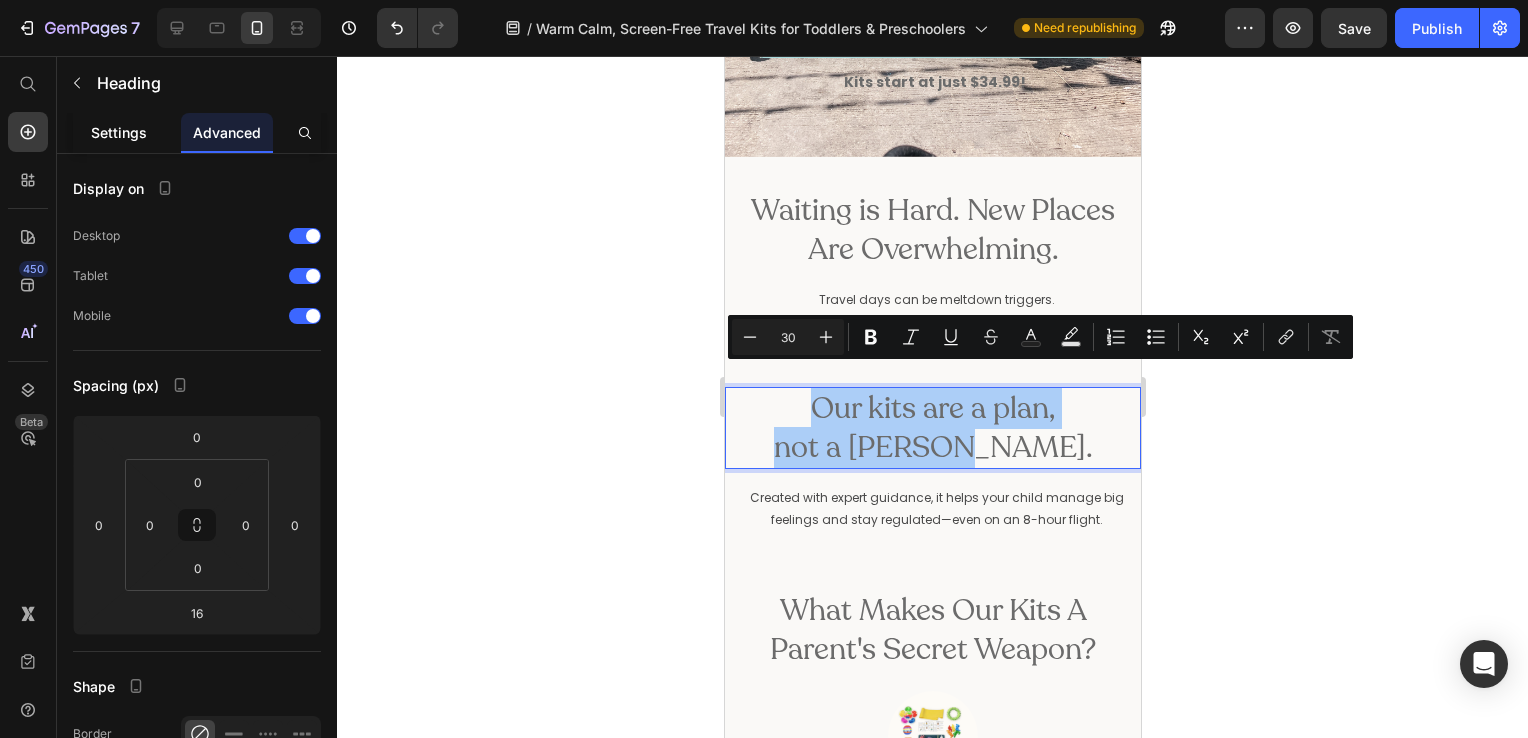 click on "Settings" 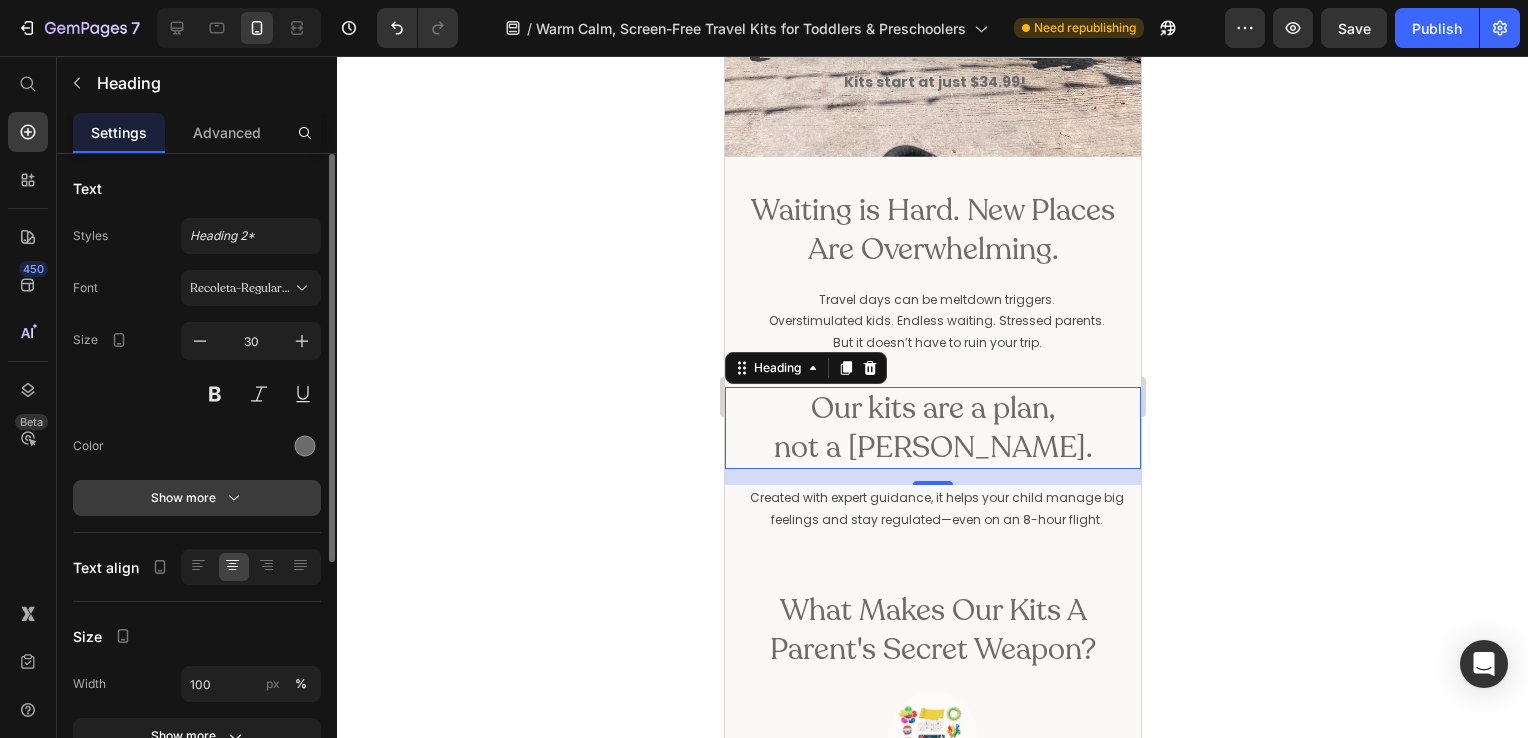 drag, startPoint x: 201, startPoint y: 506, endPoint x: 153, endPoint y: 505, distance: 48.010414 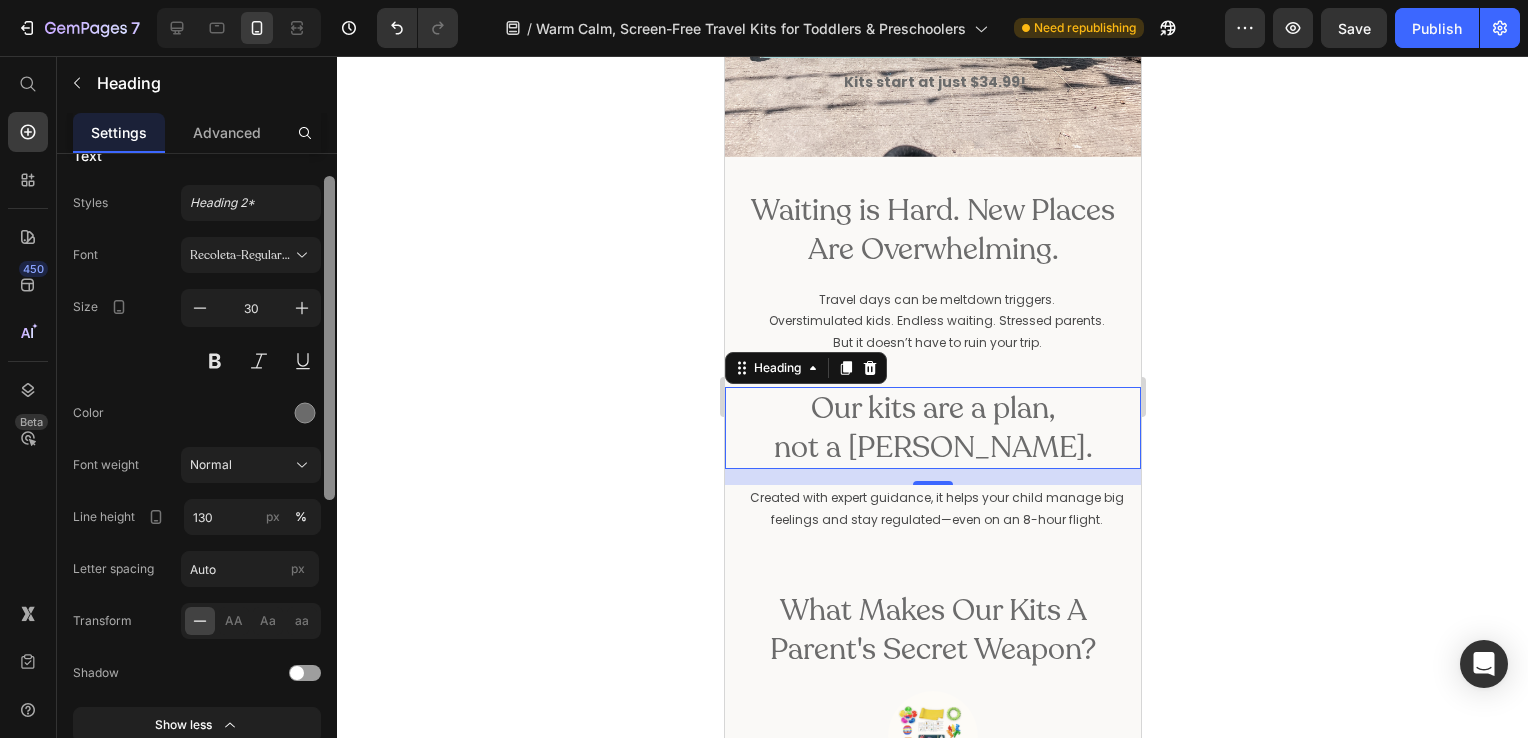 scroll, scrollTop: 51, scrollLeft: 0, axis: vertical 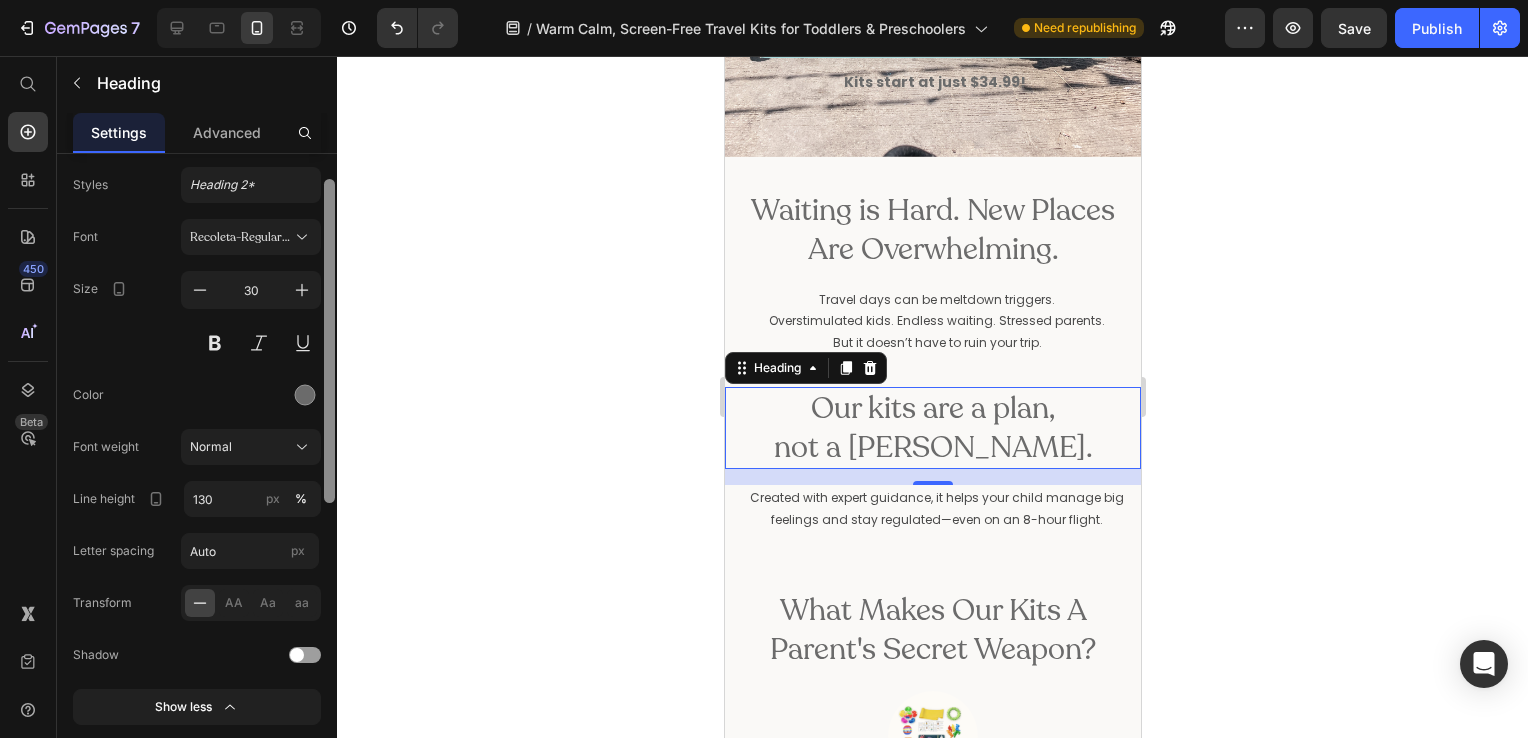 drag, startPoint x: 328, startPoint y: 467, endPoint x: 333, endPoint y: 493, distance: 26.476404 